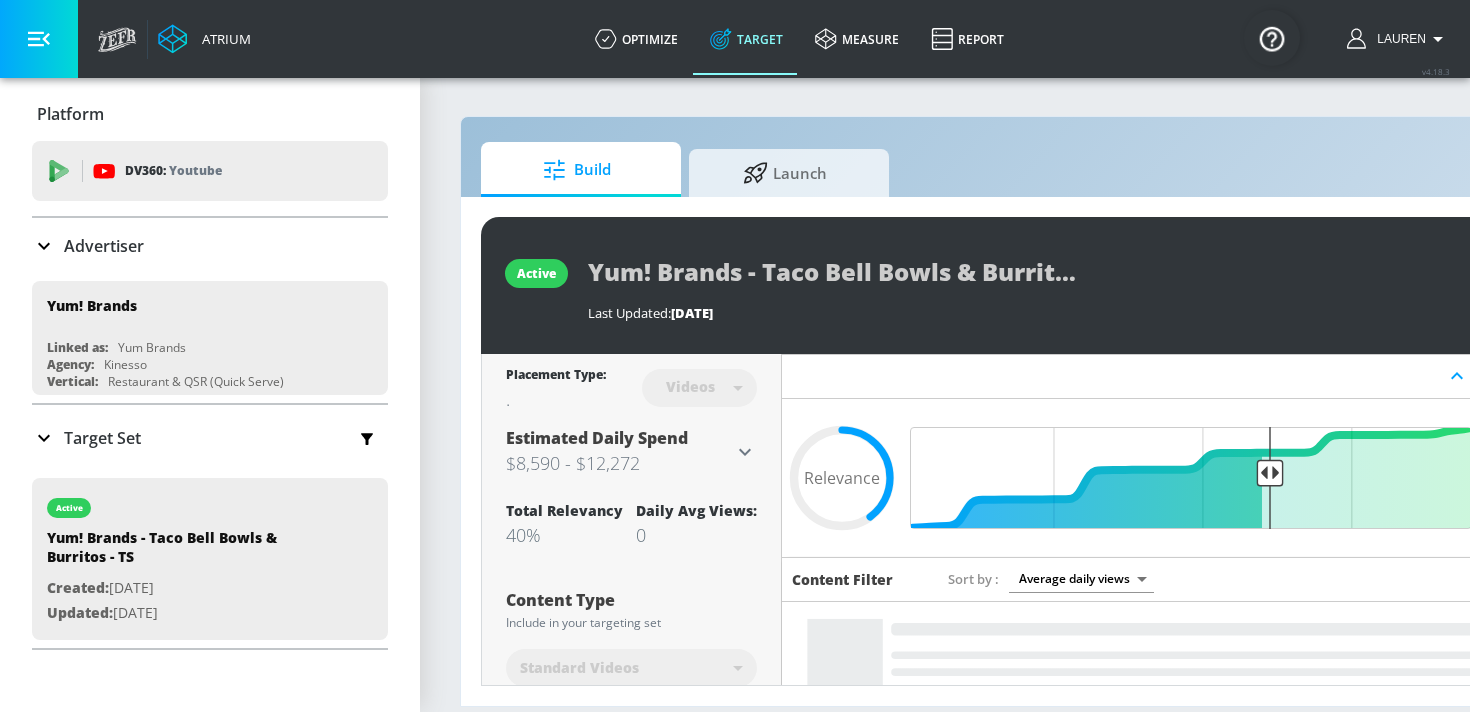 scroll, scrollTop: 0, scrollLeft: 0, axis: both 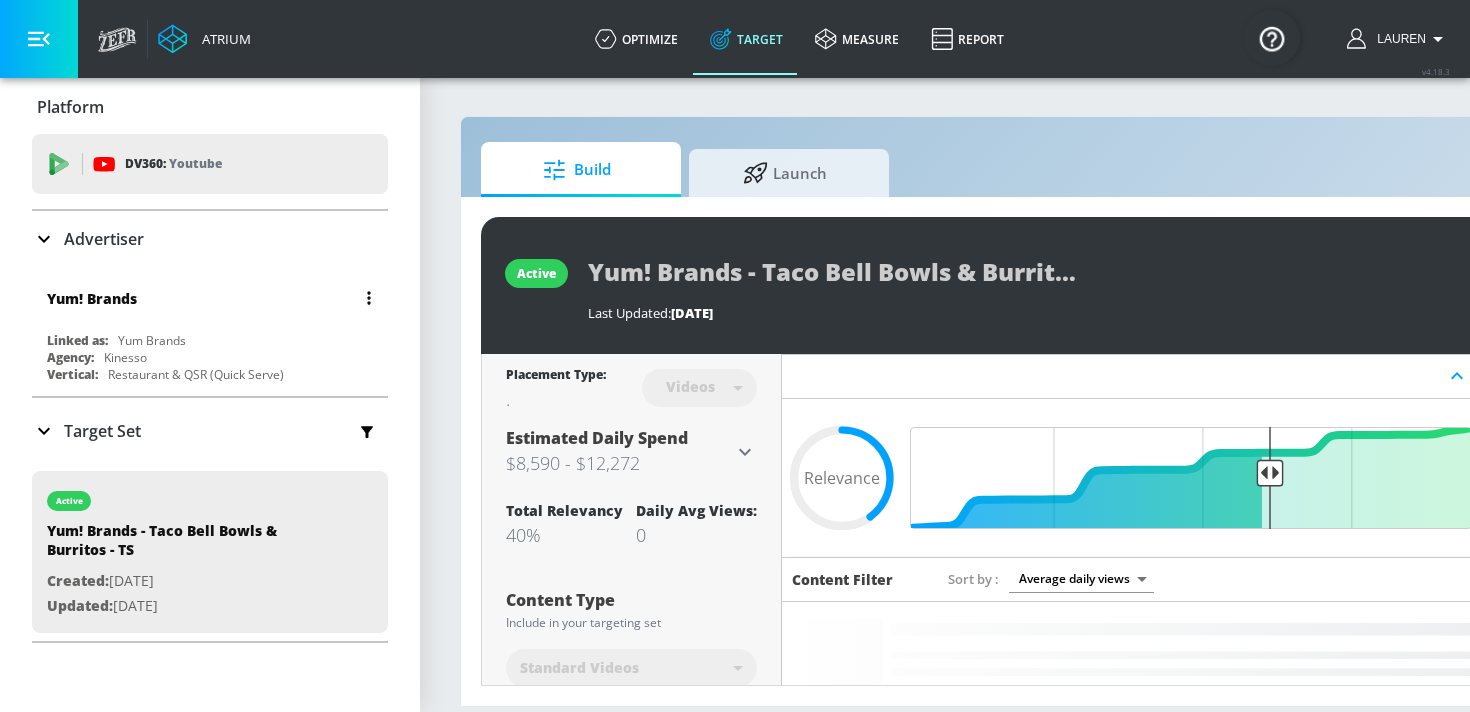 click on "Linked as: [PERSON_NAME]" at bounding box center [215, 340] 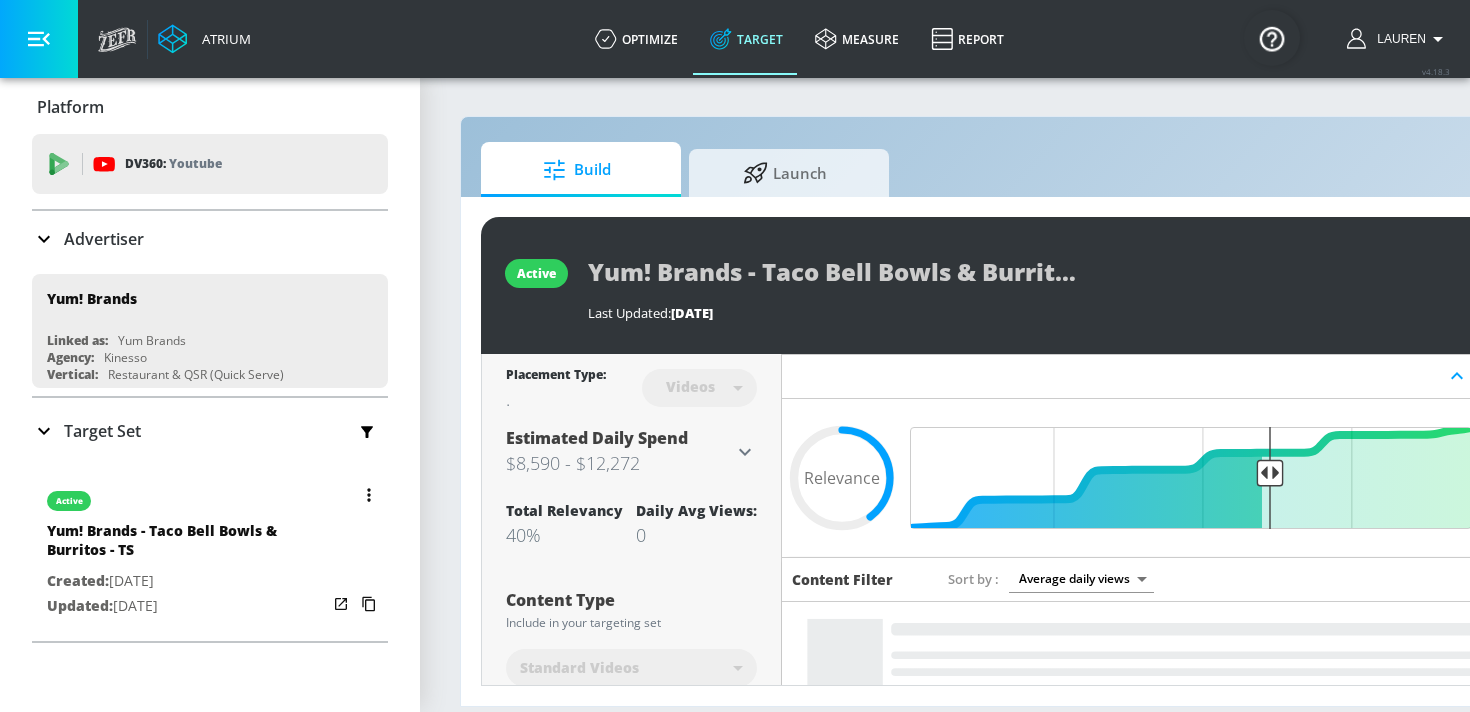 scroll, scrollTop: 3, scrollLeft: 0, axis: vertical 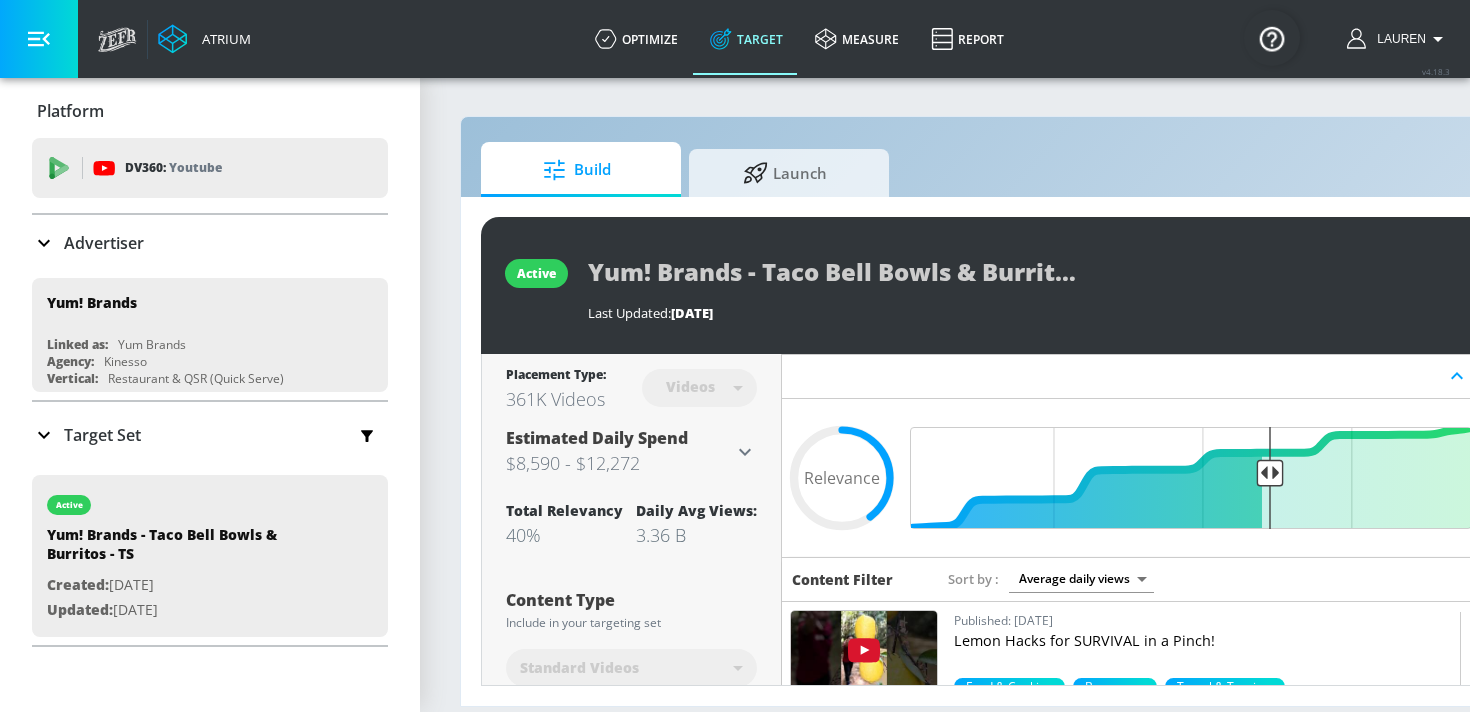 click 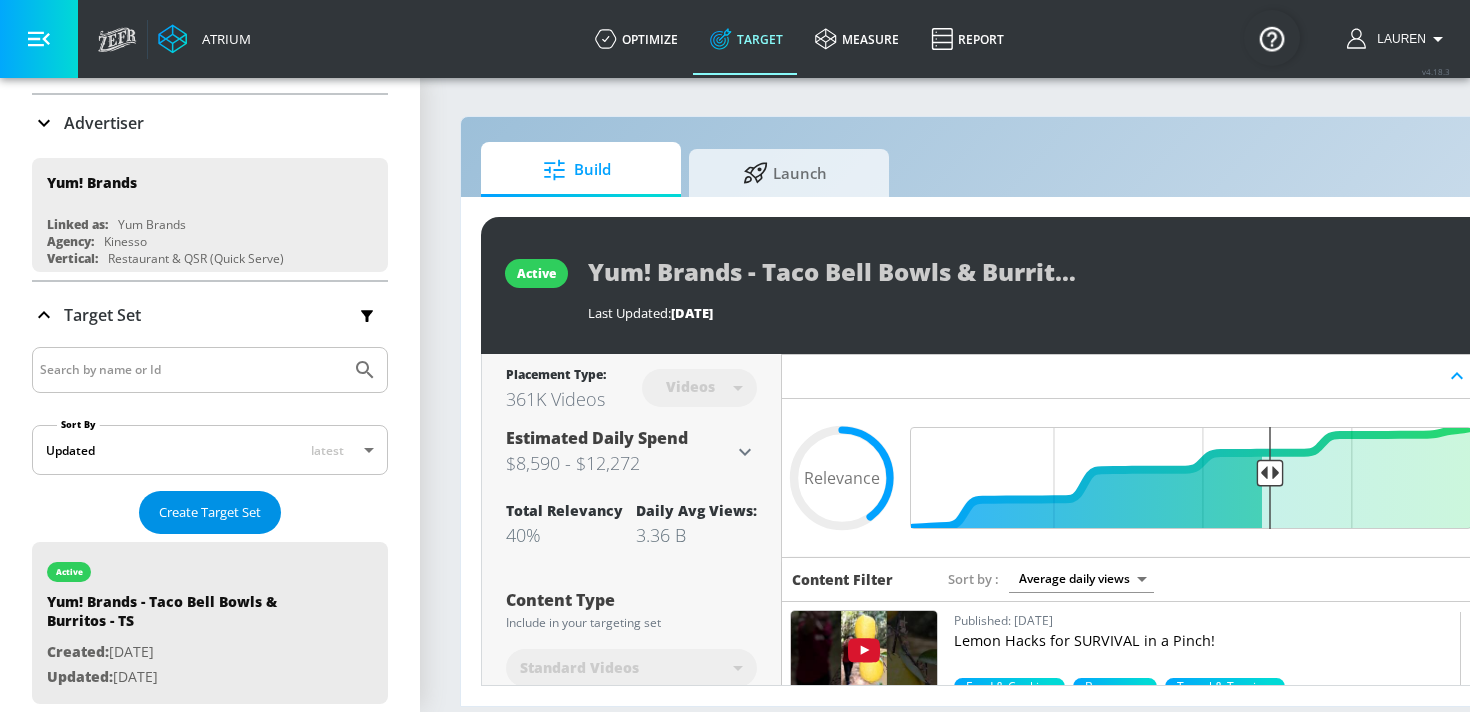 scroll, scrollTop: 124, scrollLeft: 0, axis: vertical 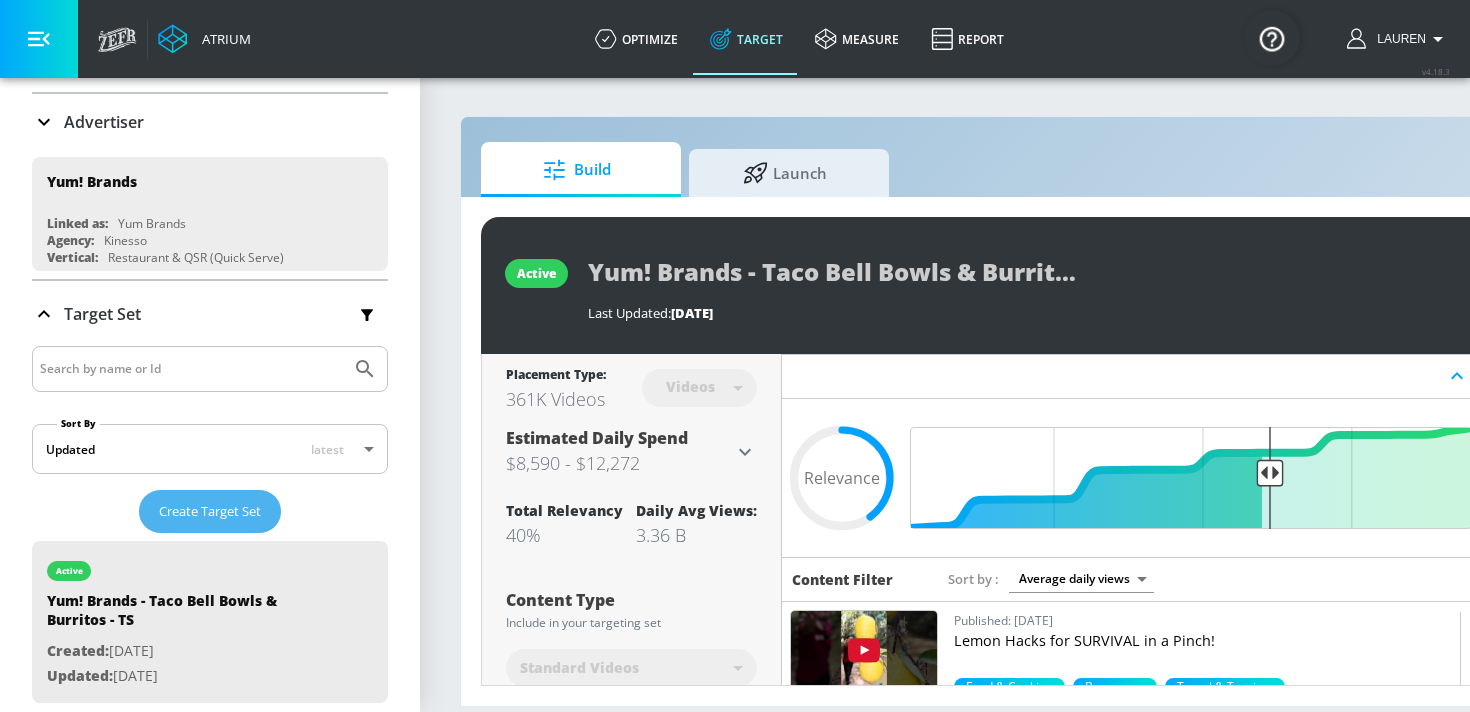 click on "Create Target Set" at bounding box center (210, 511) 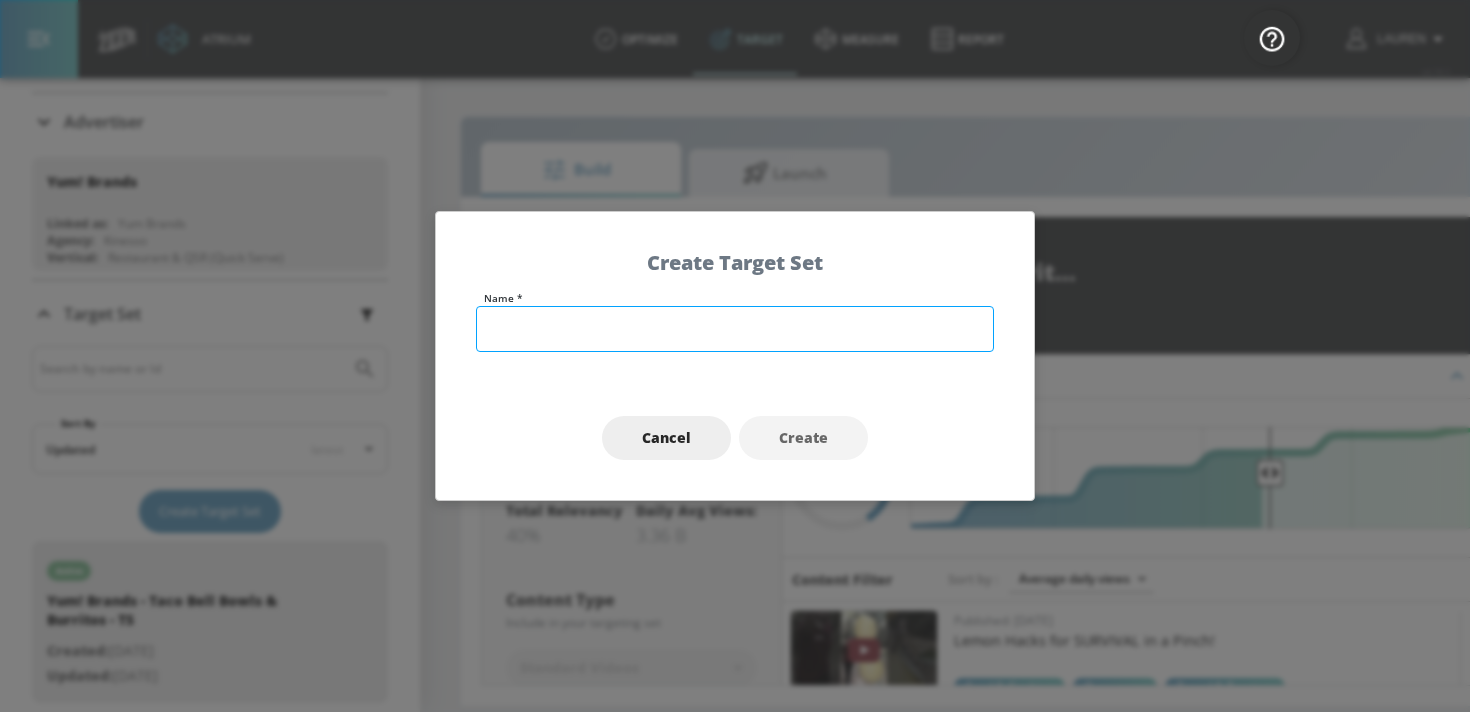 click at bounding box center (735, 329) 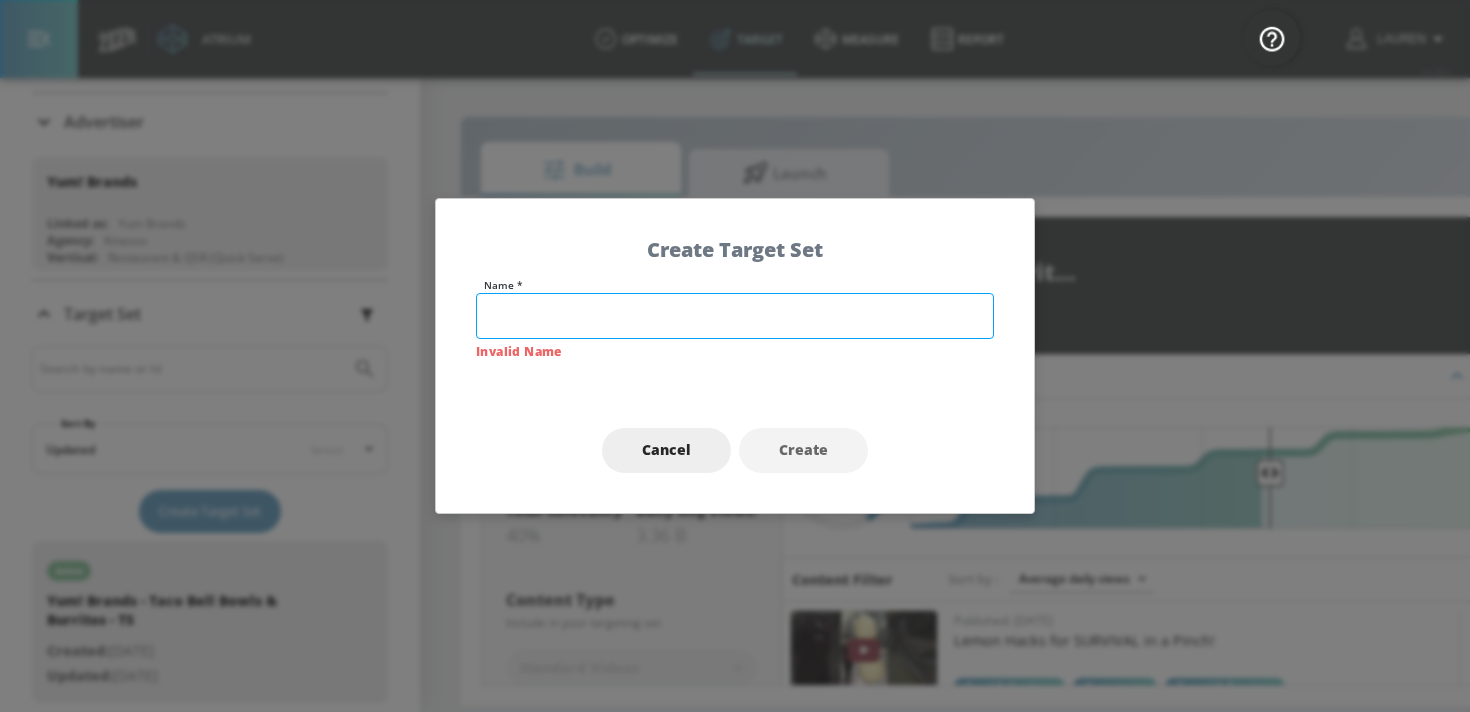 paste on ""KFC W5 FY25 - ENG - TS" 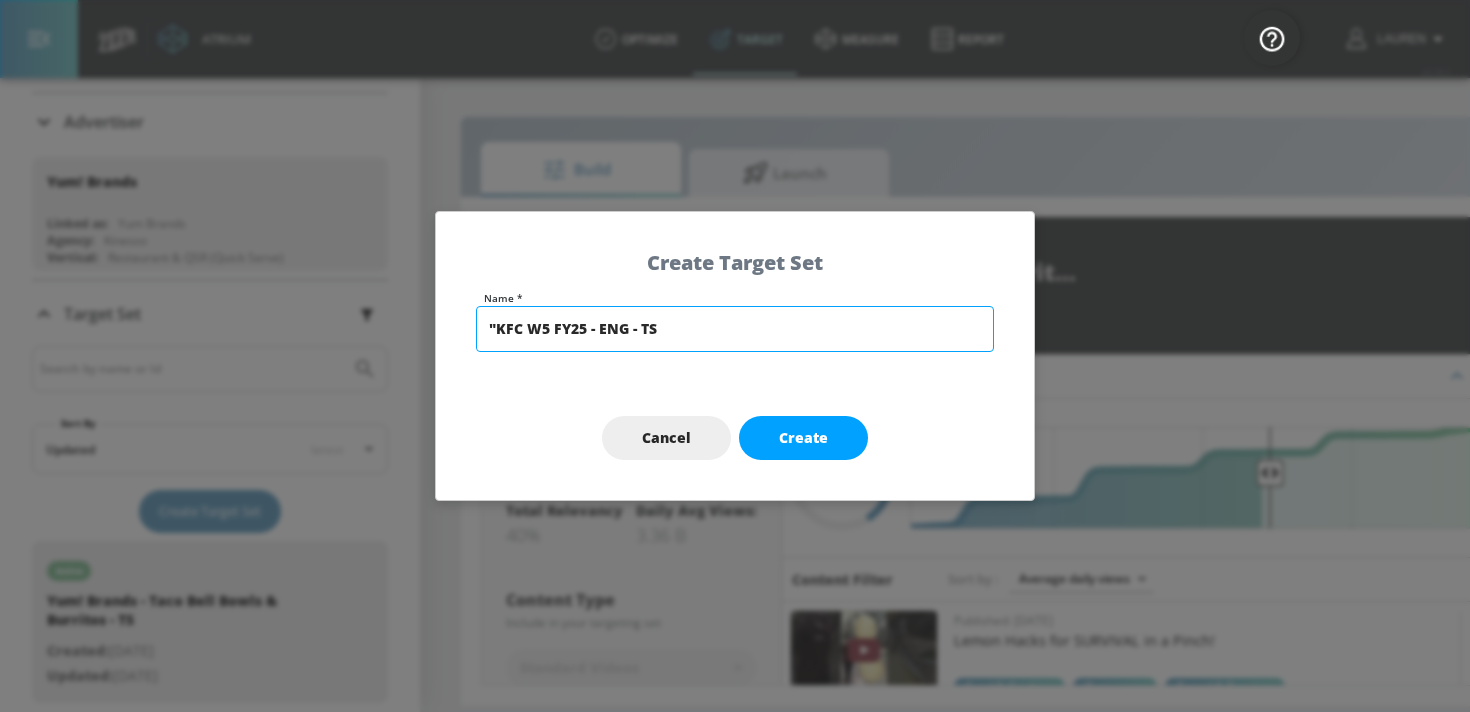 click on ""KFC W5 FY25 - ENG - TS" at bounding box center [735, 329] 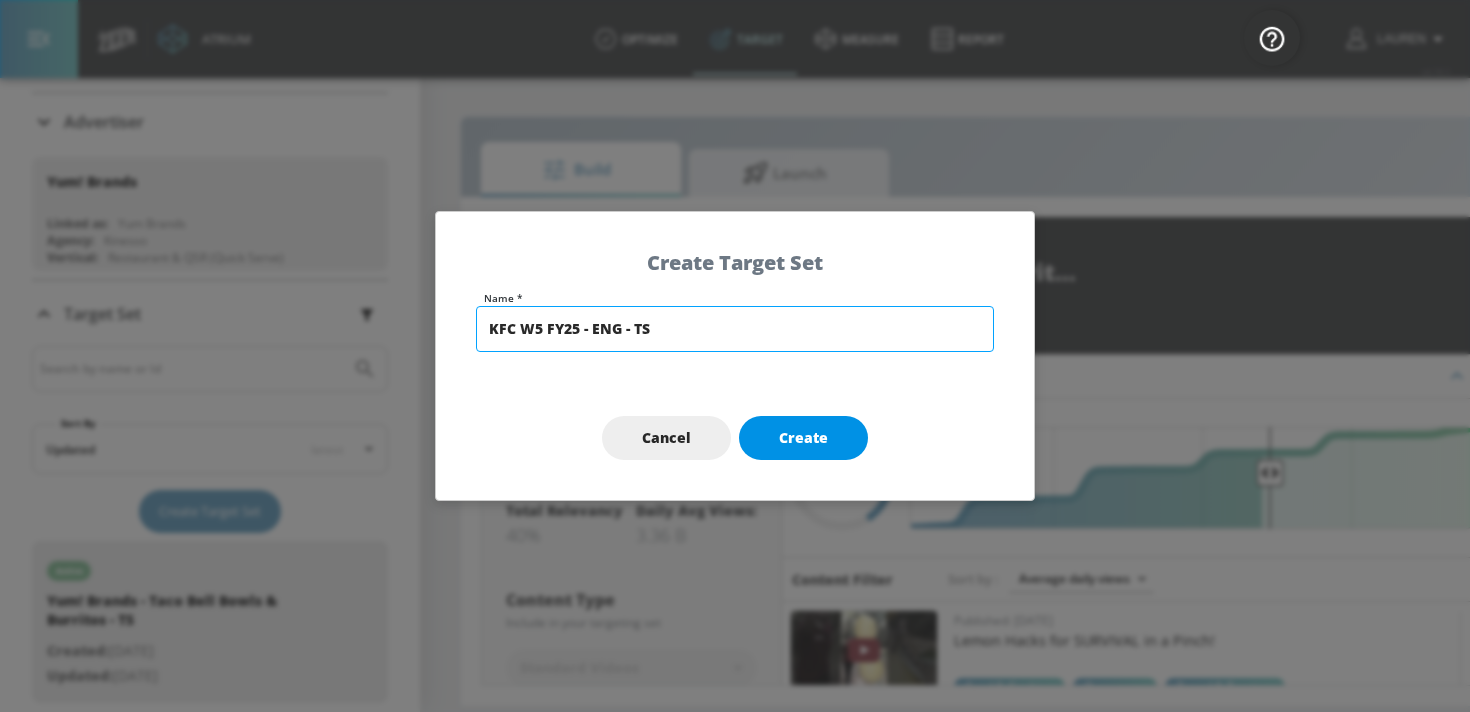 type on "KFC W5 FY25 - ENG - TS" 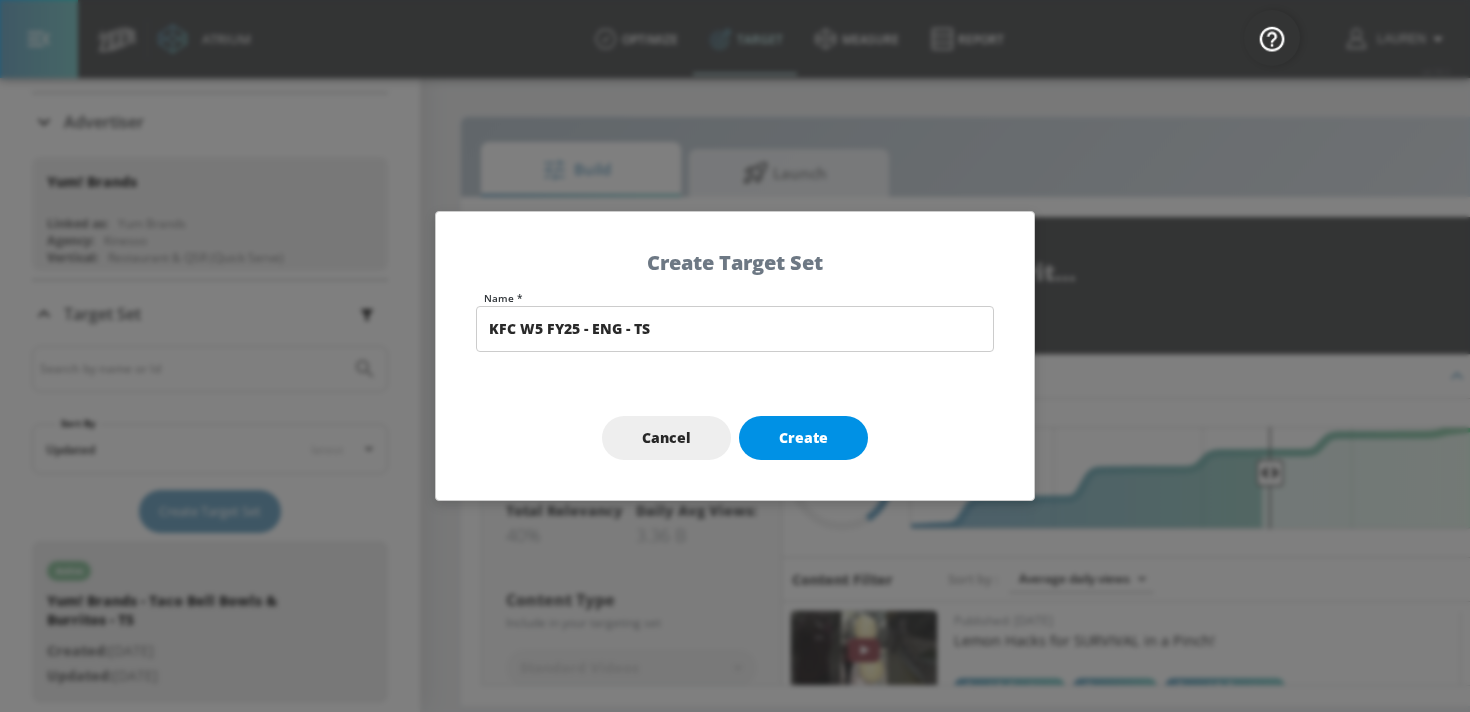 click on "Create" at bounding box center (803, 438) 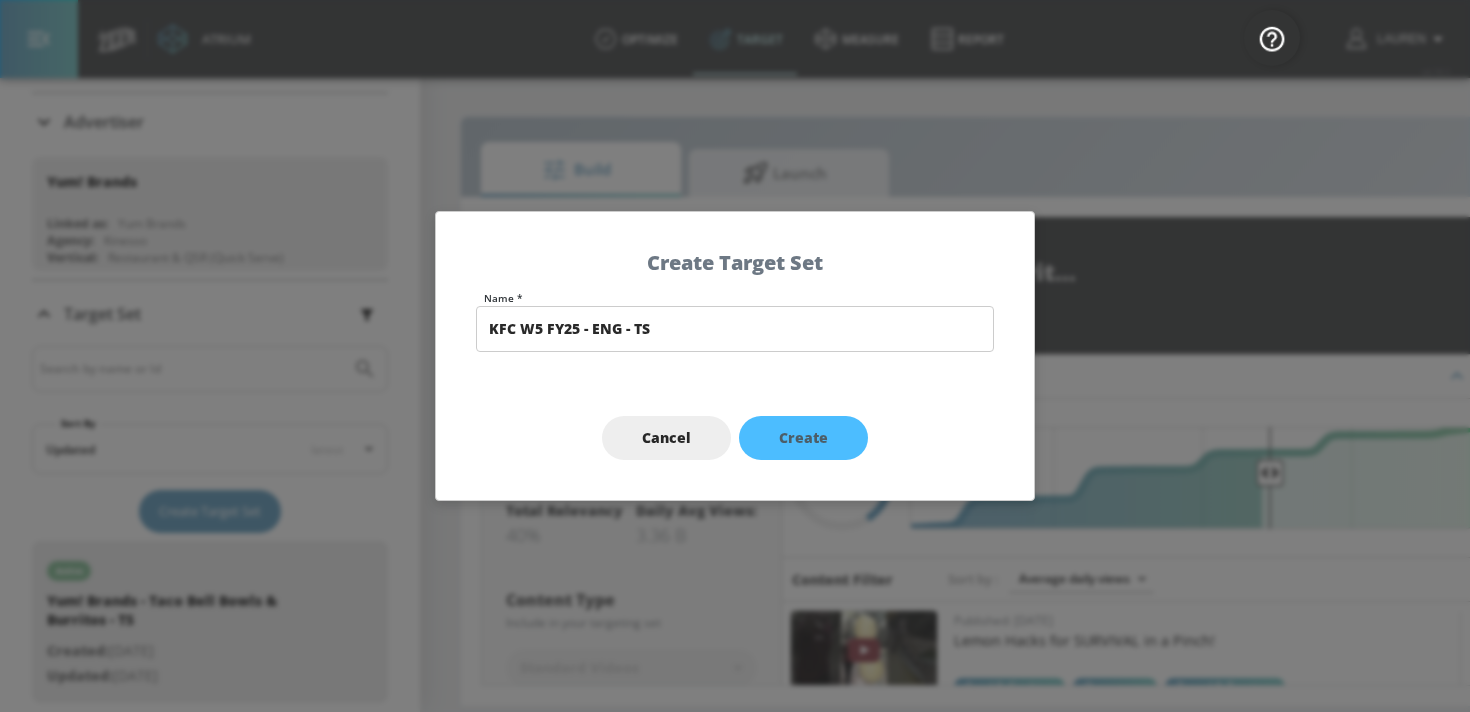 type on "KFC W5 FY25 - ENG - TS" 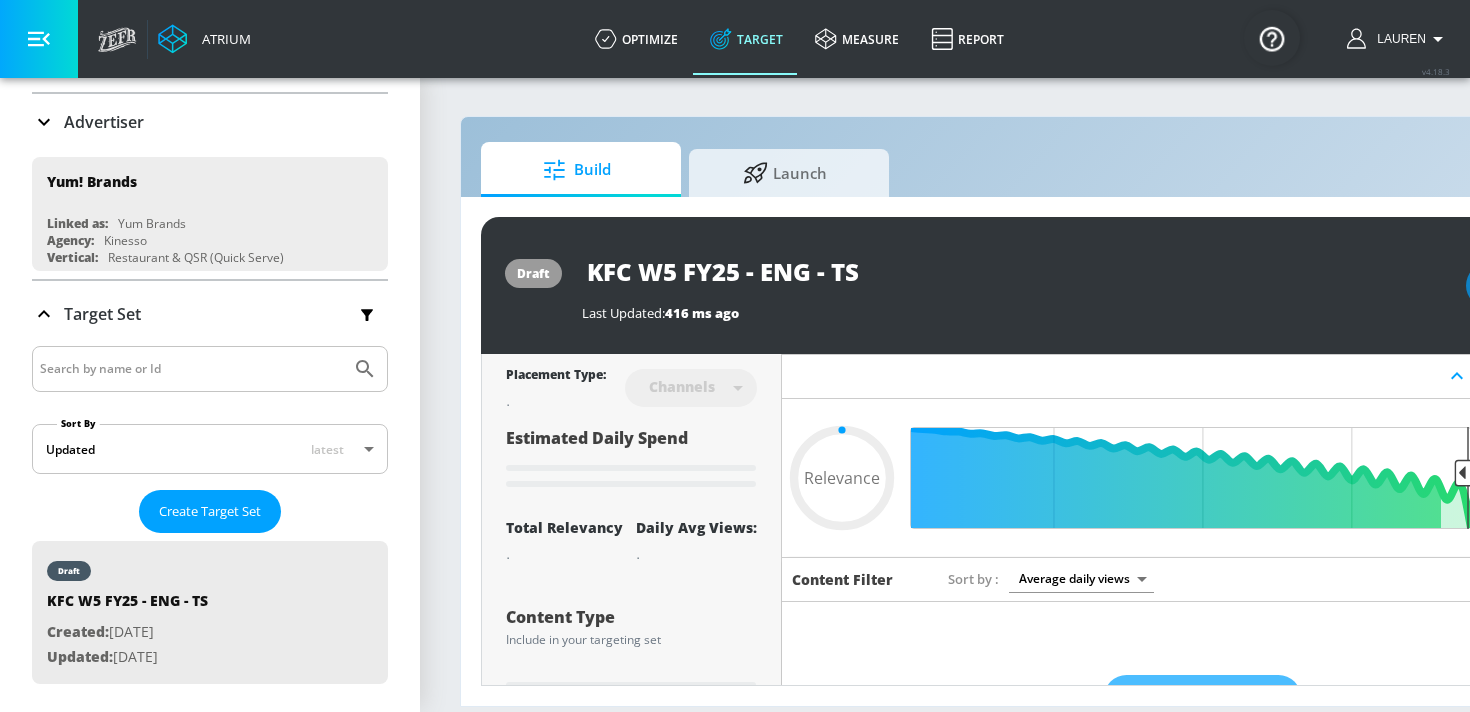 type on "0.7" 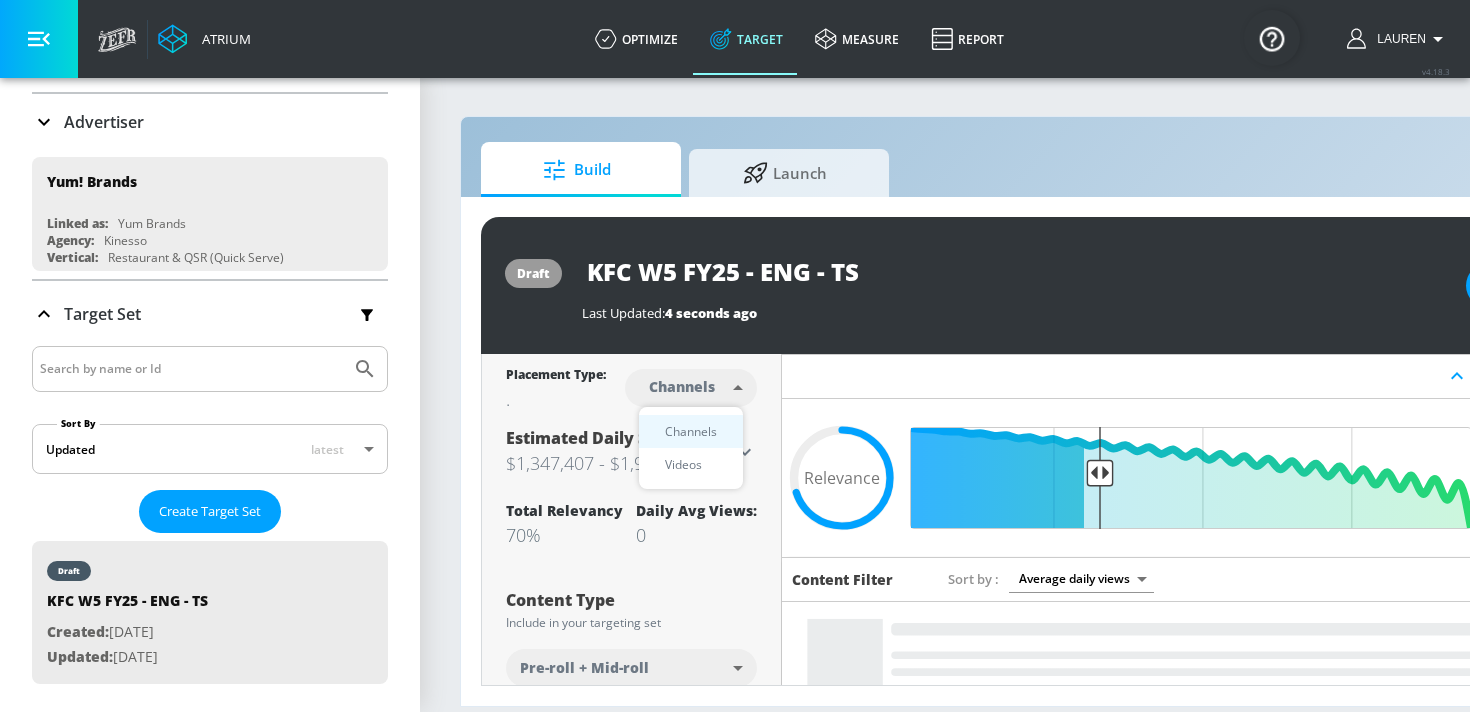 click on "Atrium optimize Target measure Report optimize Target measure Report v 4.18.3 Lauren Platform DV360:   Youtube DV360:   Youtube Advertiser Sort By A-Z asc ​ Add Account Yum! Brands Linked as: Yum Brands Agency: Kinesso Vertical: Restaurant & QSR (Quick Serve) [PERSON_NAME] Test Account 1 Linked as: Zefr Demos Agency: Zefr Vertical: Other Parry Test Linked as: Zefr Demos Agency: Parry Test Vertical: Music alicyn test Linked as: Zefr Demos Agency: alicyn test Vertical: Healthcare Kelsey Test Linked as: Zefr Demos Agency: Kelsey Test Vertical: CPG (Consumer Packaged Goods) Test Linked as: Zefr Demos Agency: Test Vertical: Travel [PERSON_NAME] TEST Linked as: Zefr Demos Agency: [PERSON_NAME] TEST Vertical: Other [PERSON_NAME] Test Account Linked as: Zefr Demos Agency: #1 Media Agency in the World Vertical: Retail [PERSON_NAME] C Test Account Linked as: Zefr Demos Agency: [PERSON_NAME] Vertical: CPG (Consumer Packaged Goods) [PERSON_NAME] TEST YTL USR Q|A Linked as: QA YTL Test Brand Agency: QA Vertical: Healthcare [PERSON_NAME] Account Linked as:" at bounding box center [735, 356] 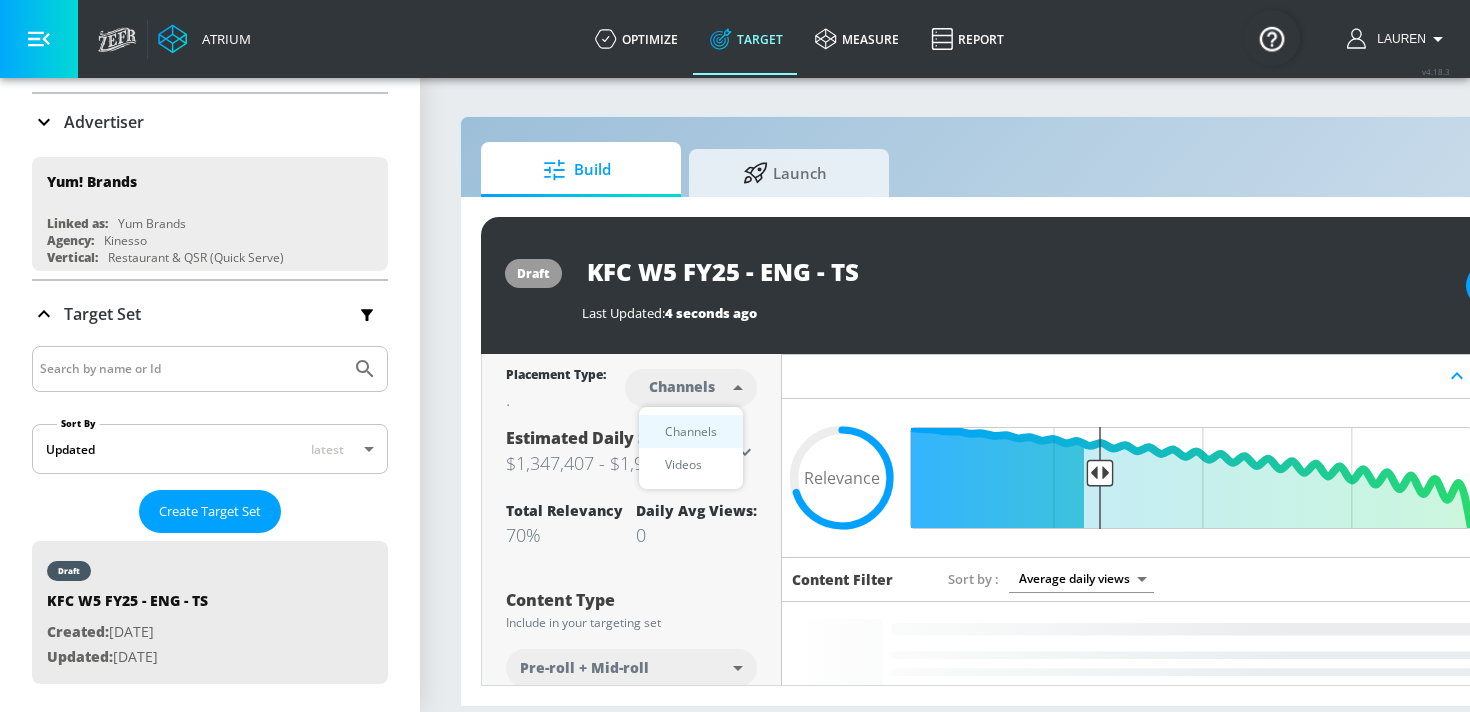 click on "Videos" at bounding box center [683, 464] 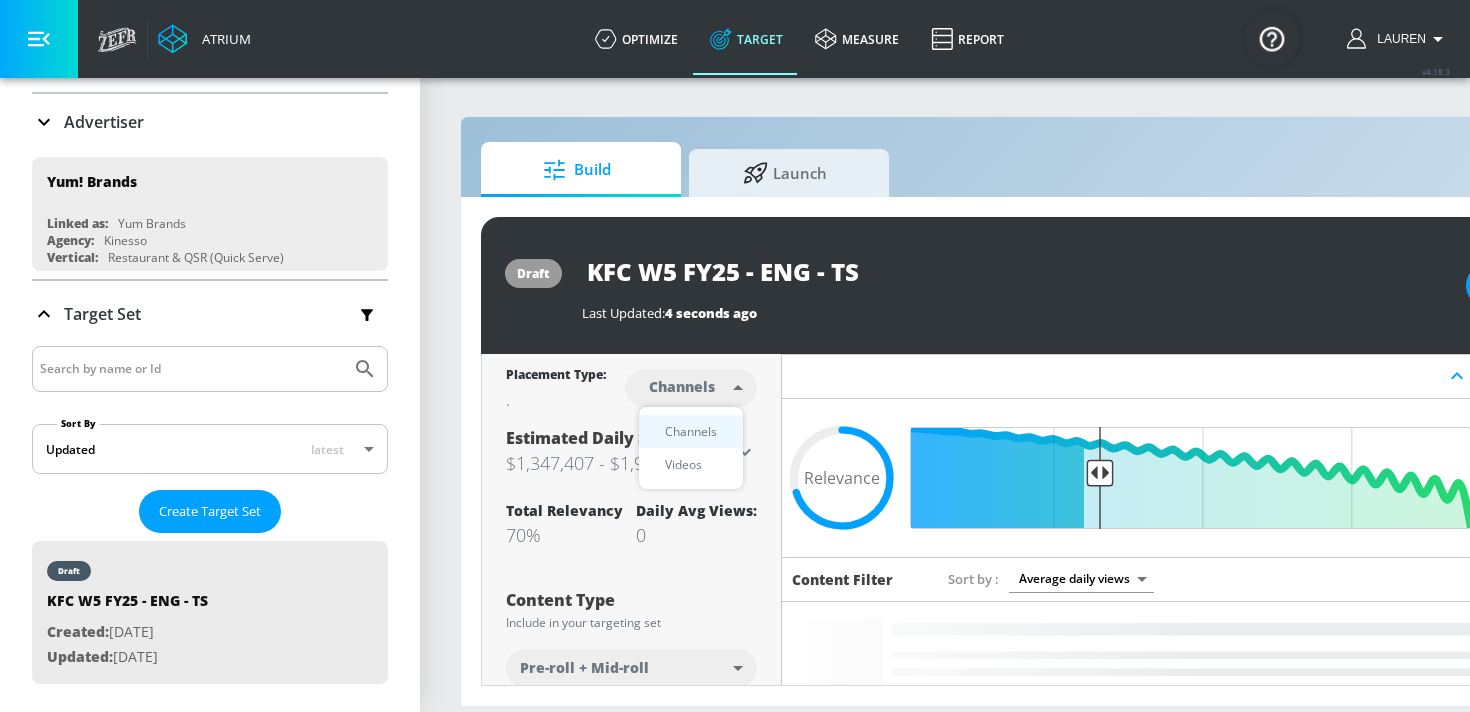 type on "videos" 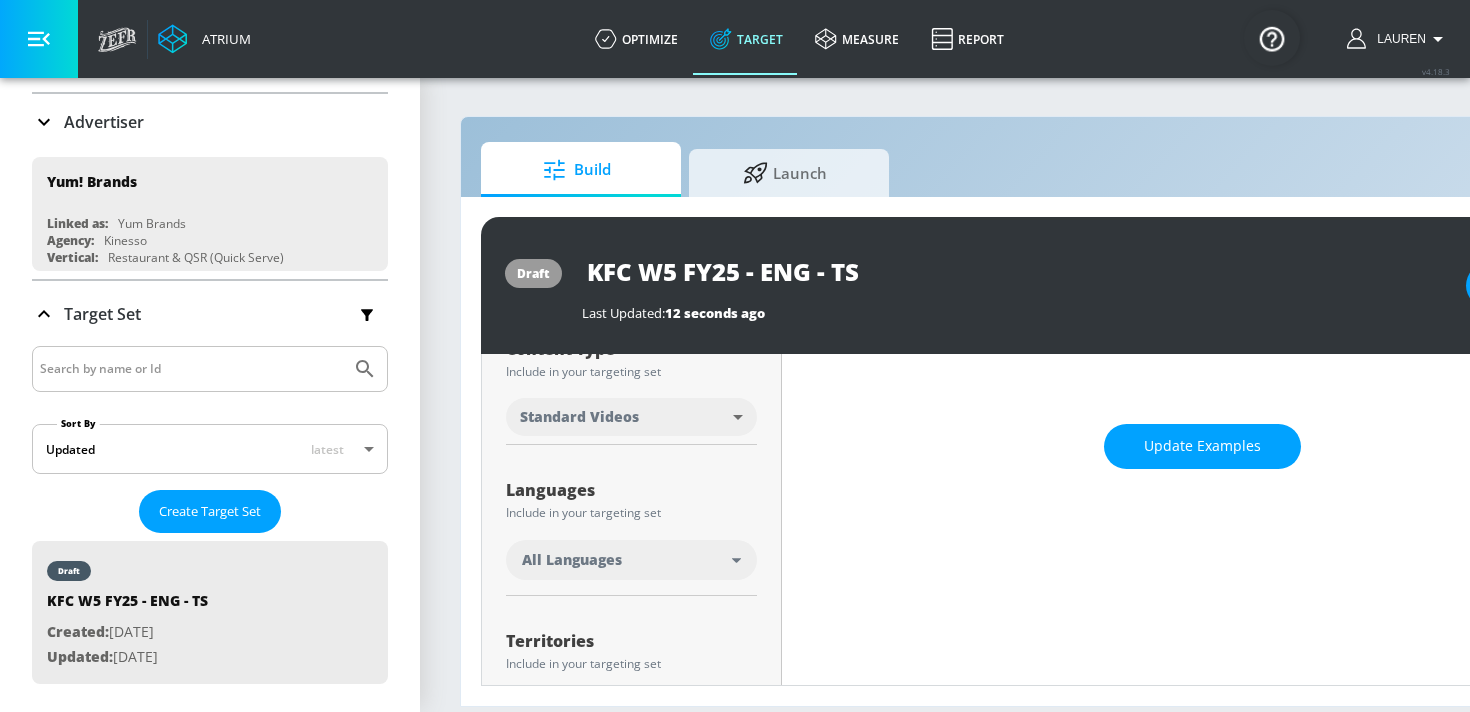 scroll, scrollTop: 254, scrollLeft: 0, axis: vertical 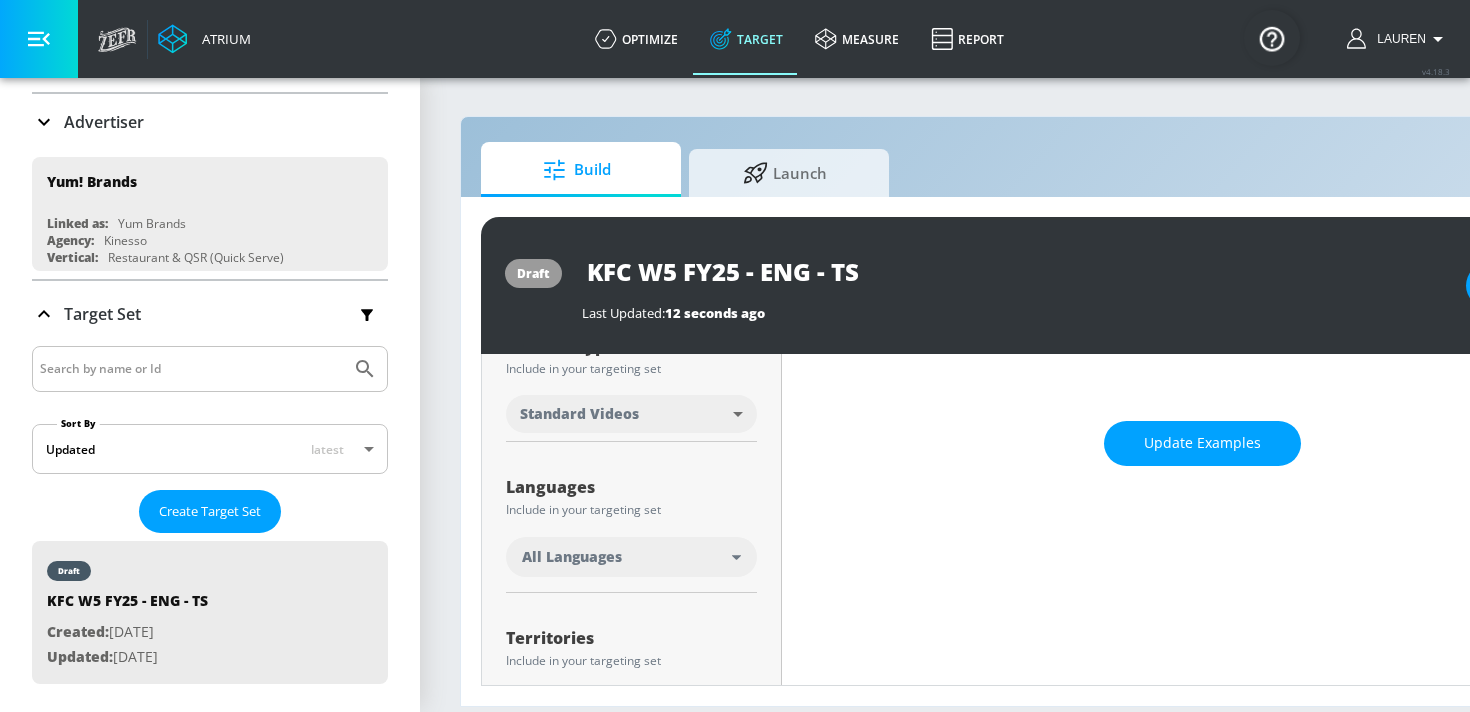 click on "All Languages" at bounding box center [572, 557] 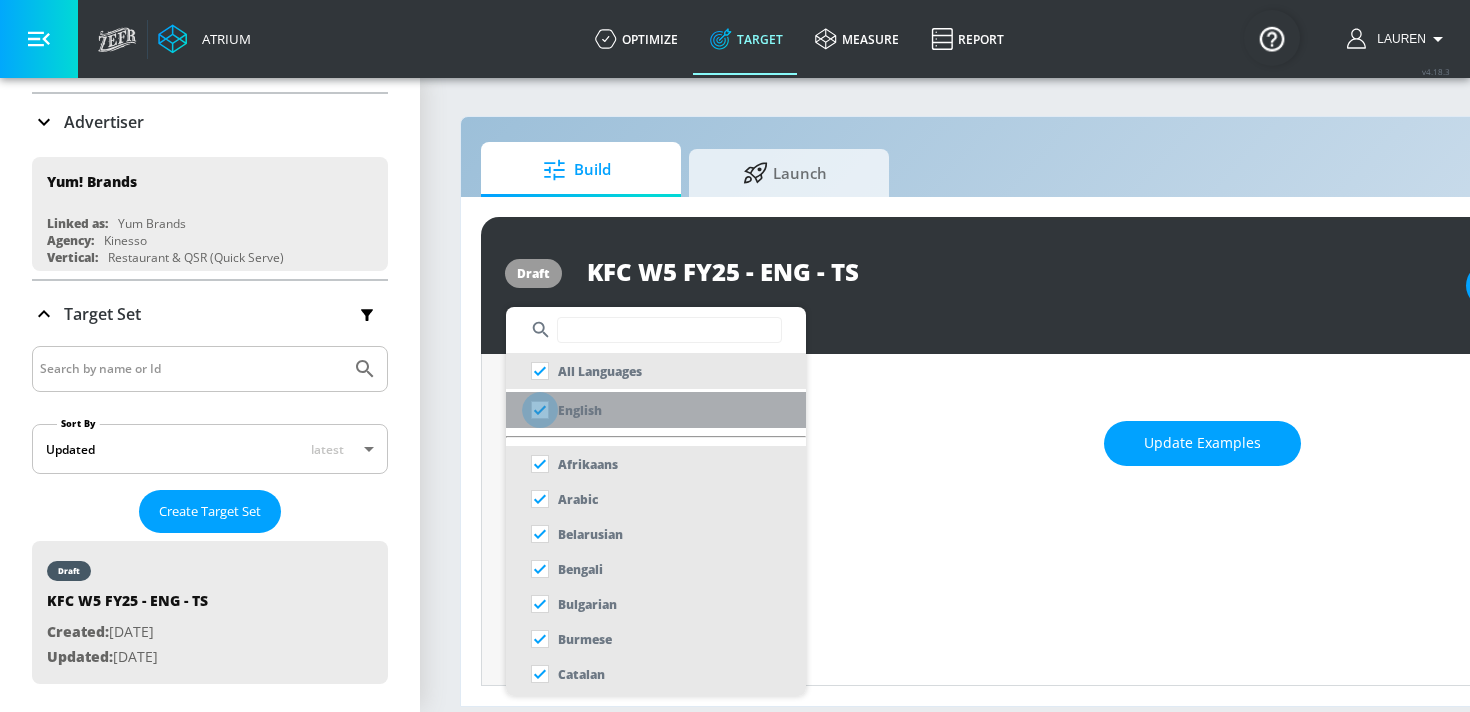 click at bounding box center [540, 410] 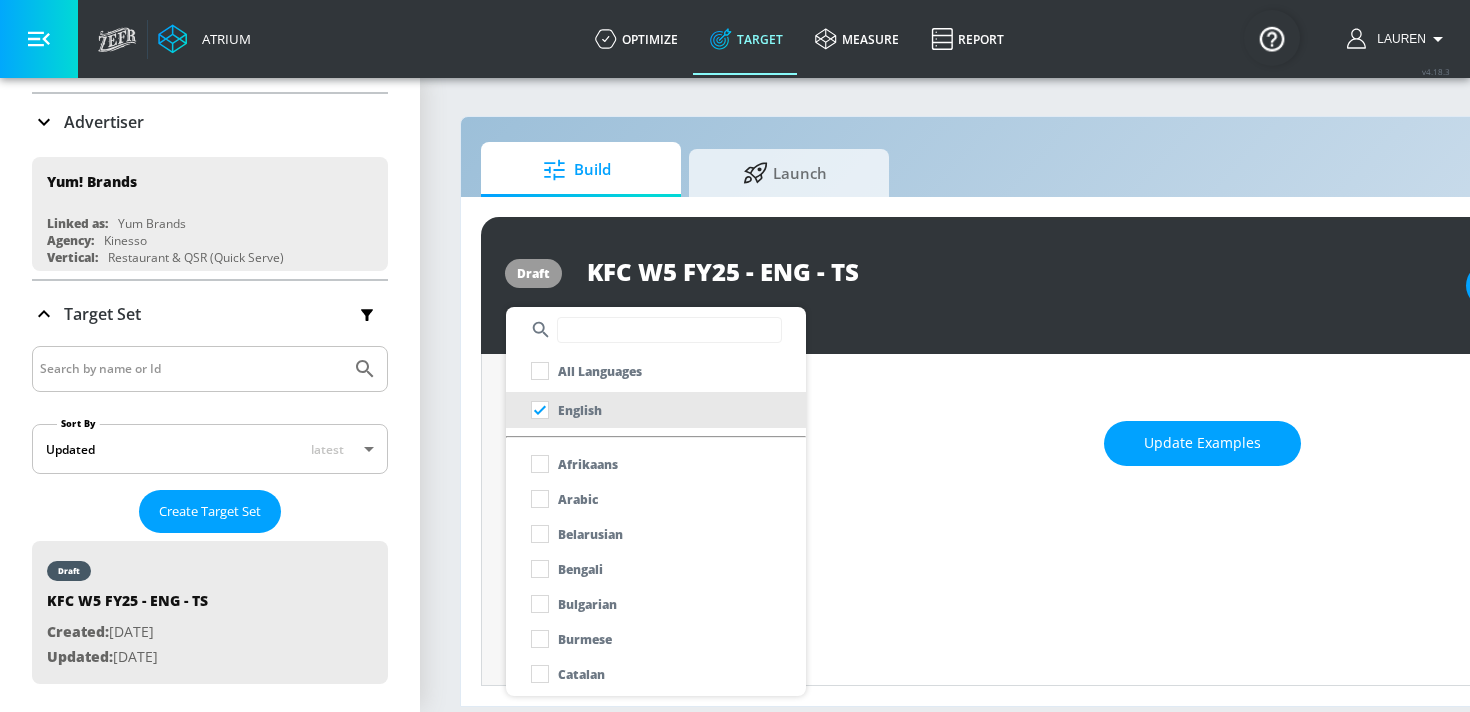 click at bounding box center [735, 356] 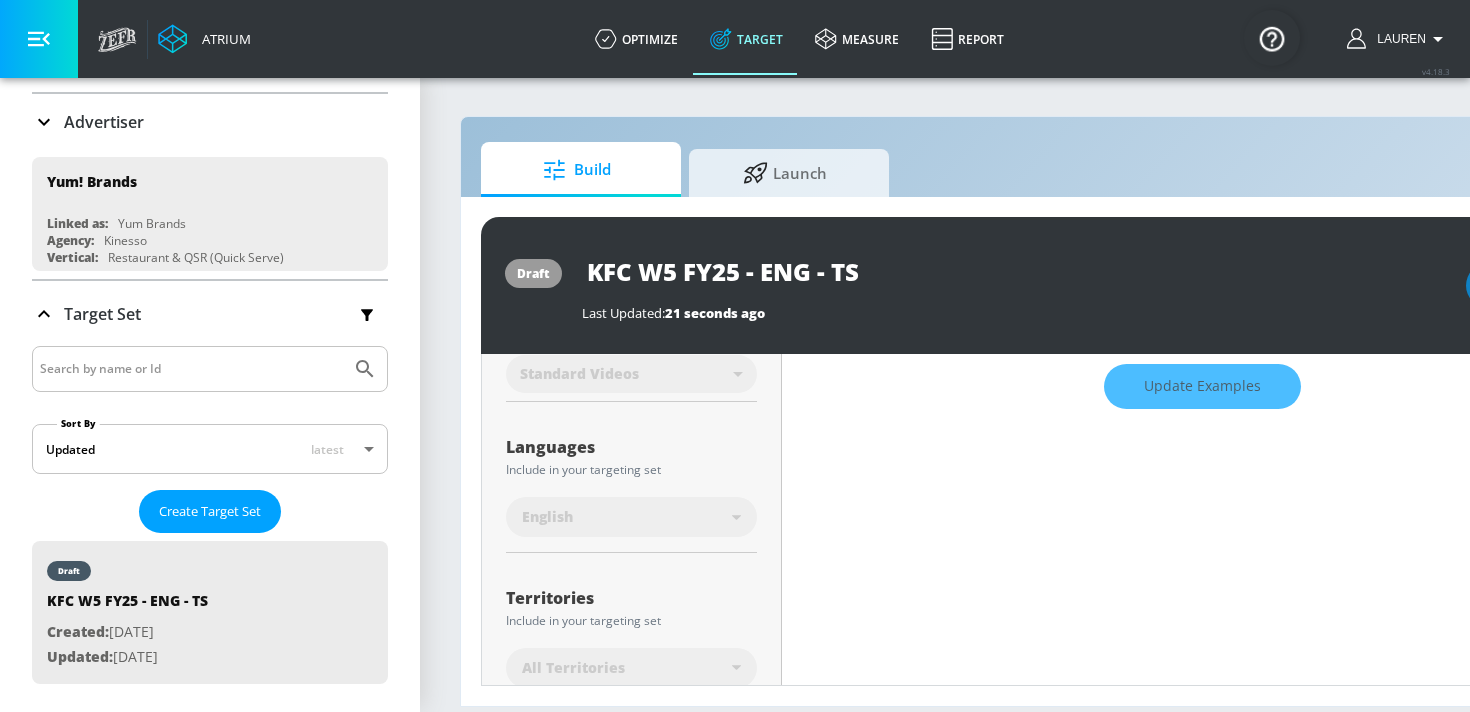 scroll, scrollTop: 326, scrollLeft: 0, axis: vertical 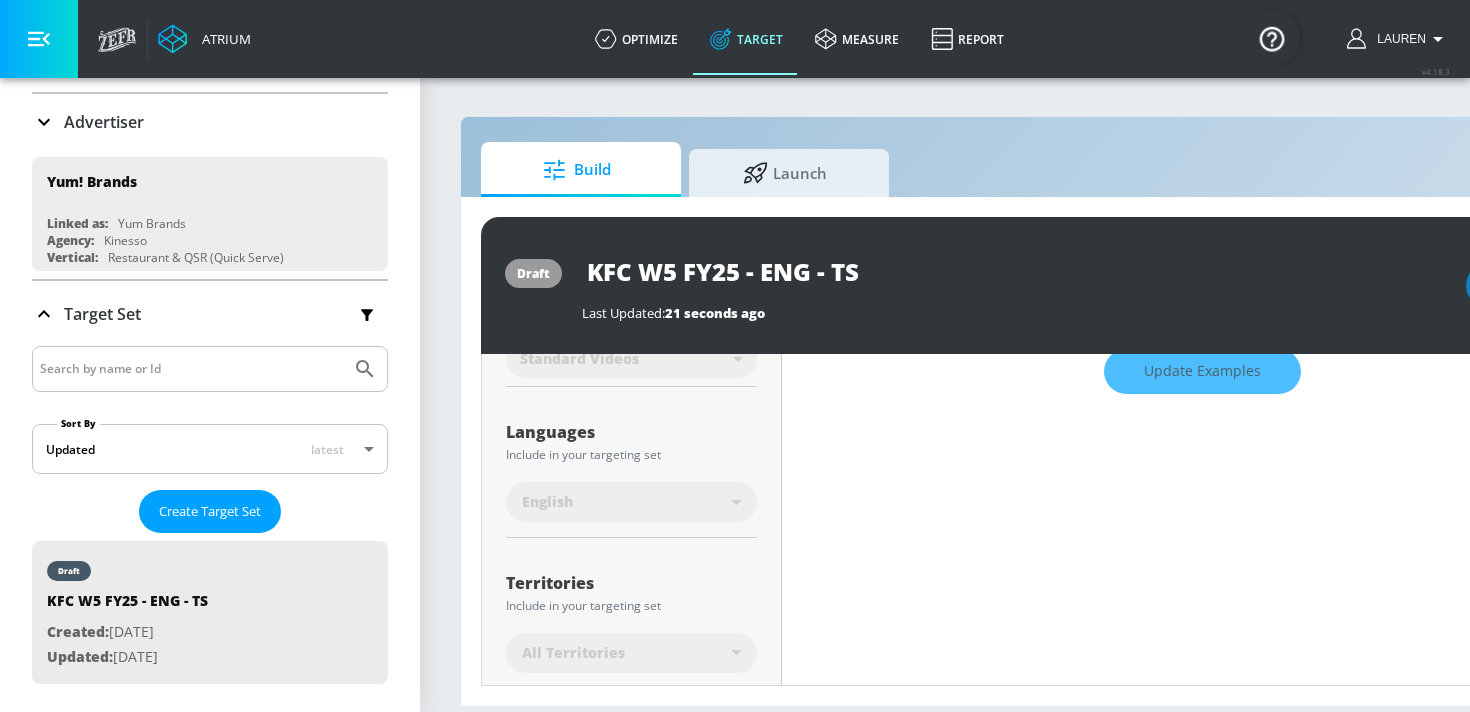 click on "All Territories" at bounding box center (627, 653) 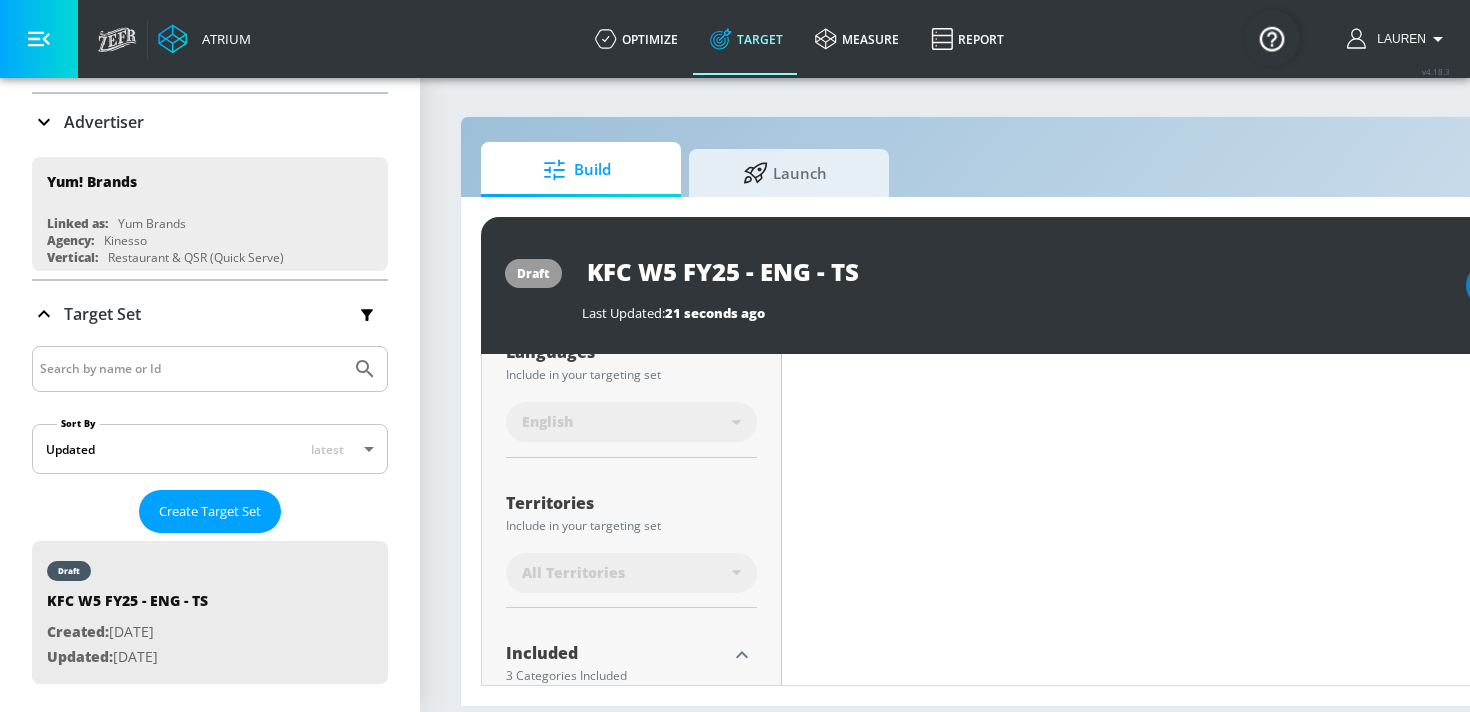 click 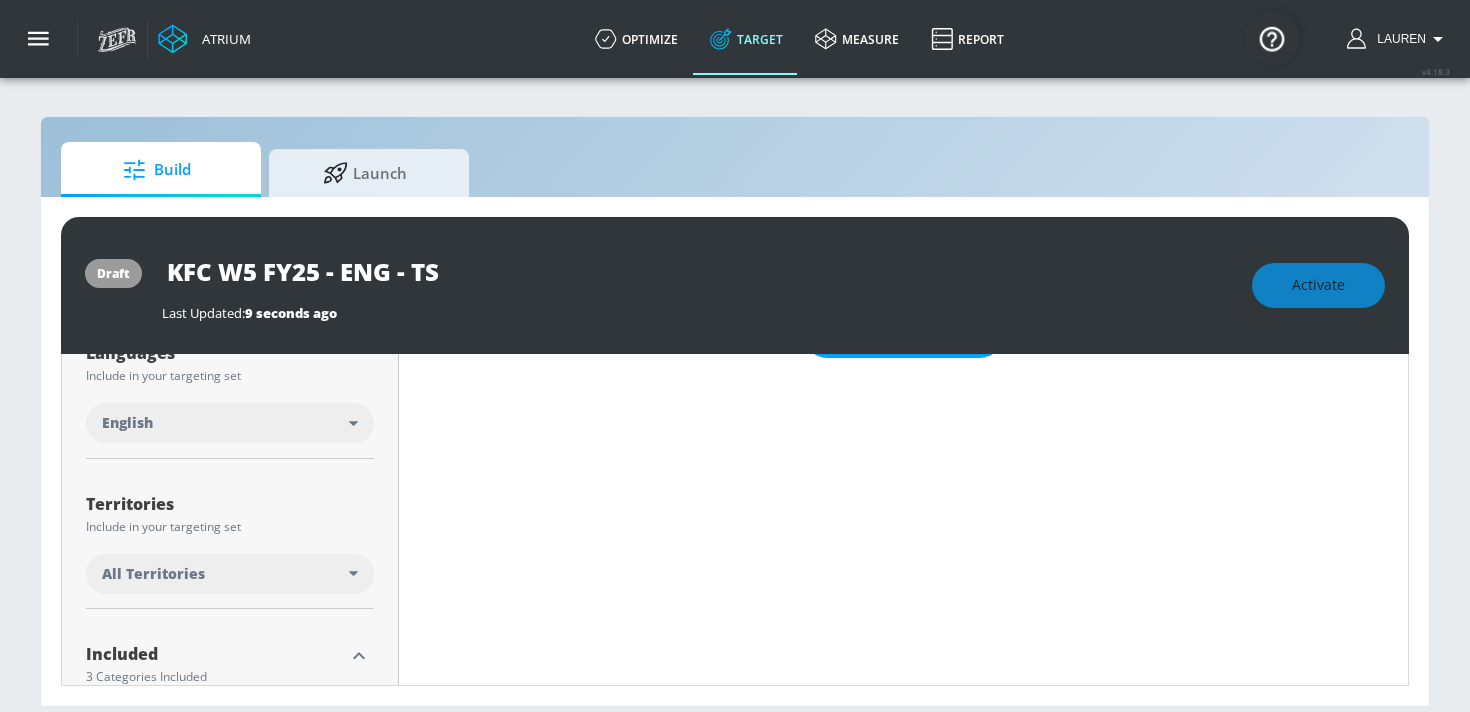 scroll, scrollTop: 428, scrollLeft: 0, axis: vertical 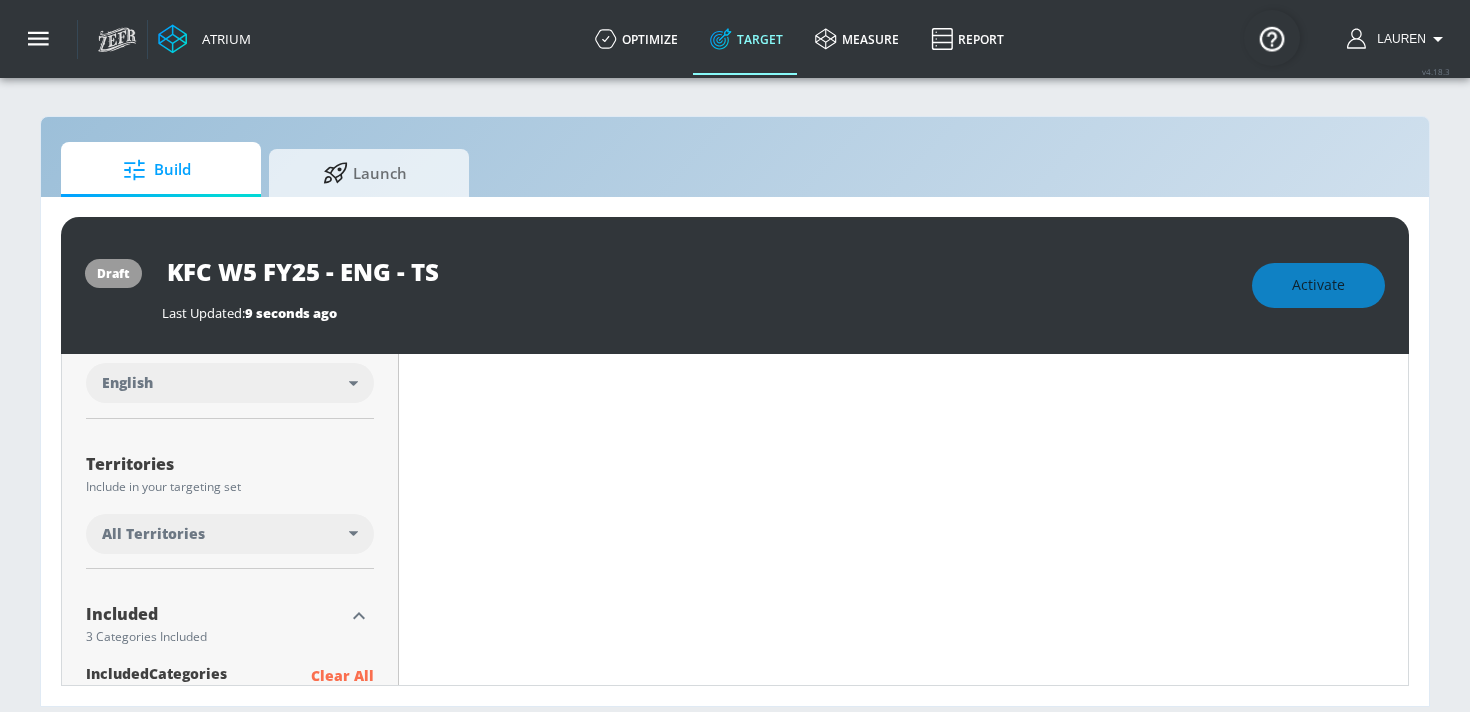 click on "All Territories" at bounding box center [225, 534] 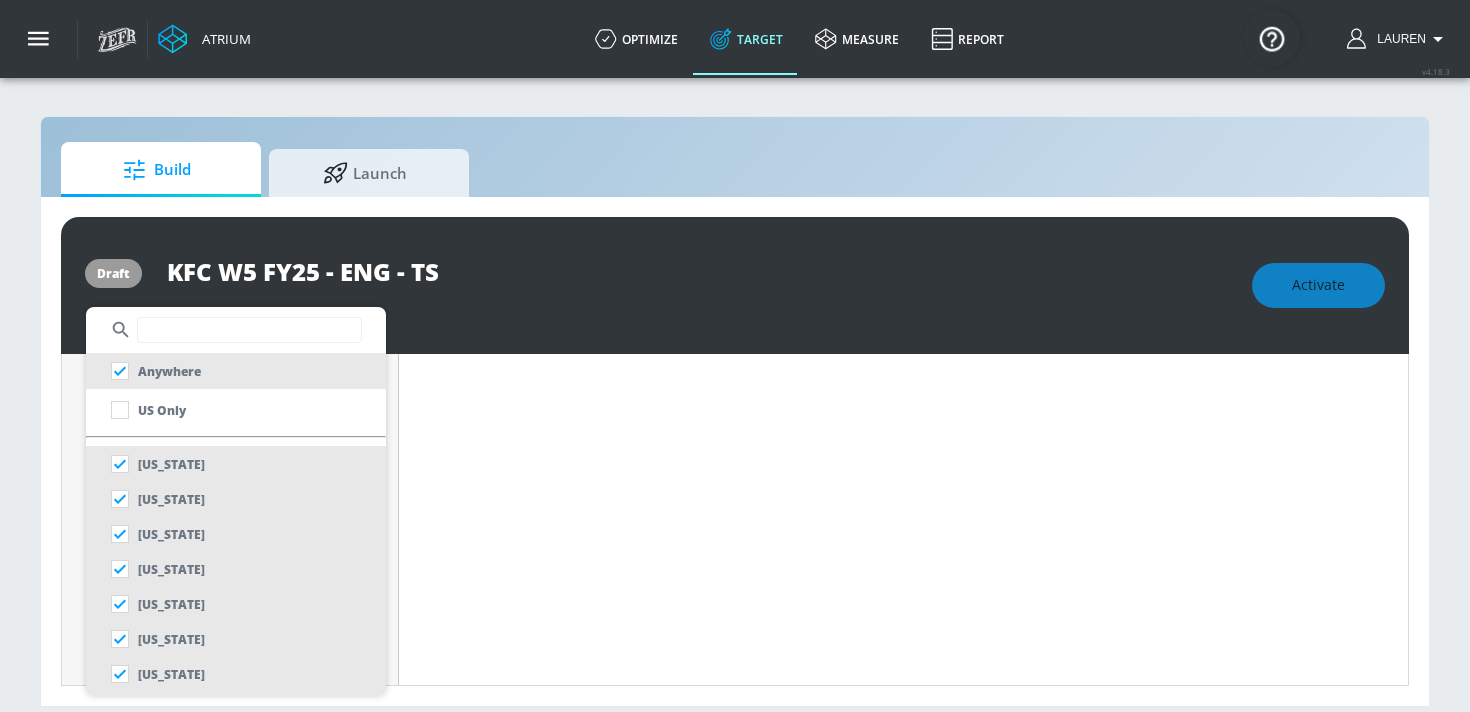 click at bounding box center (249, 330) 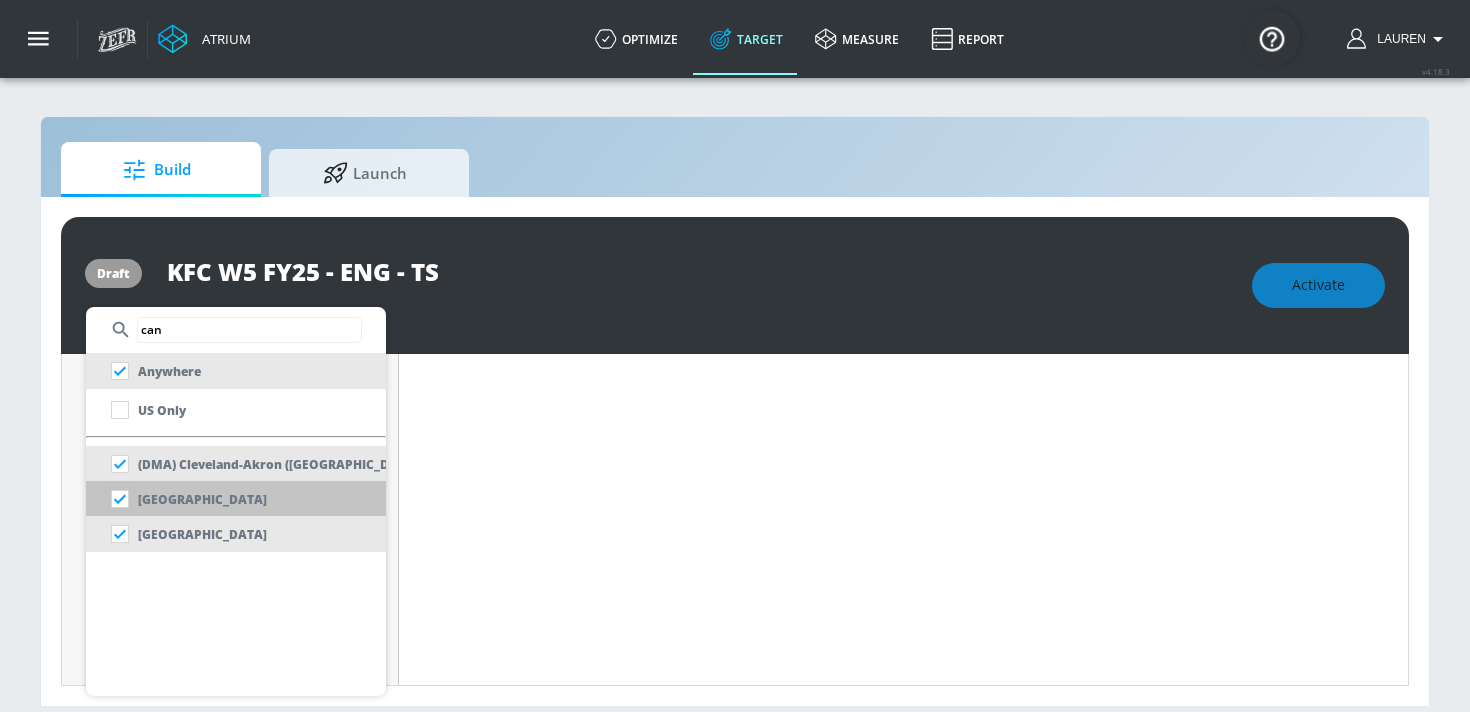 type on "can" 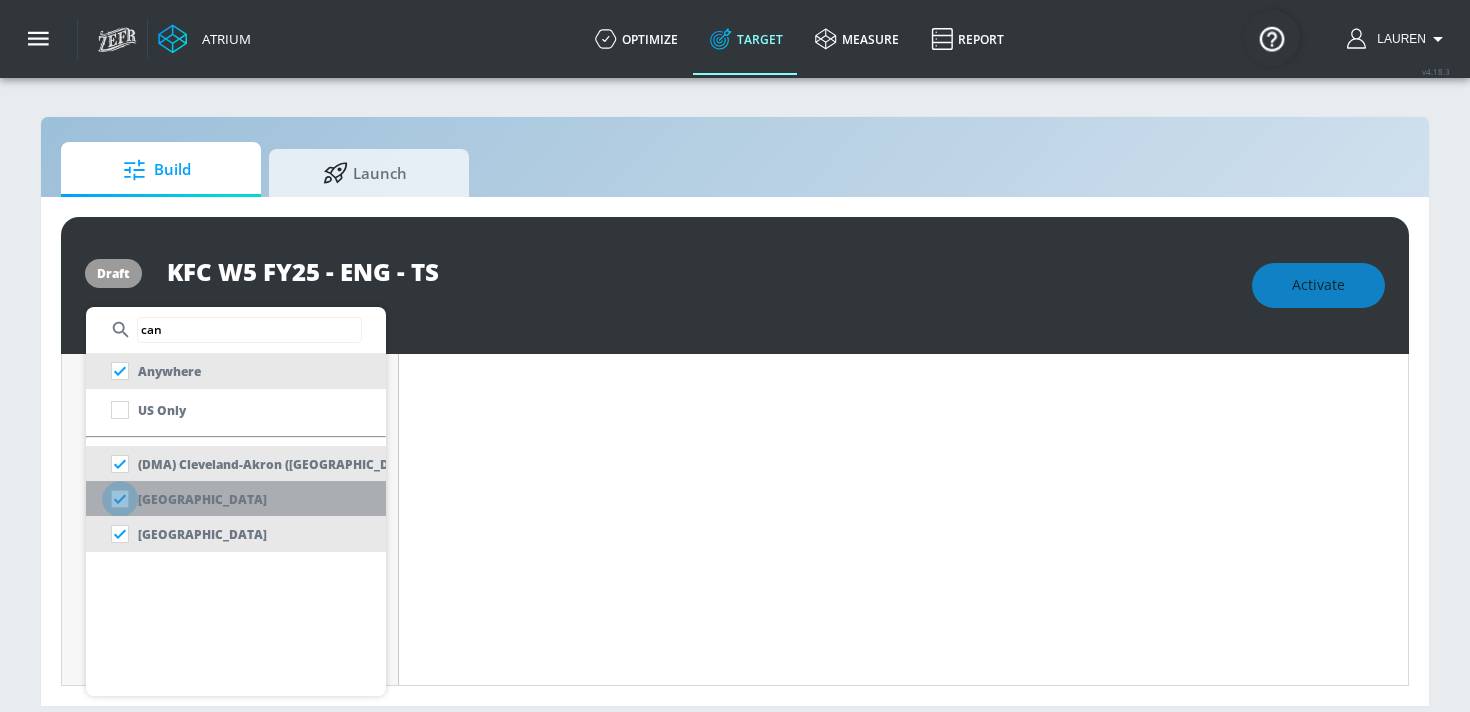 click at bounding box center [120, 499] 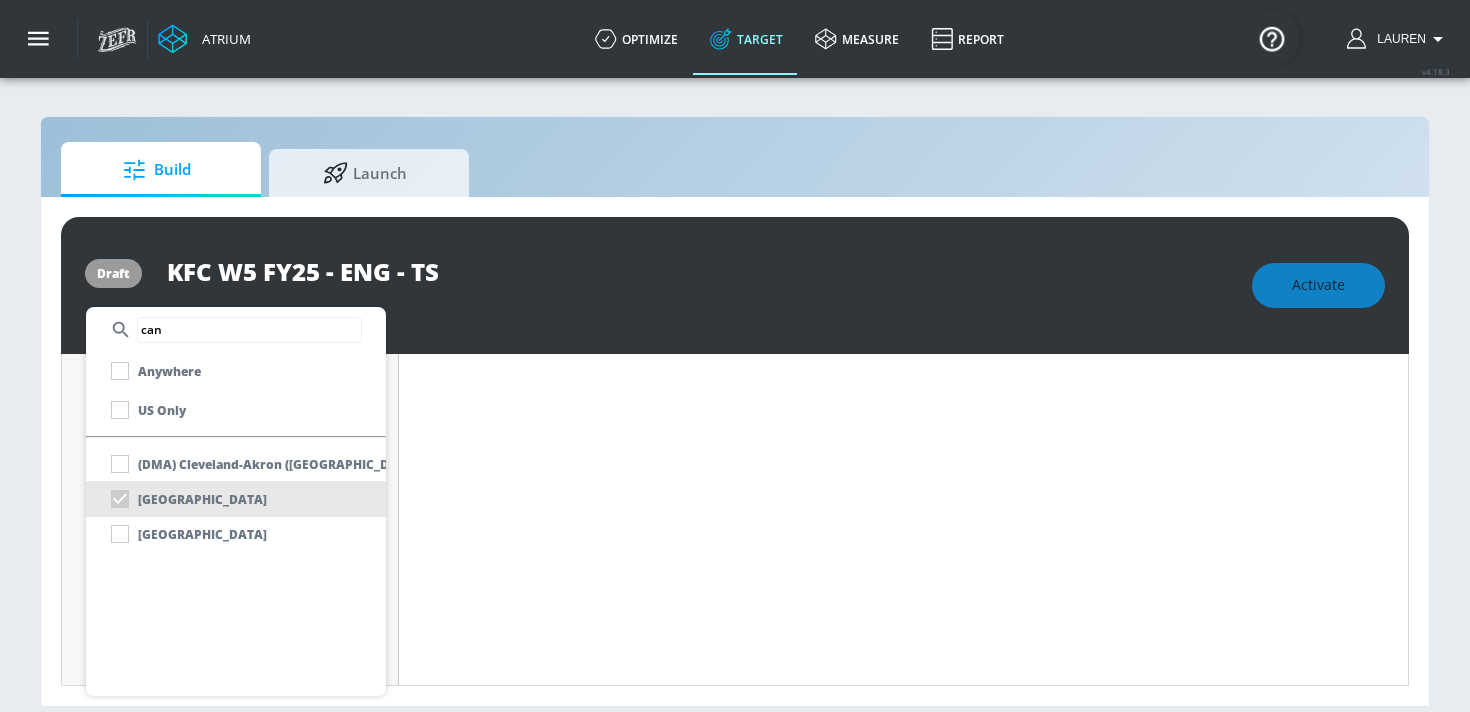 click at bounding box center (735, 356) 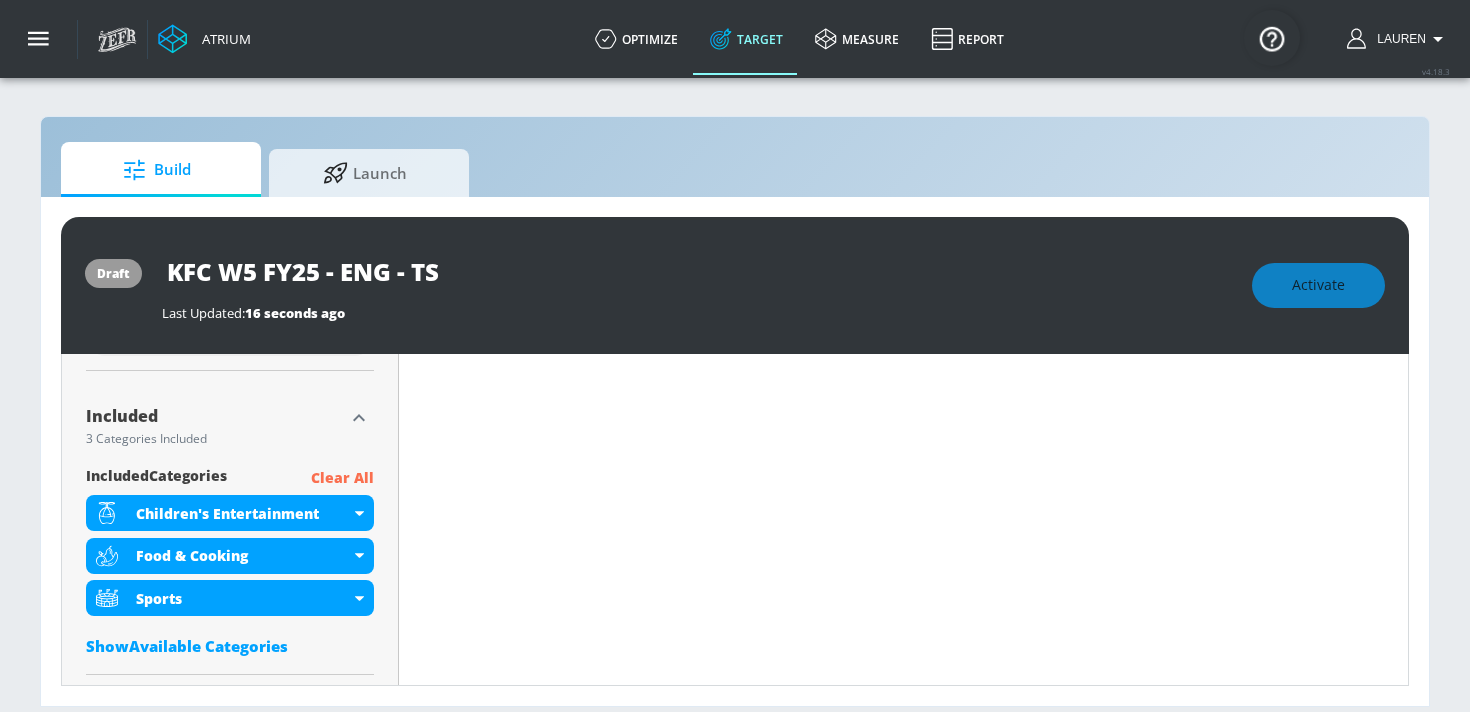 scroll, scrollTop: 651, scrollLeft: 0, axis: vertical 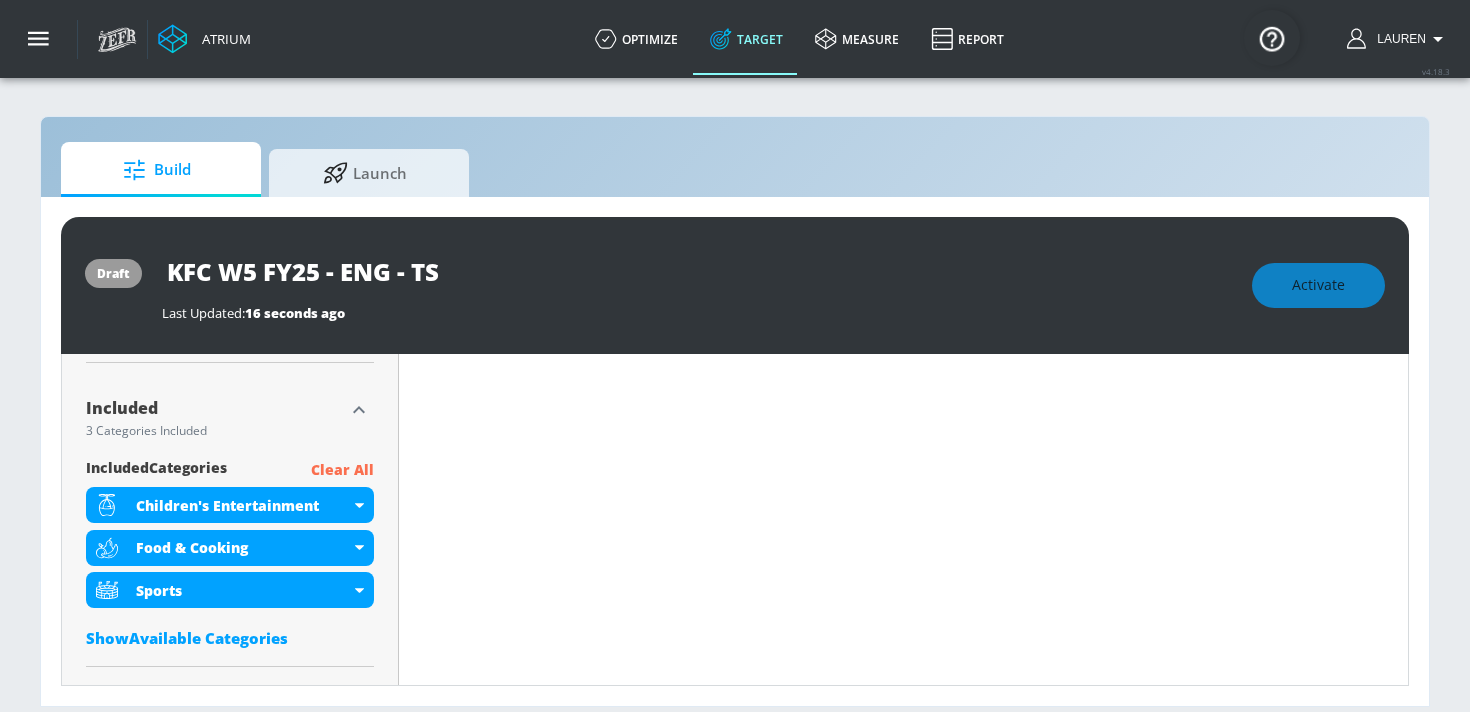 click on "Clear All" at bounding box center (342, 470) 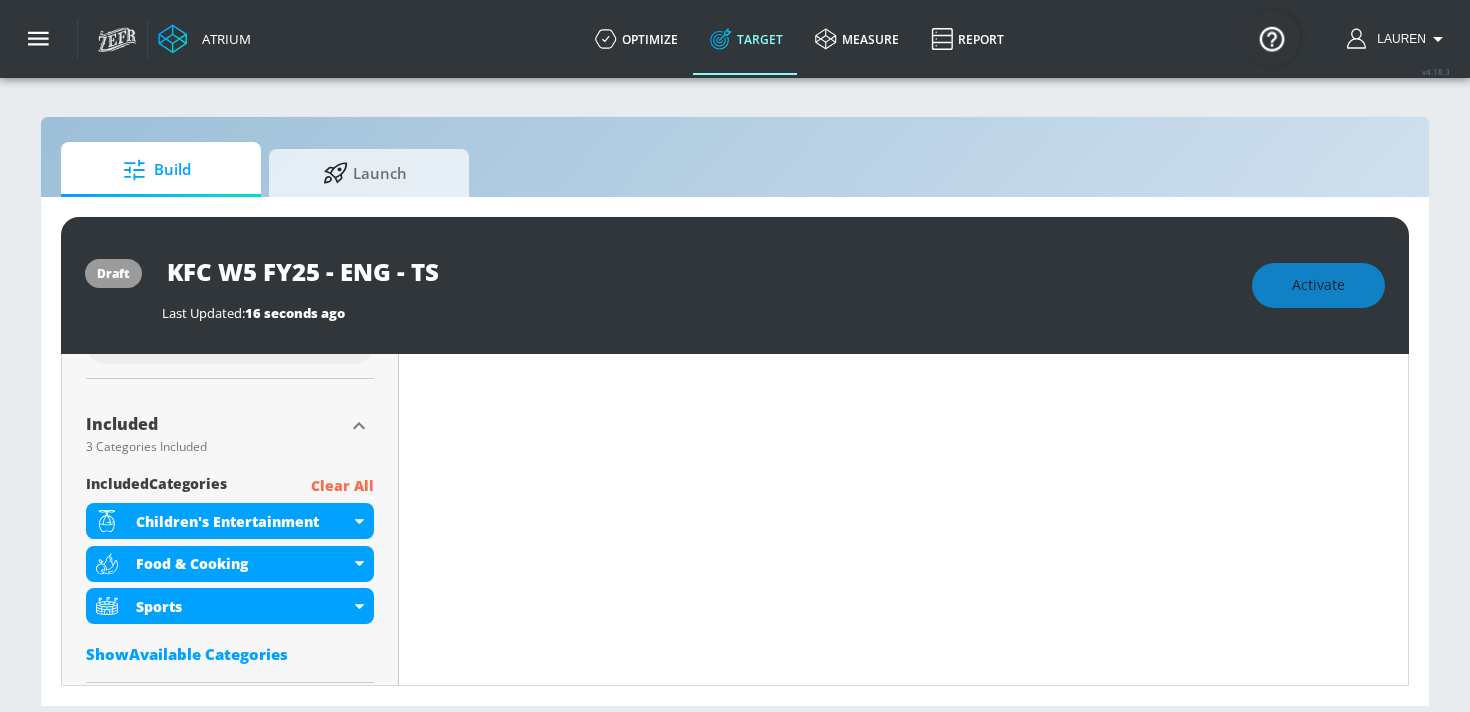 click on "Show  Available Categories" at bounding box center (230, 654) 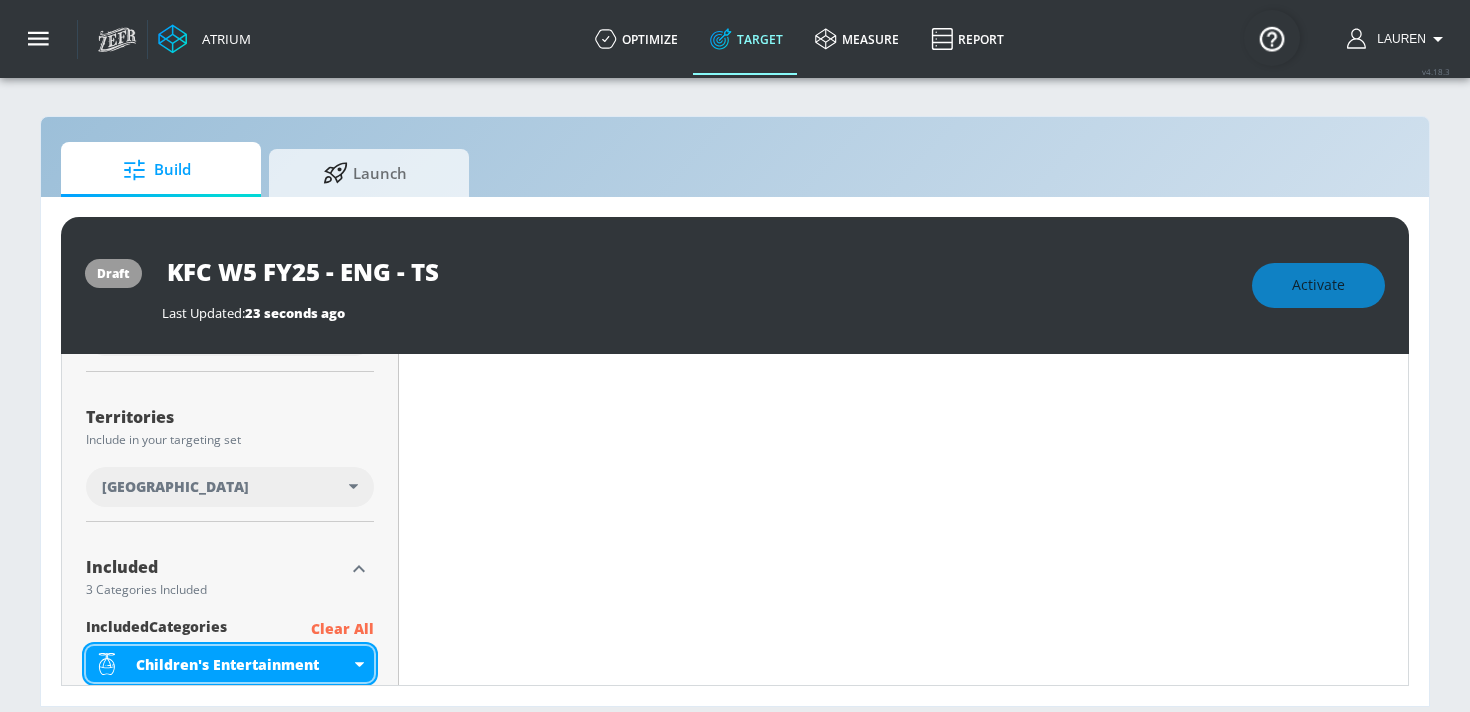 scroll, scrollTop: 474, scrollLeft: 0, axis: vertical 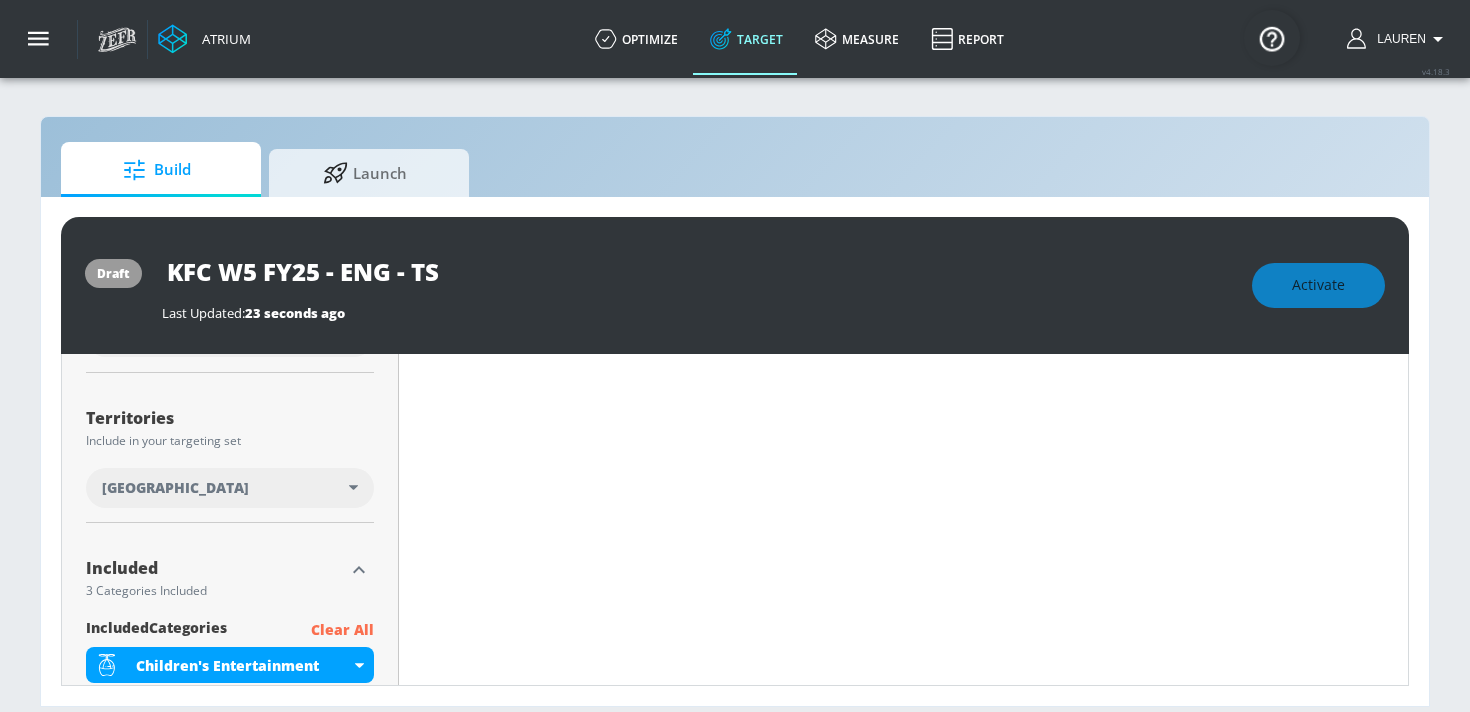 click on "Clear All" at bounding box center (342, 630) 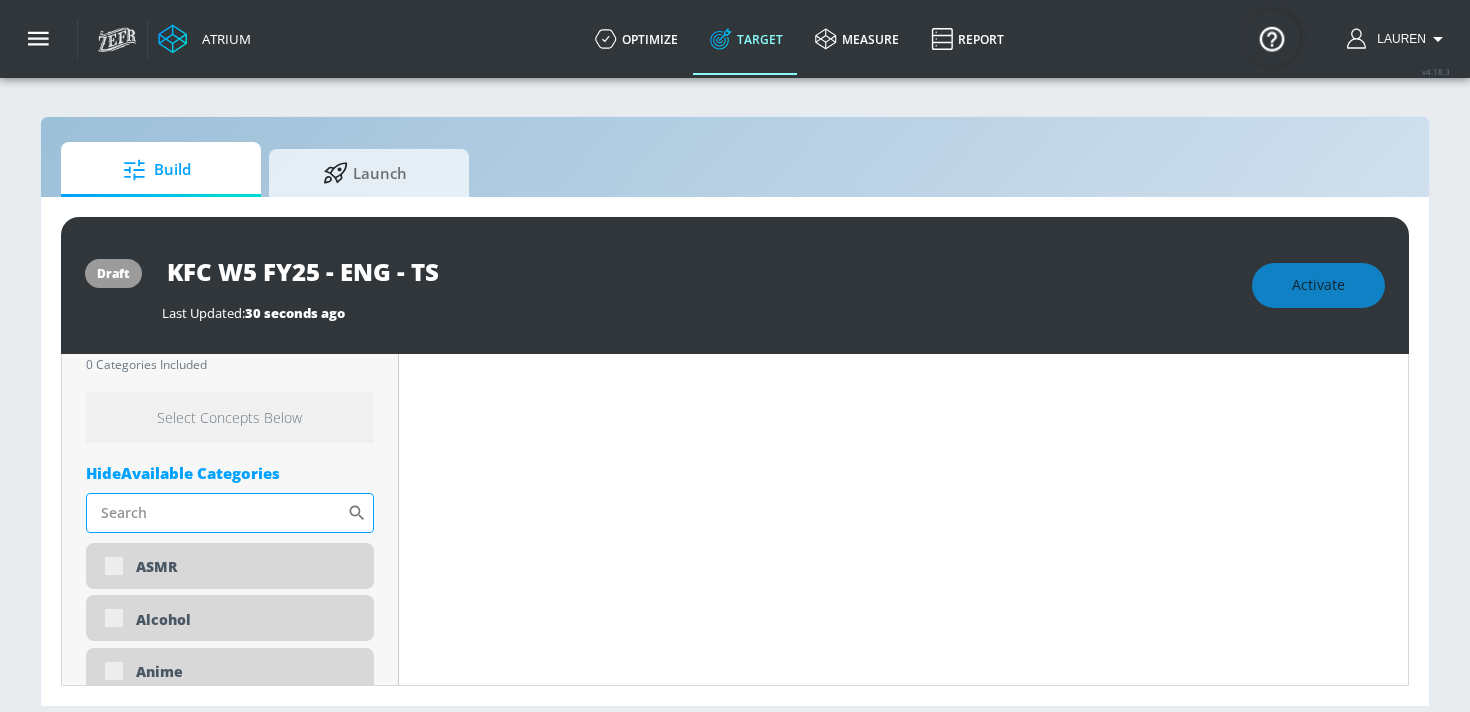 scroll, scrollTop: 714, scrollLeft: 0, axis: vertical 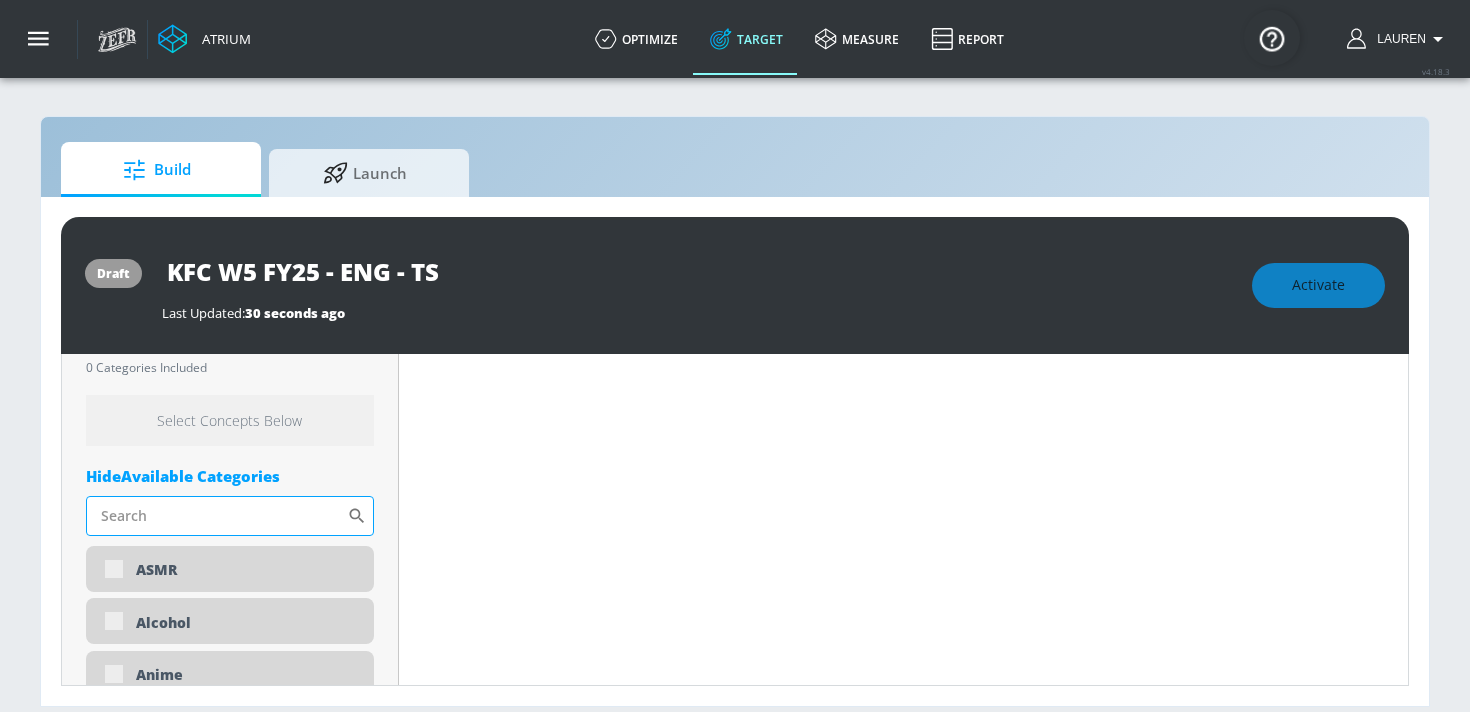 click on "Sort By" at bounding box center [216, 516] 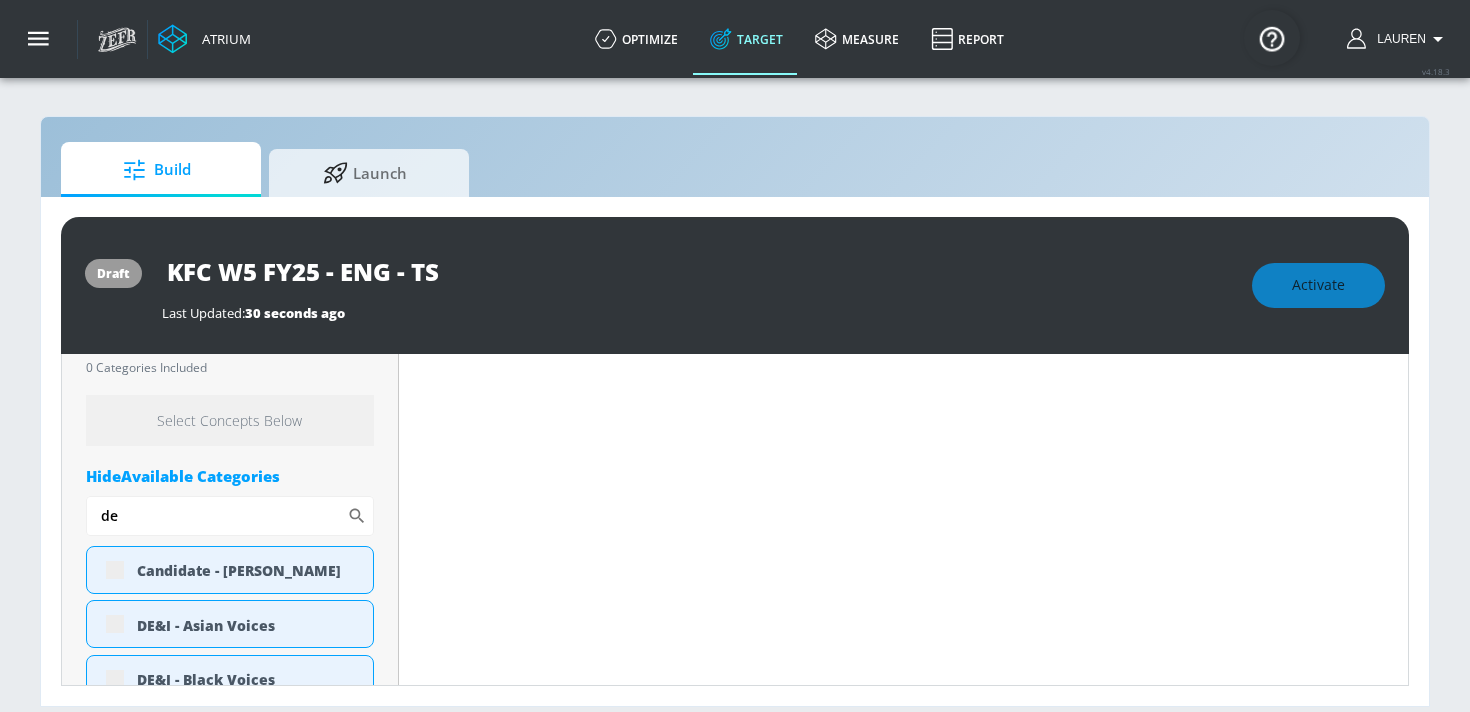 type on "de" 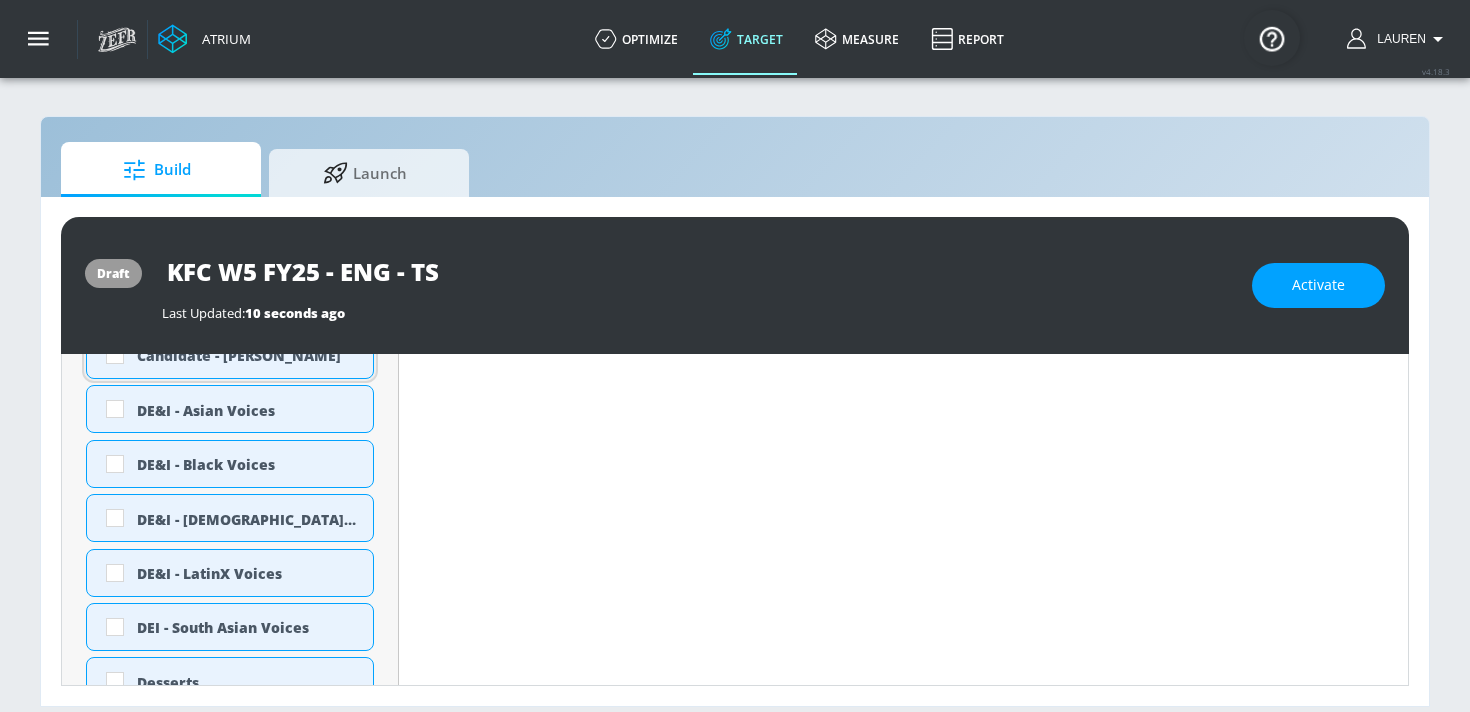 scroll, scrollTop: 900, scrollLeft: 0, axis: vertical 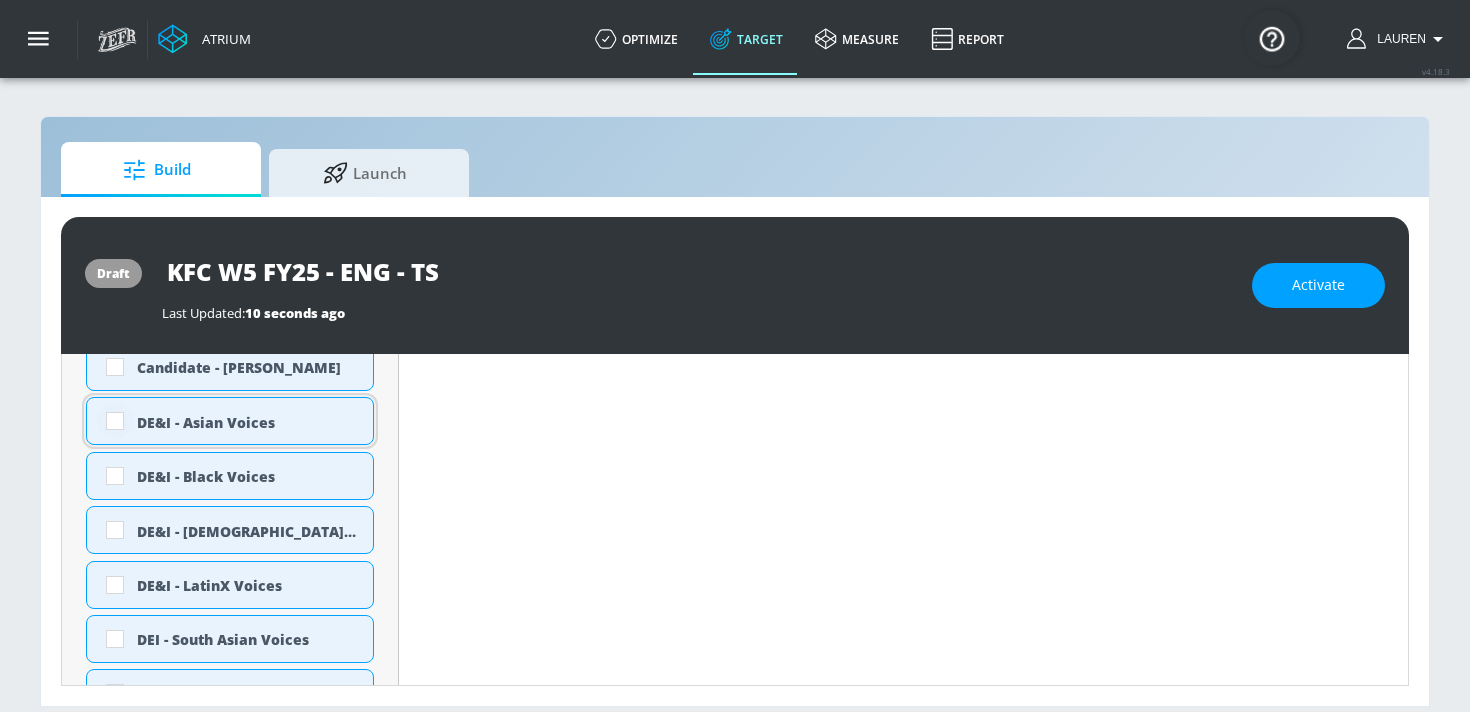 click at bounding box center [115, 421] 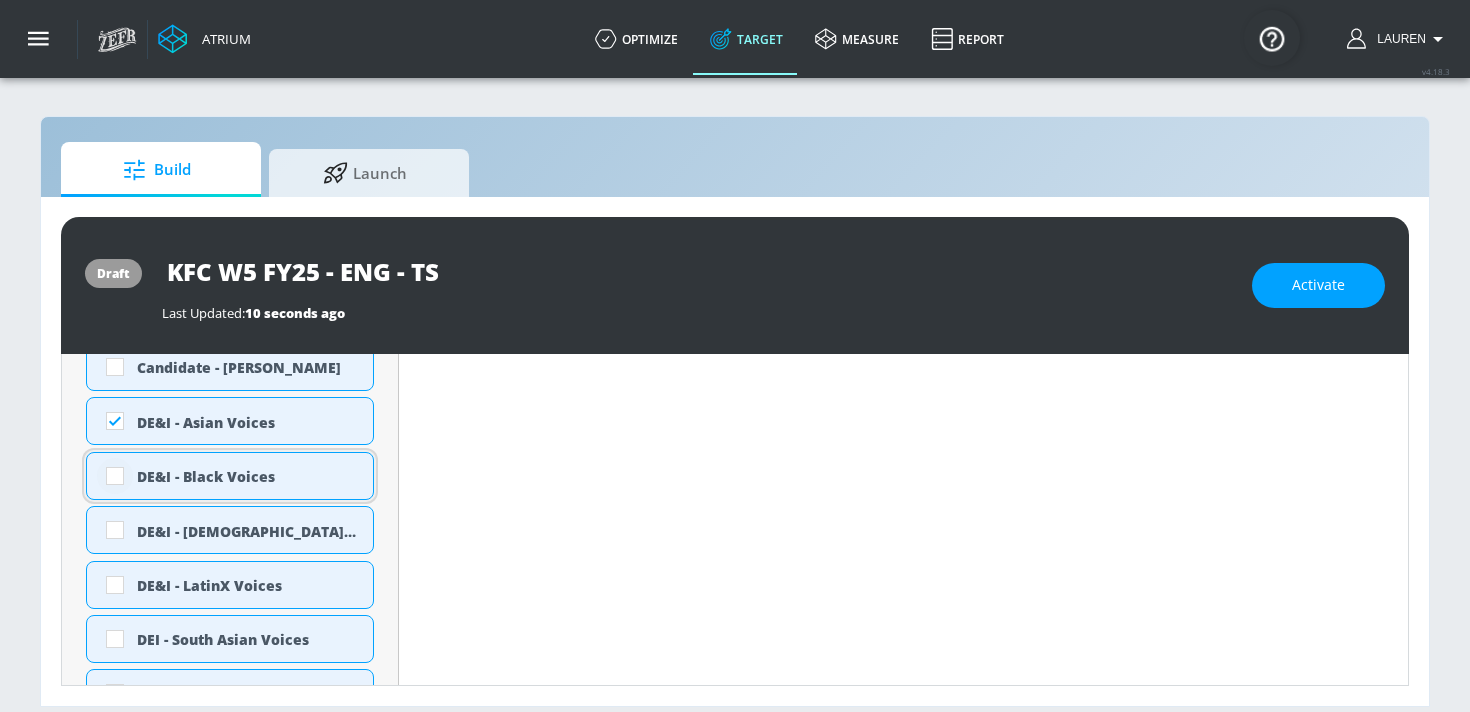 click at bounding box center (115, 476) 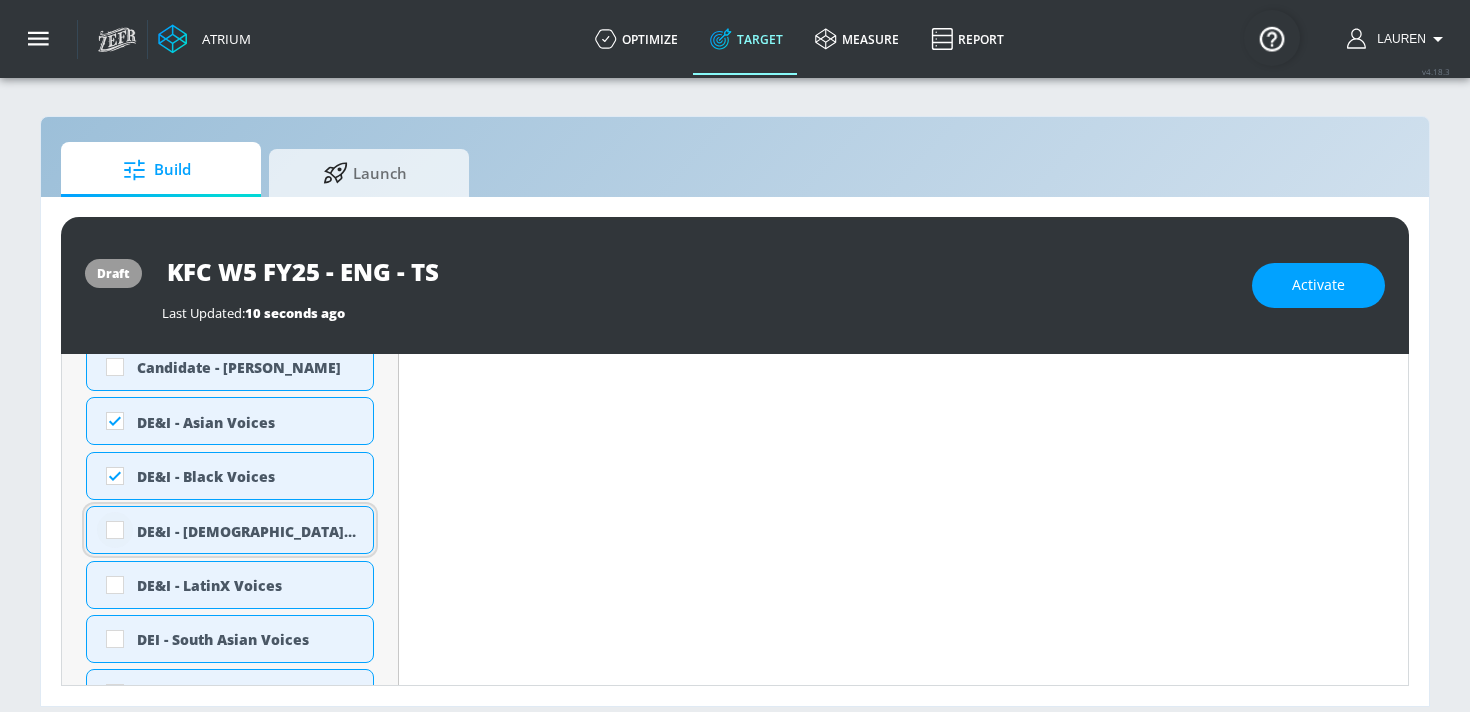 click at bounding box center (115, 530) 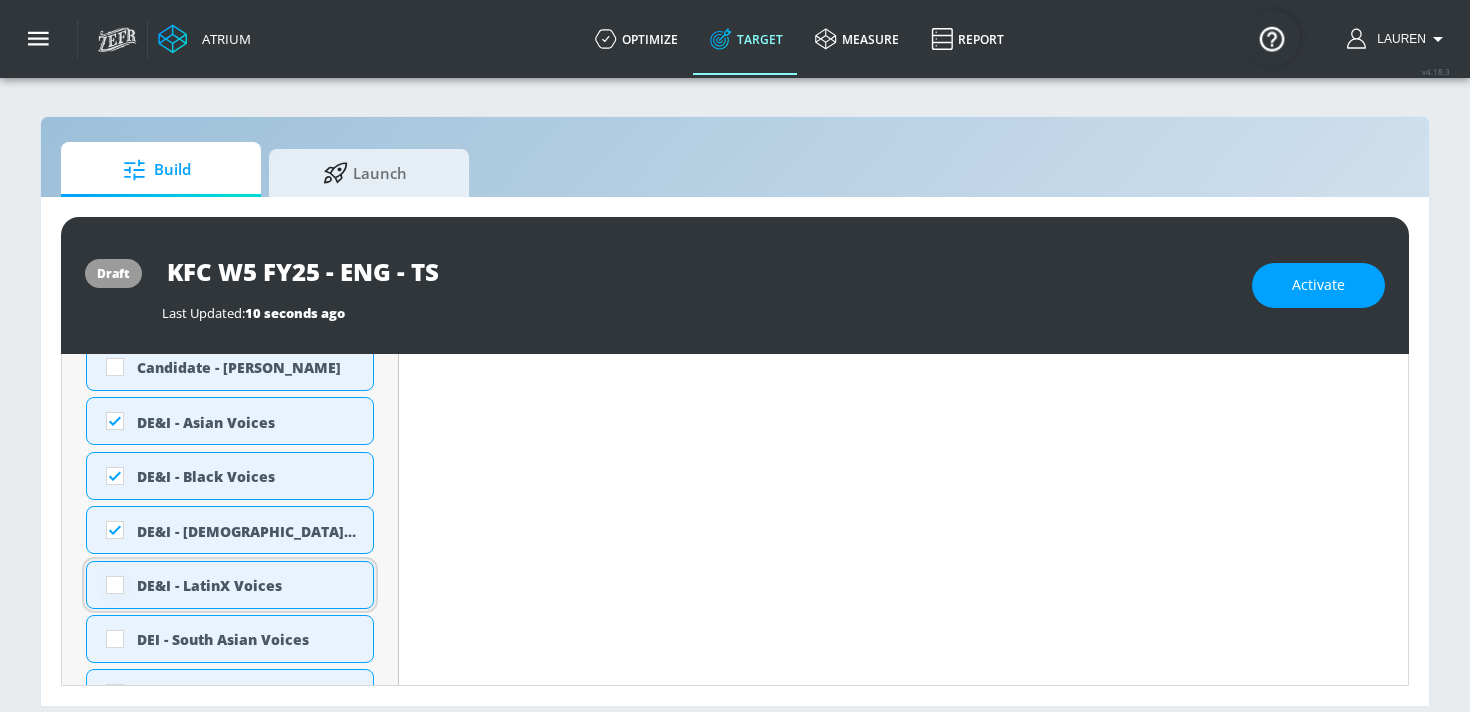 click at bounding box center [115, 585] 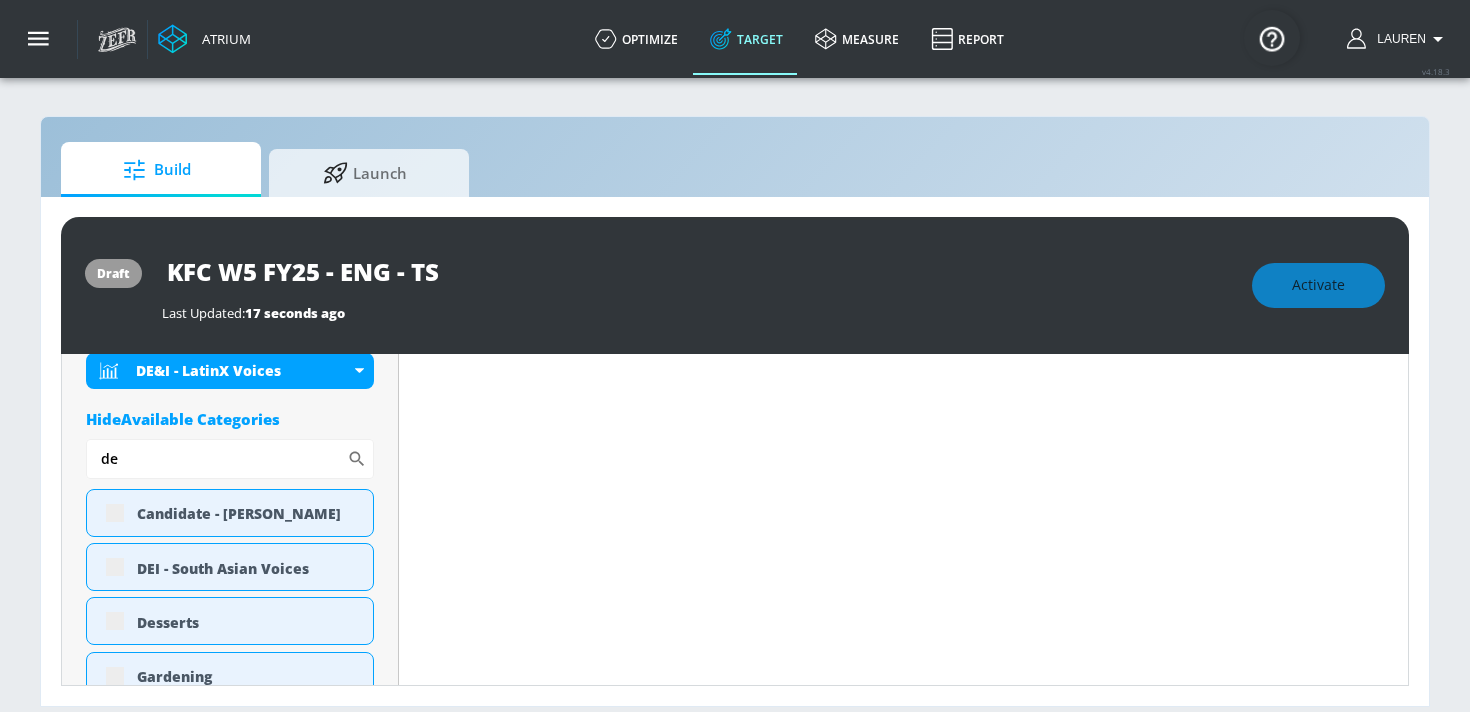scroll, scrollTop: 761, scrollLeft: 0, axis: vertical 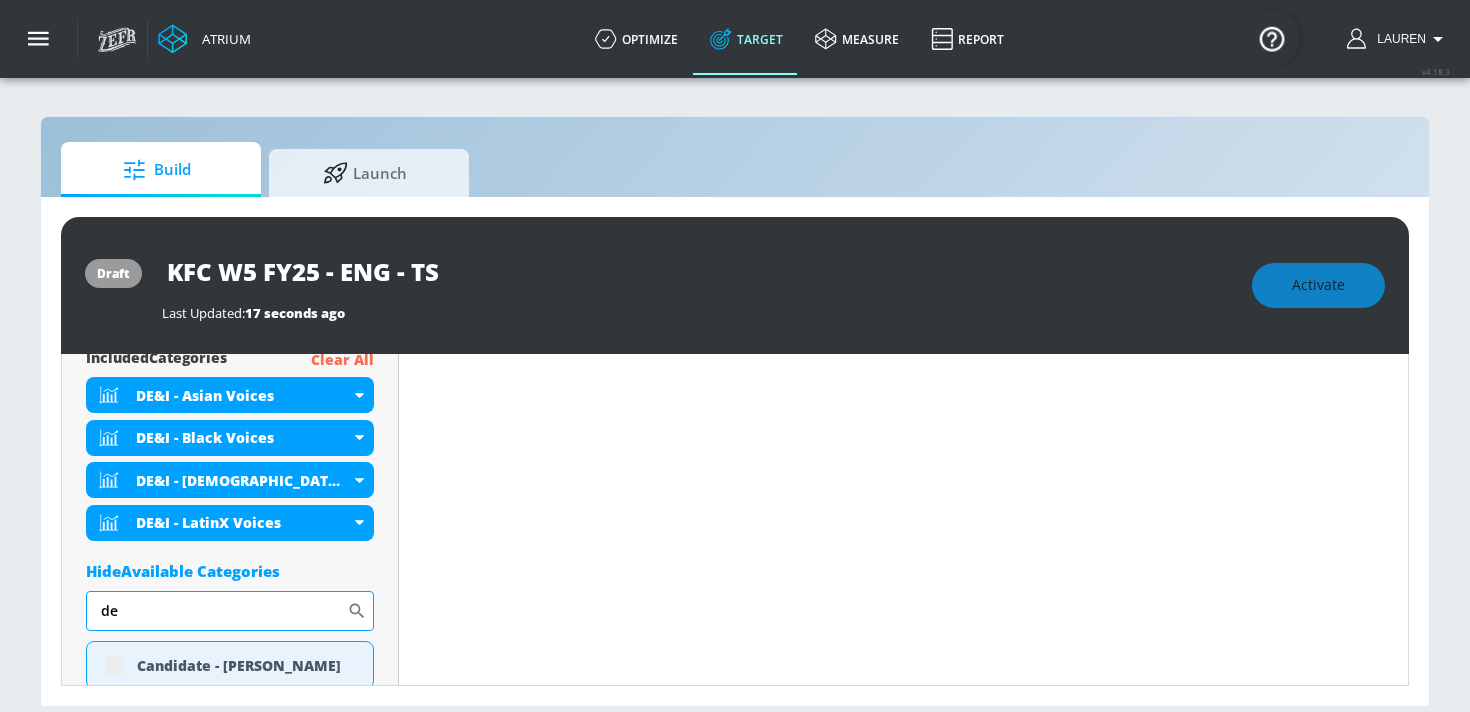 click on "de" at bounding box center [216, 611] 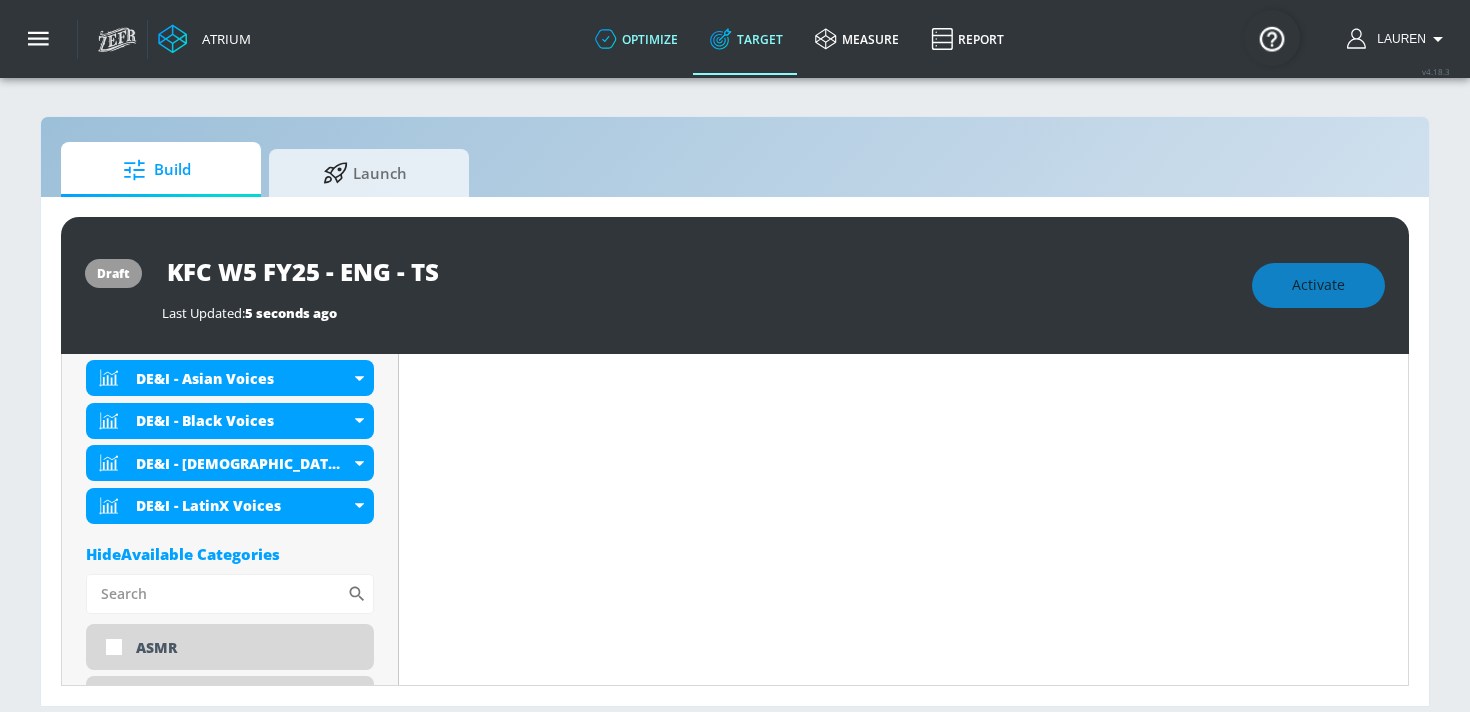 scroll, scrollTop: 745, scrollLeft: 0, axis: vertical 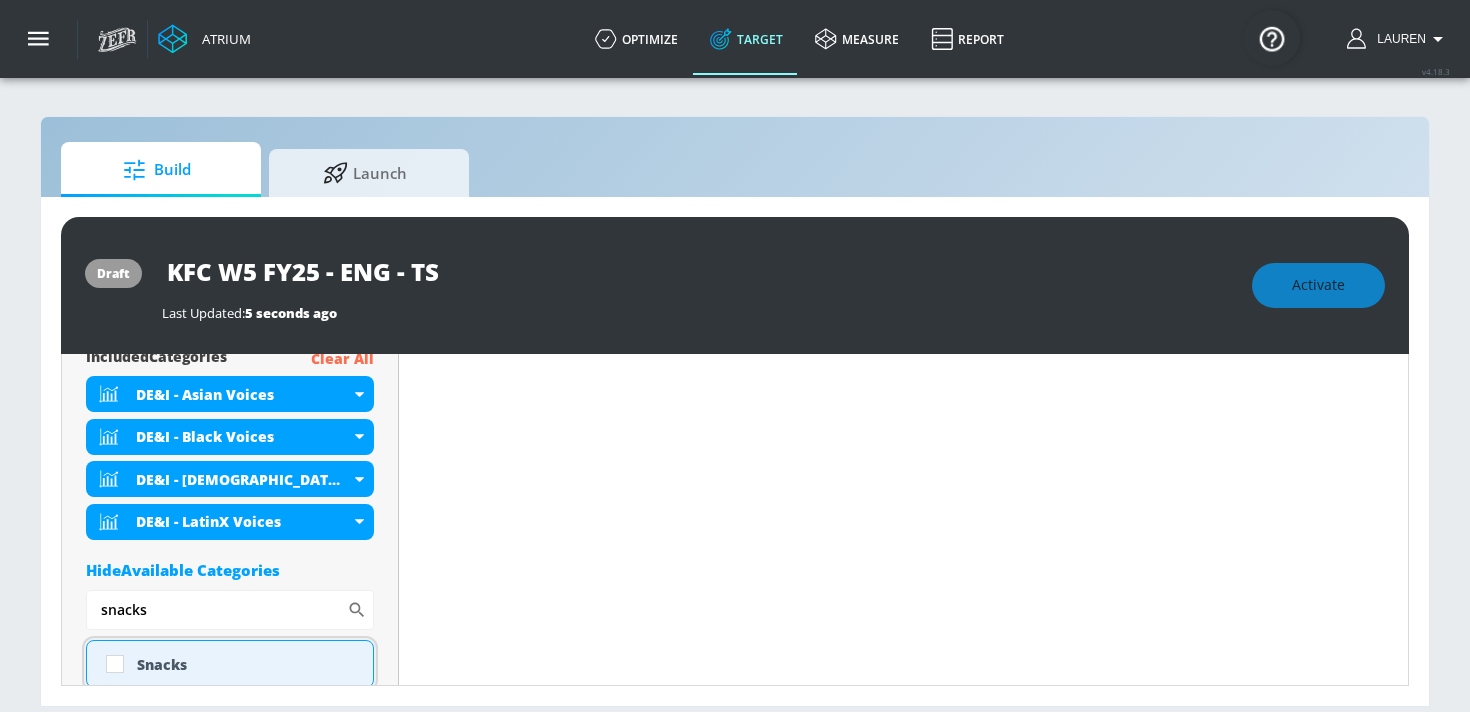 type on "snacks" 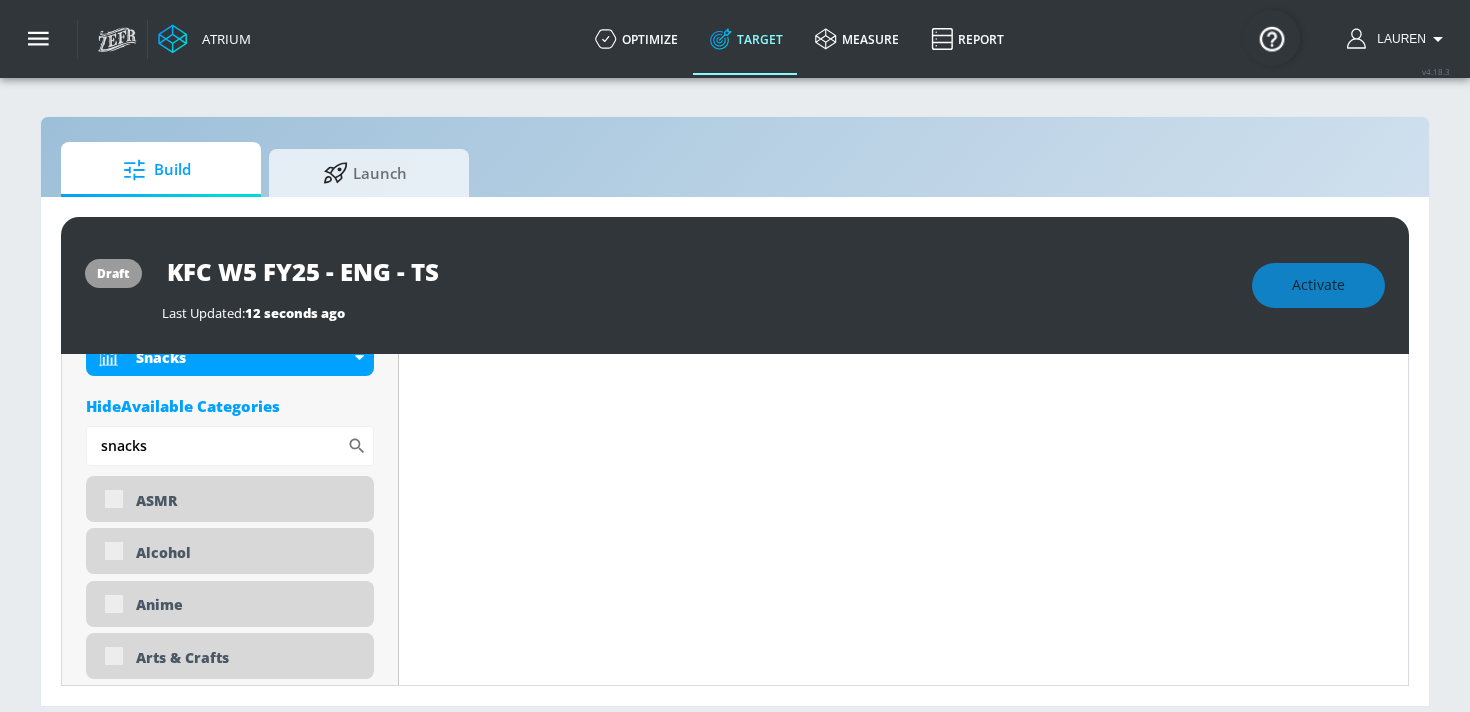 scroll, scrollTop: 995, scrollLeft: 0, axis: vertical 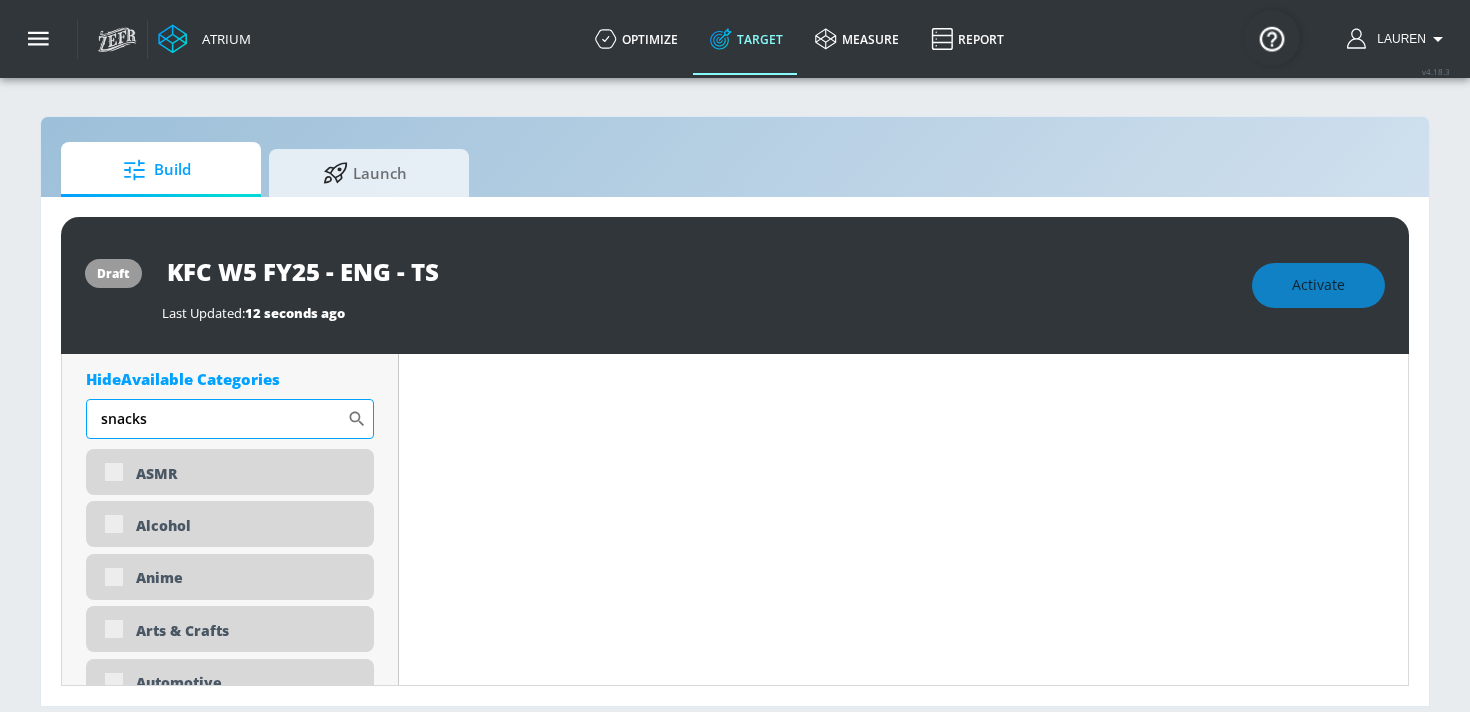 click on "snacks" at bounding box center [216, 419] 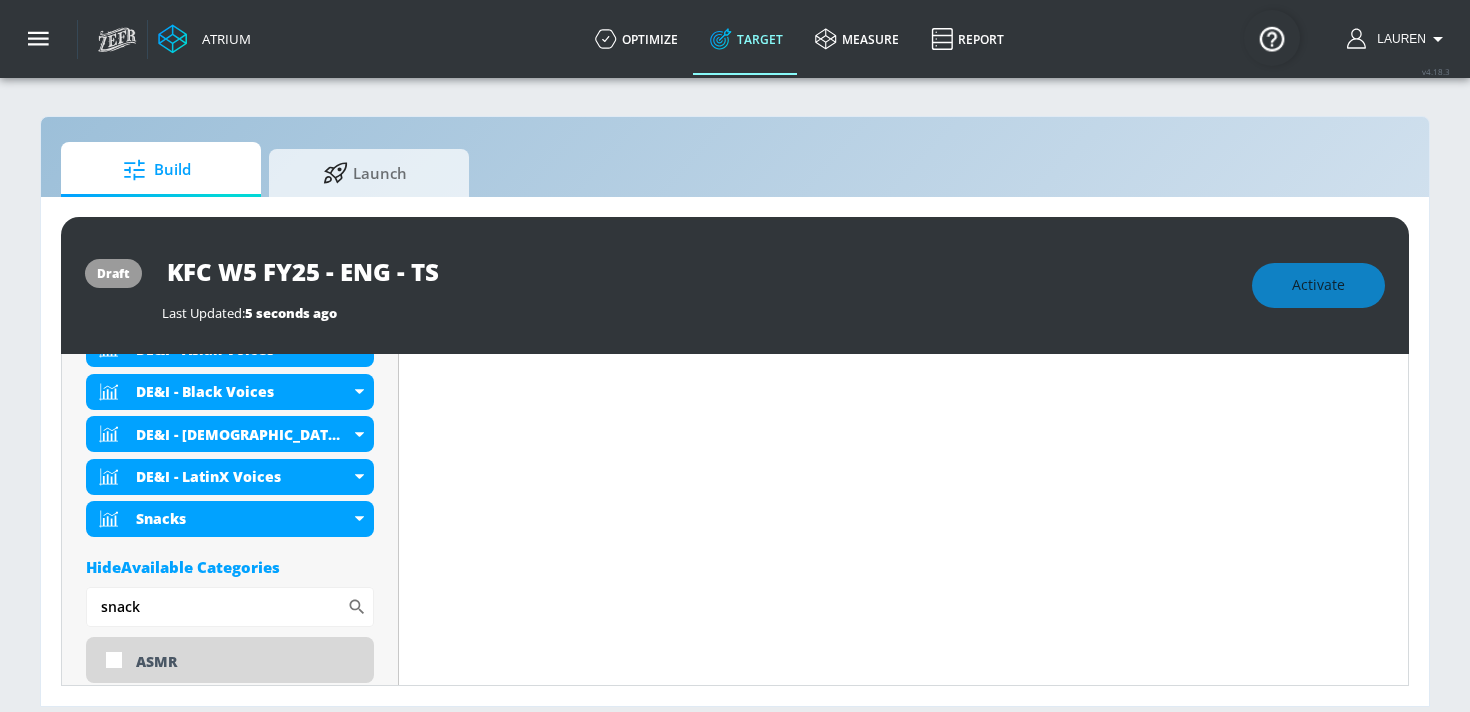 scroll, scrollTop: 797, scrollLeft: 0, axis: vertical 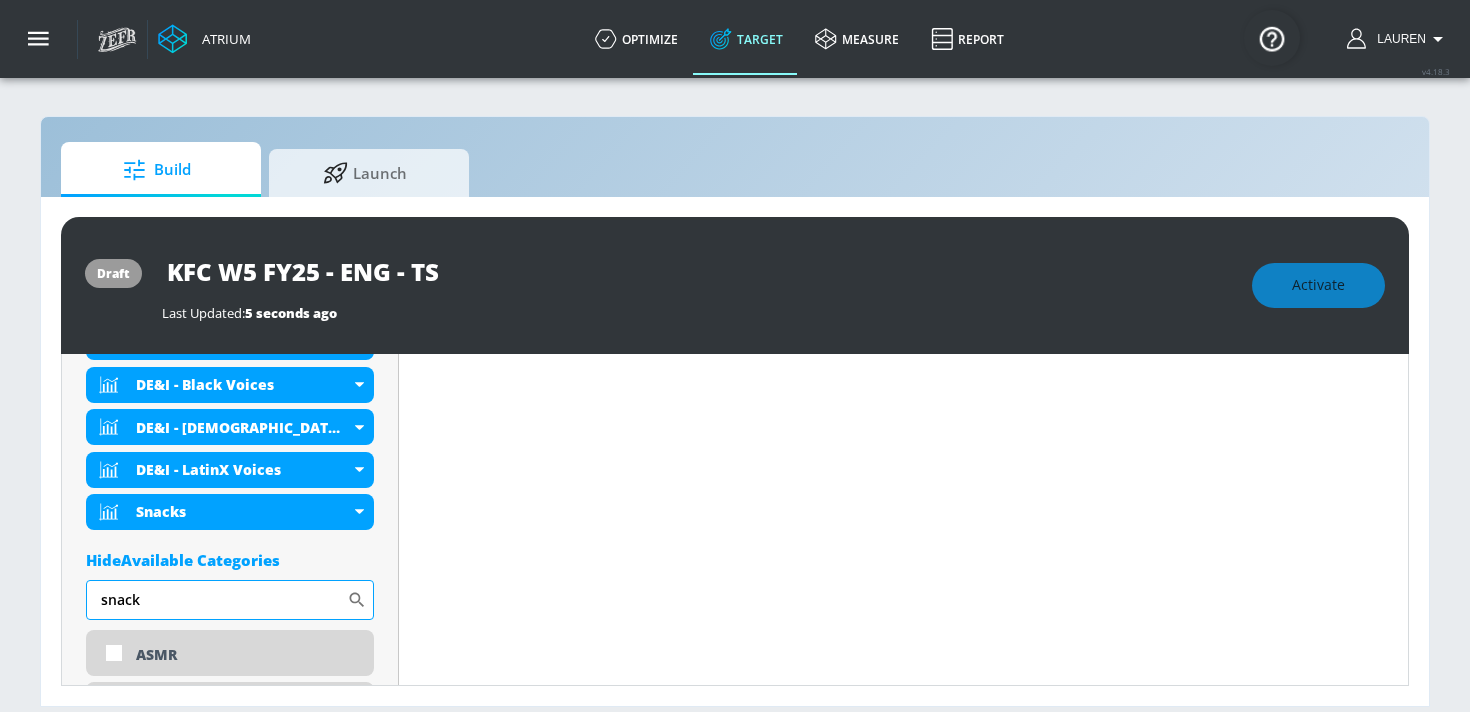 click on "snack" at bounding box center [216, 600] 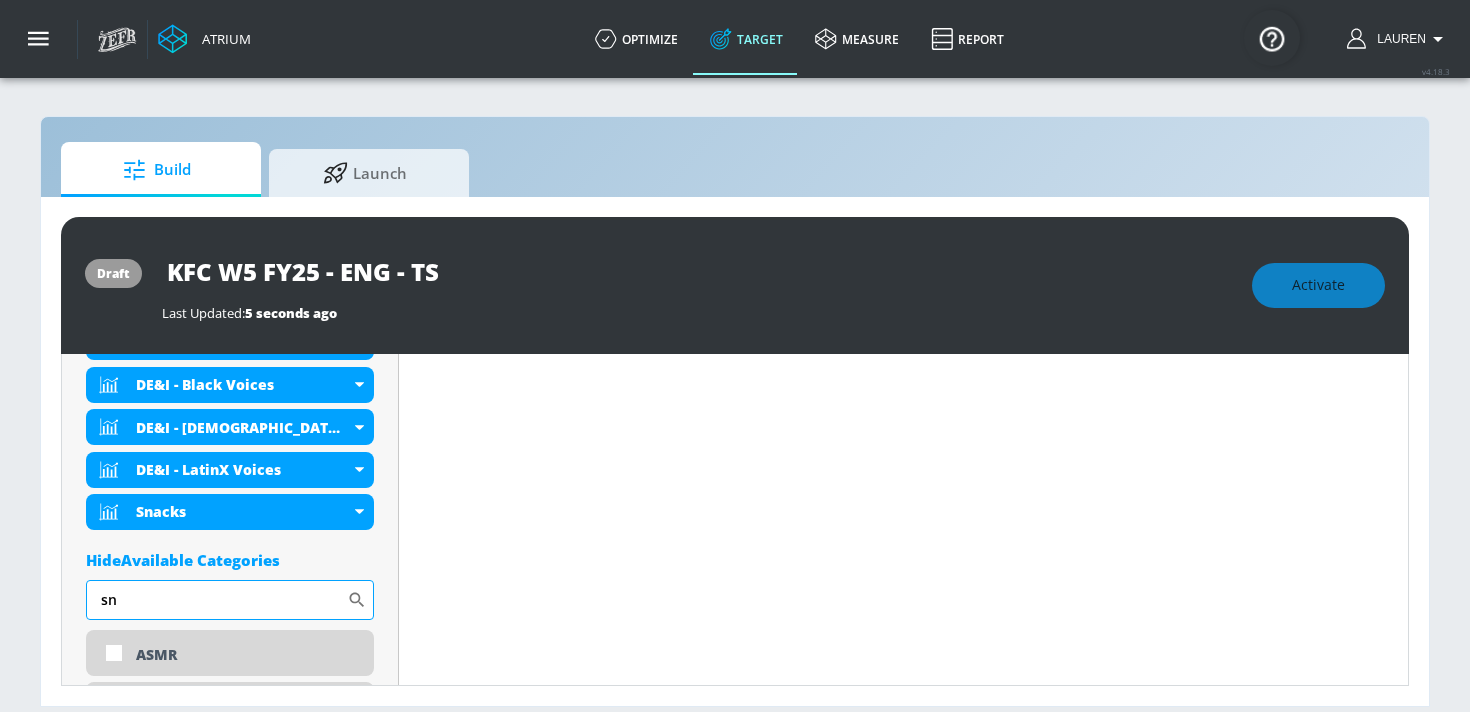 type on "s" 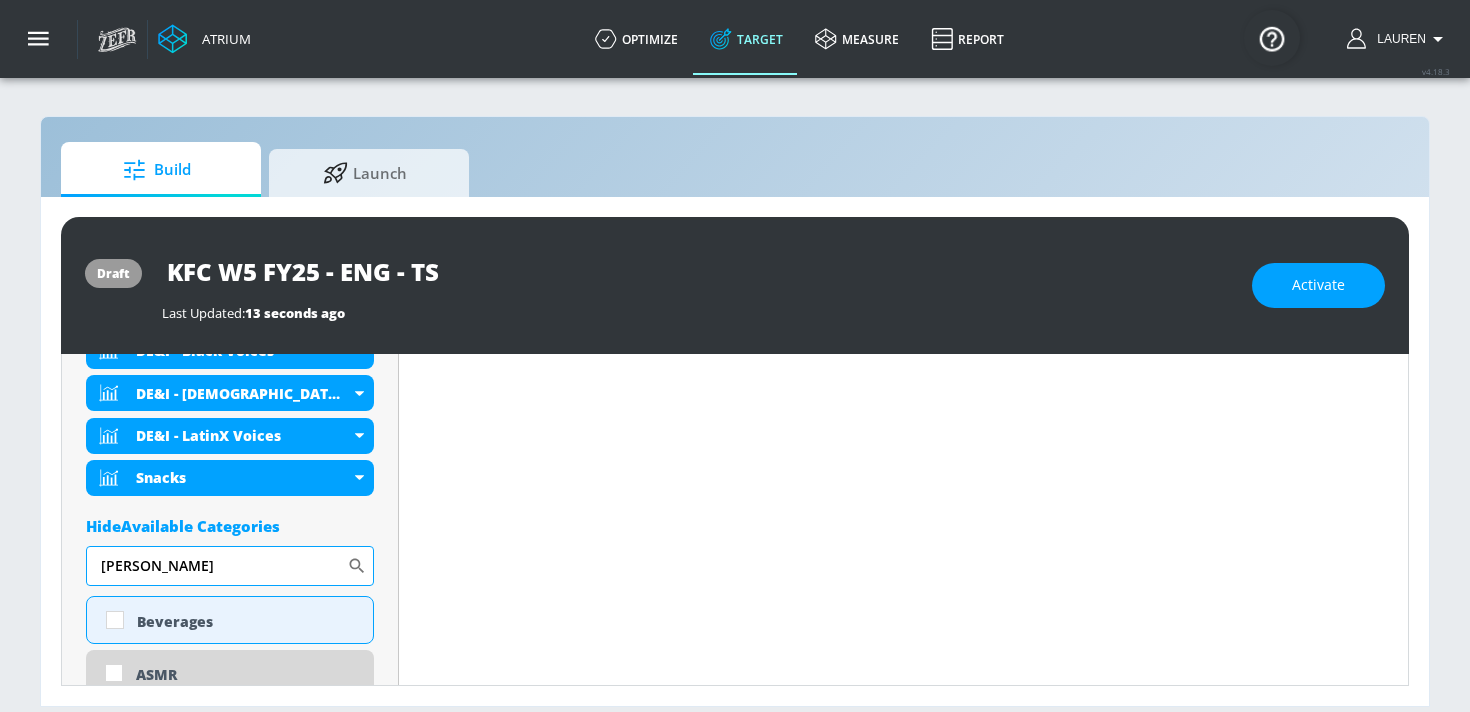 scroll, scrollTop: 839, scrollLeft: 0, axis: vertical 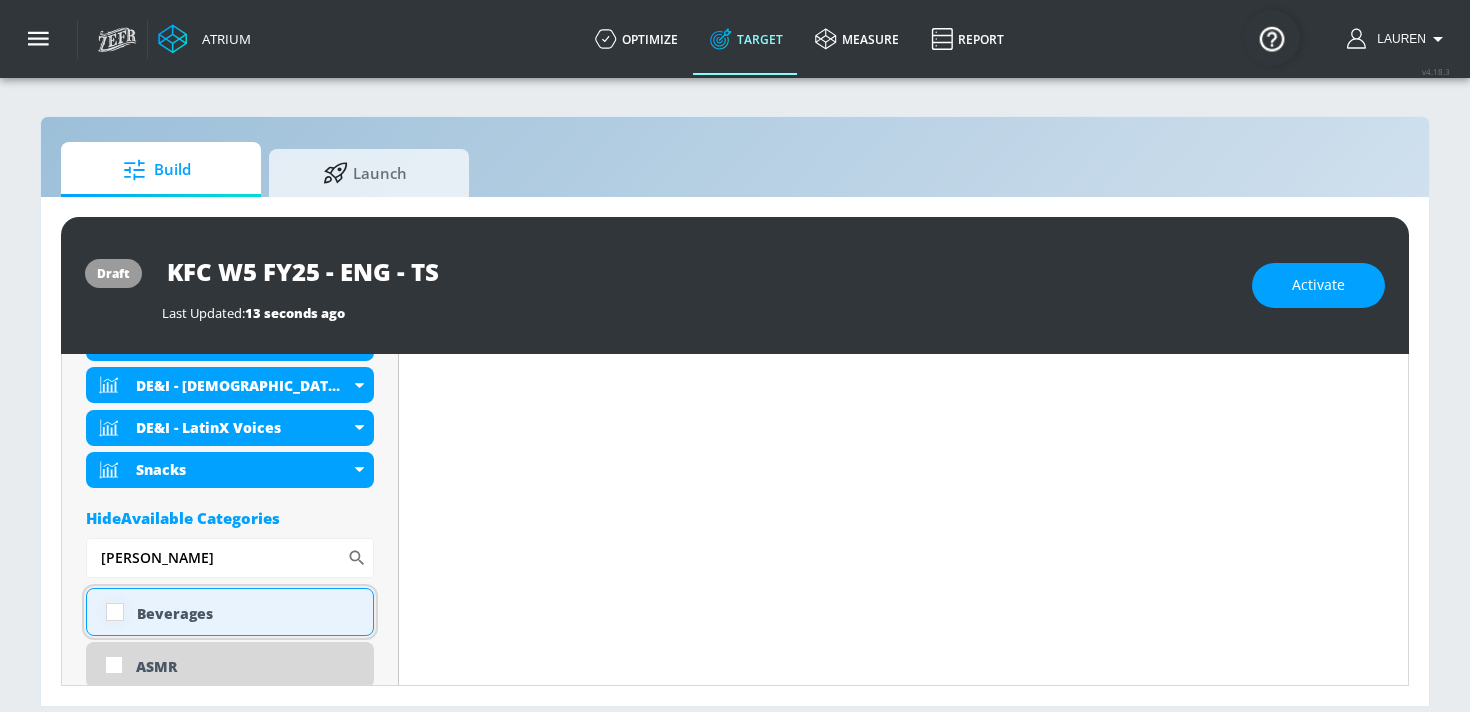 type on "[PERSON_NAME]" 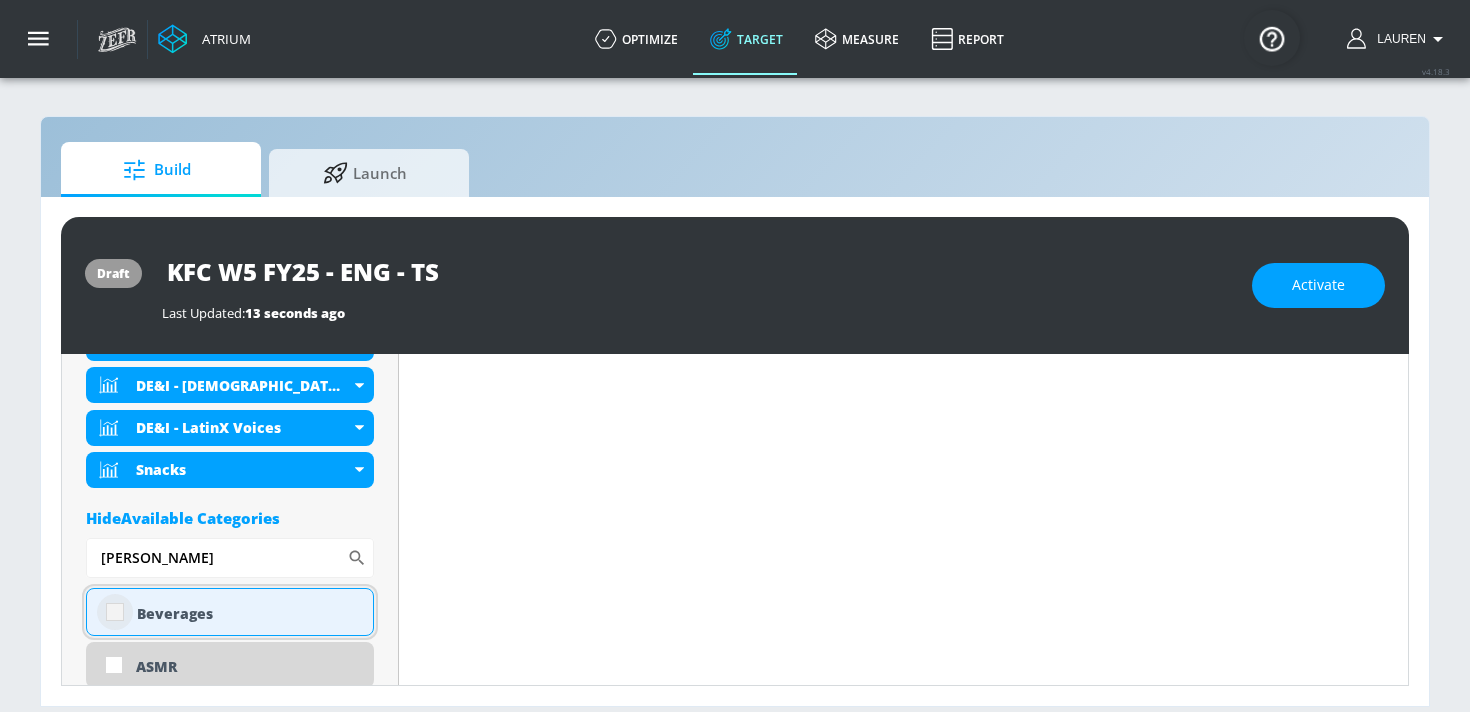 click at bounding box center (115, 612) 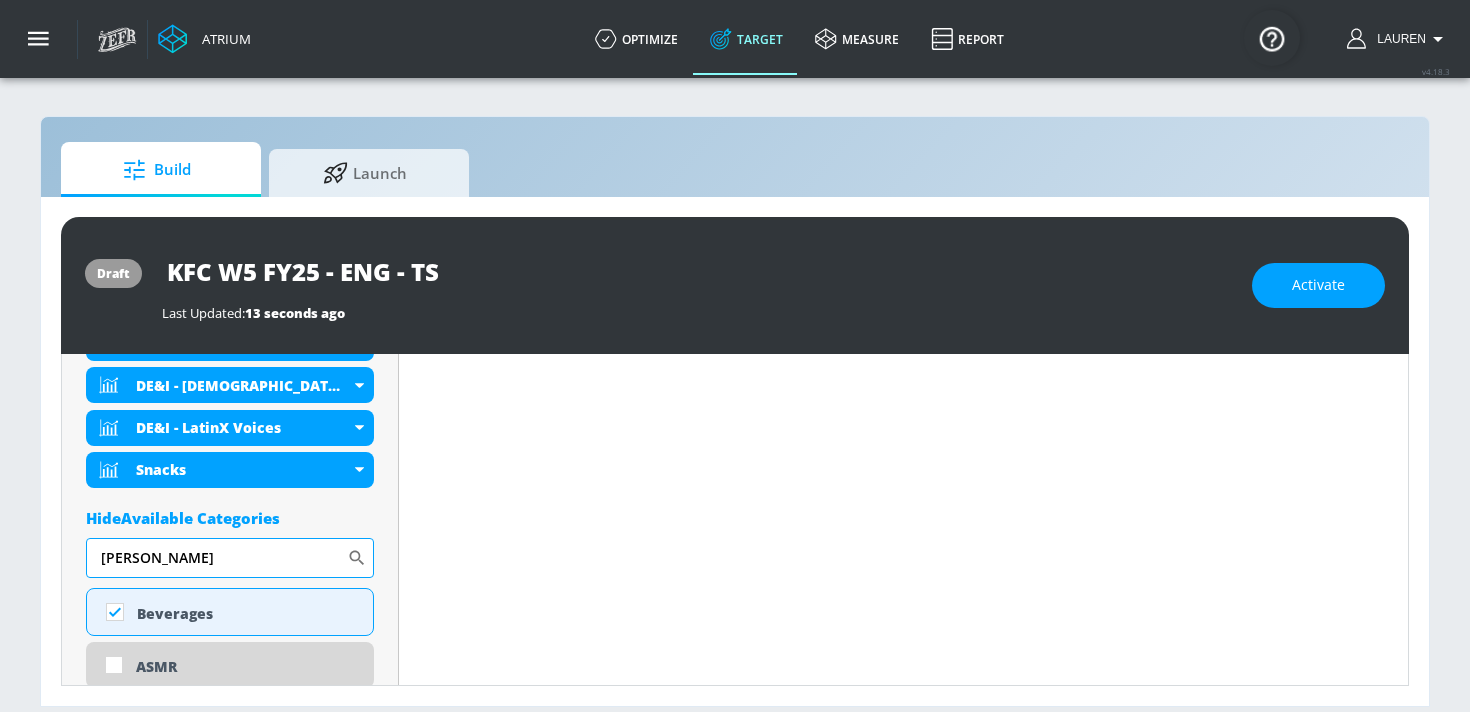 click on "[PERSON_NAME]" at bounding box center [216, 558] 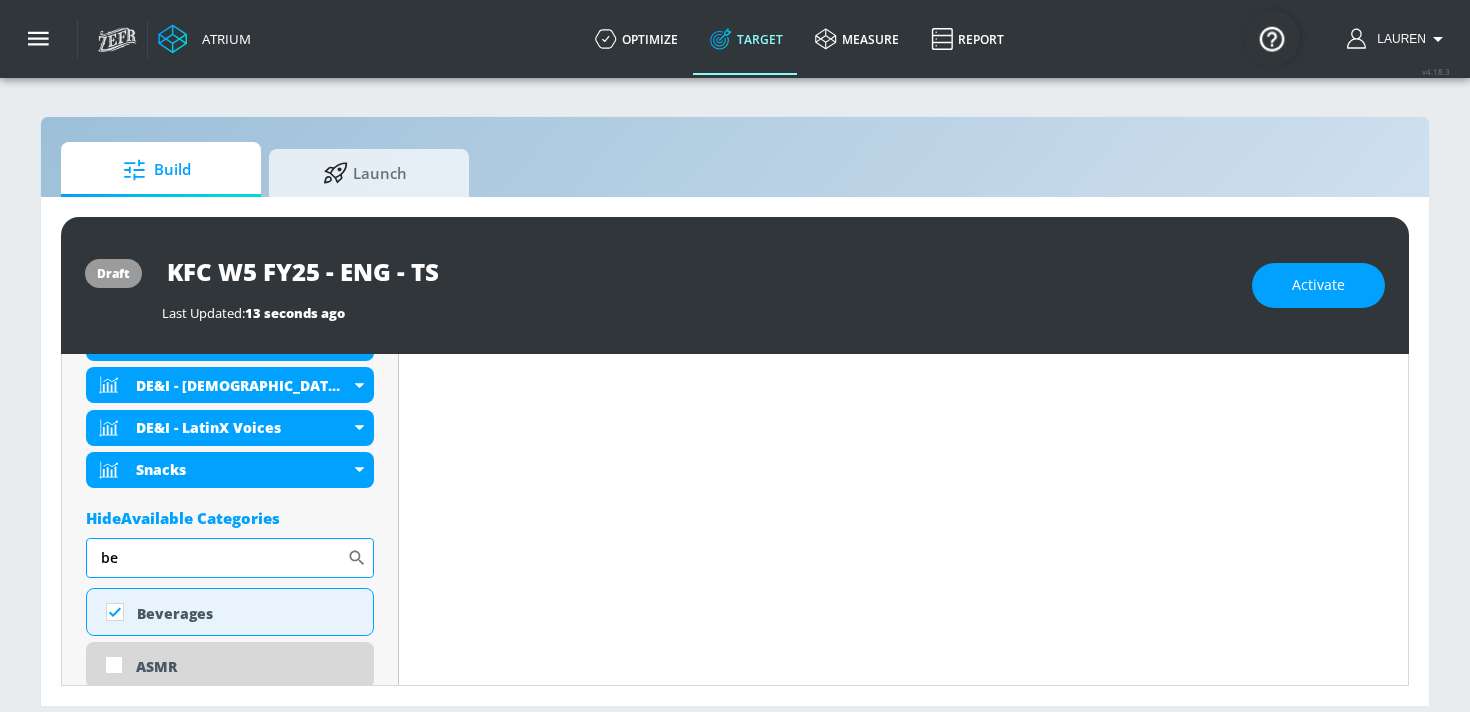 type on "b" 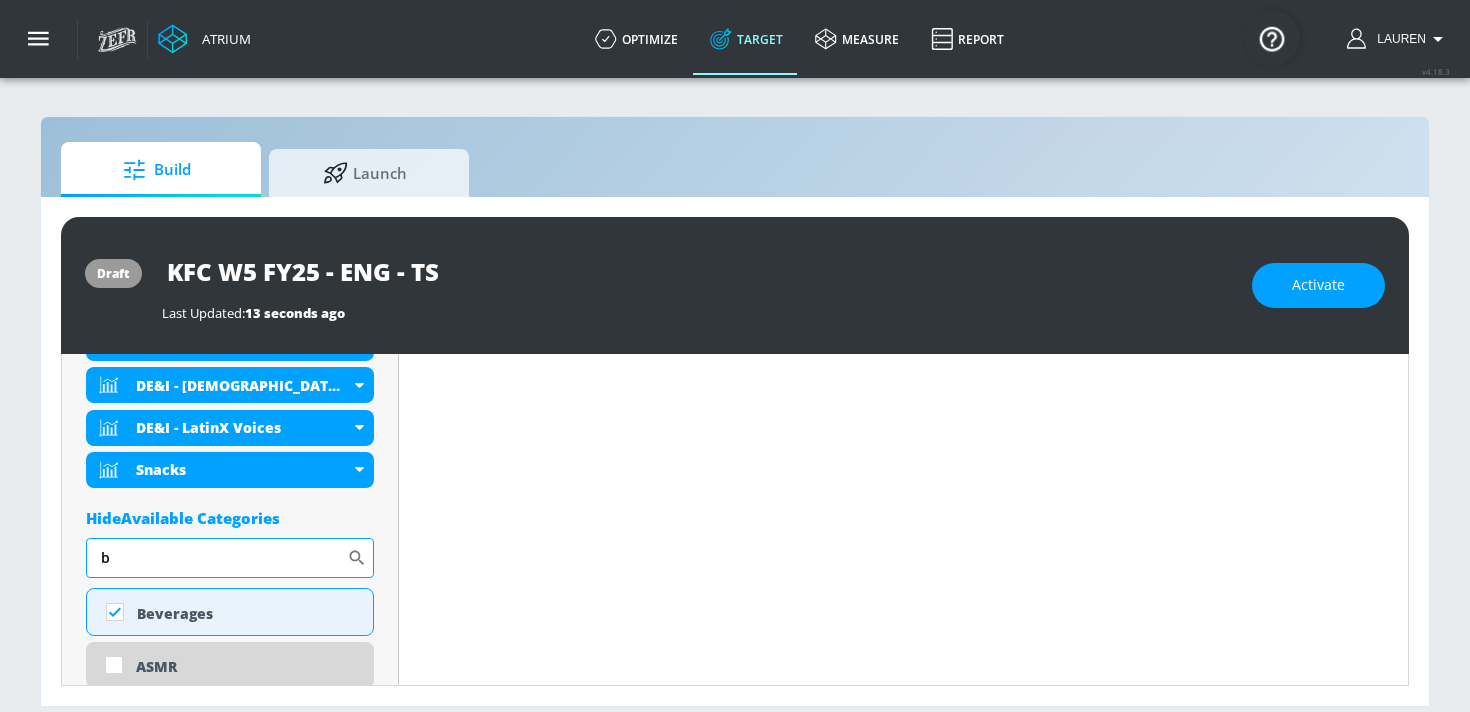 scroll, scrollTop: 855, scrollLeft: 0, axis: vertical 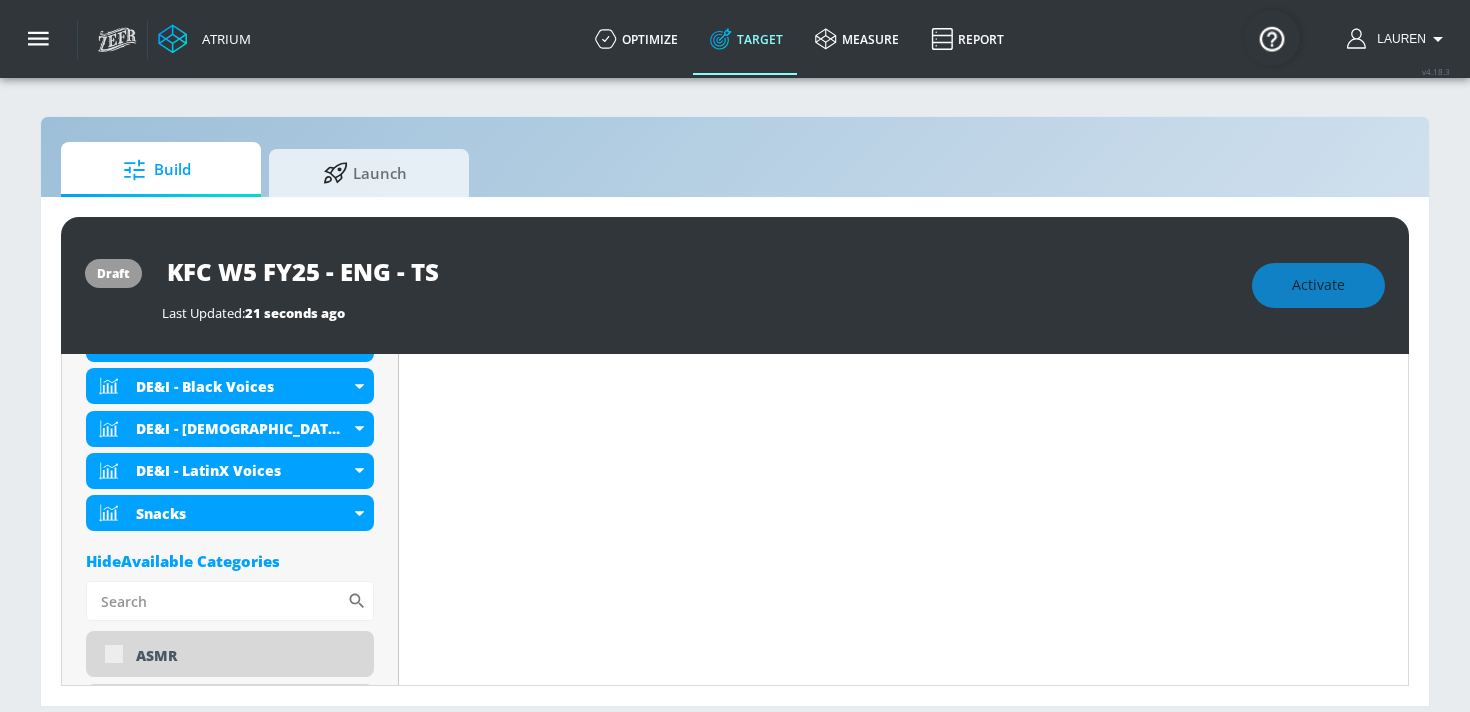 type on "h" 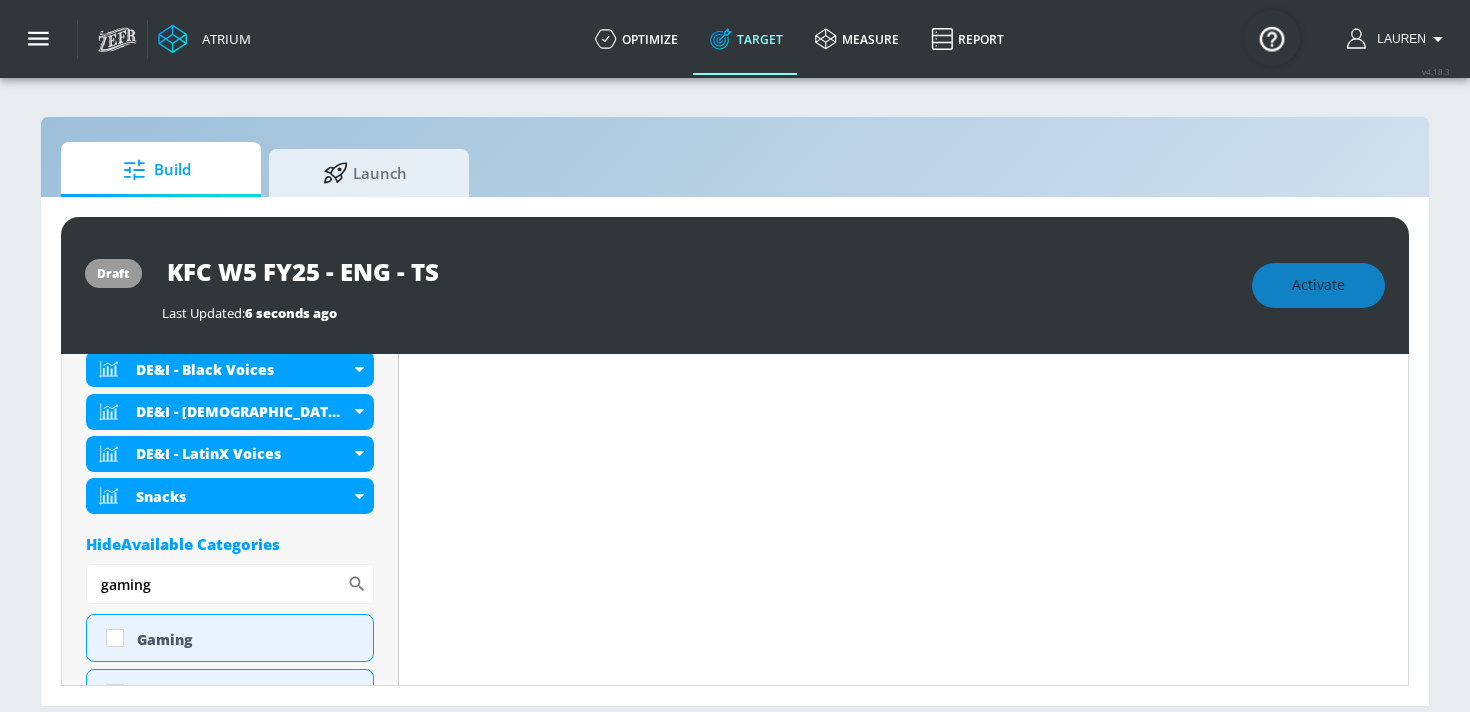 scroll, scrollTop: 839, scrollLeft: 0, axis: vertical 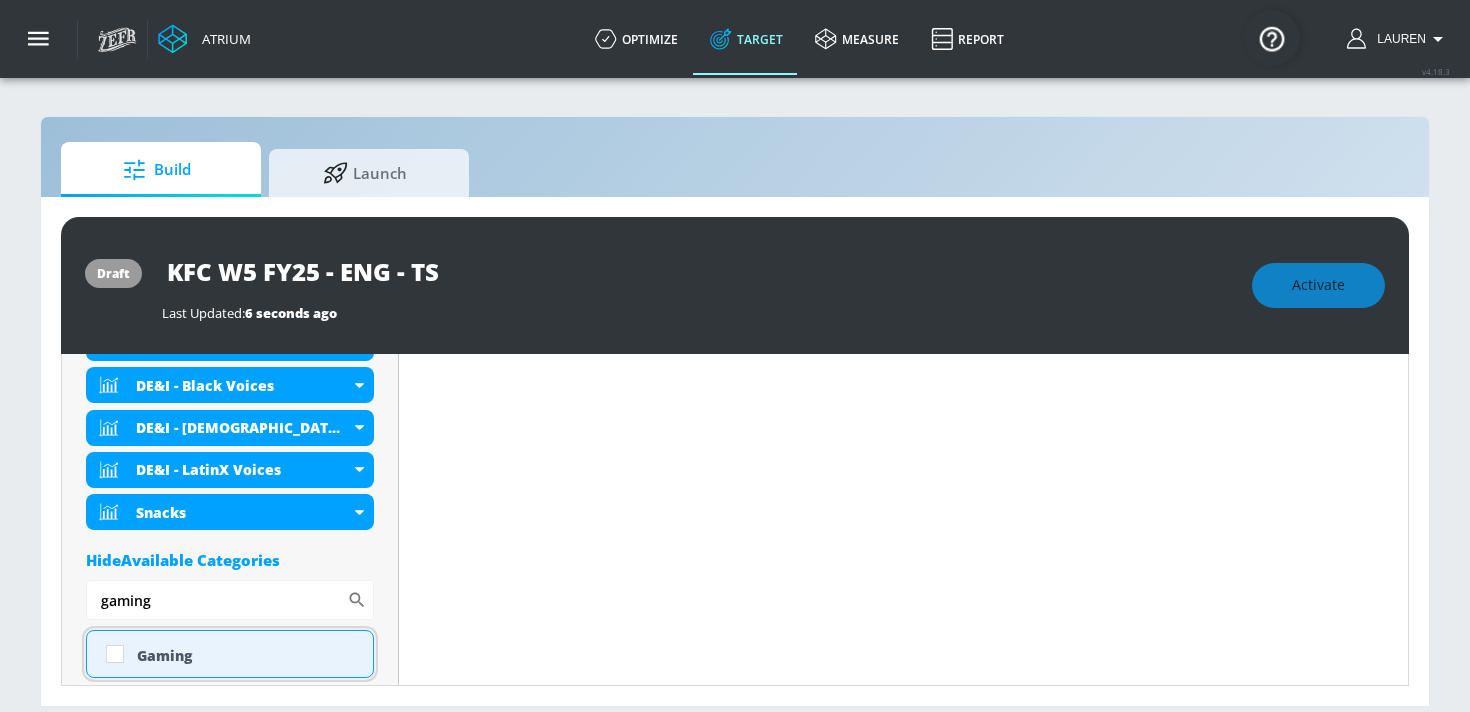 type on "gaming" 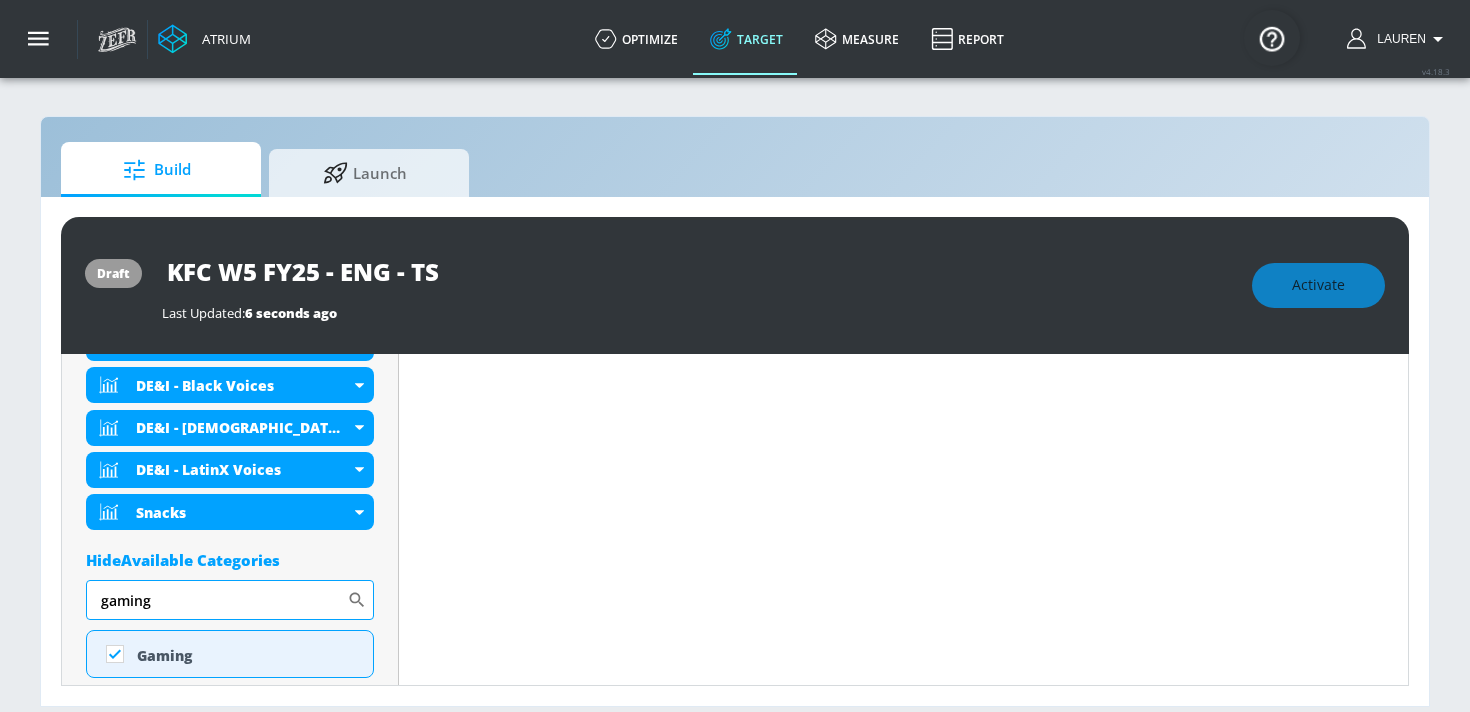 click on "gaming" at bounding box center [216, 600] 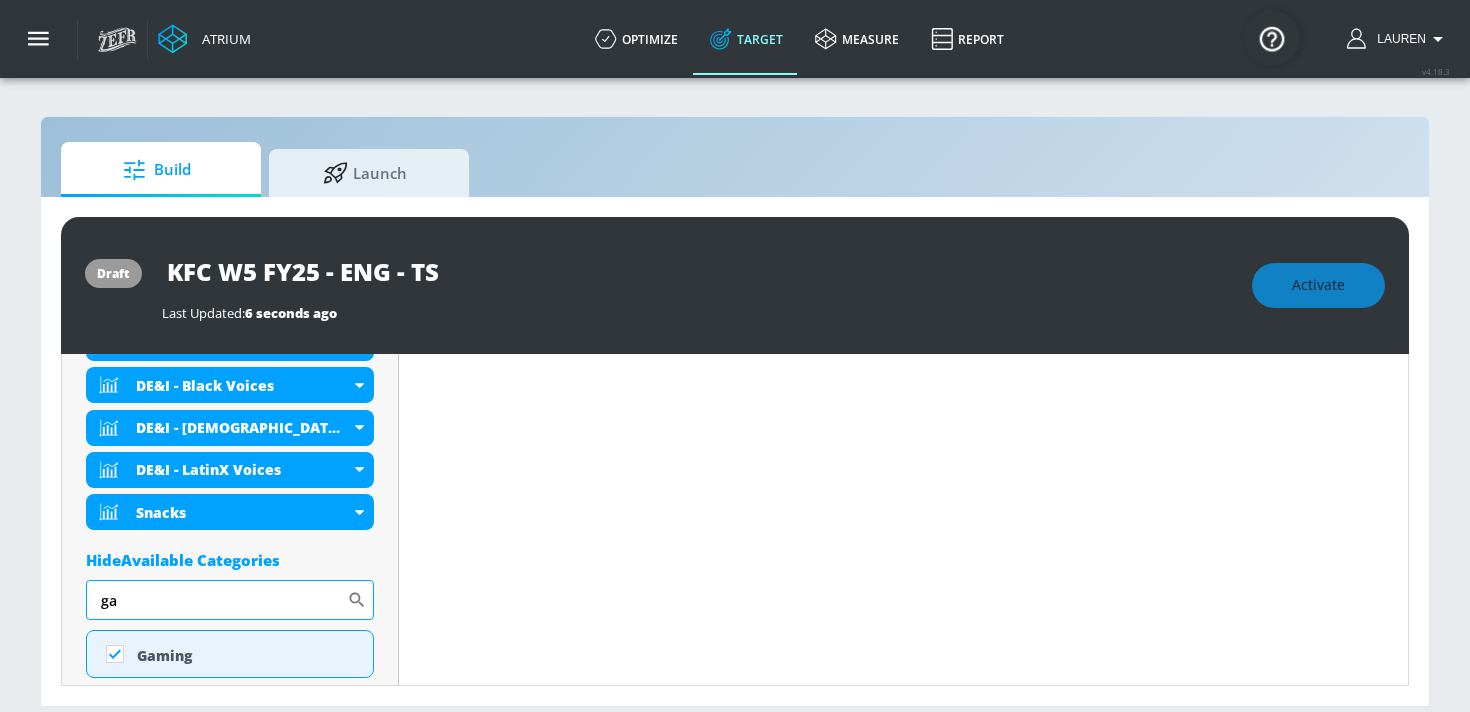 type on "g" 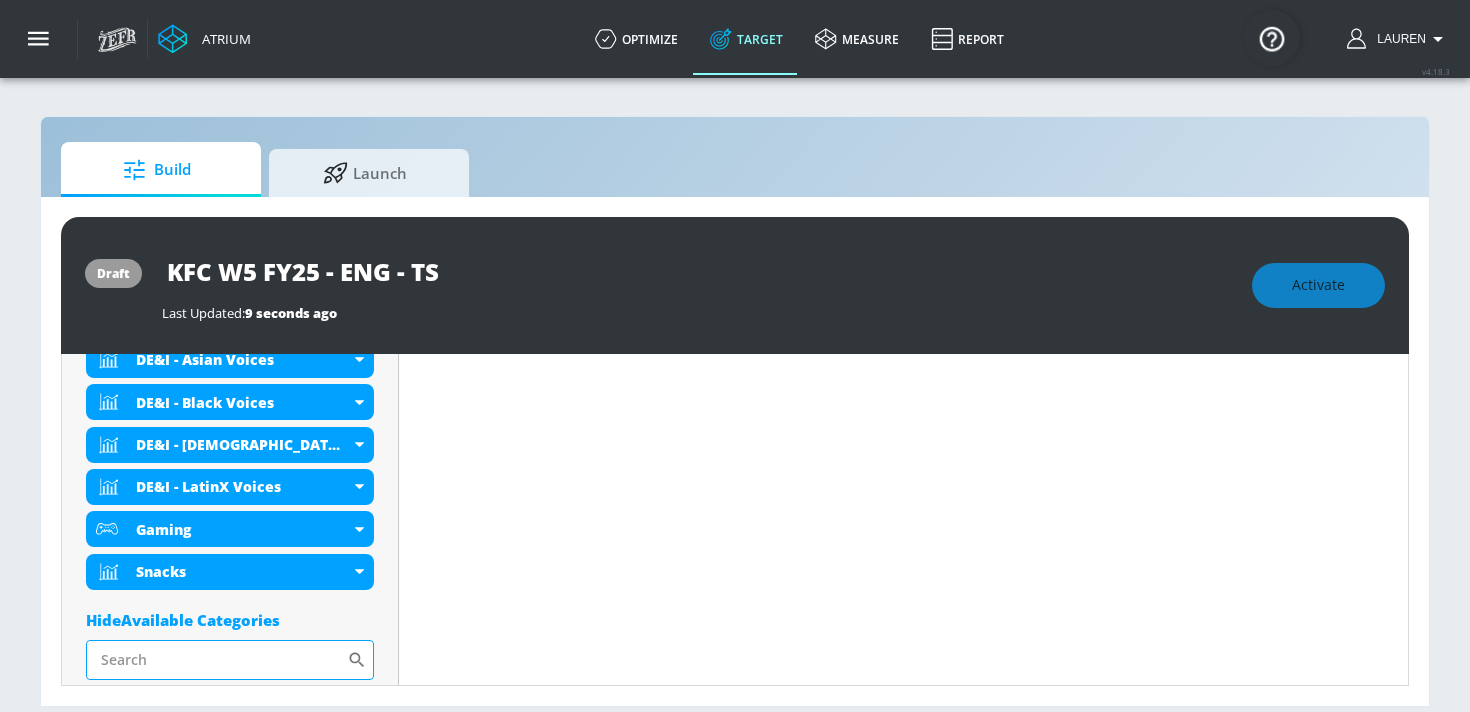 scroll, scrollTop: 855, scrollLeft: 0, axis: vertical 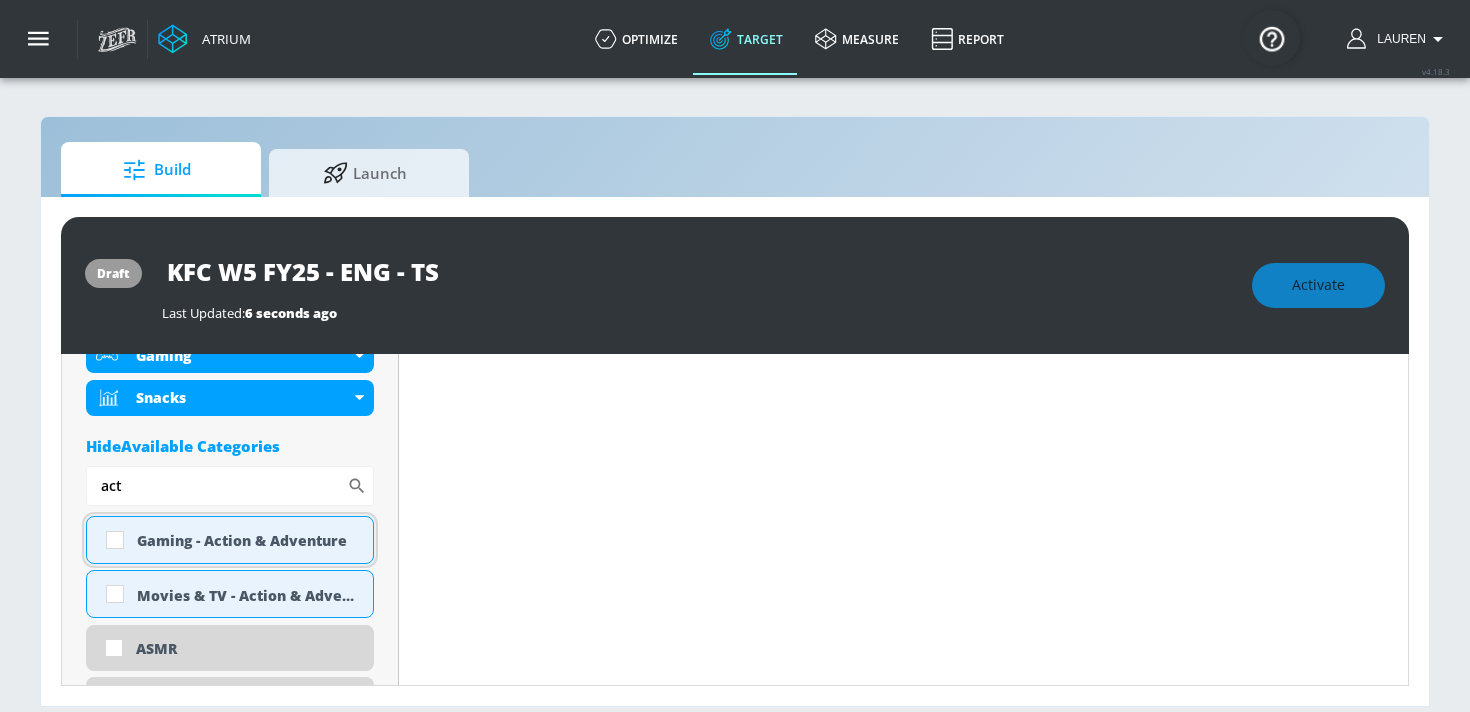 type on "act" 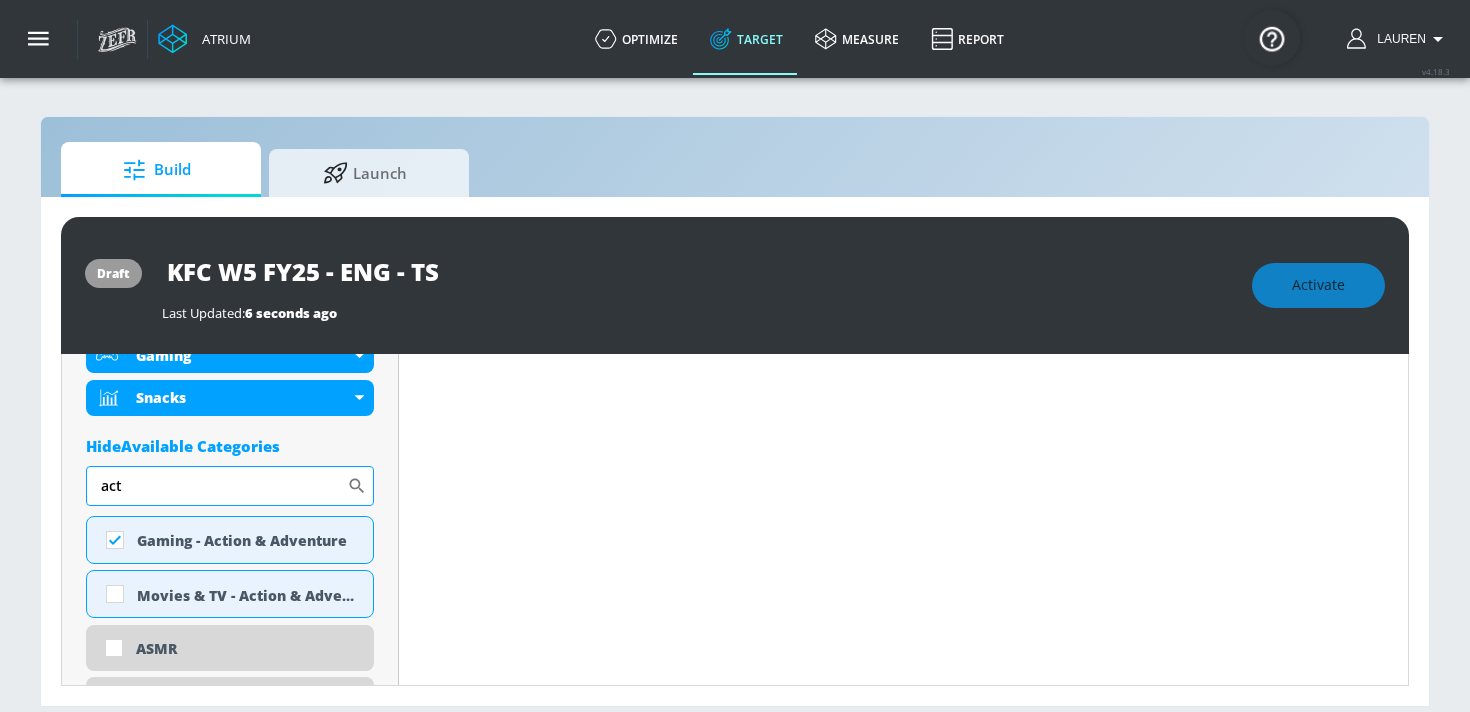 click on "act" at bounding box center [216, 486] 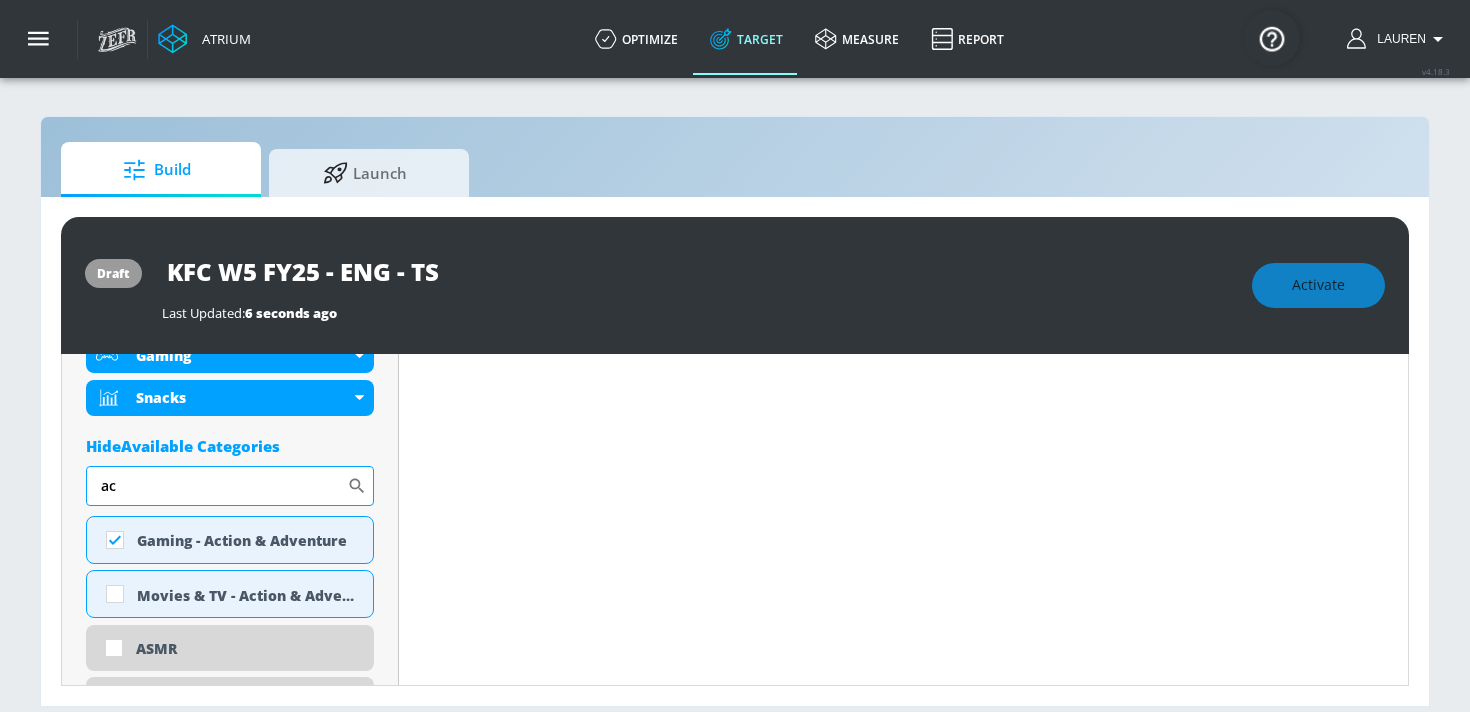 type on "a" 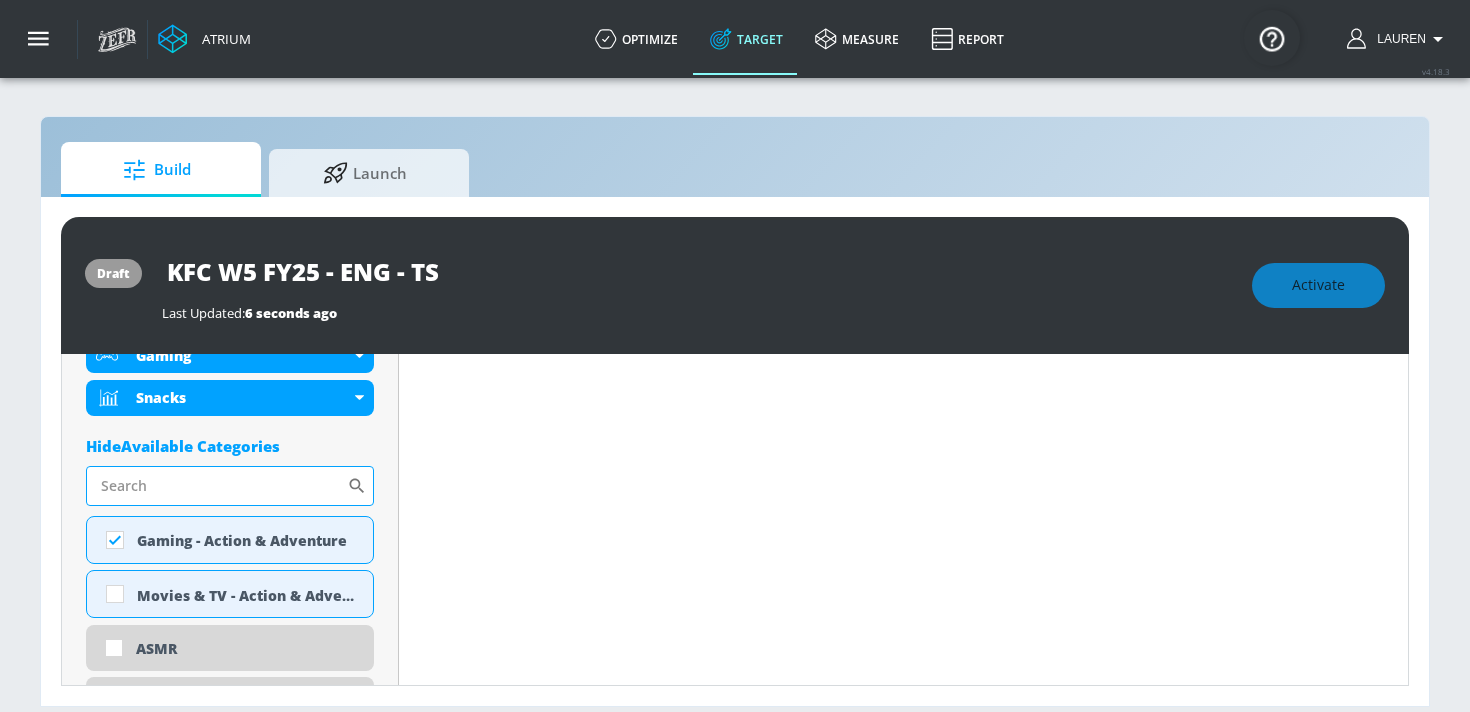 scroll, scrollTop: 1012, scrollLeft: 0, axis: vertical 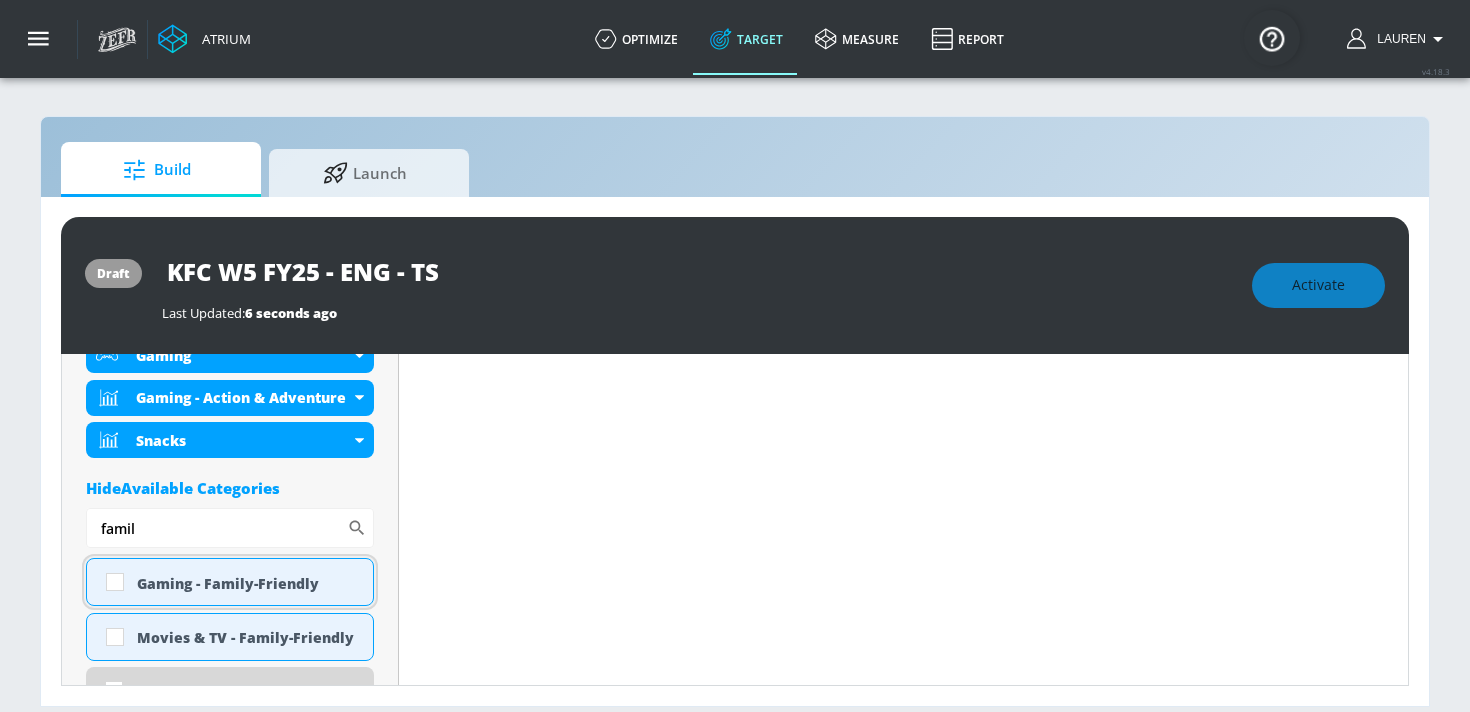type on "famil" 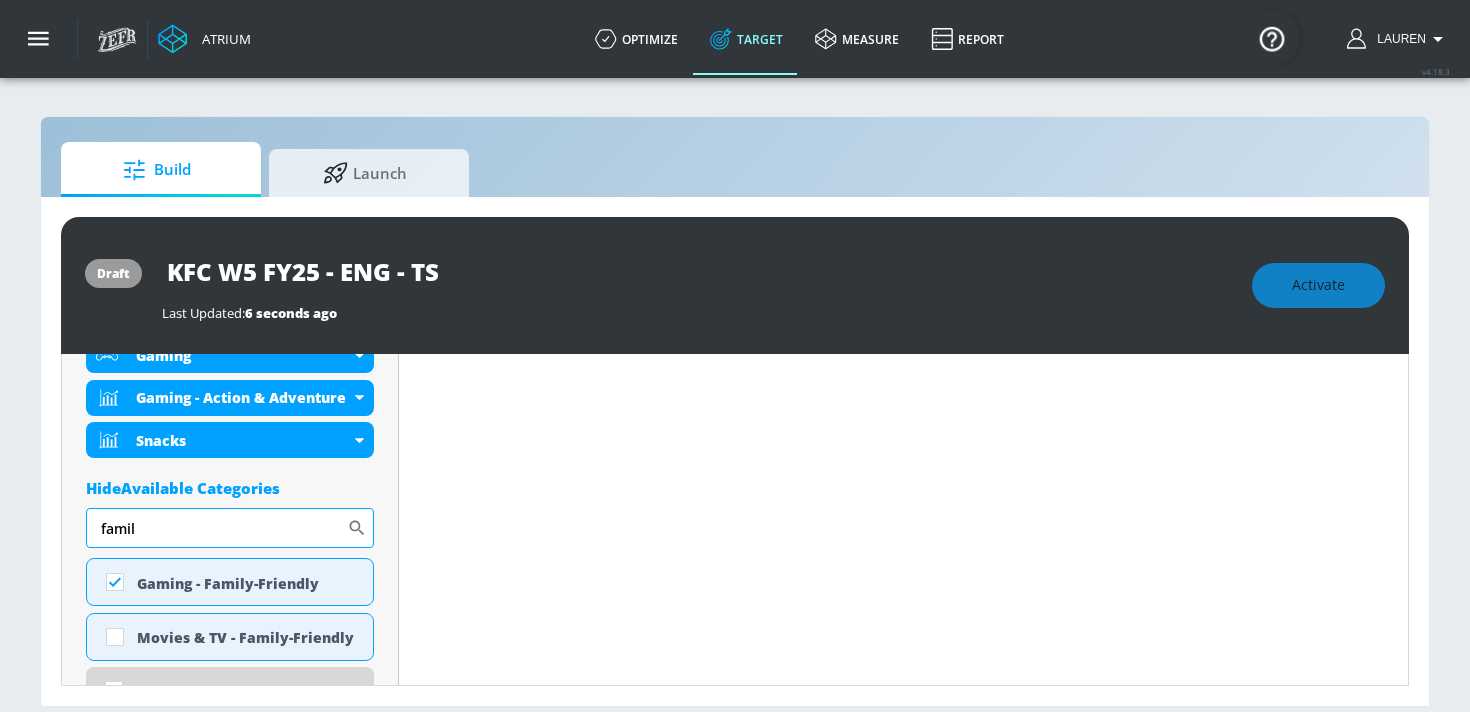 click on "famil" at bounding box center [216, 528] 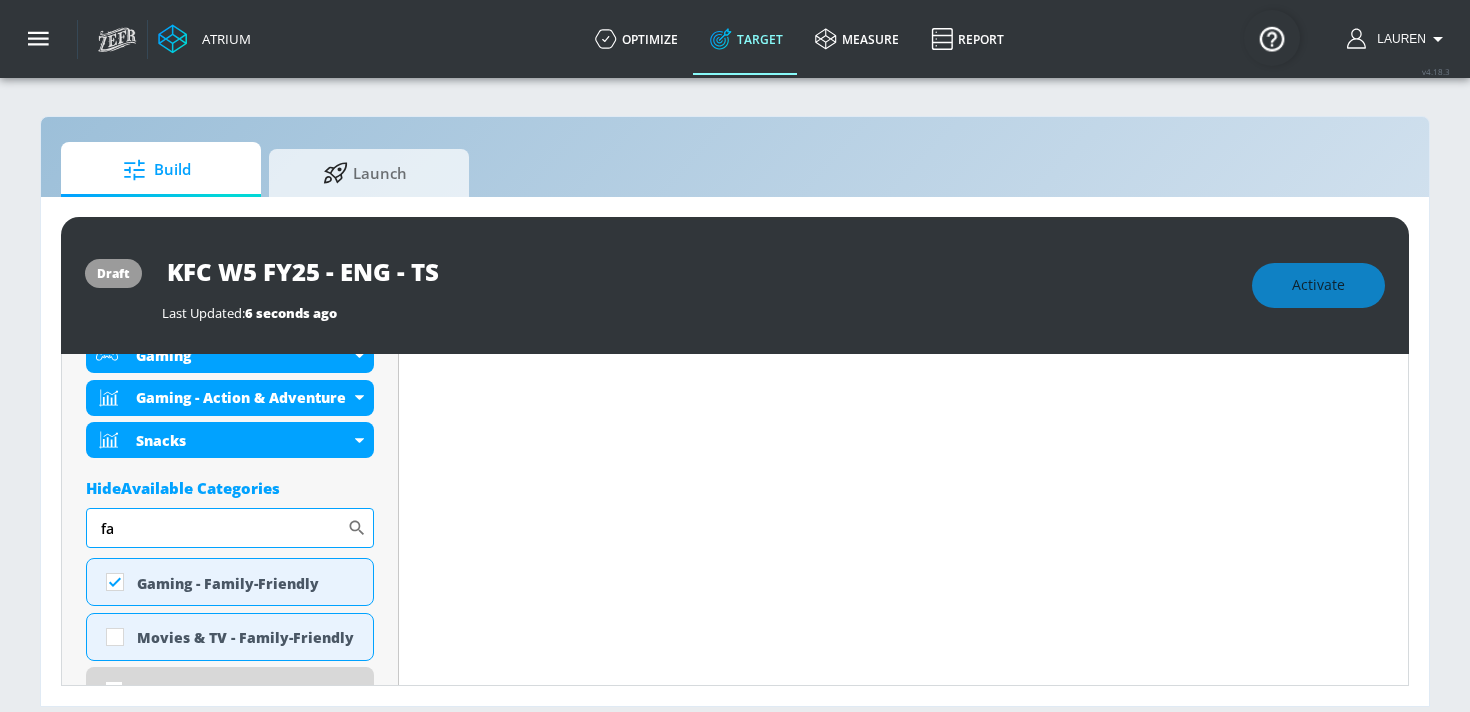type on "f" 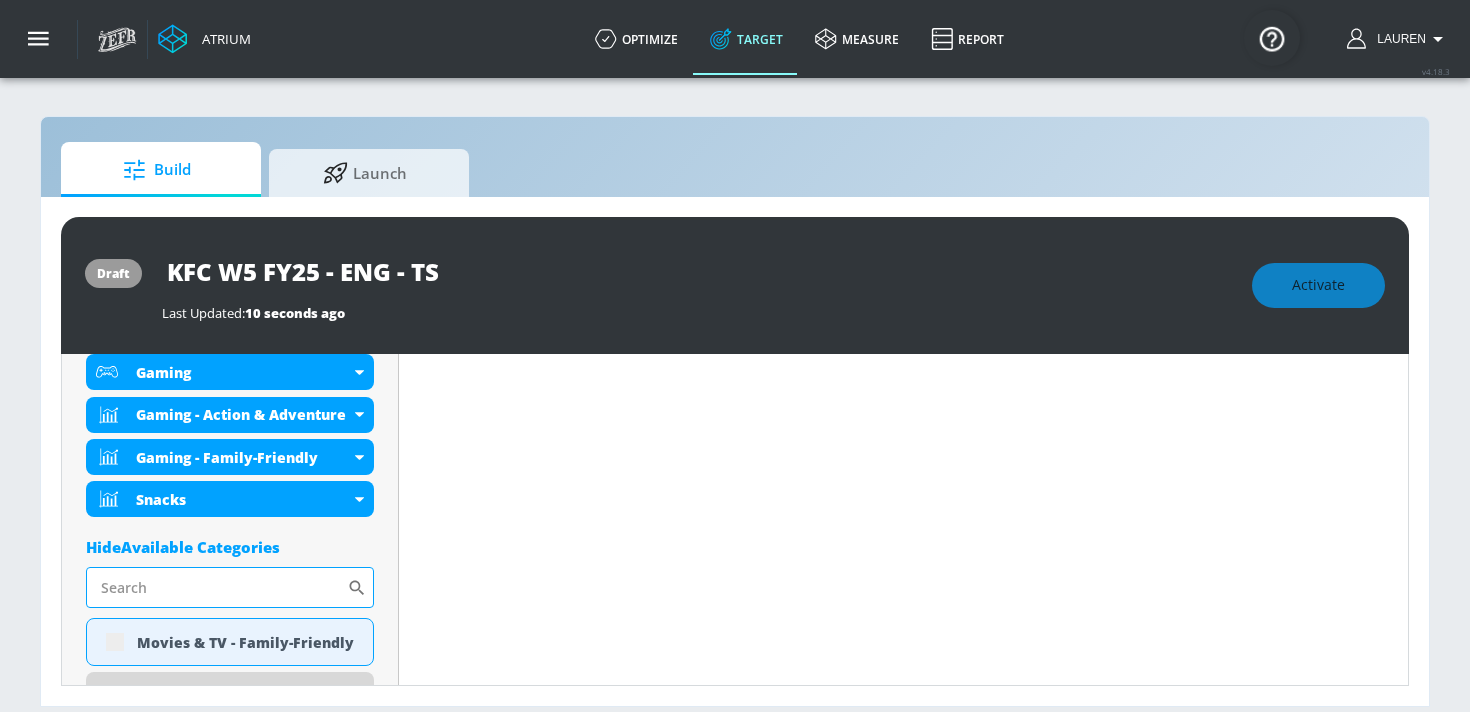 scroll, scrollTop: 1012, scrollLeft: 0, axis: vertical 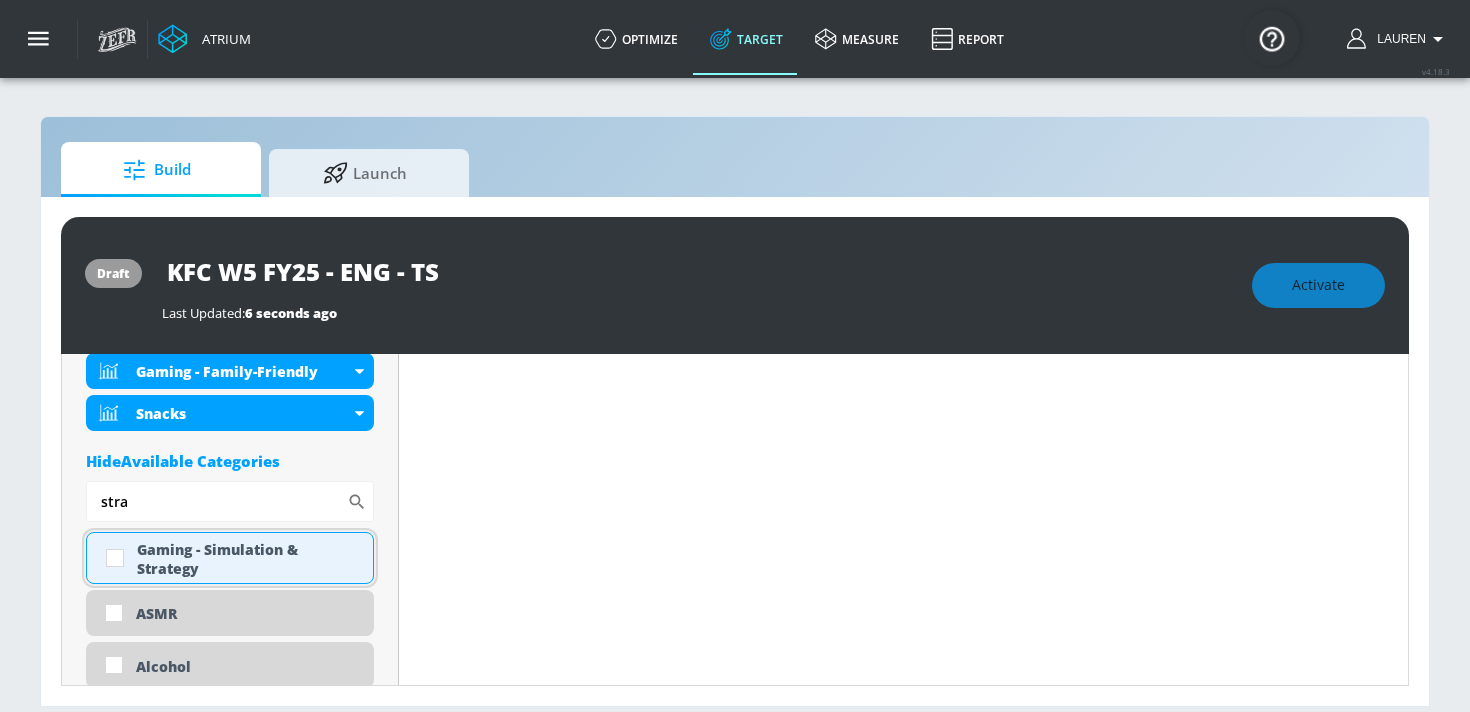 type on "stra" 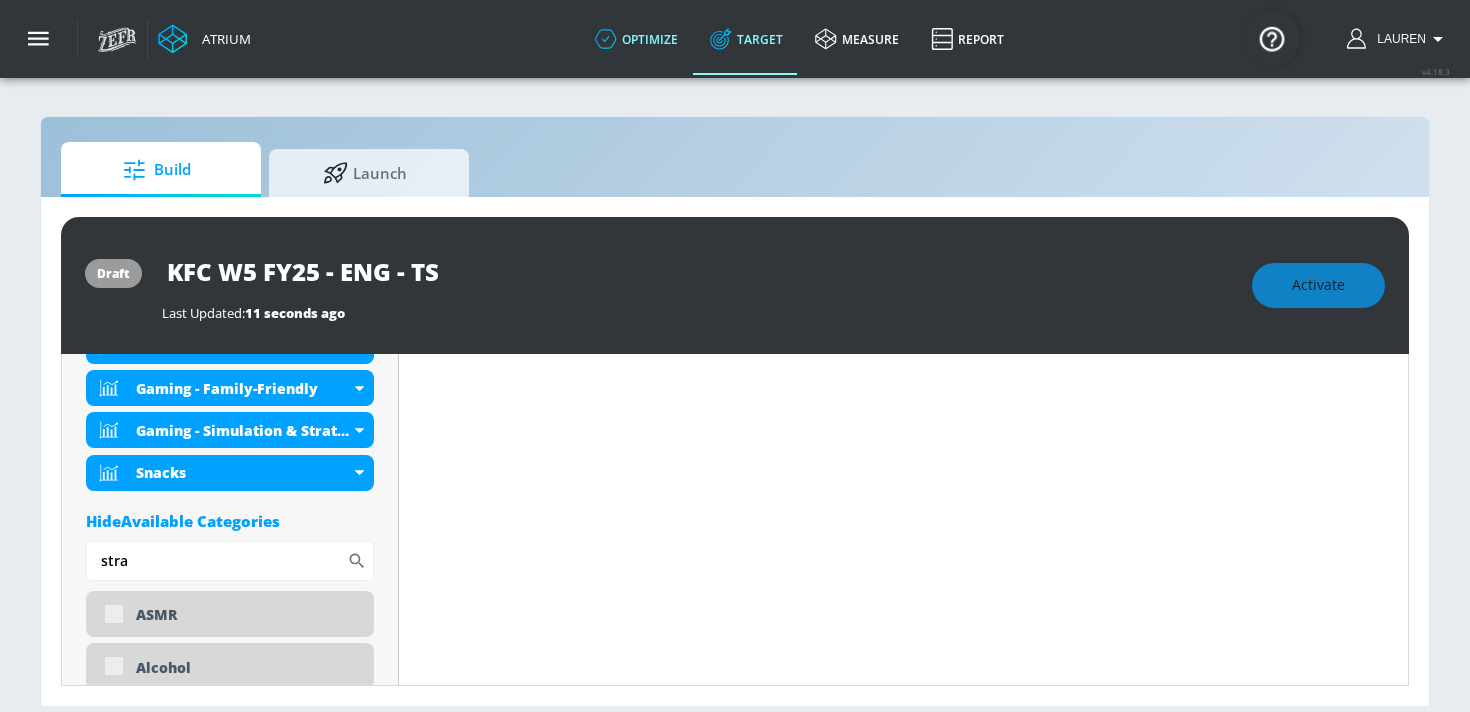 scroll, scrollTop: 1081, scrollLeft: 0, axis: vertical 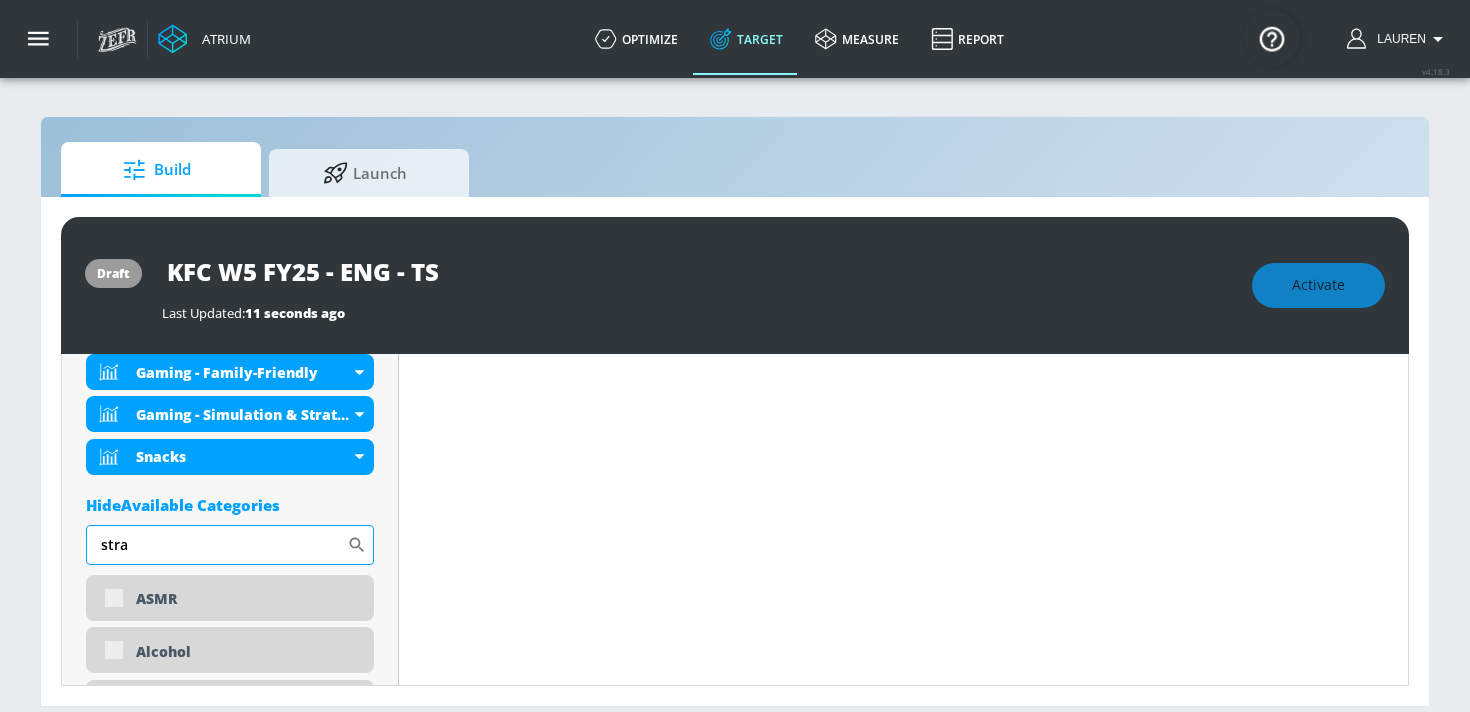 click on "stra" at bounding box center [216, 545] 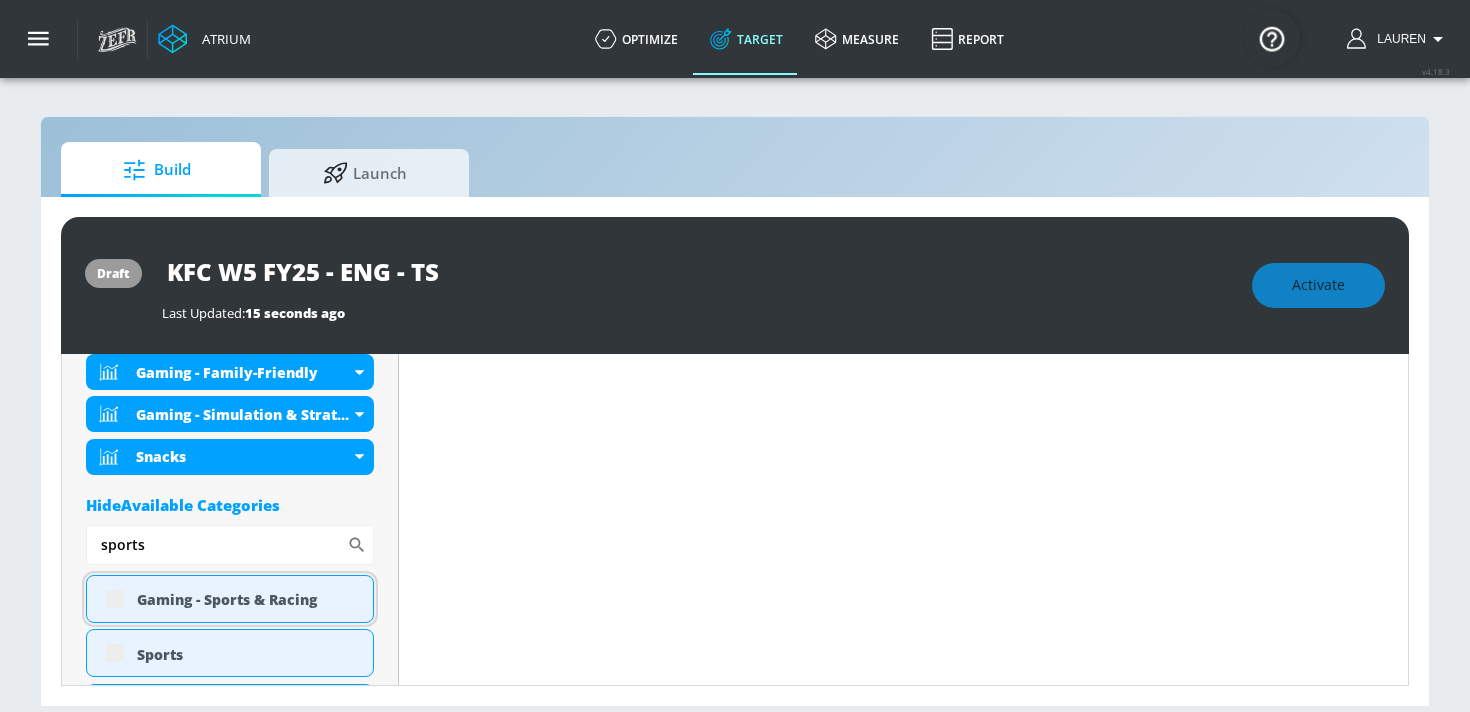 type on "sports" 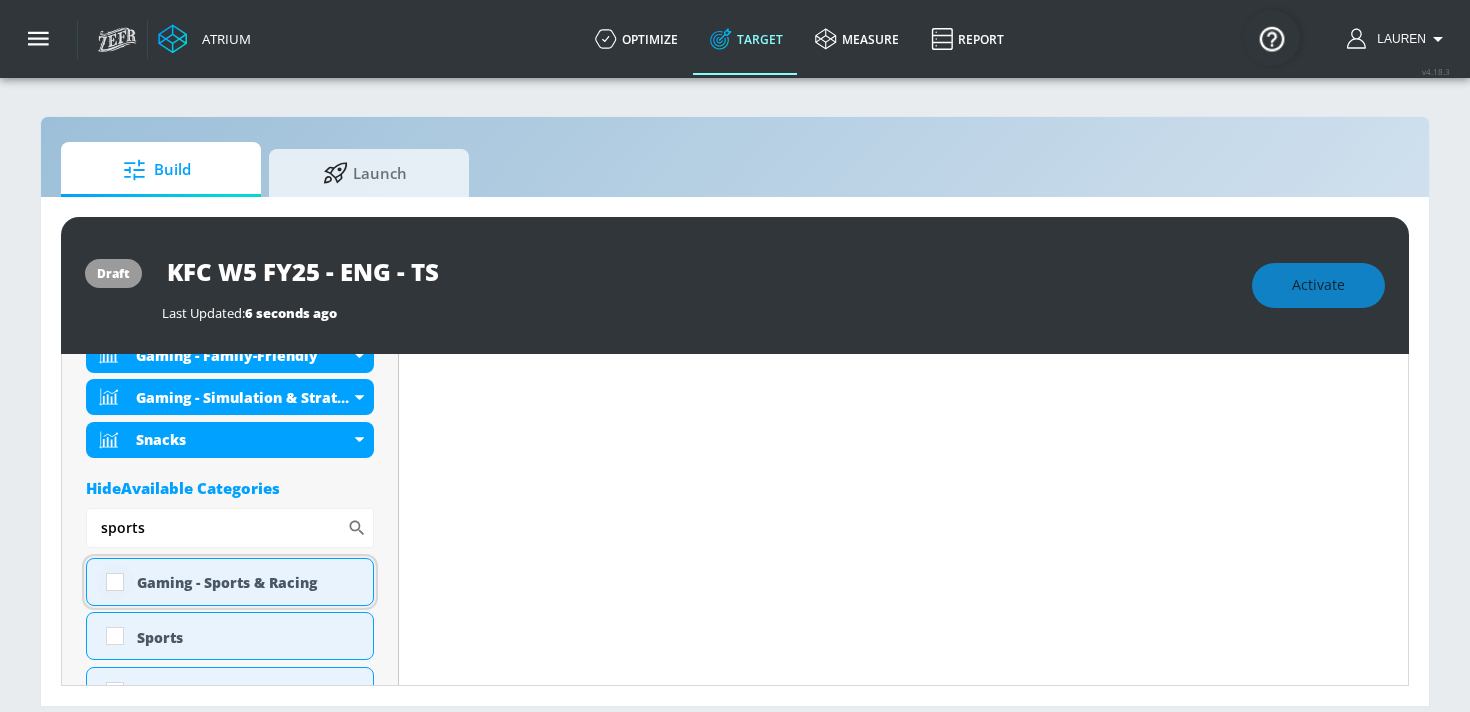 scroll, scrollTop: 1065, scrollLeft: 0, axis: vertical 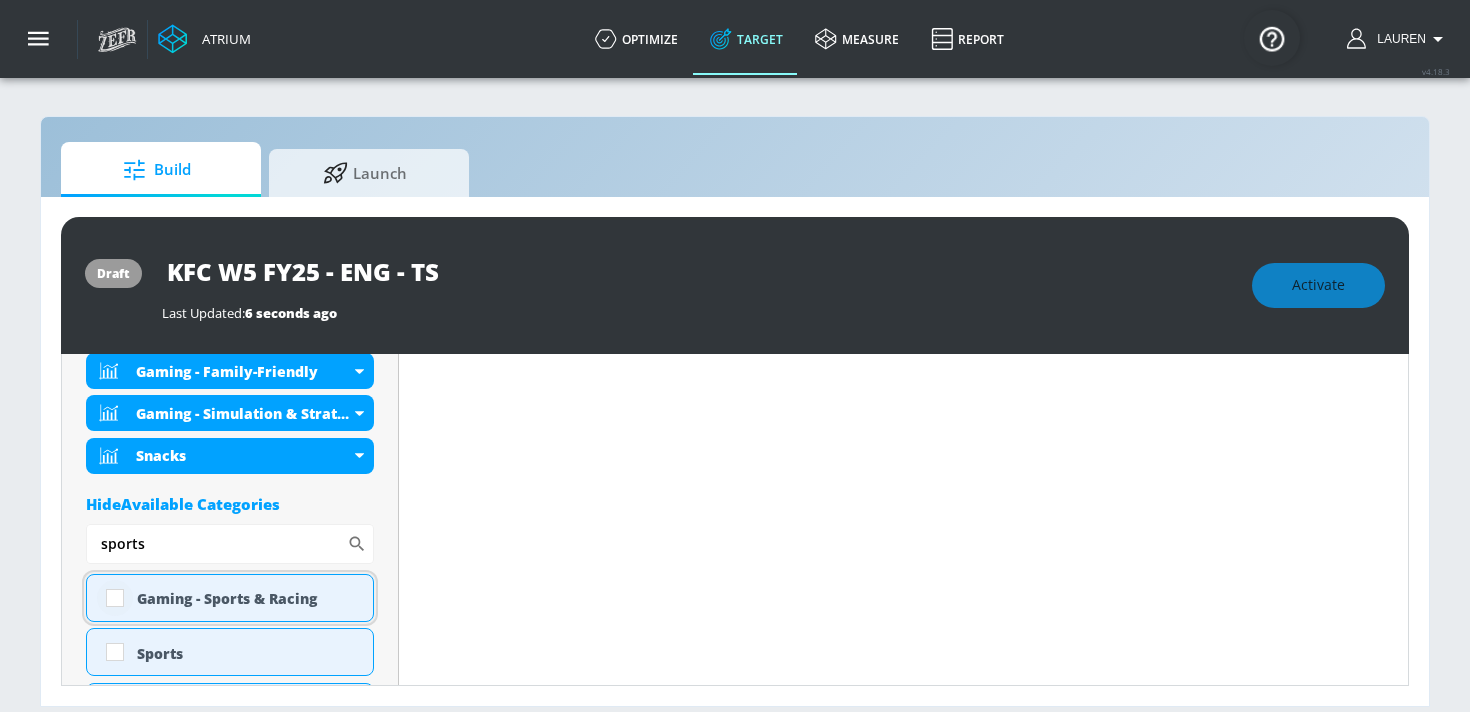 click at bounding box center [115, 598] 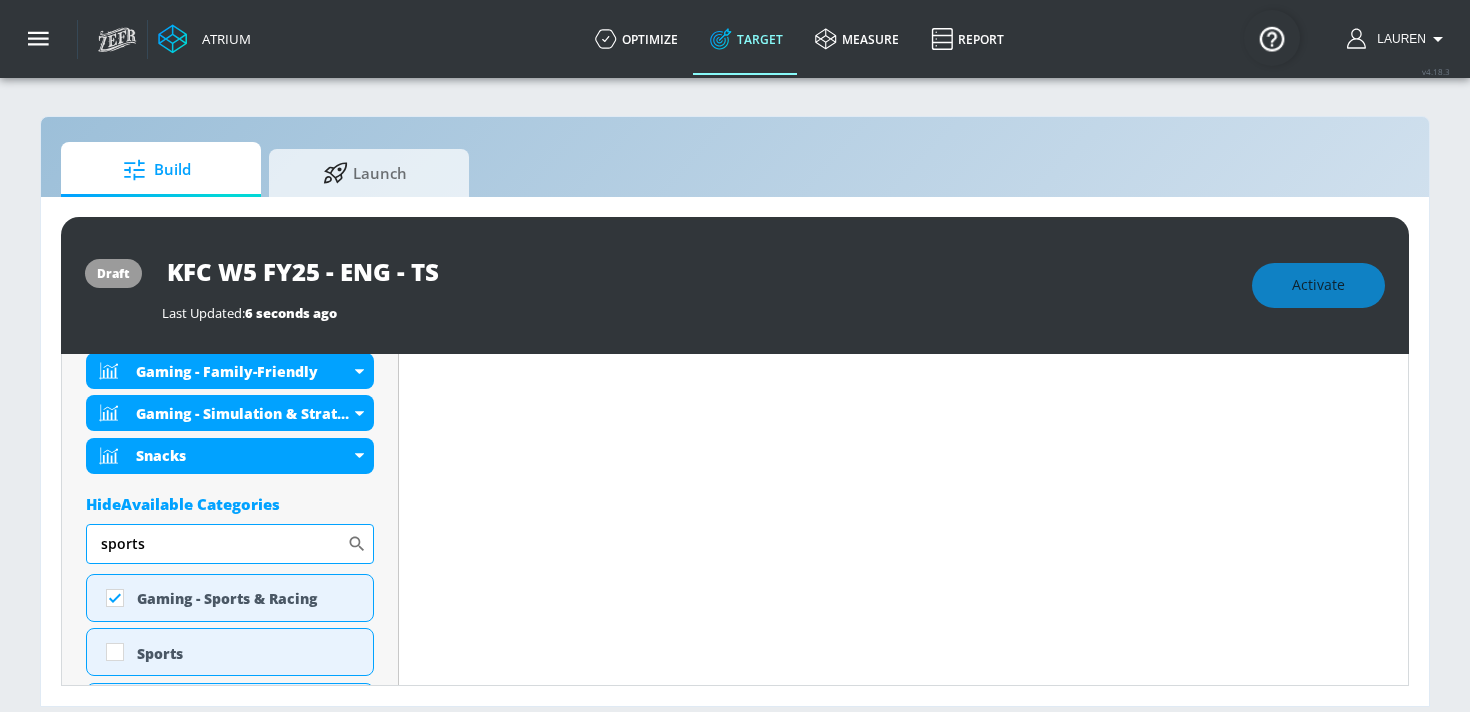 click on "sports" at bounding box center (216, 544) 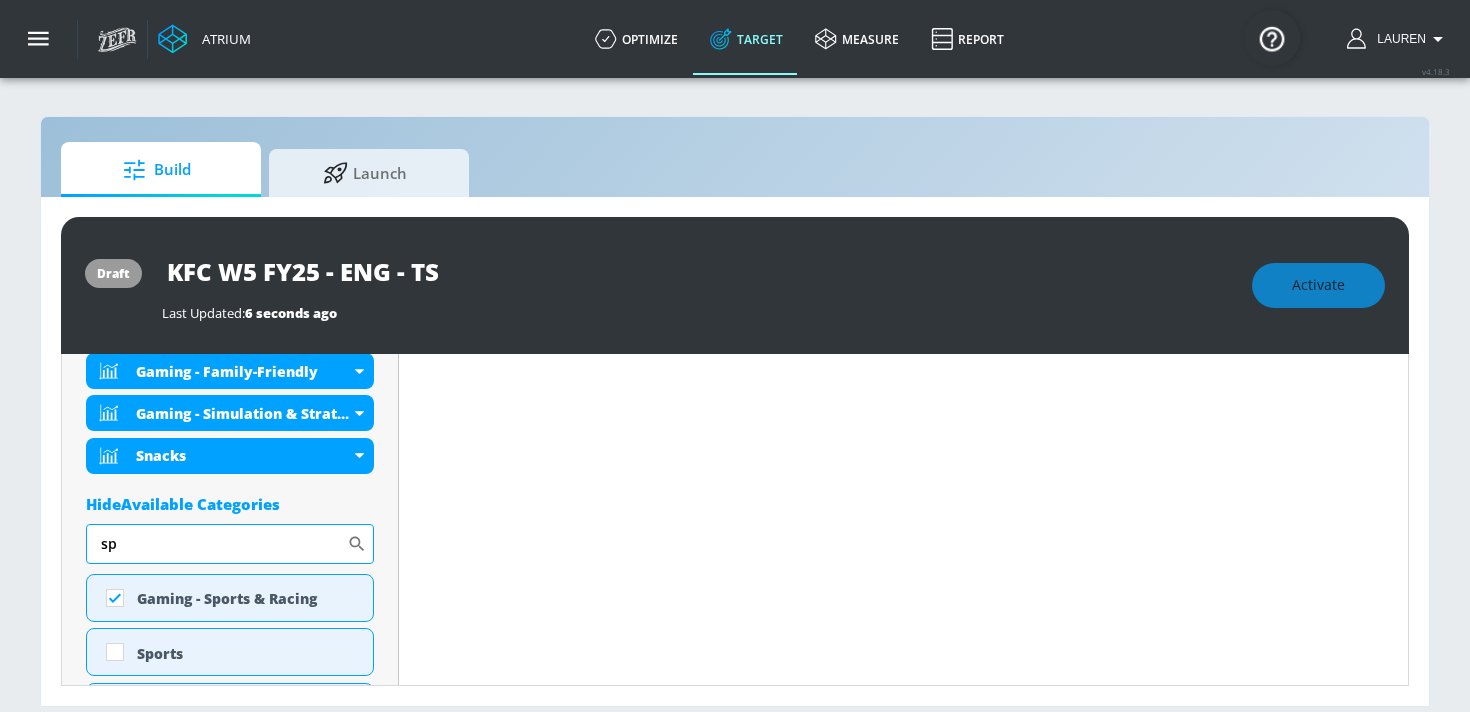 type on "s" 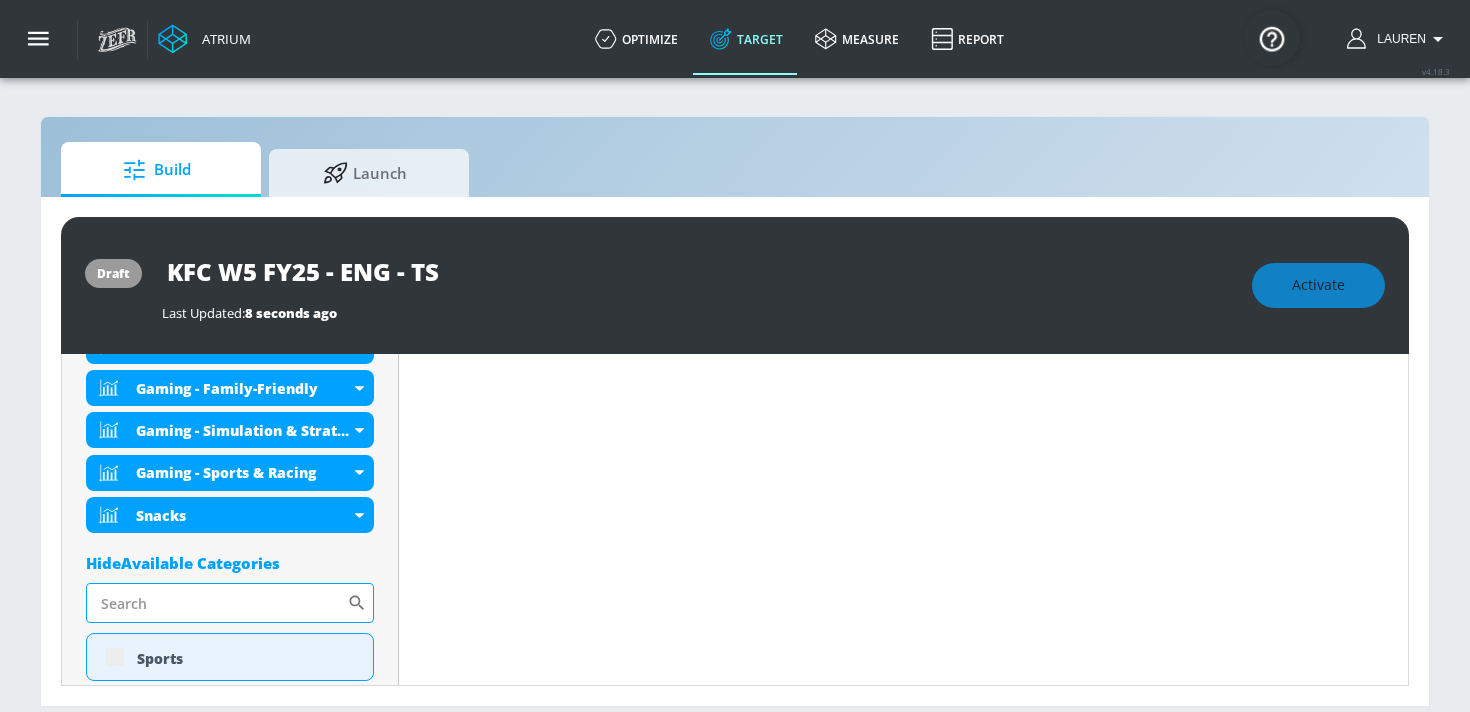 scroll, scrollTop: 1081, scrollLeft: 0, axis: vertical 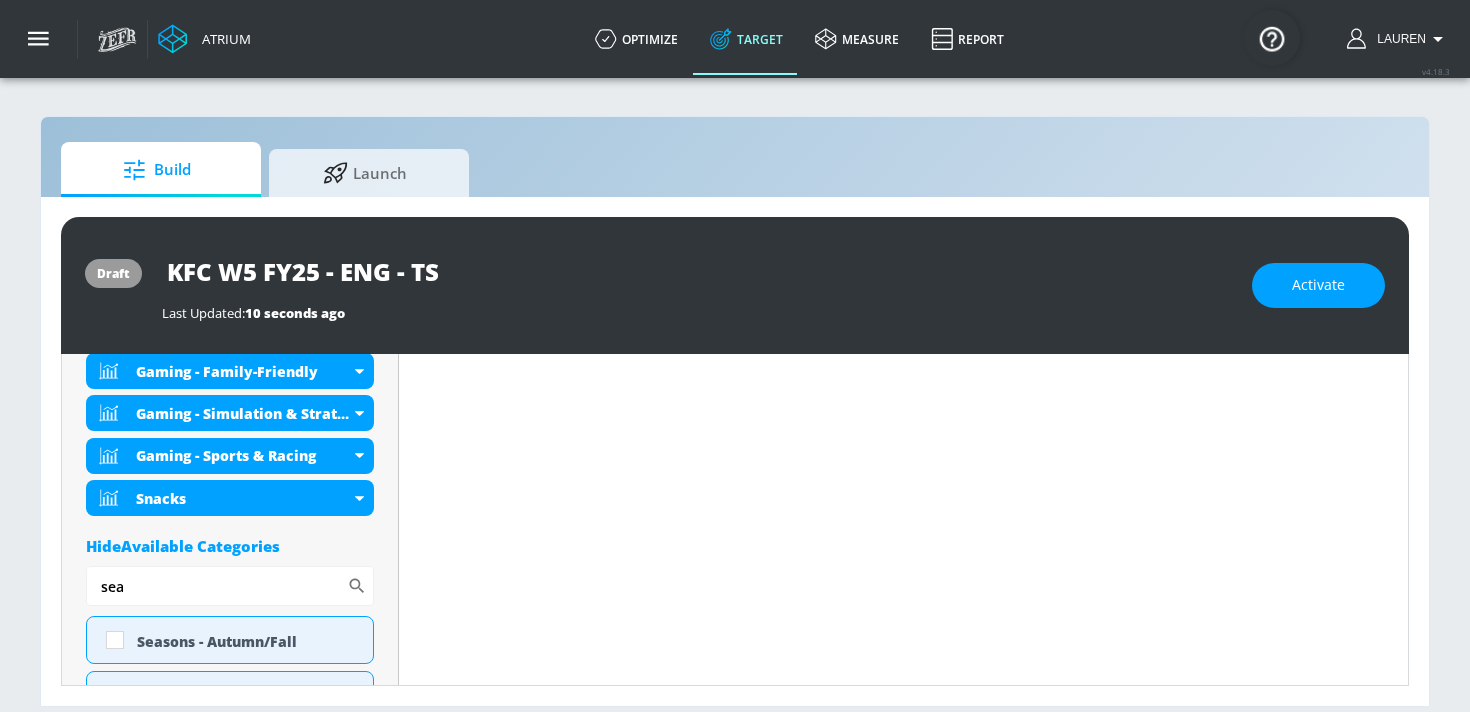 type on "sea" 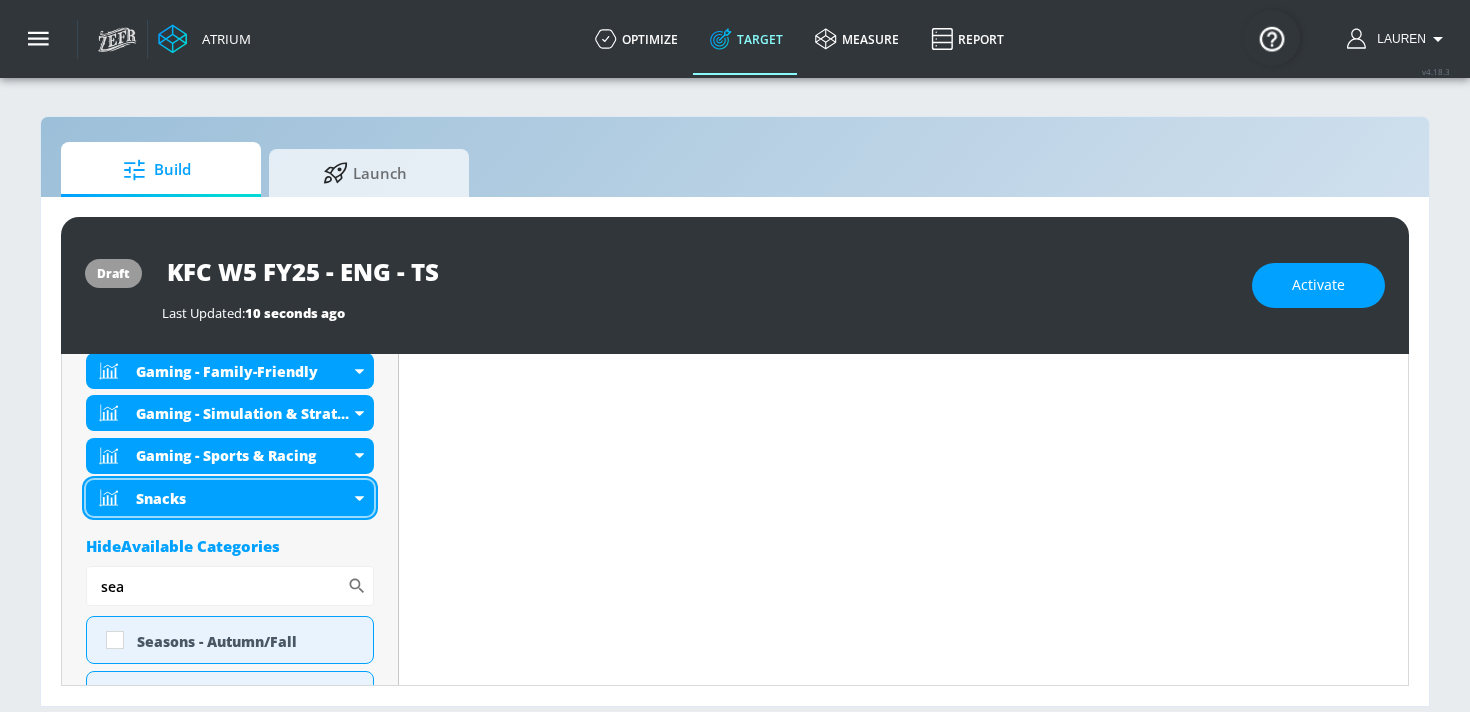 scroll, scrollTop: 1170, scrollLeft: 0, axis: vertical 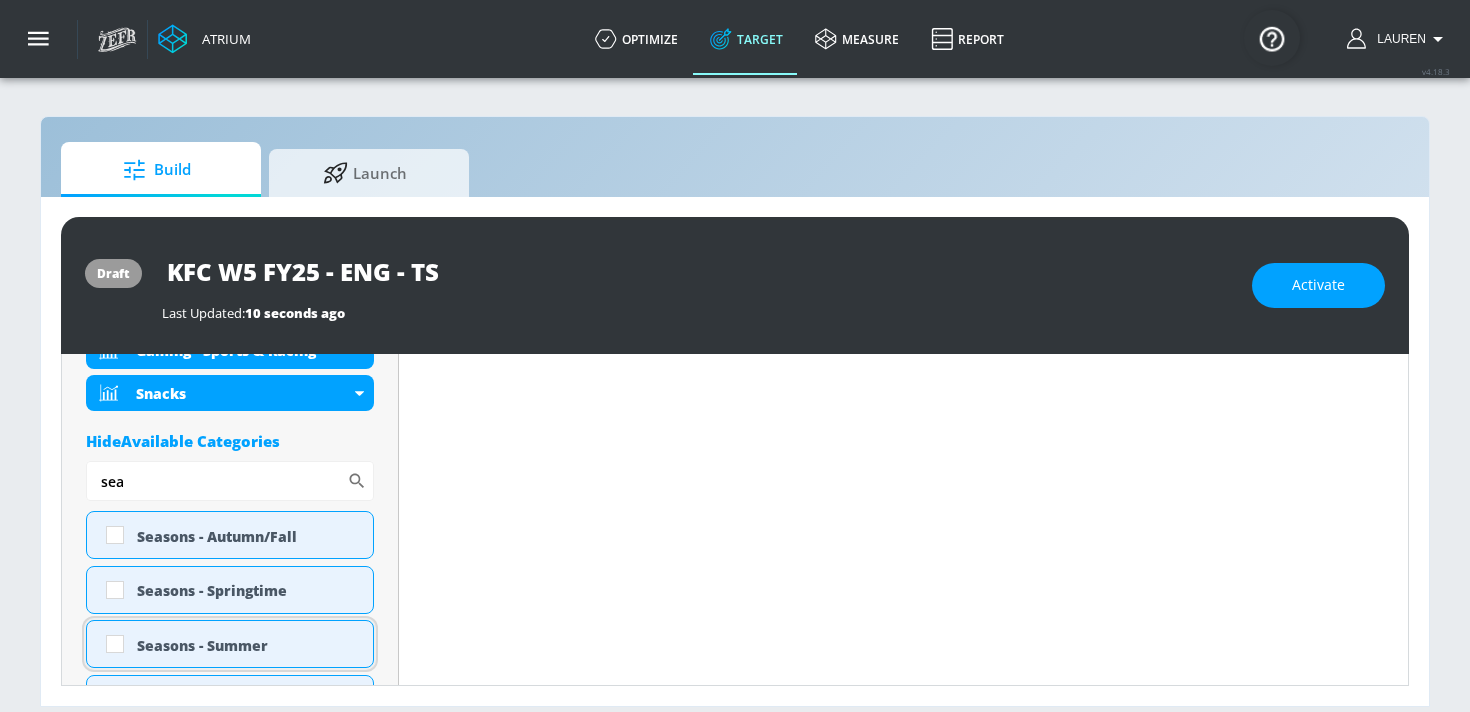 click on "Seasons - Summer" at bounding box center (230, 644) 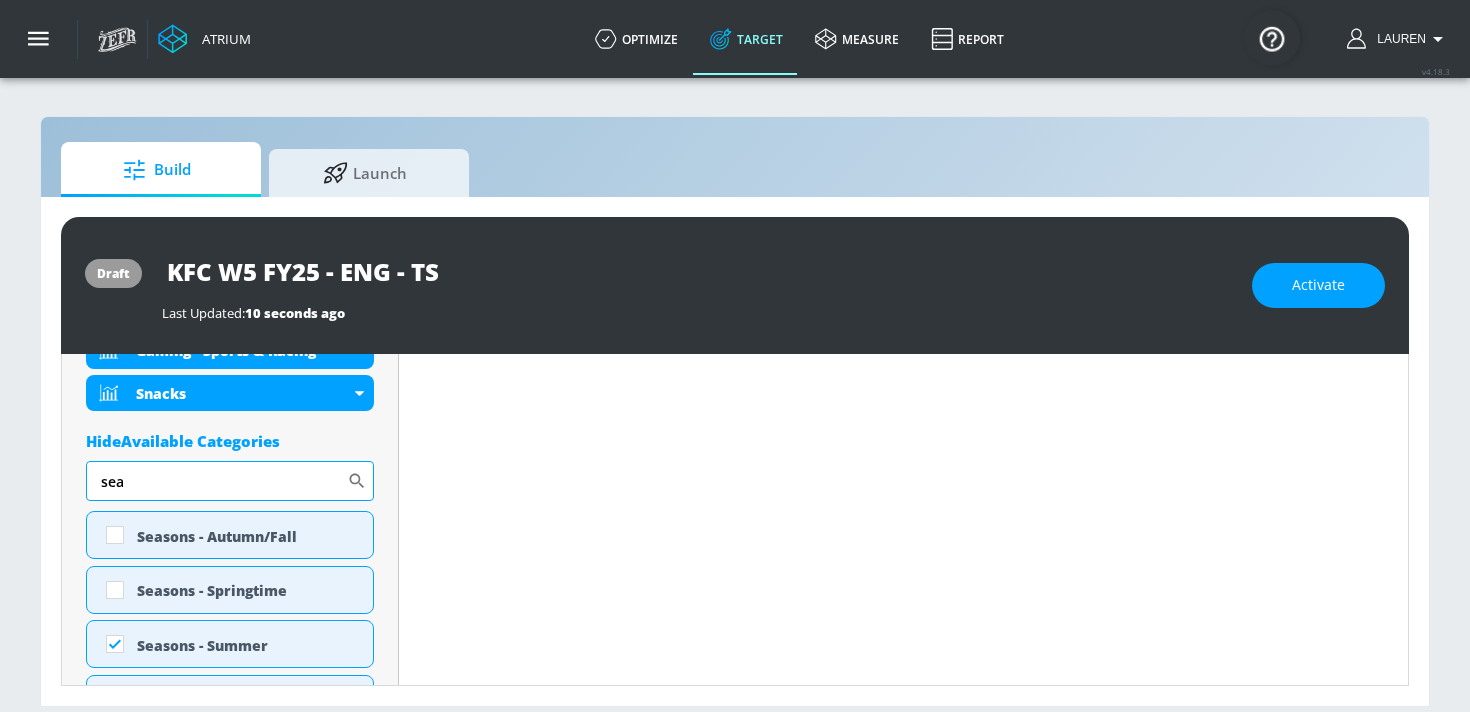 click on "sea" at bounding box center (216, 481) 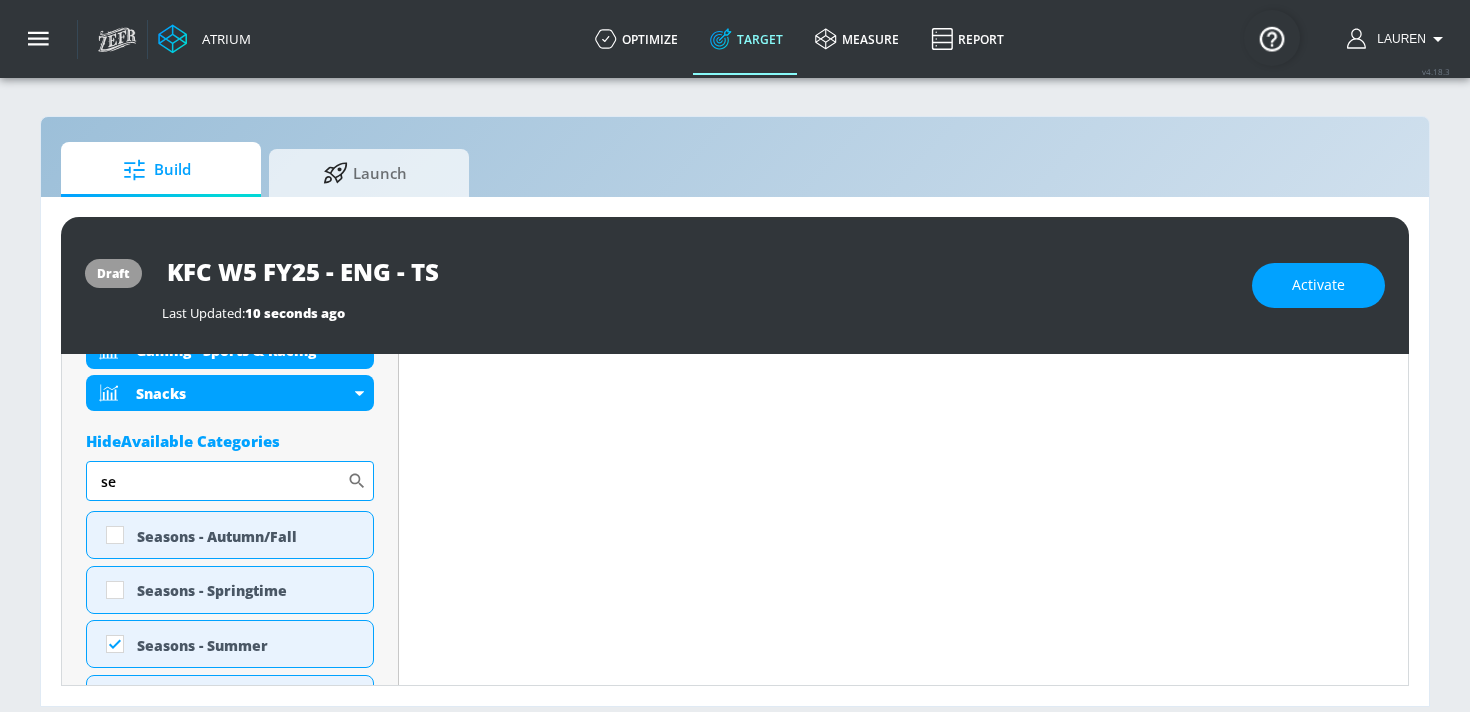 type on "s" 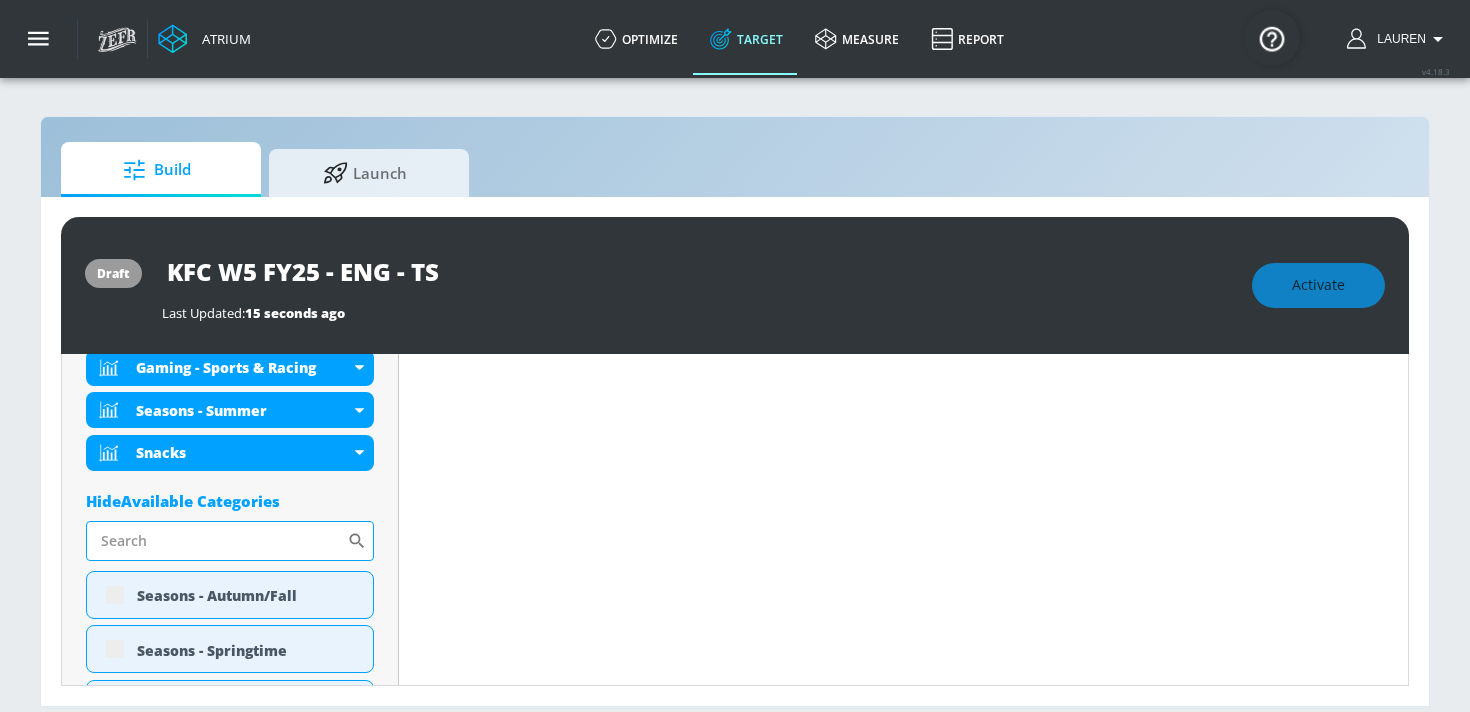 scroll, scrollTop: 1186, scrollLeft: 0, axis: vertical 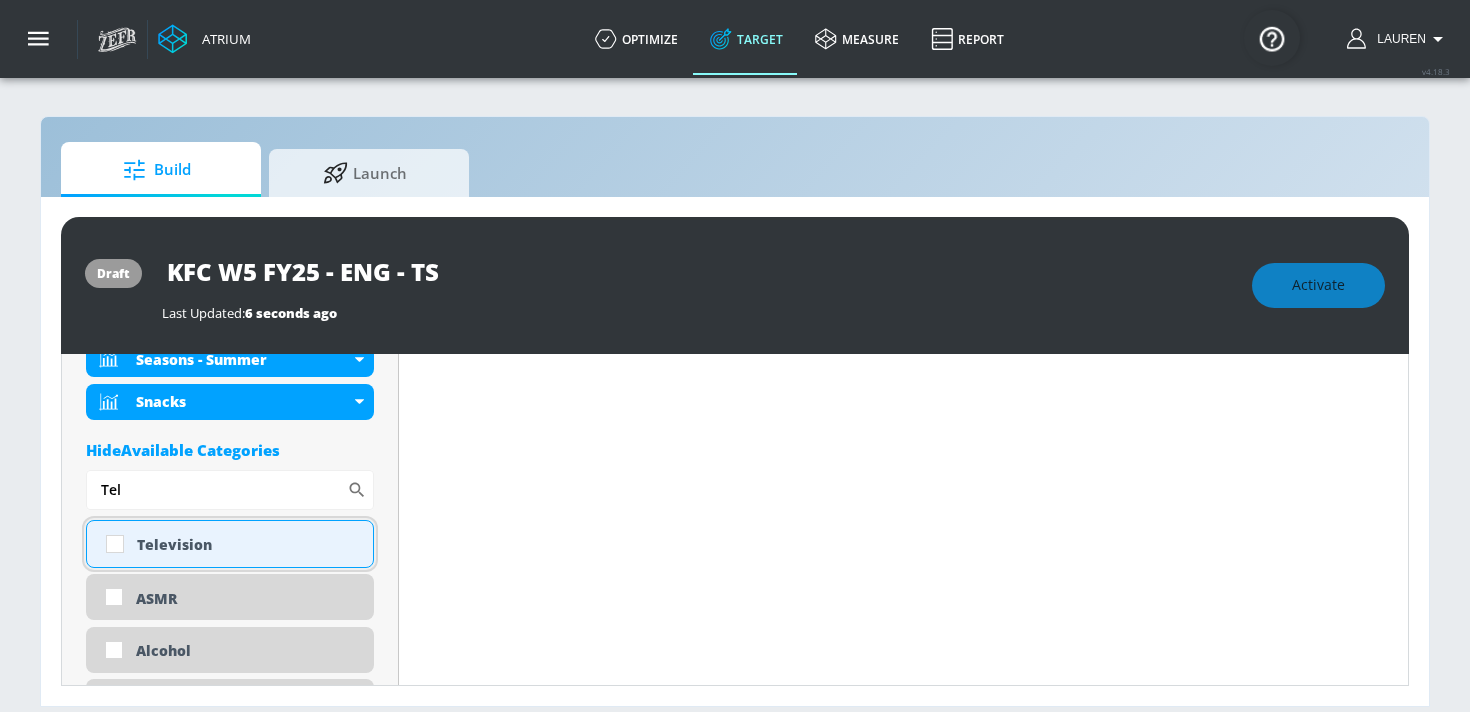 type on "Tel" 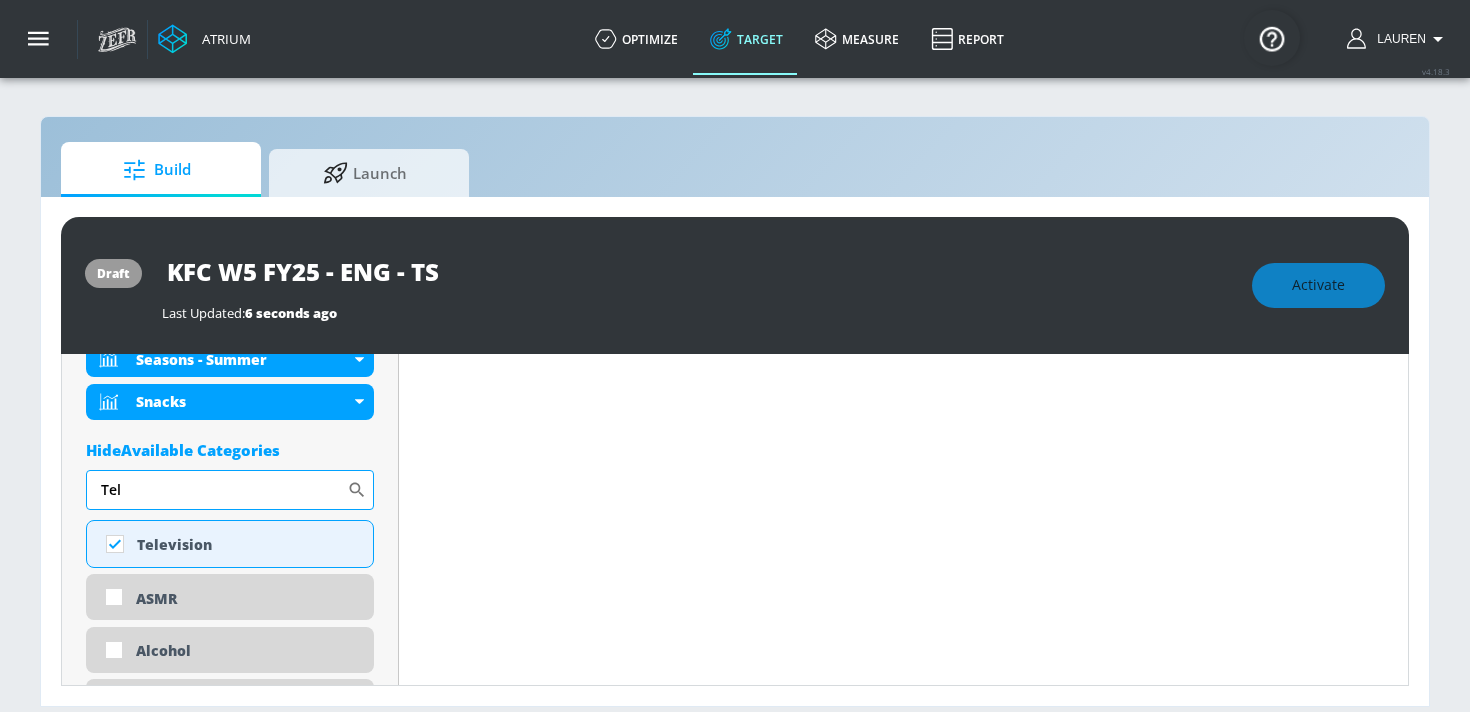 click on "Tel" at bounding box center (216, 490) 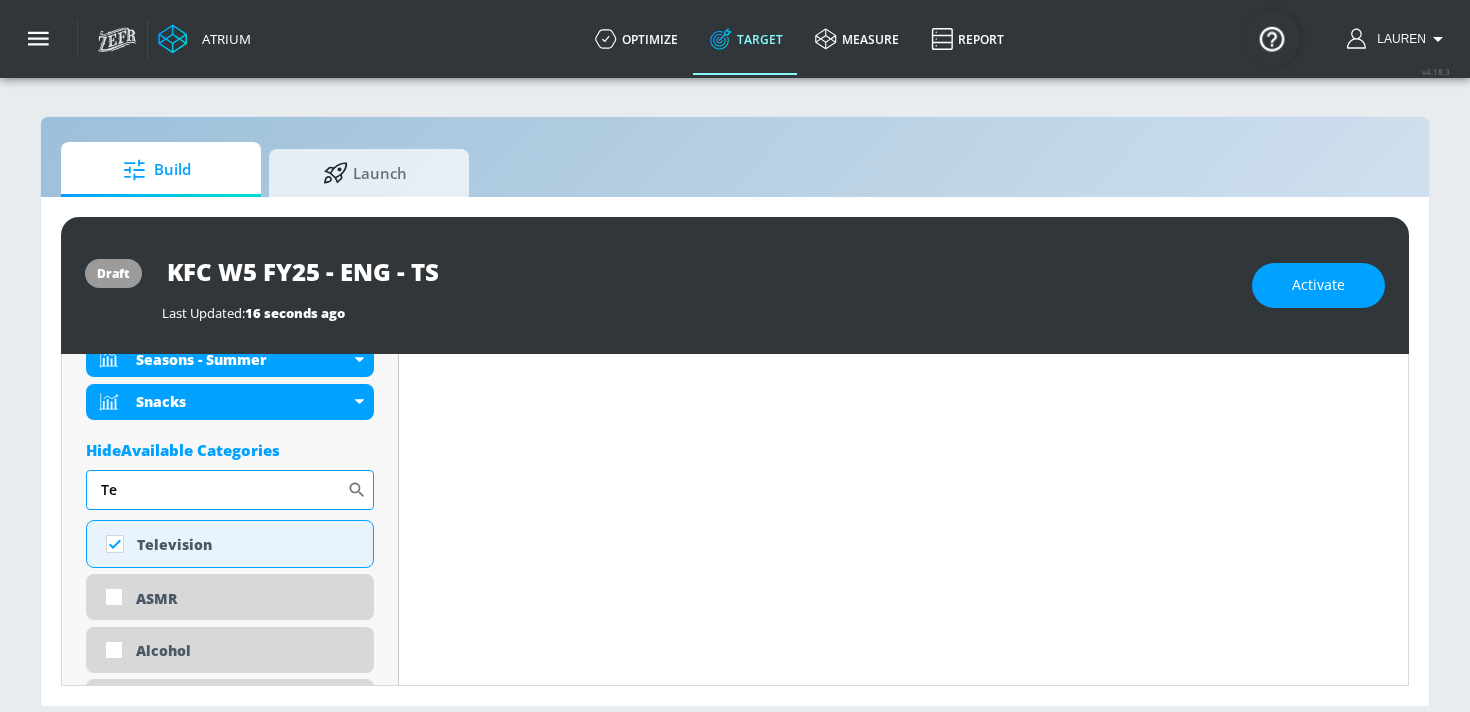 type on "T" 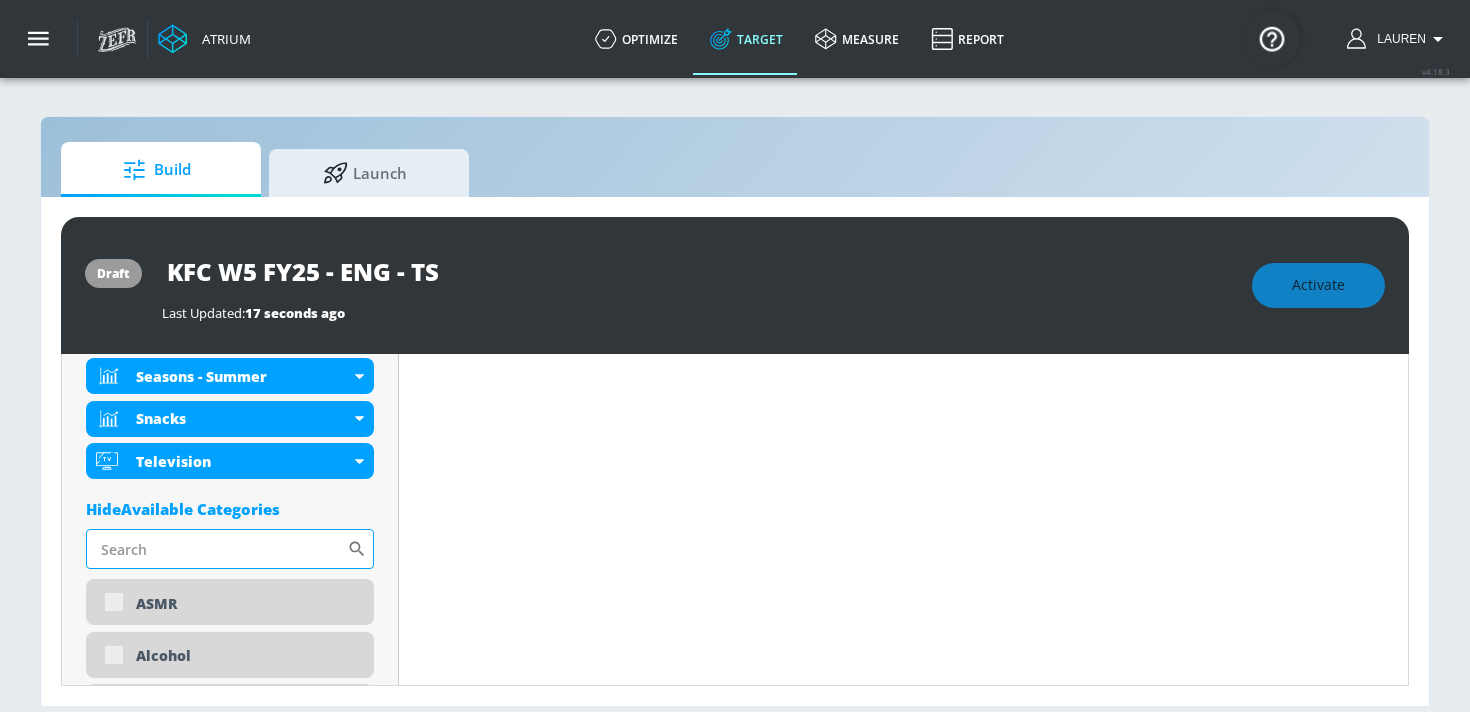 scroll, scrollTop: 1220, scrollLeft: 0, axis: vertical 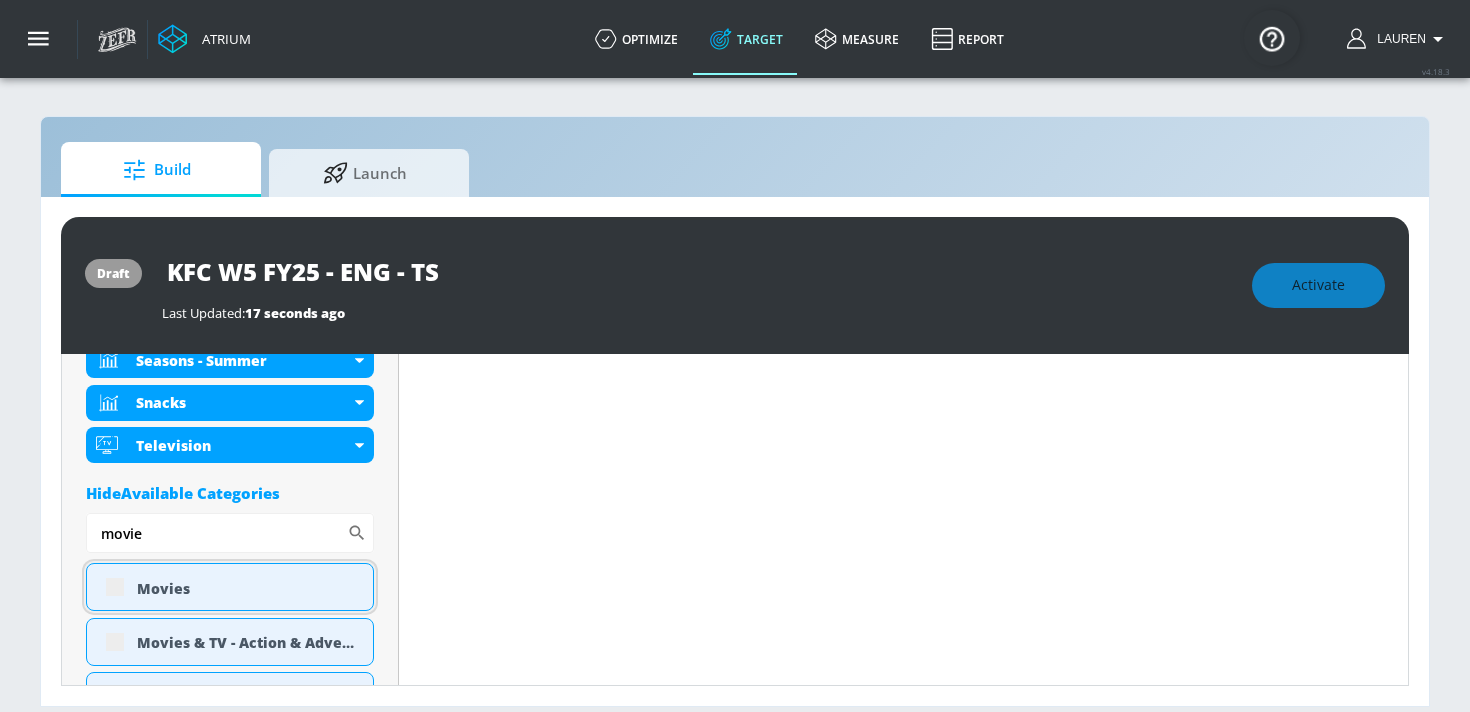 click on "Movies" at bounding box center (247, 588) 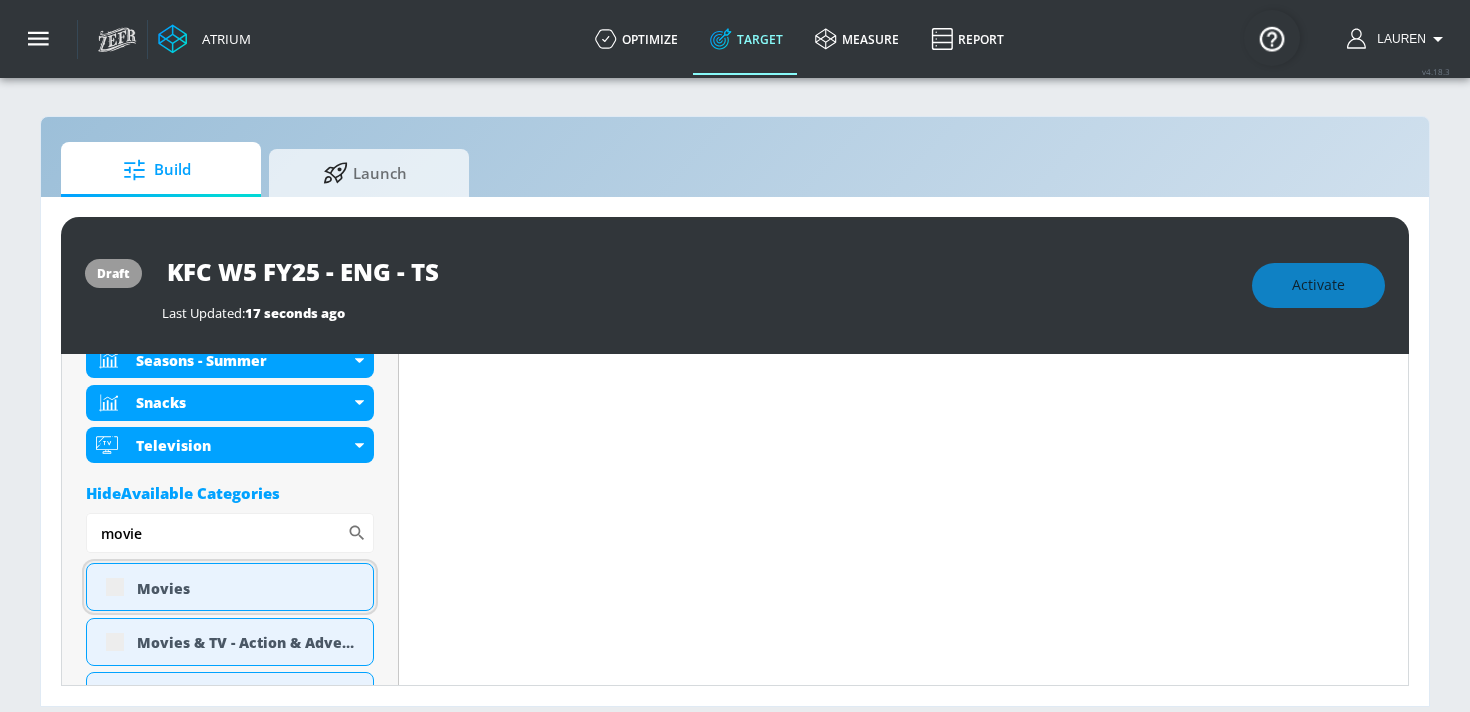 click on "Movies" at bounding box center [230, 587] 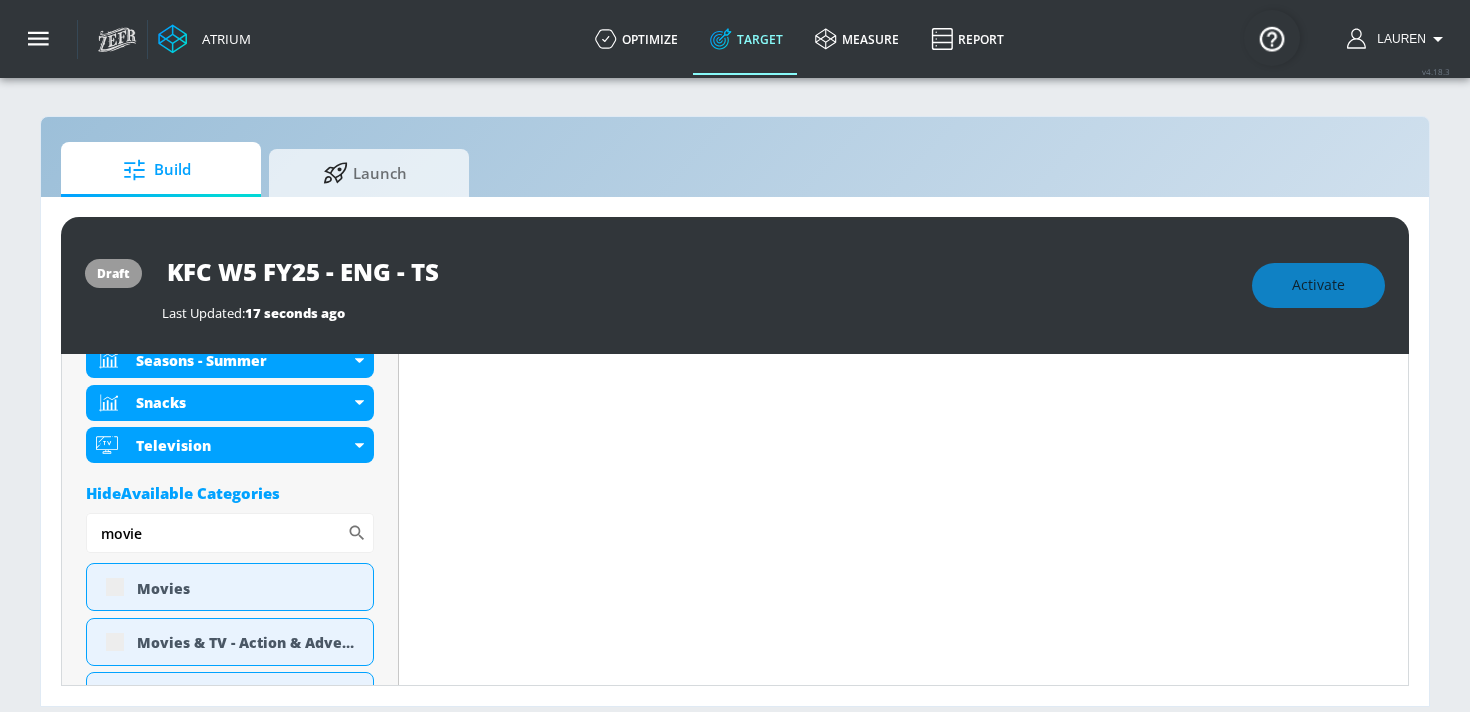 click on "Placement Type: Videos videos ​ Estimated Daily Spend Loading... Activation Platform Google Ads Age Any Devices Any Gender Any Ad Type No Preference Number of Ad Groups 0 Edit Total Relevancy Daily Avg Views: Content Type Include in your targeting set Standard Videos standard ​ Languages Include in your targeting set English Territories Include in your targeting set Canada Included 13 Categories Included included  Categories Clear All
[GEOGRAPHIC_DATA]
DE&I - Asian Voices
DE&I - Black Voices
DE&I - [DEMOGRAPHIC_DATA] Voices
DE&I - LatinX Voices
[GEOGRAPHIC_DATA]
Gaming - Action & Adventure
Gaming - Family-Friendly
Gaming - Simulation & Strategy
Gaming - Sports & Racing
Seasons - Summer
Snacks
Television Hide  Available Categories movie ​ Movies Movies & TV - Action & Adventure Movies & TV - Comedy Movies & TV - Drama ASMR Anime" at bounding box center [230, 2527] 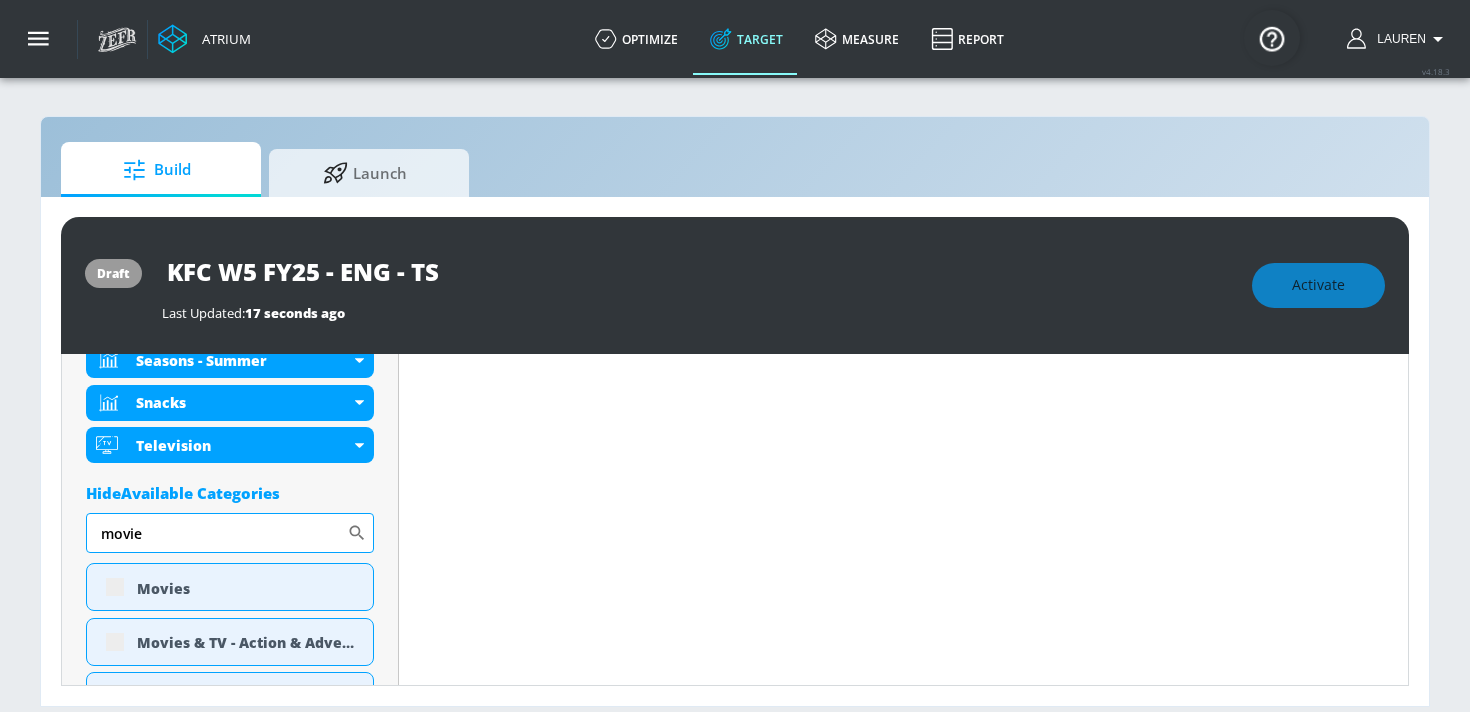 scroll, scrollTop: 1204, scrollLeft: 0, axis: vertical 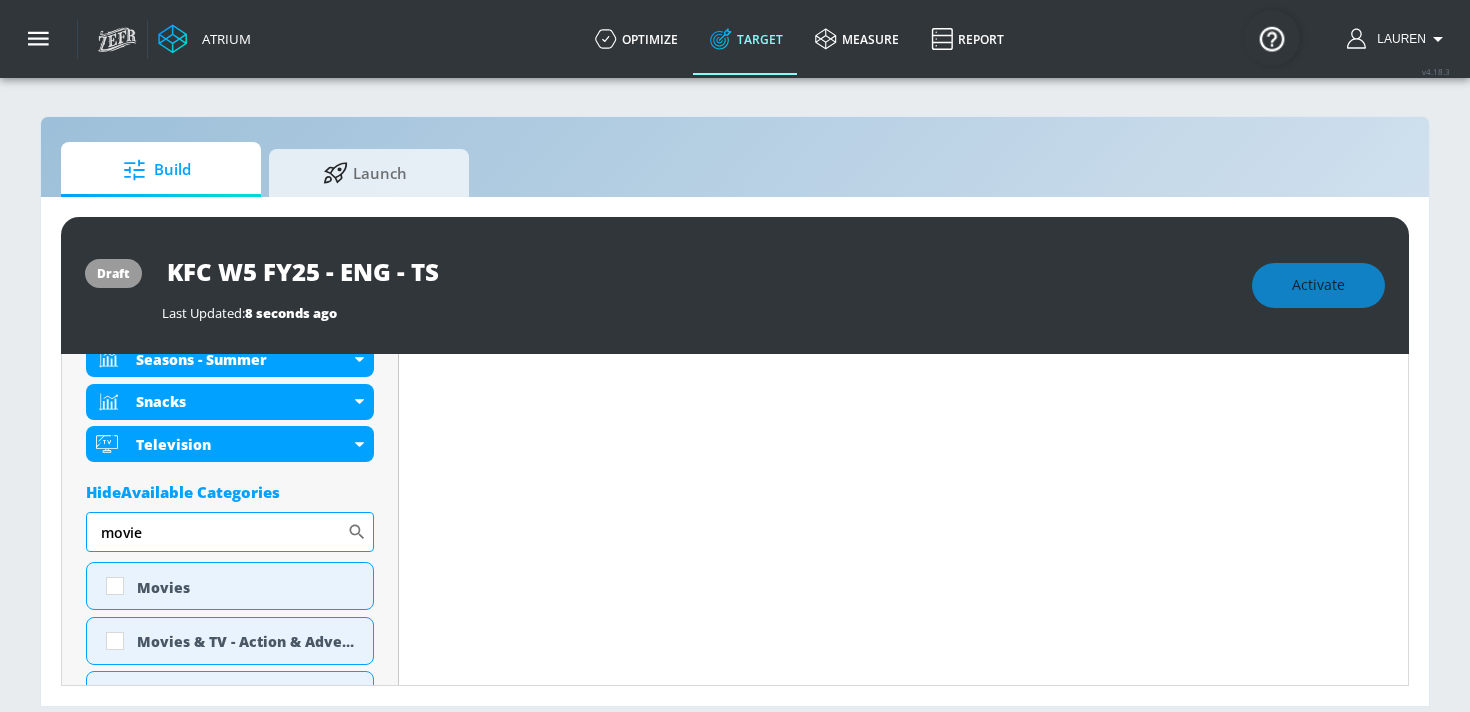 click on "movie" at bounding box center [216, 532] 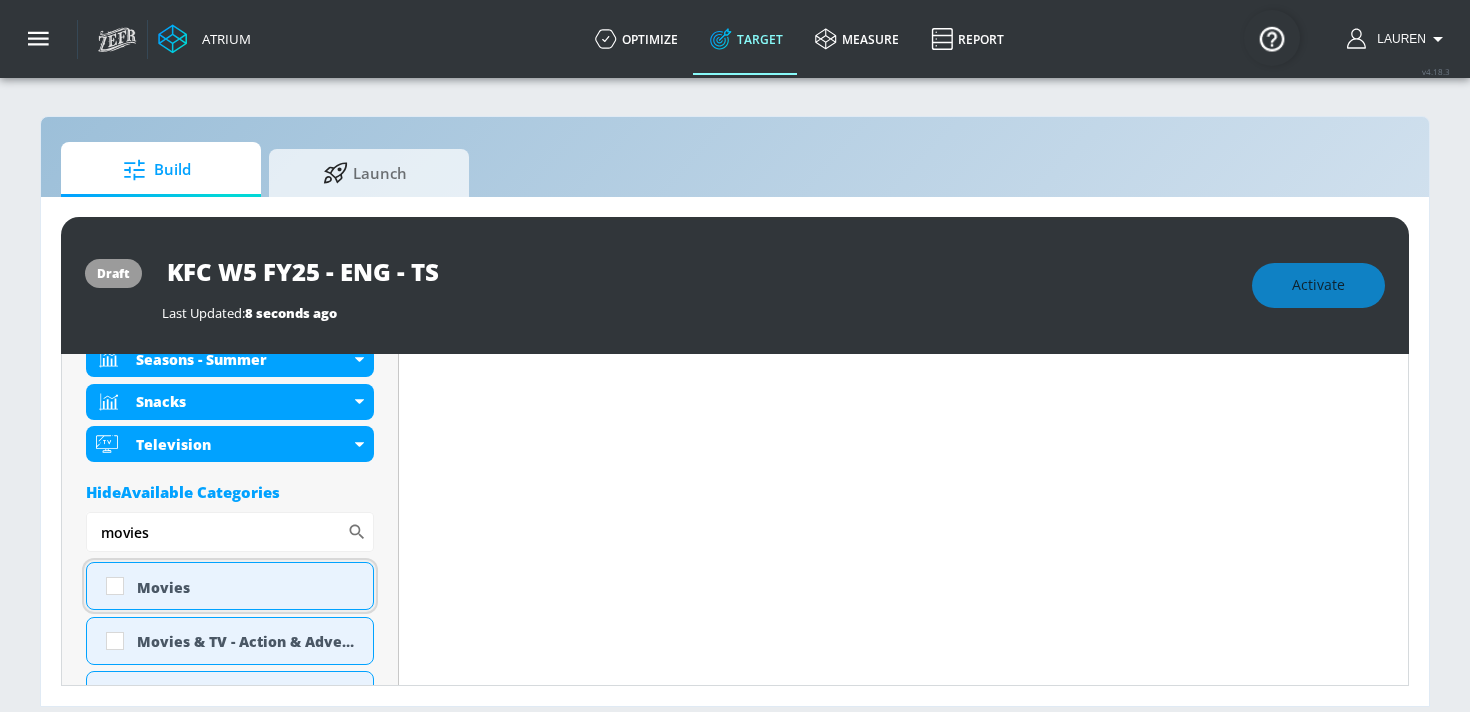 type on "movies" 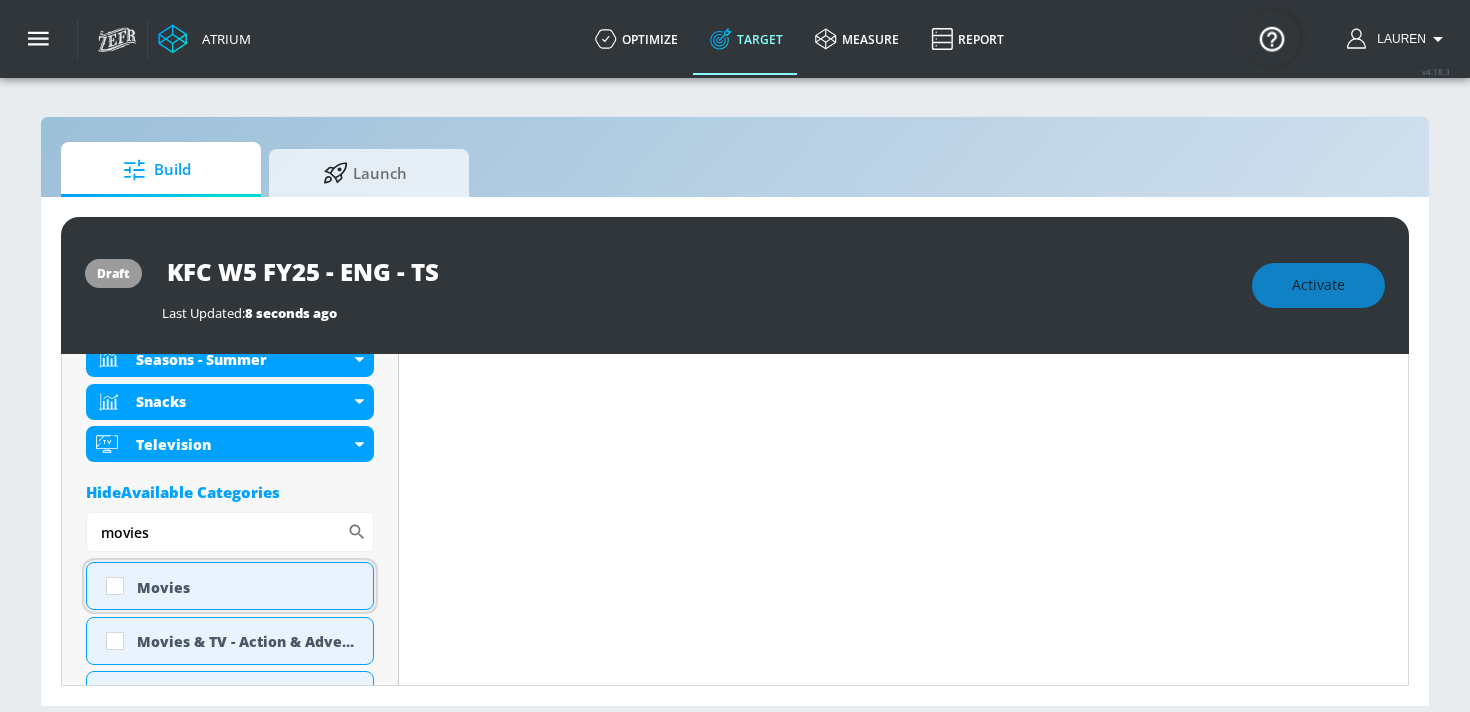 click on "Movies" at bounding box center [247, 587] 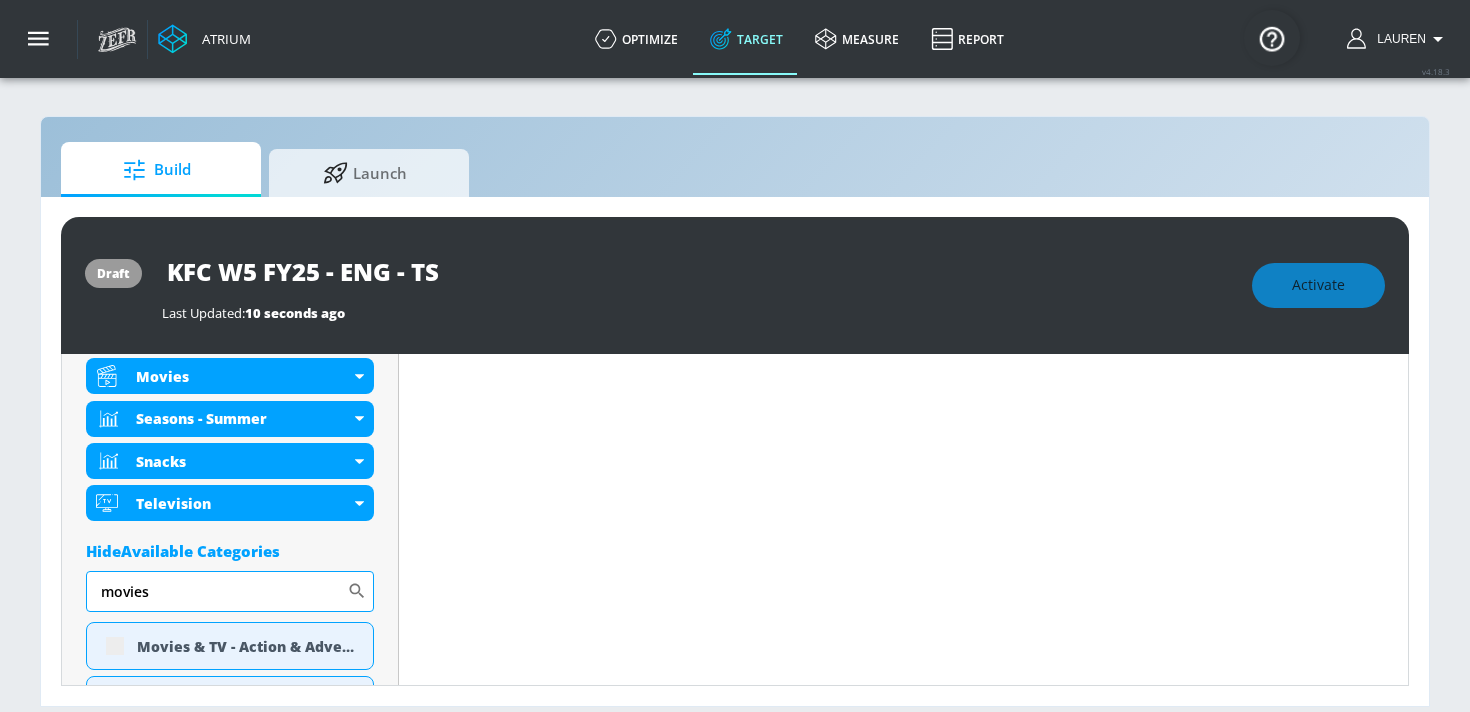 scroll, scrollTop: 1220, scrollLeft: 0, axis: vertical 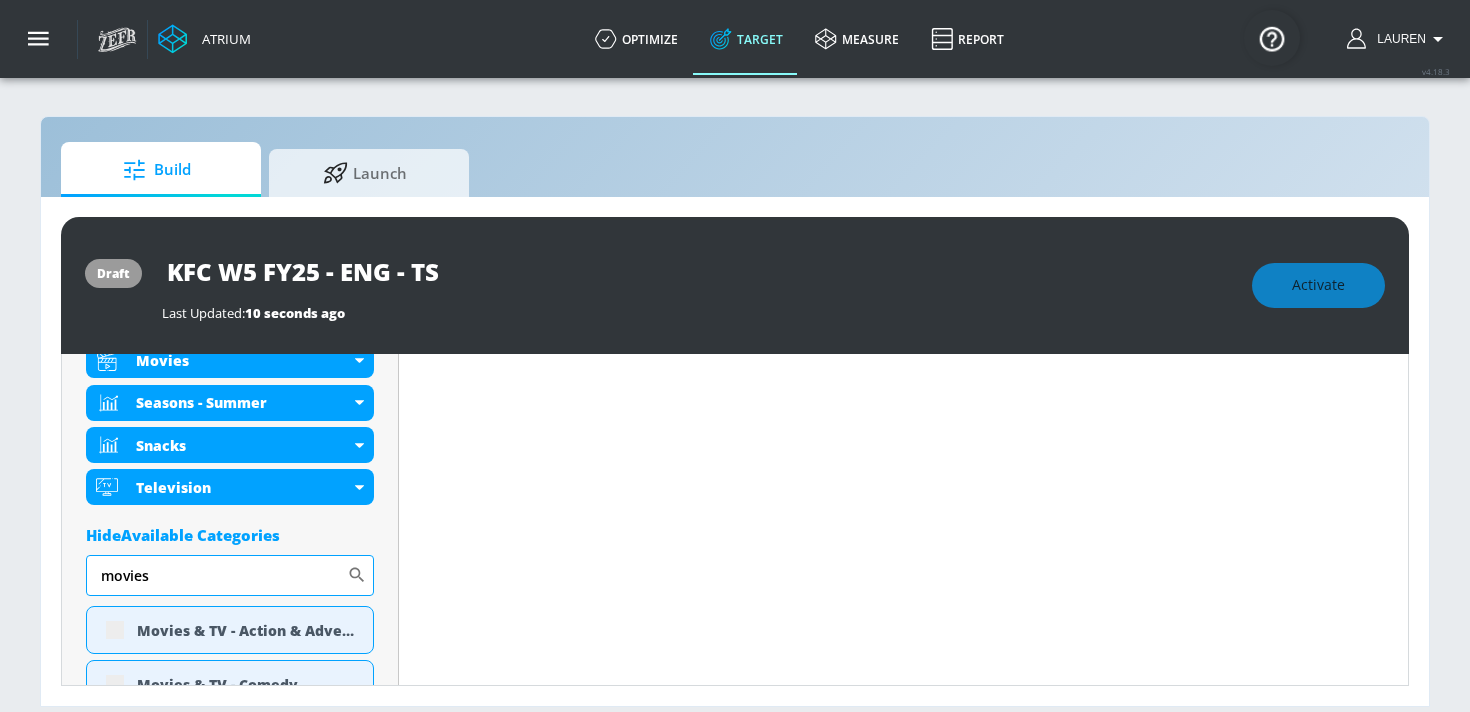 click on "movies" at bounding box center (216, 575) 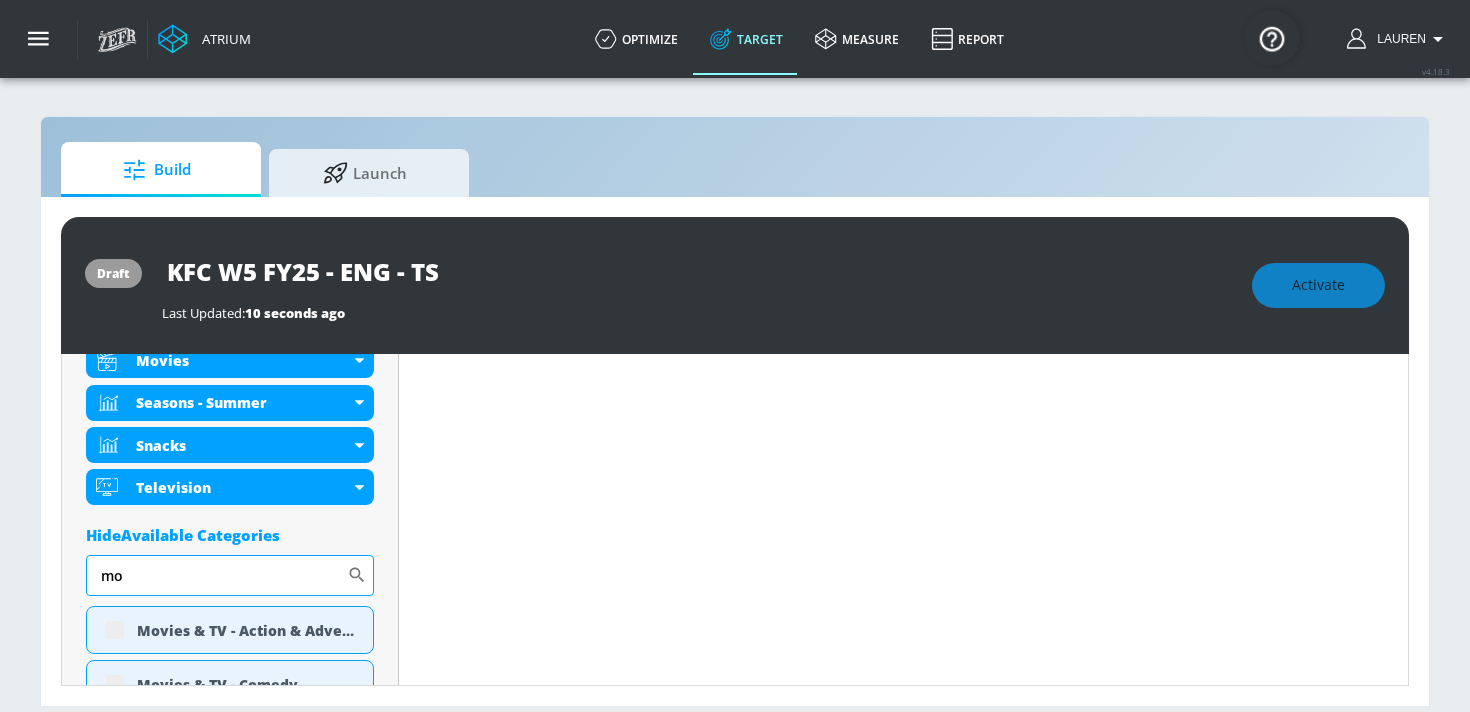 type on "m" 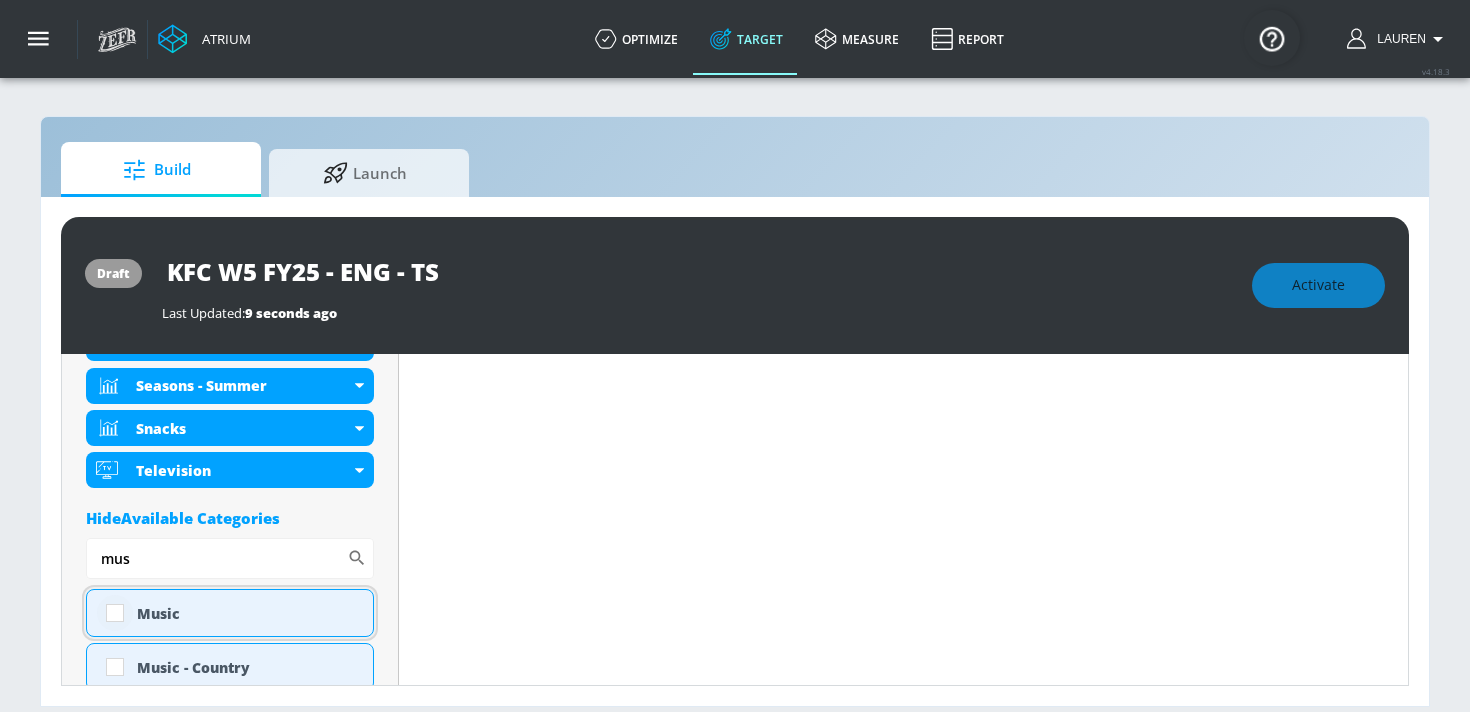 scroll, scrollTop: 1204, scrollLeft: 0, axis: vertical 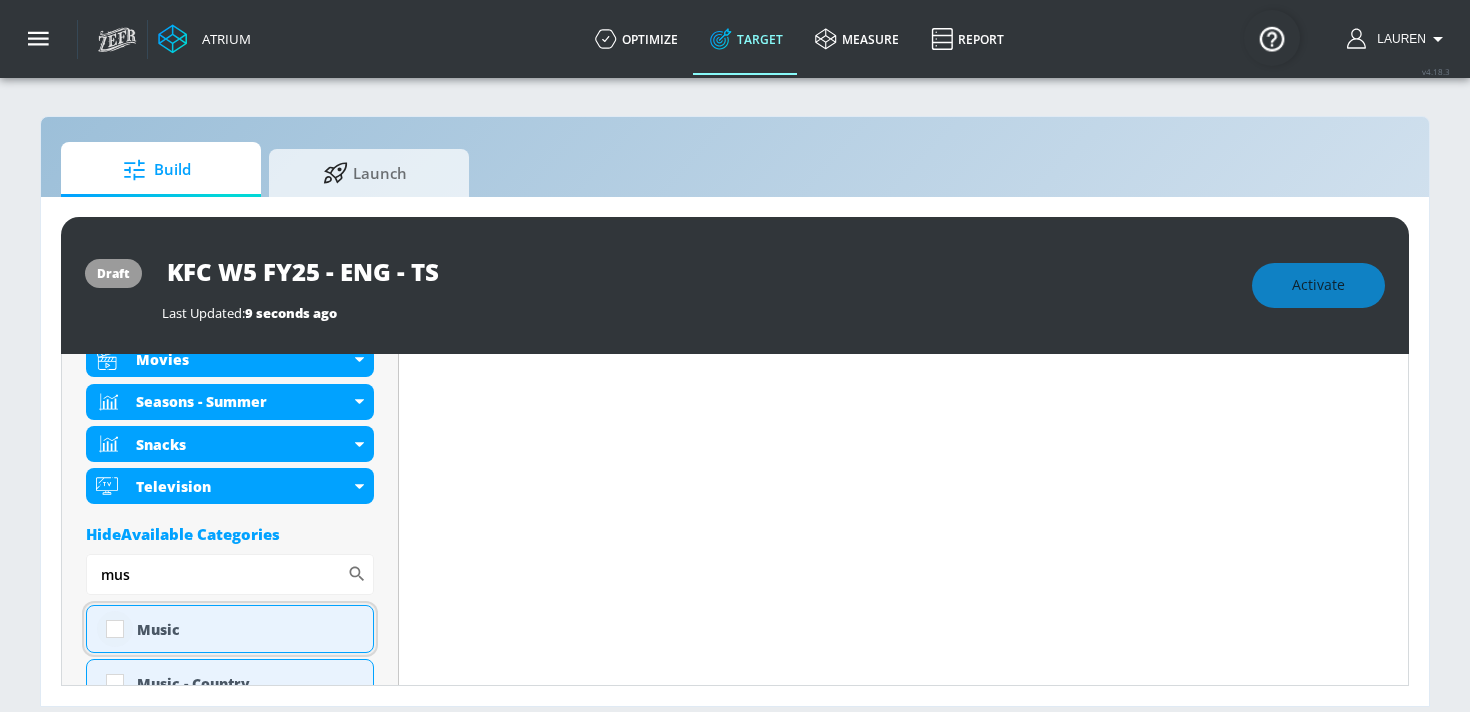 type on "mus" 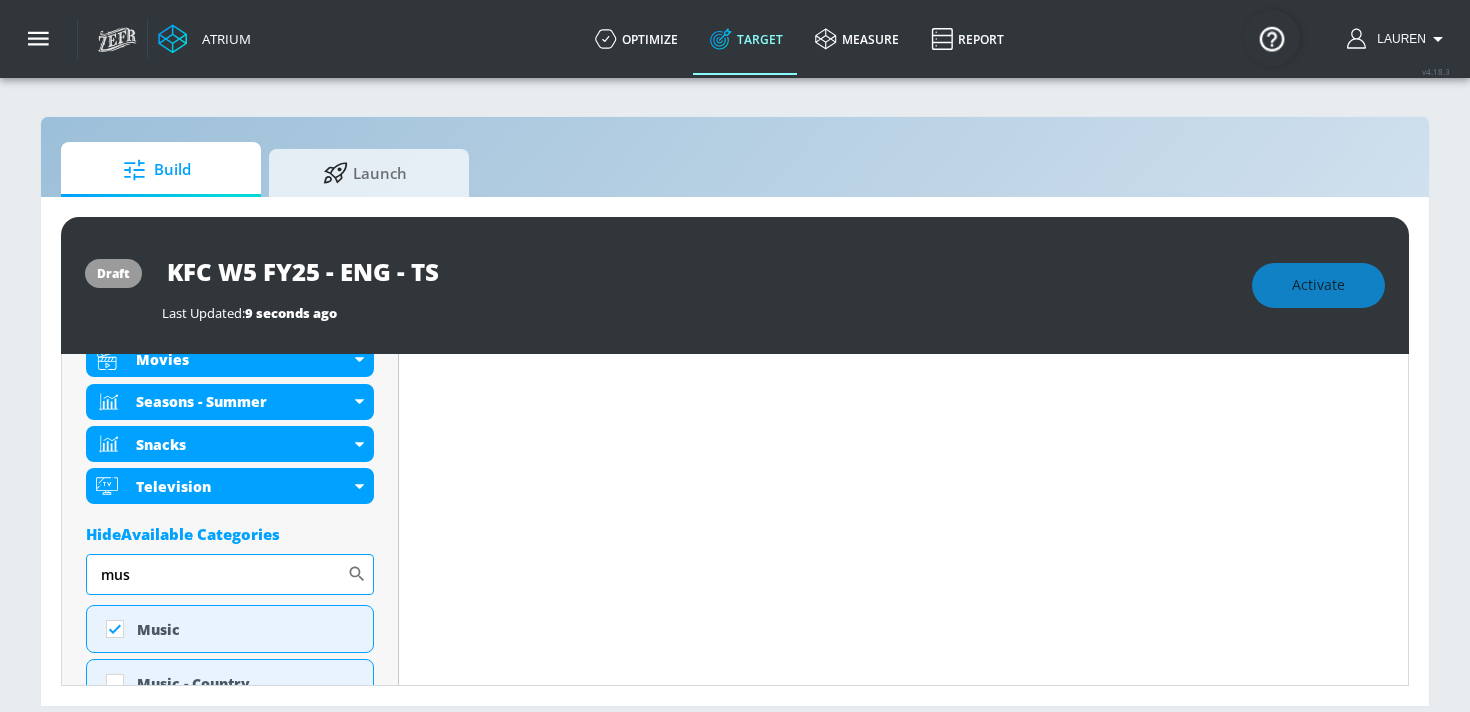 click on "mus" at bounding box center [216, 574] 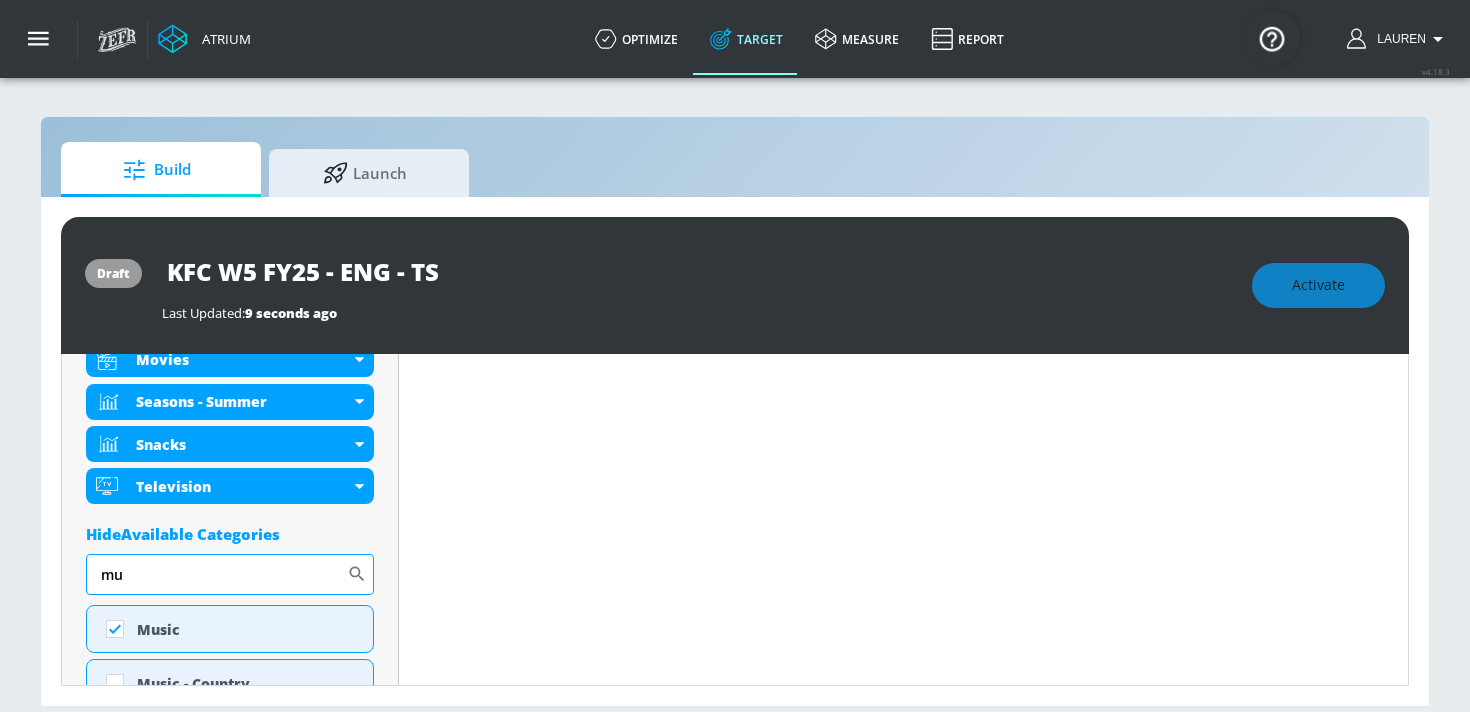 type on "m" 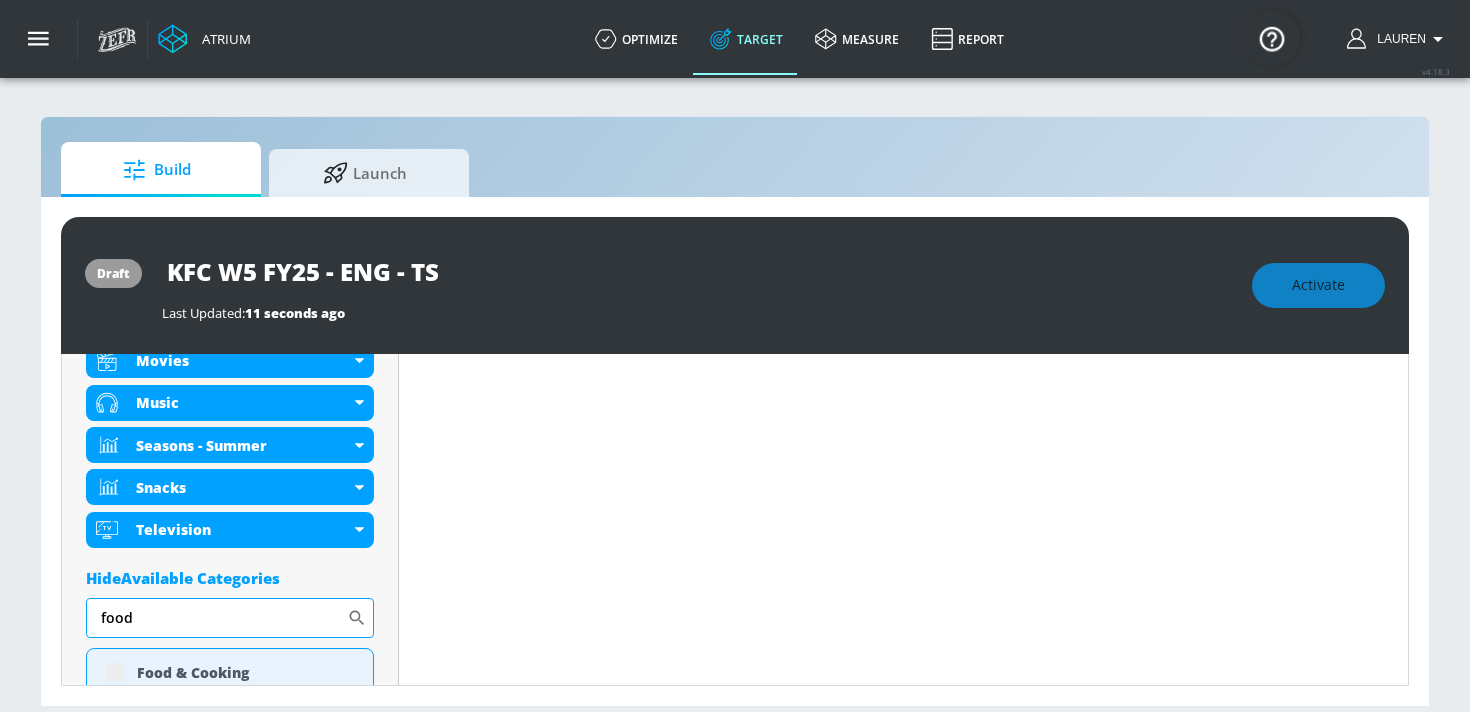 scroll, scrollTop: 1350, scrollLeft: 0, axis: vertical 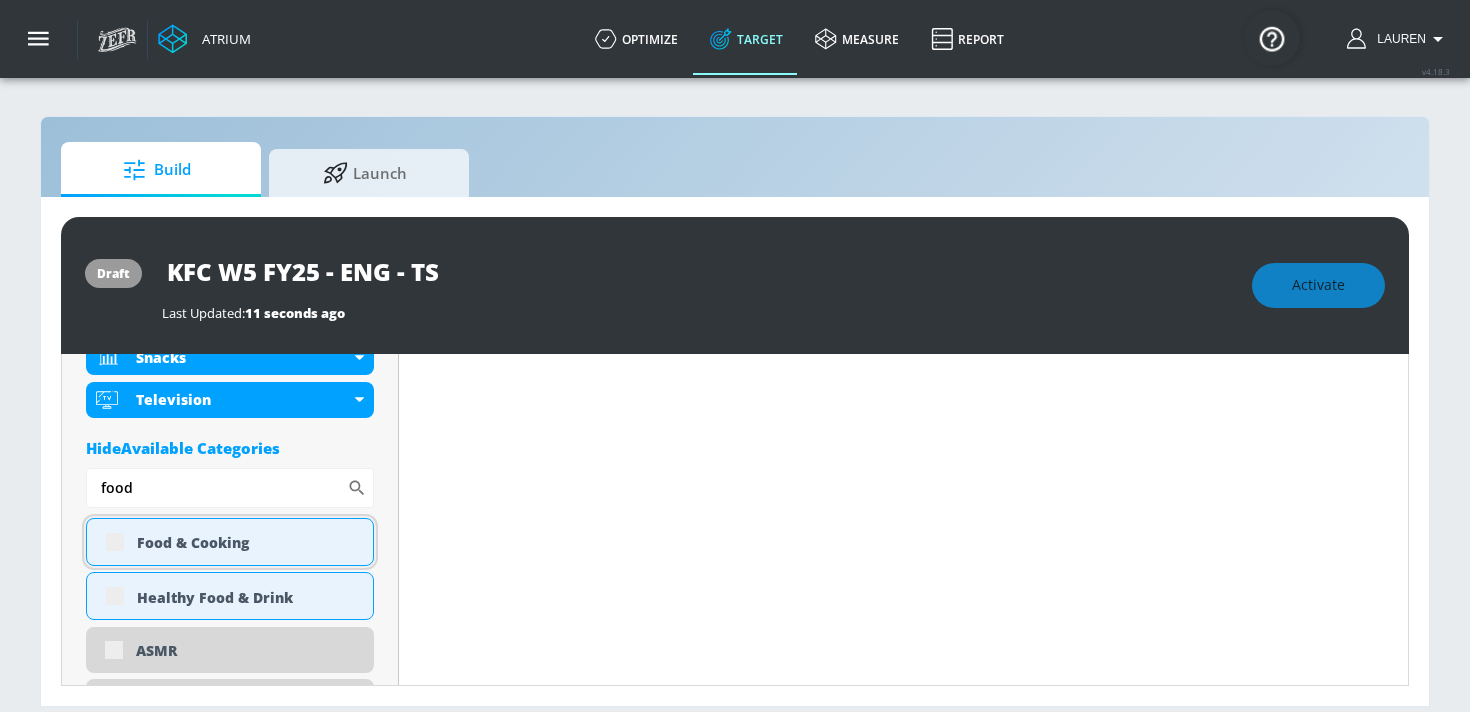type on "food" 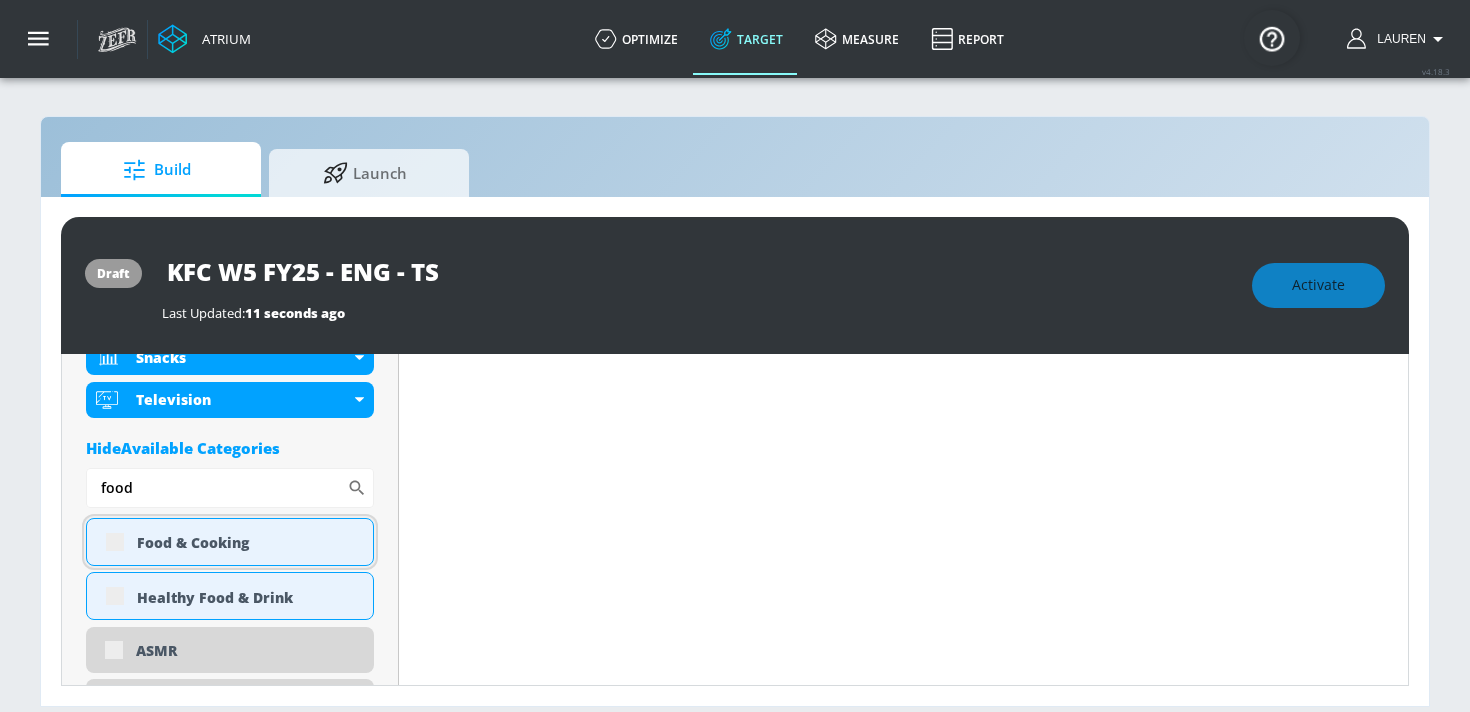 click on "Food & Cooking" at bounding box center (230, 542) 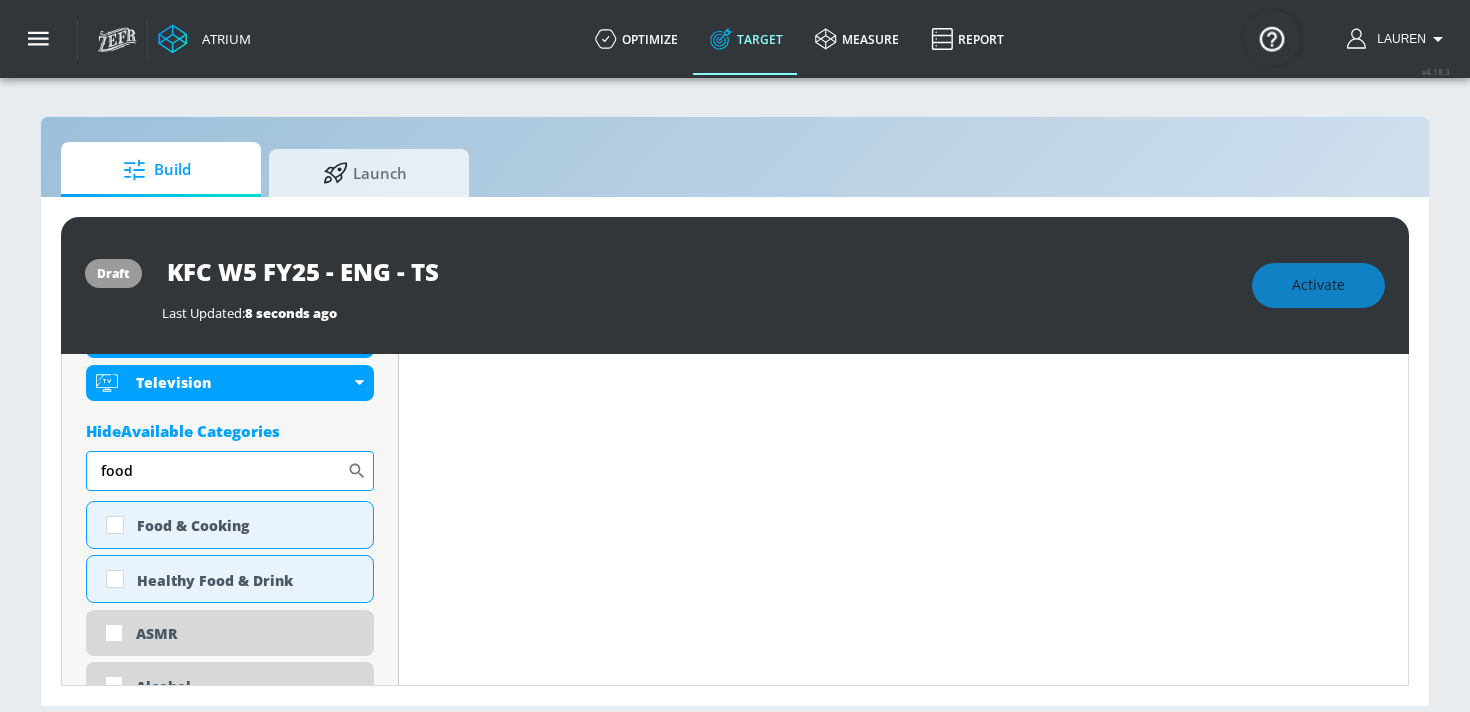 scroll, scrollTop: 1334, scrollLeft: 0, axis: vertical 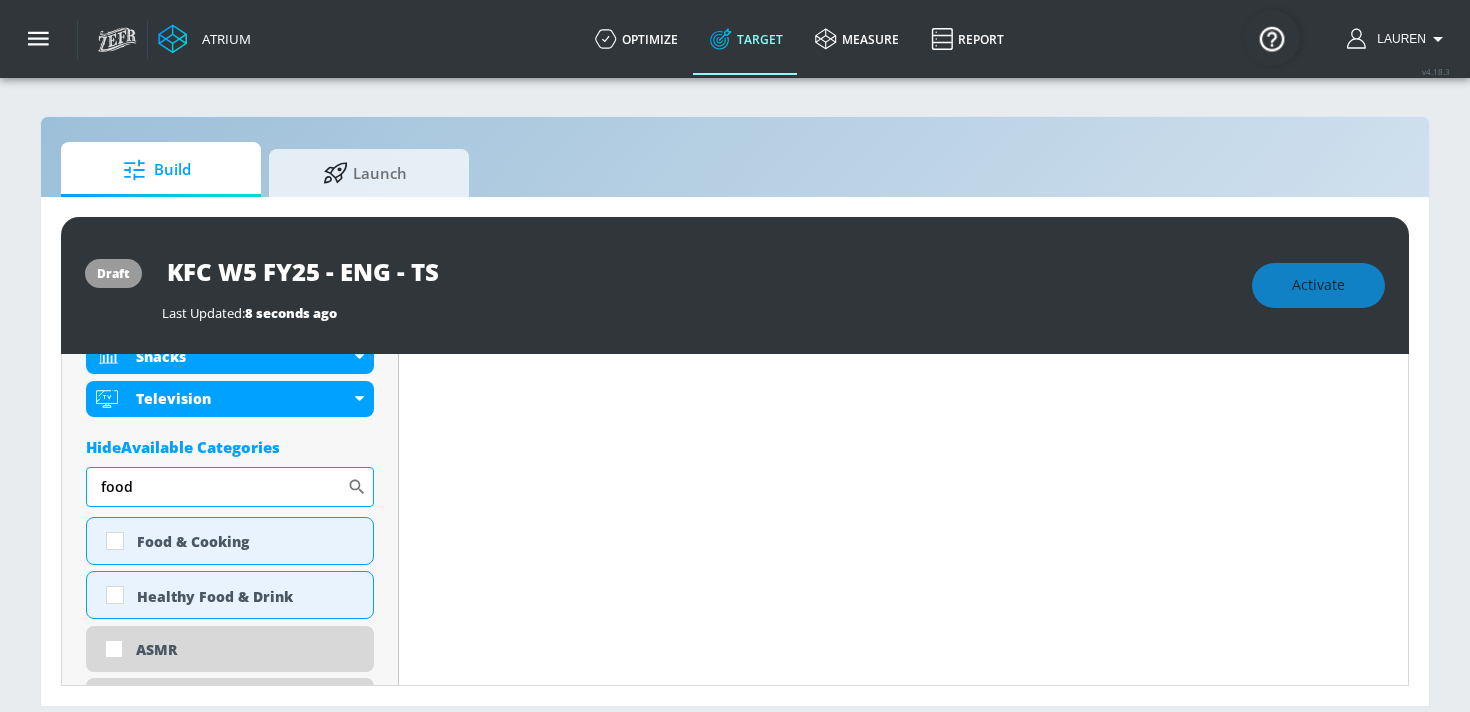 click on "food" at bounding box center [216, 487] 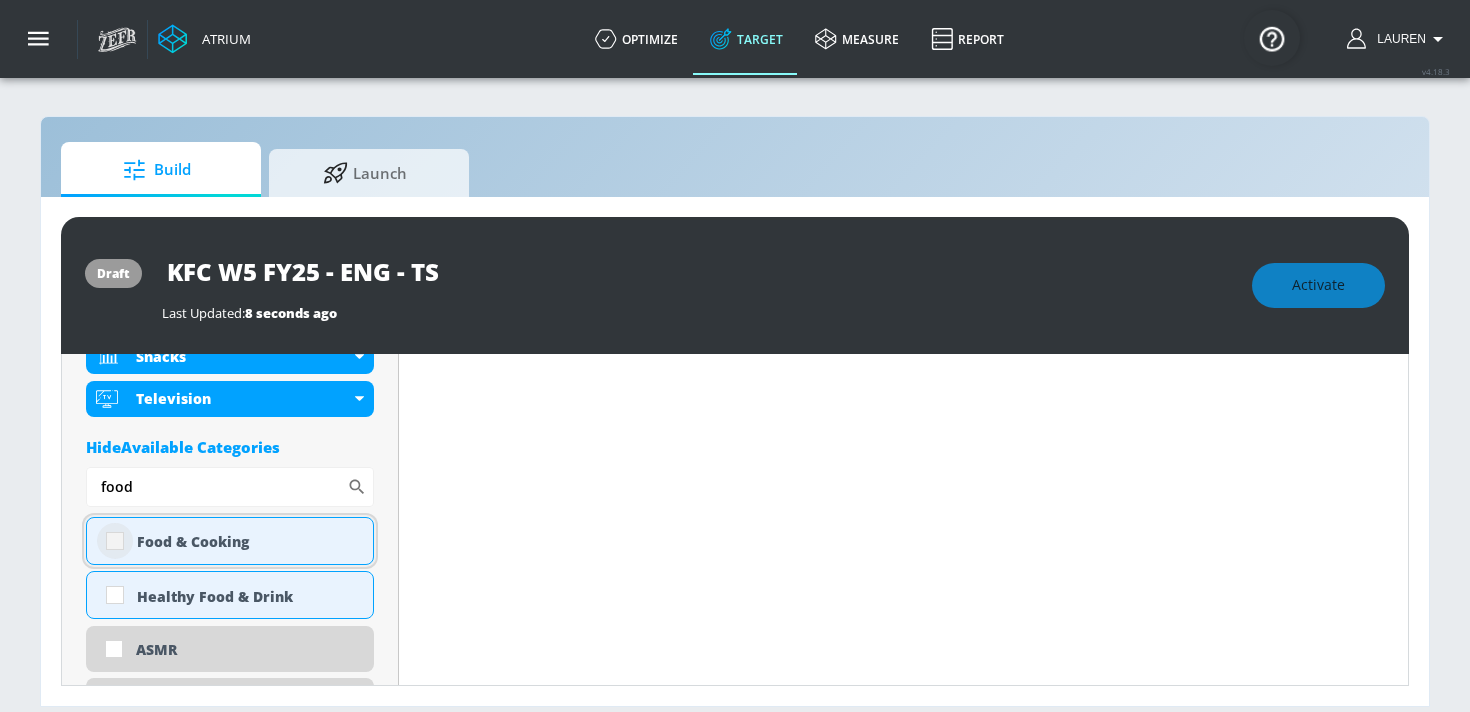 click at bounding box center [115, 541] 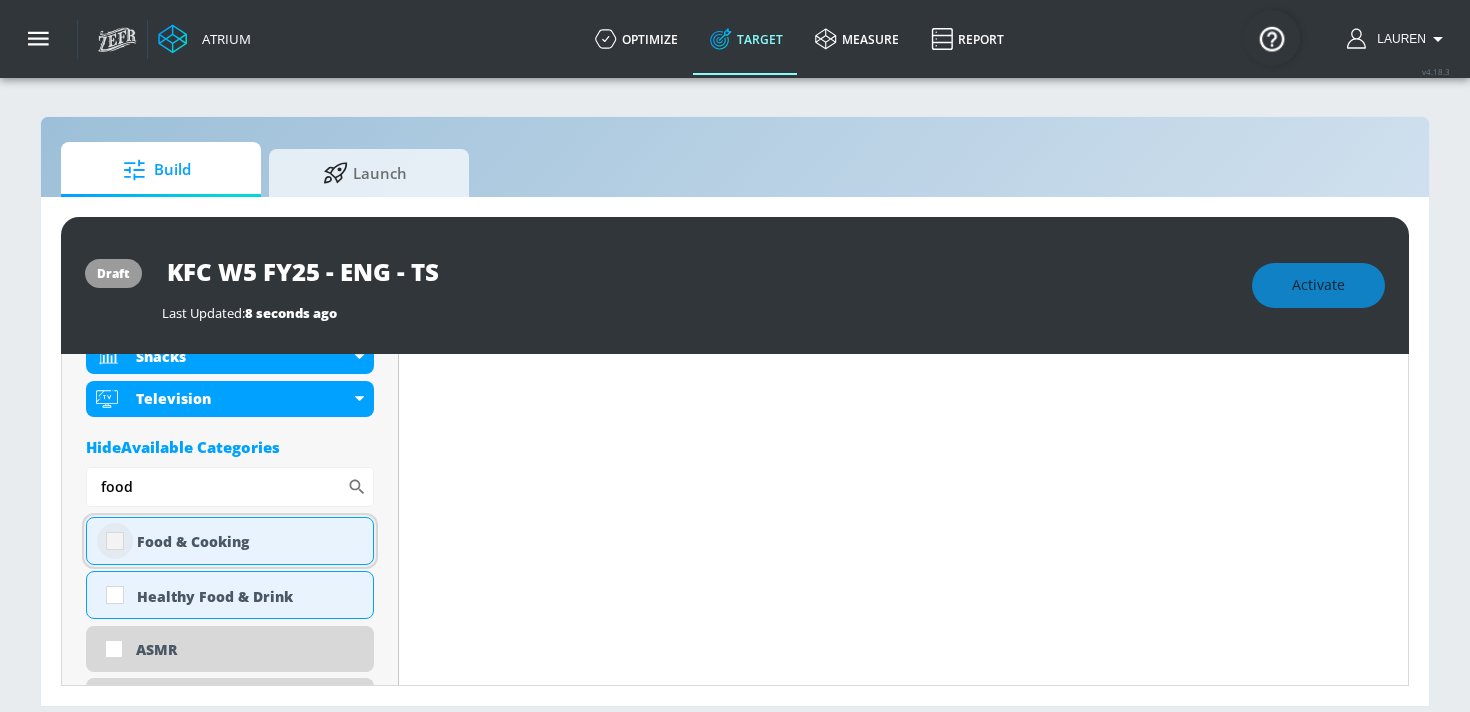 checkbox on "true" 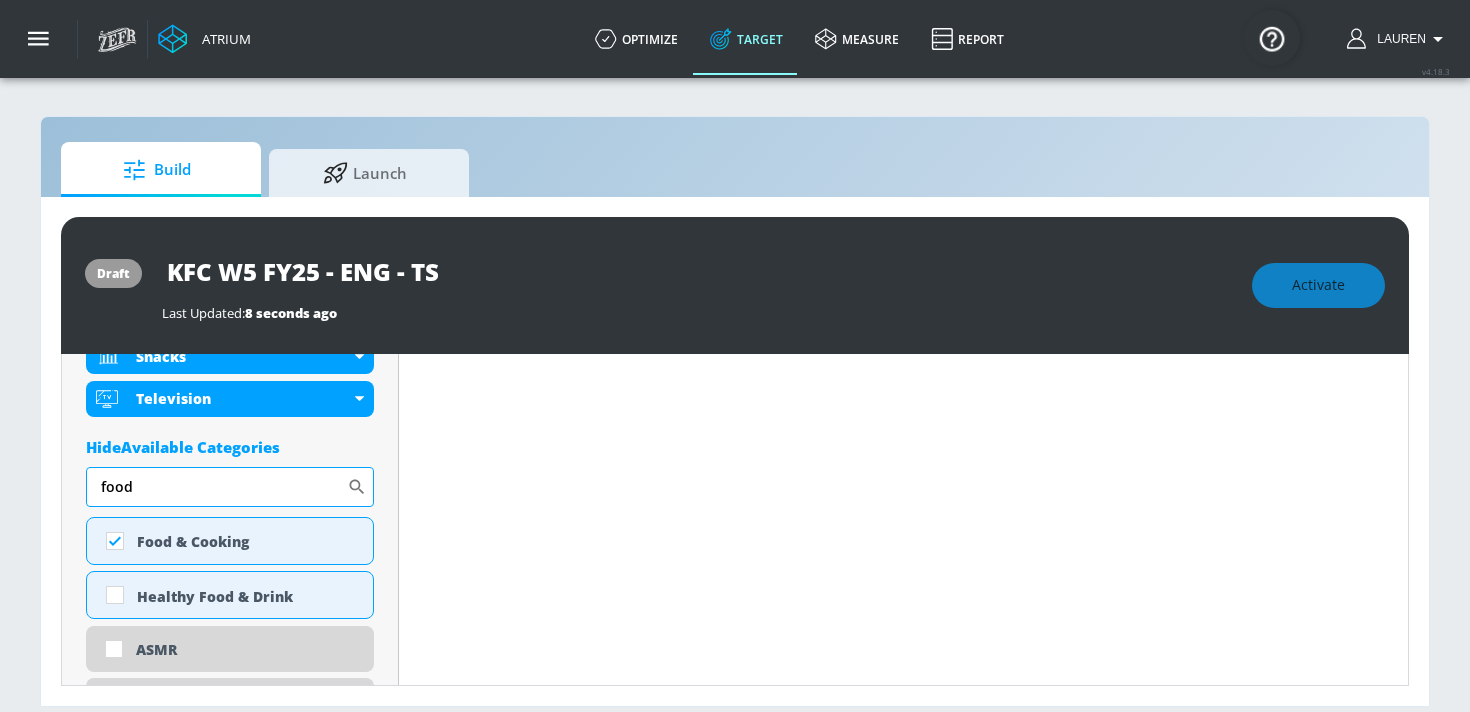 click on "food" at bounding box center [216, 487] 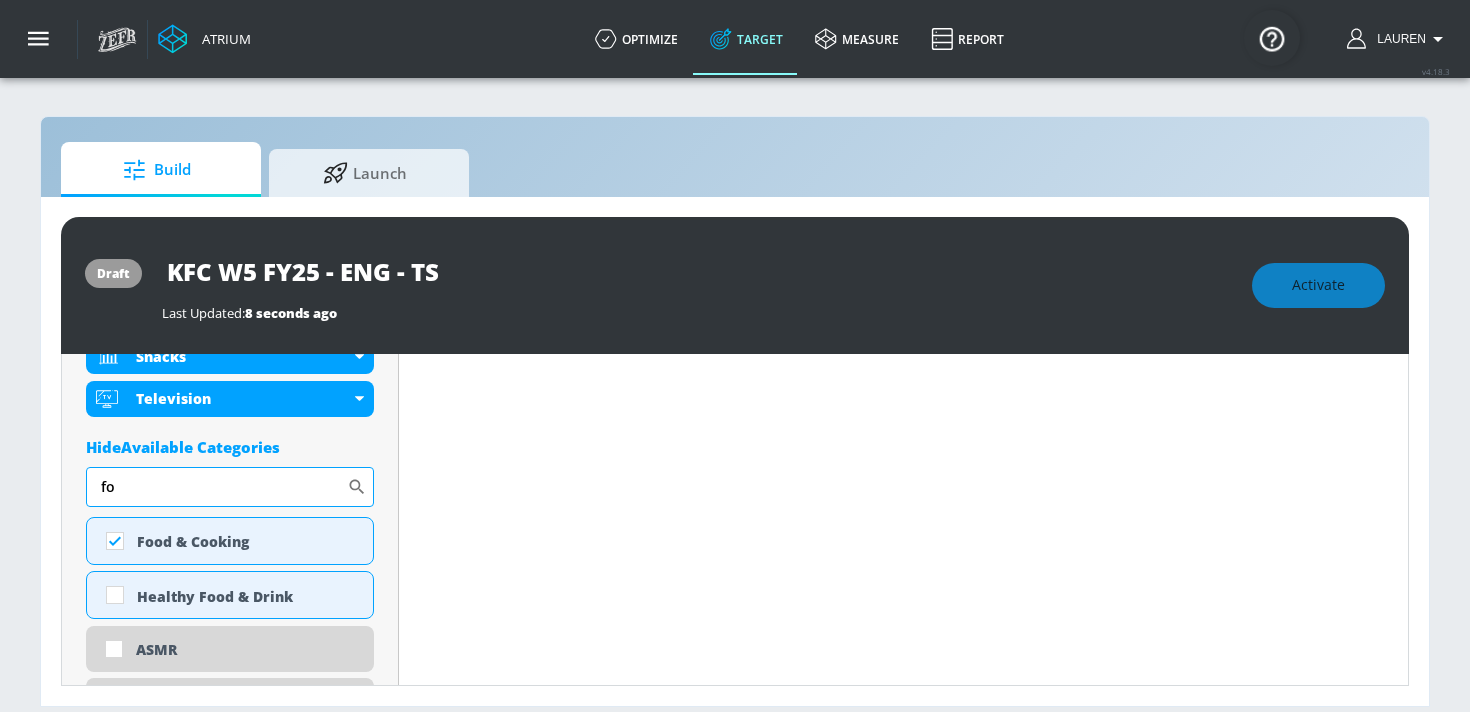 type on "f" 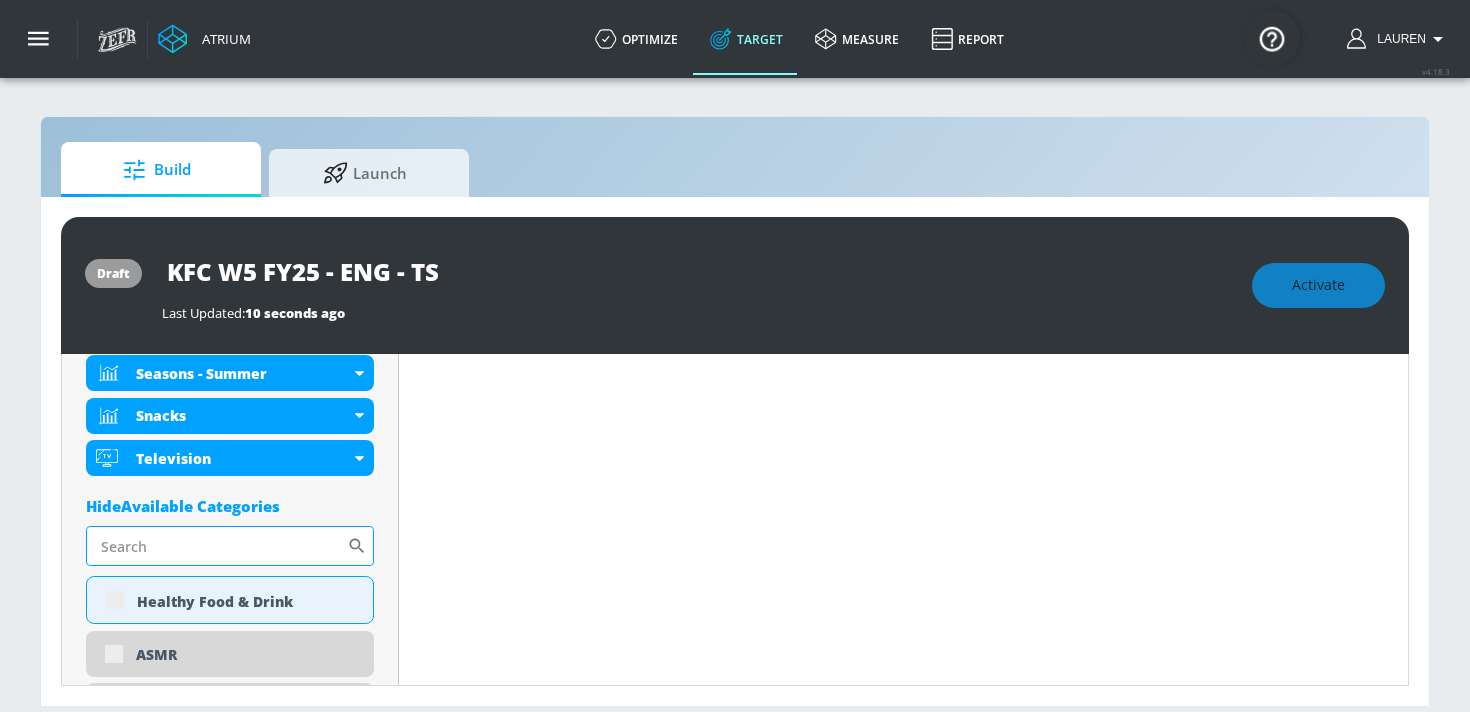 scroll, scrollTop: 1350, scrollLeft: 0, axis: vertical 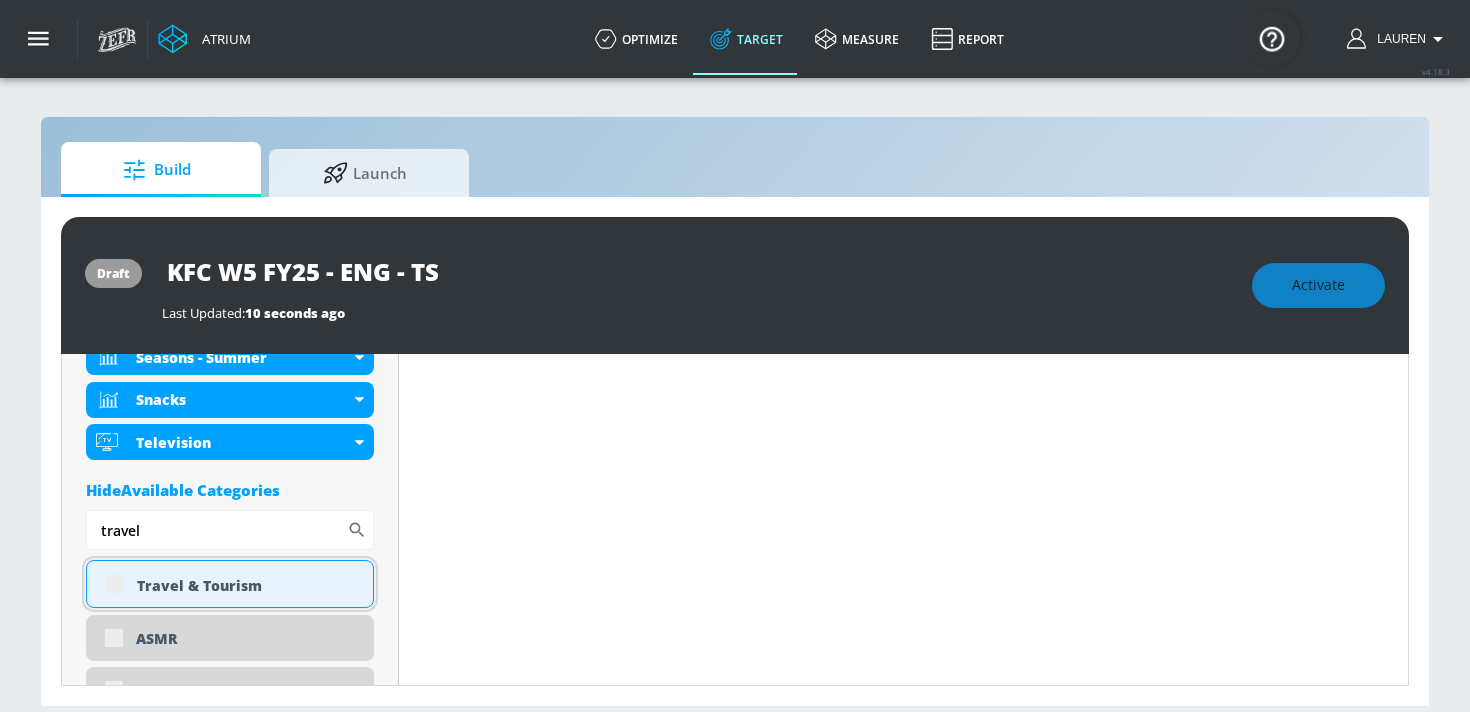 type on "travel" 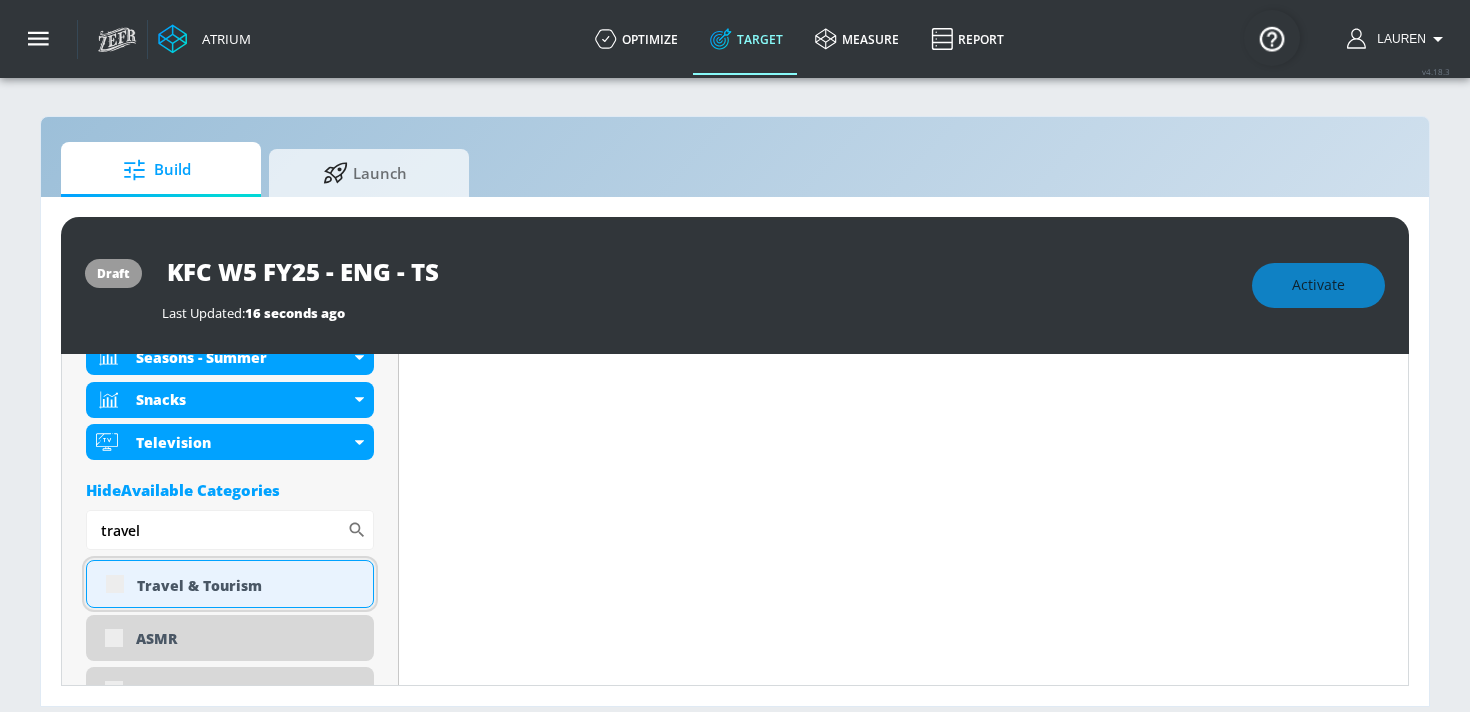 click on "Travel & Tourism" at bounding box center [230, 584] 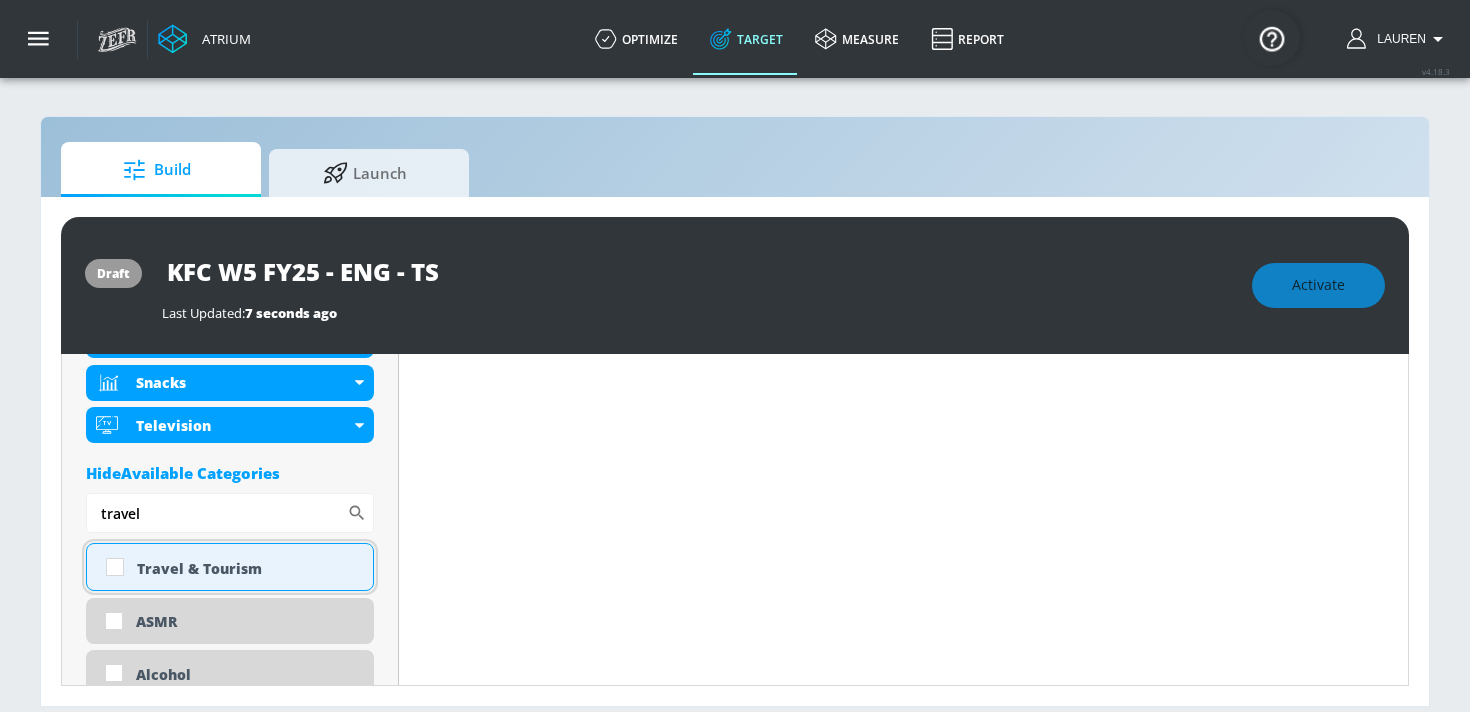scroll, scrollTop: 1334, scrollLeft: 0, axis: vertical 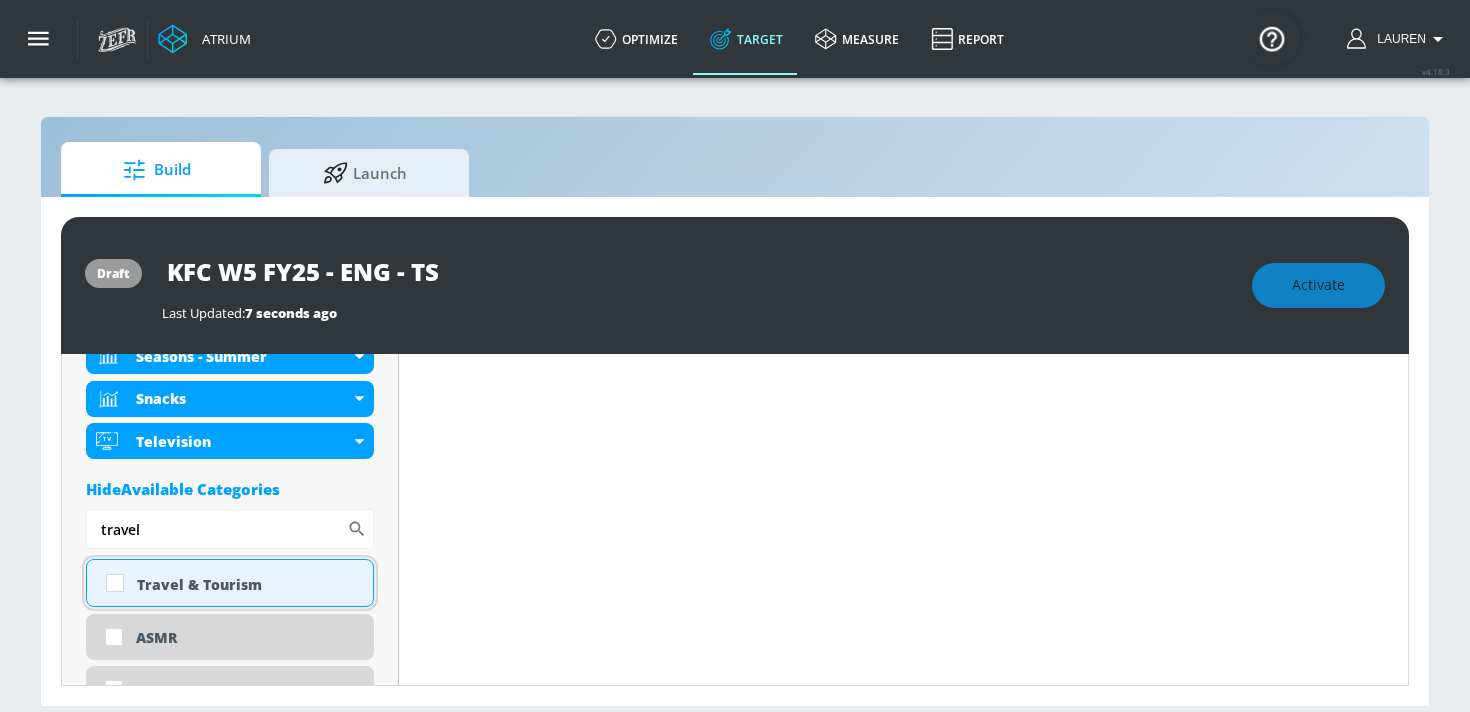 click on "Travel & Tourism" at bounding box center [247, 584] 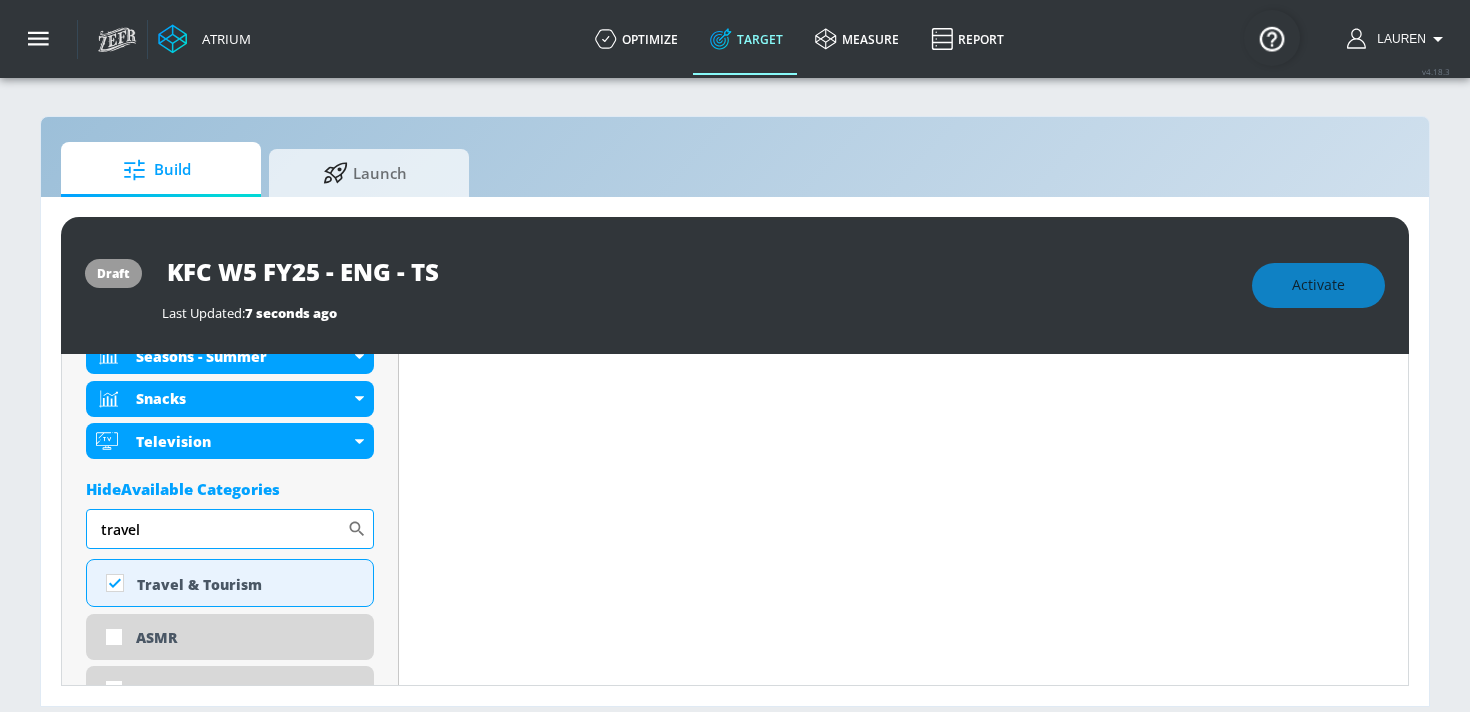 click on "travel" at bounding box center [216, 529] 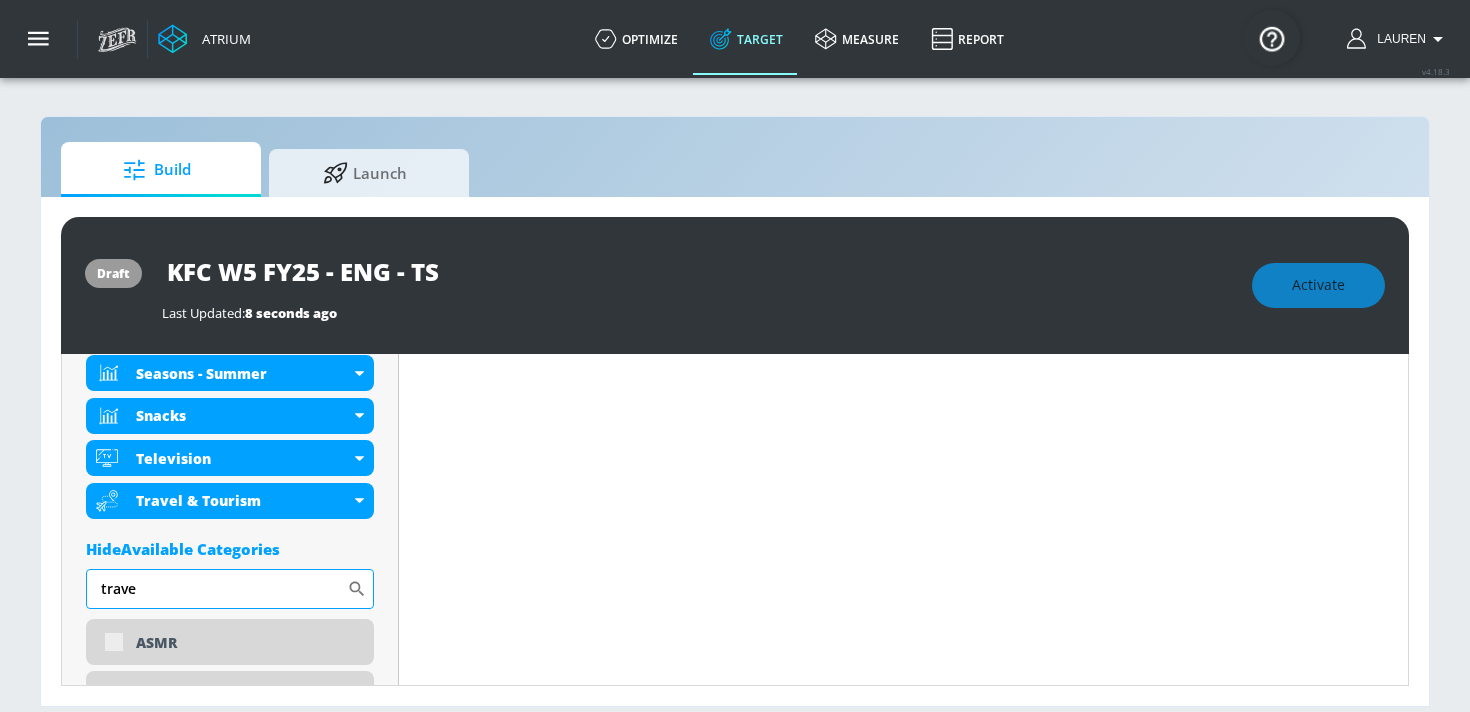 scroll, scrollTop: 1350, scrollLeft: 0, axis: vertical 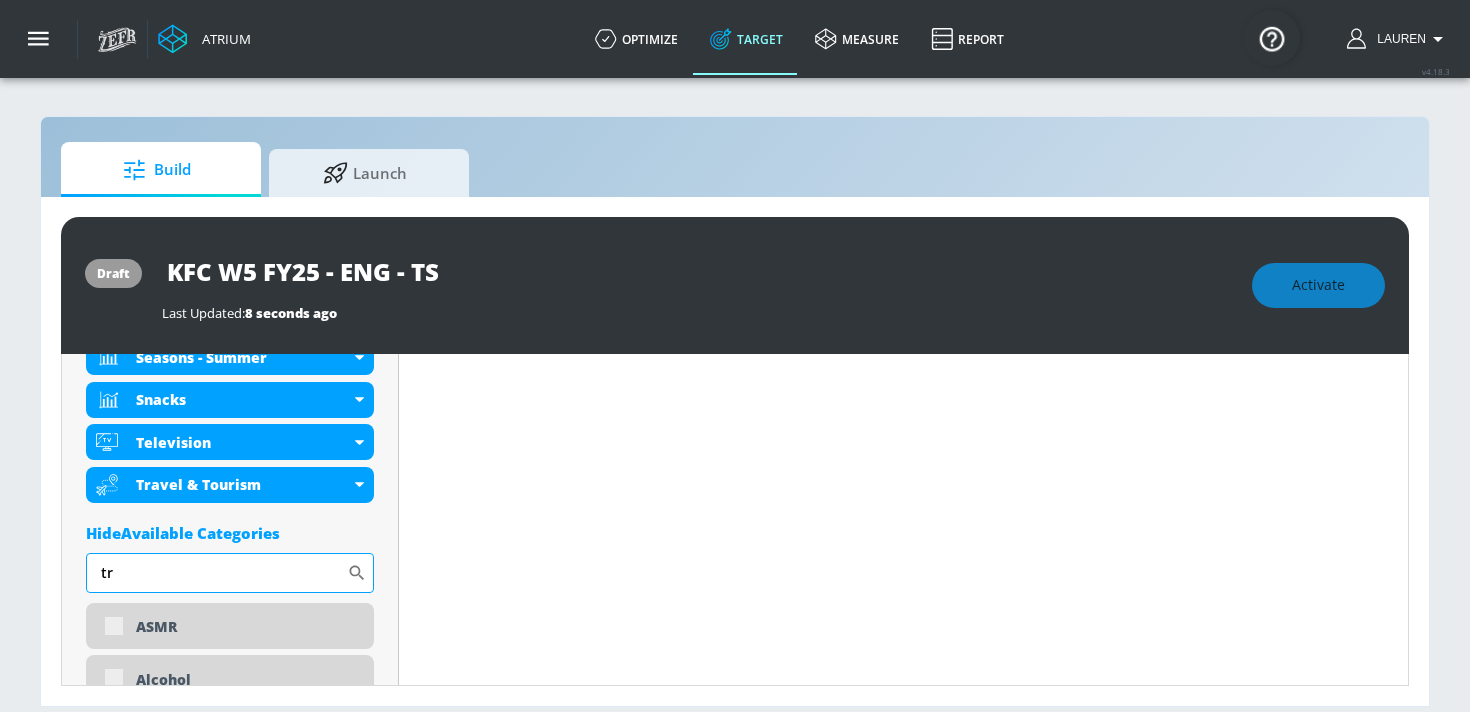 type on "t" 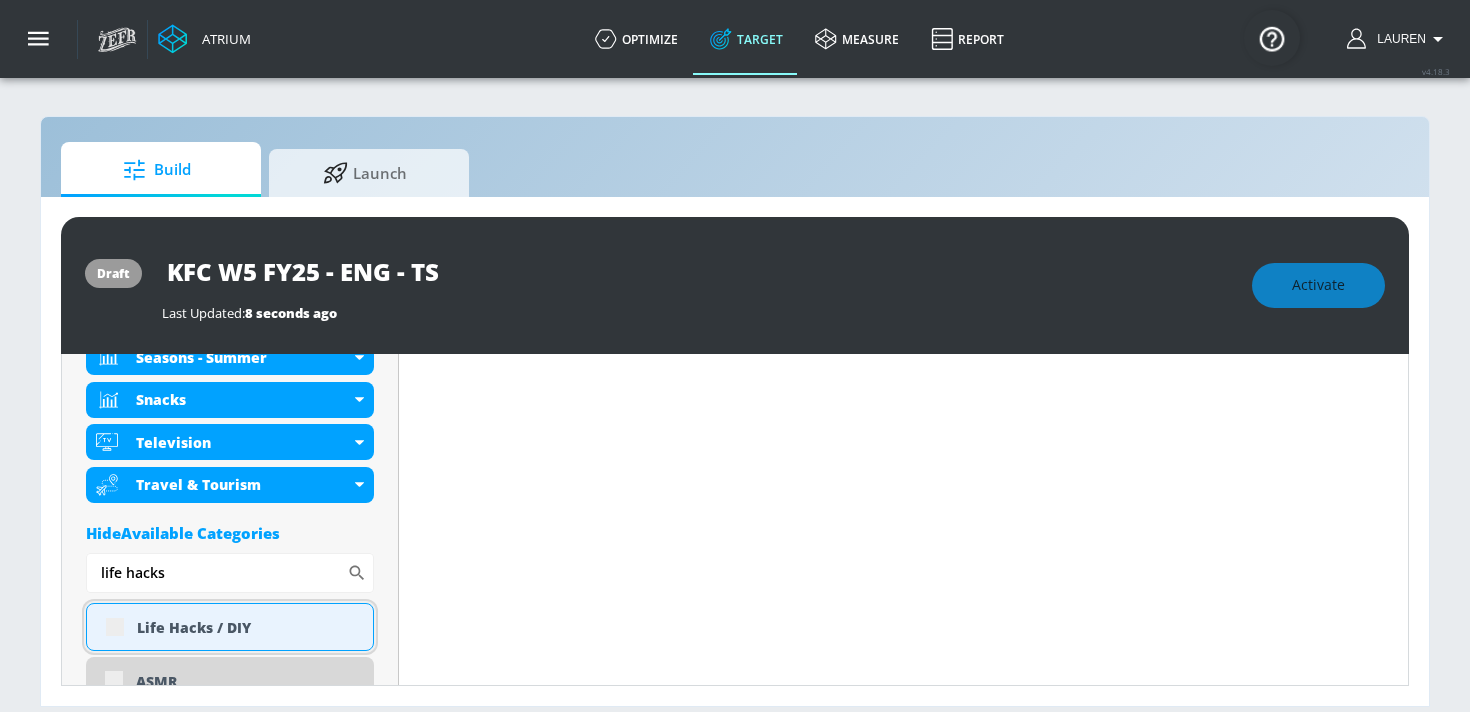 type on "life hacks" 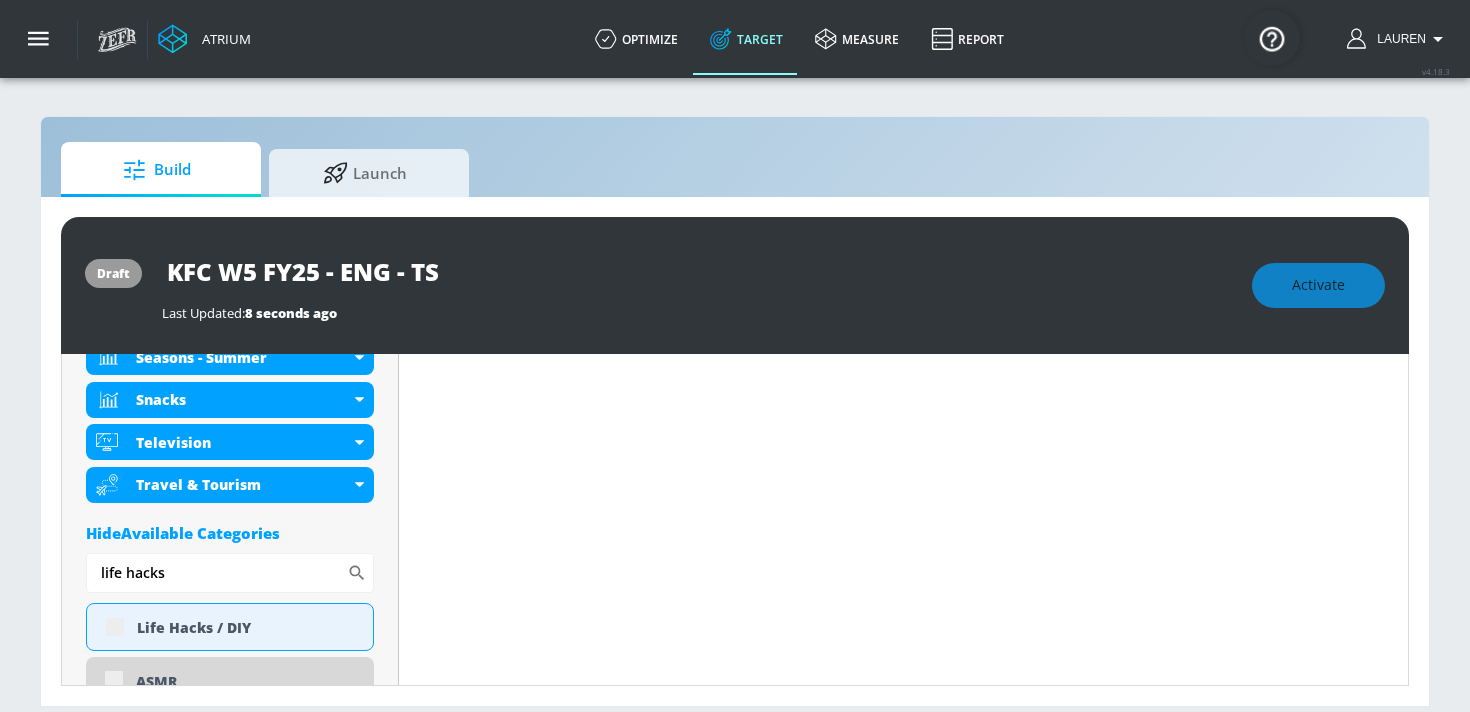 click on "Content Filter Sort by Average daily views avg_daily_views_last_7_days Update Examples" at bounding box center [904, 2463] 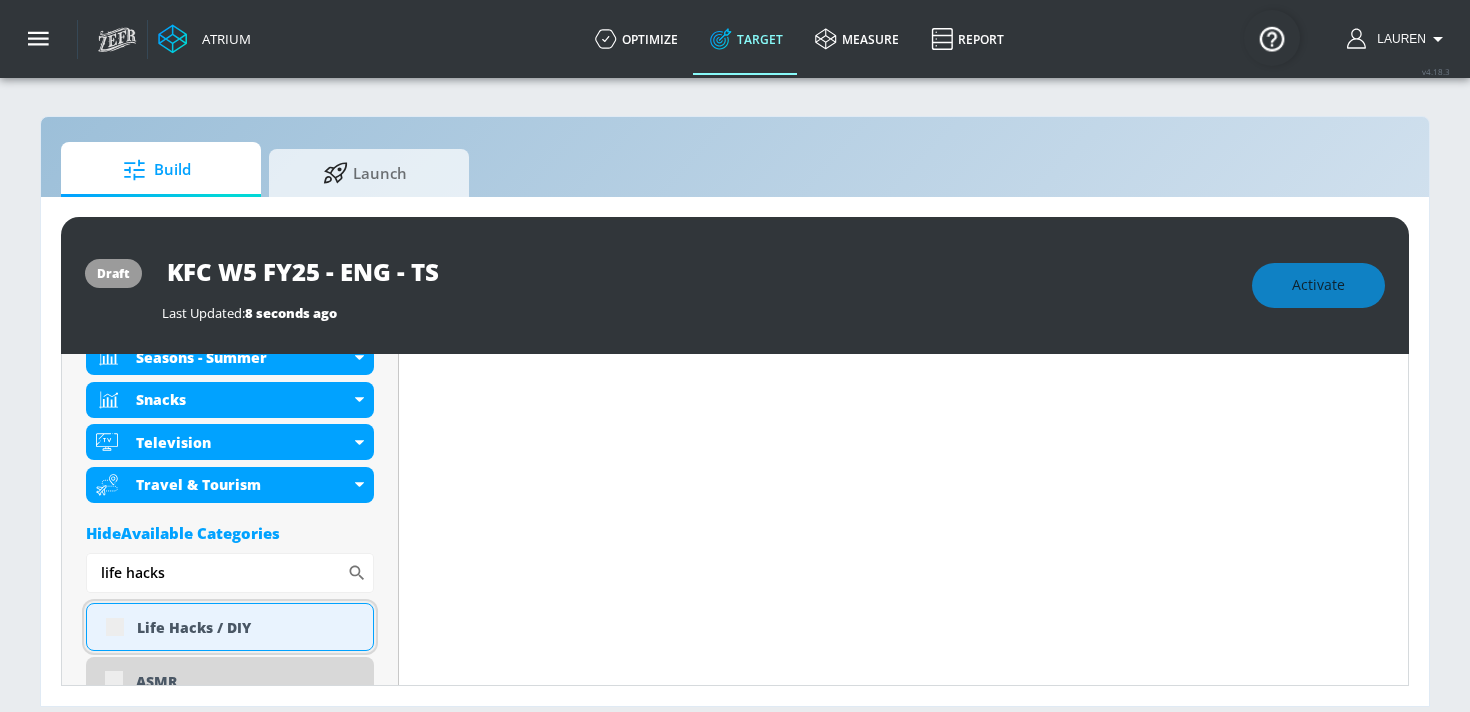 click on "Life Hacks / DIY" at bounding box center (247, 627) 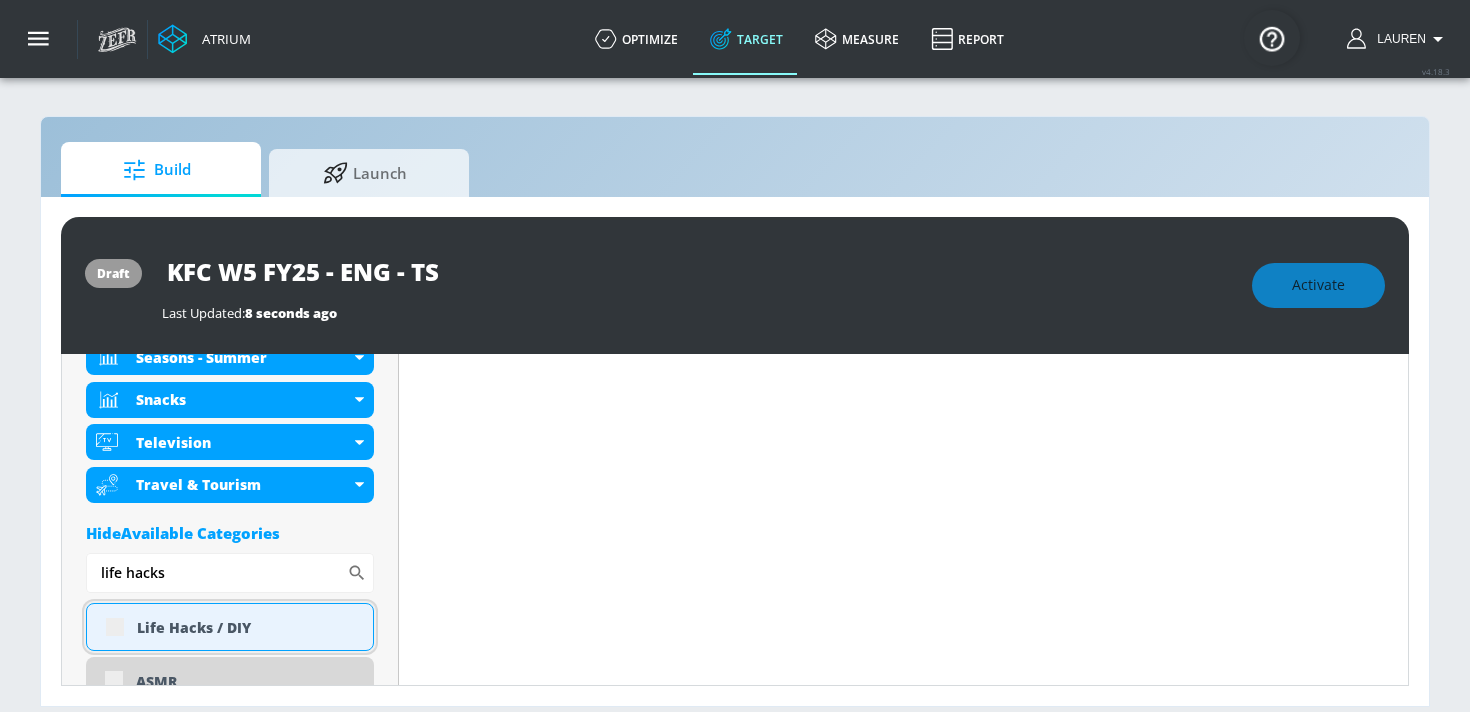 click on "Life Hacks / DIY" at bounding box center (230, 627) 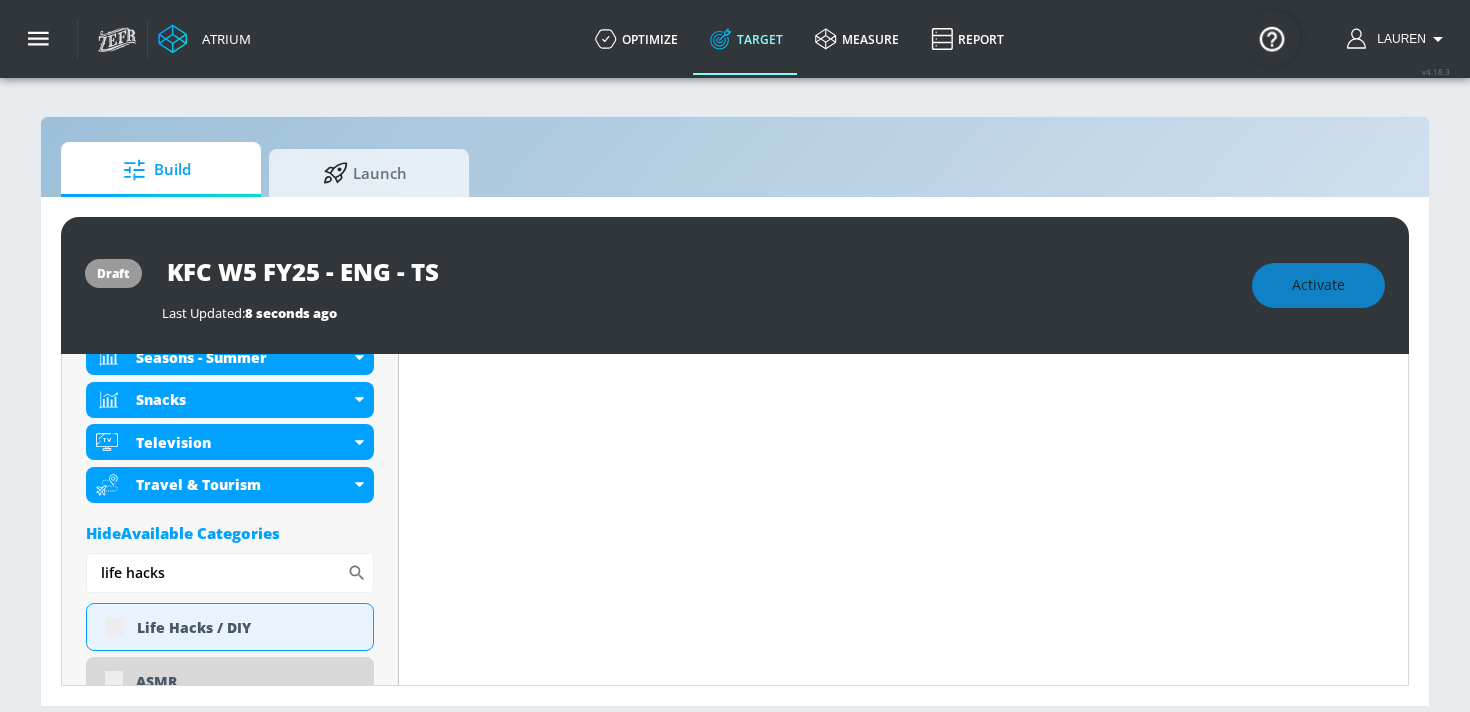 scroll, scrollTop: 1334, scrollLeft: 0, axis: vertical 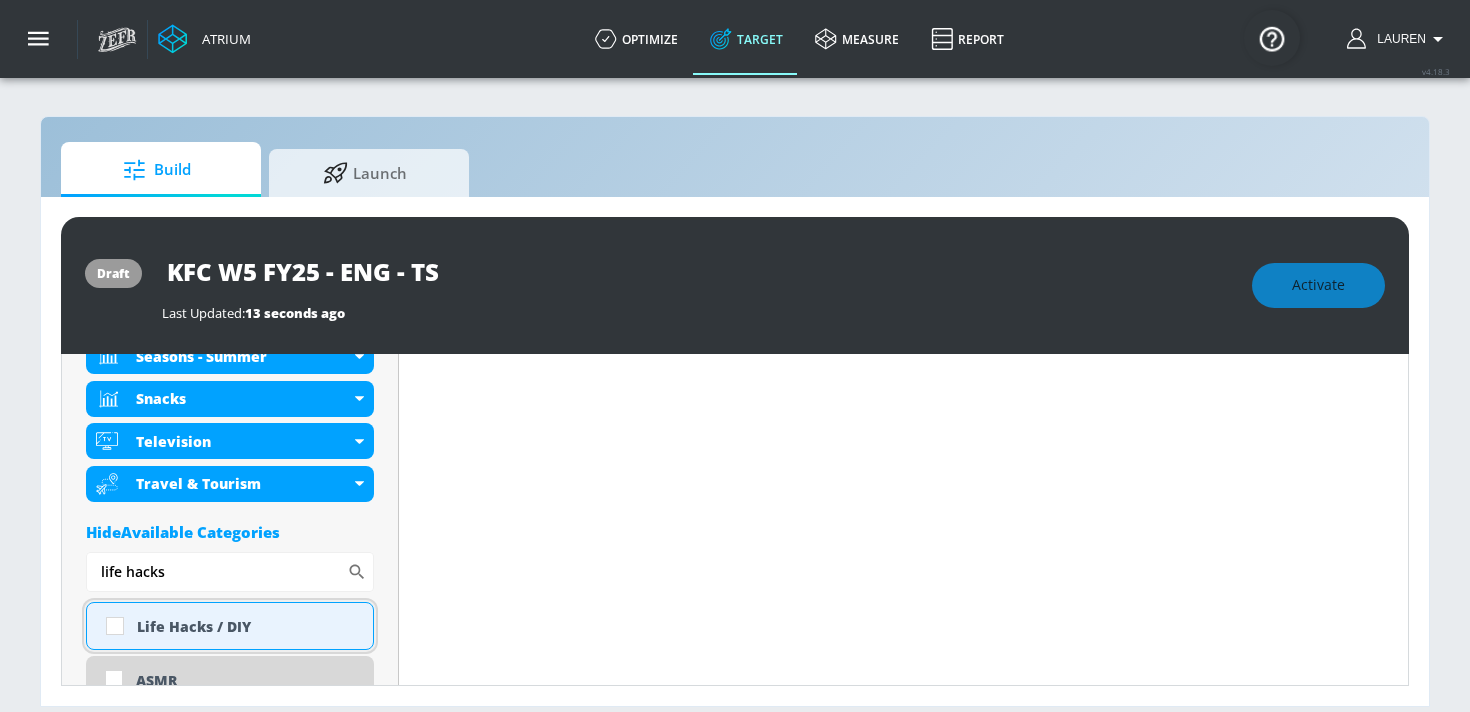 click on "Life Hacks / DIY" at bounding box center [247, 626] 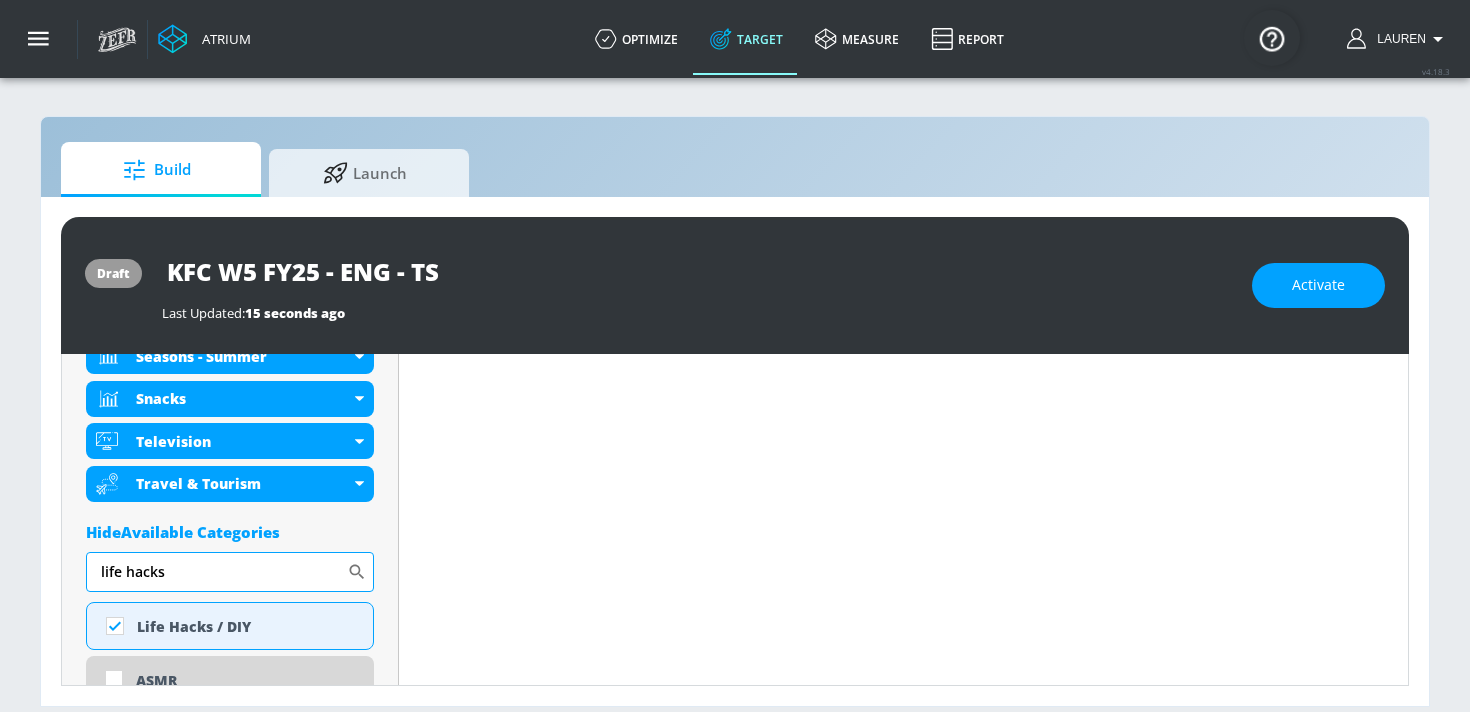 click on "life hacks" at bounding box center (216, 572) 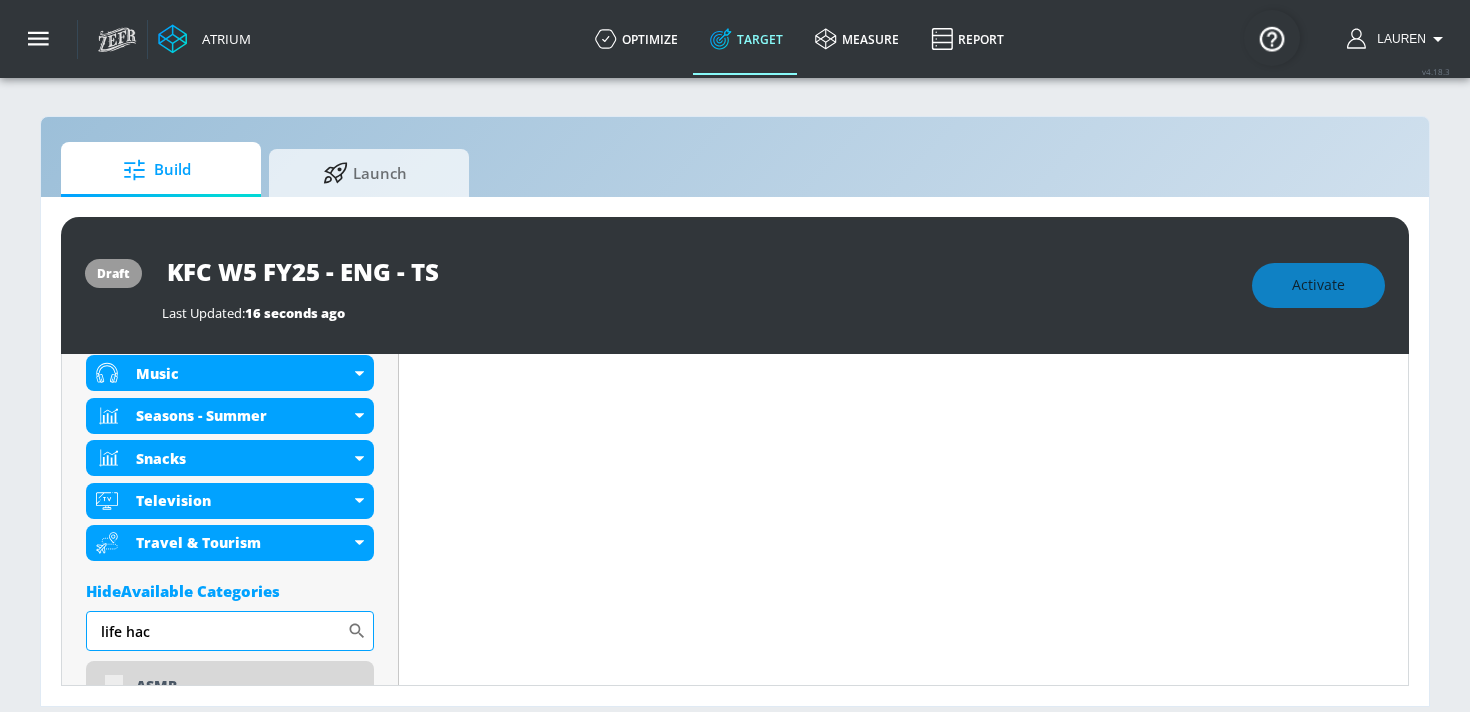 scroll, scrollTop: 1350, scrollLeft: 0, axis: vertical 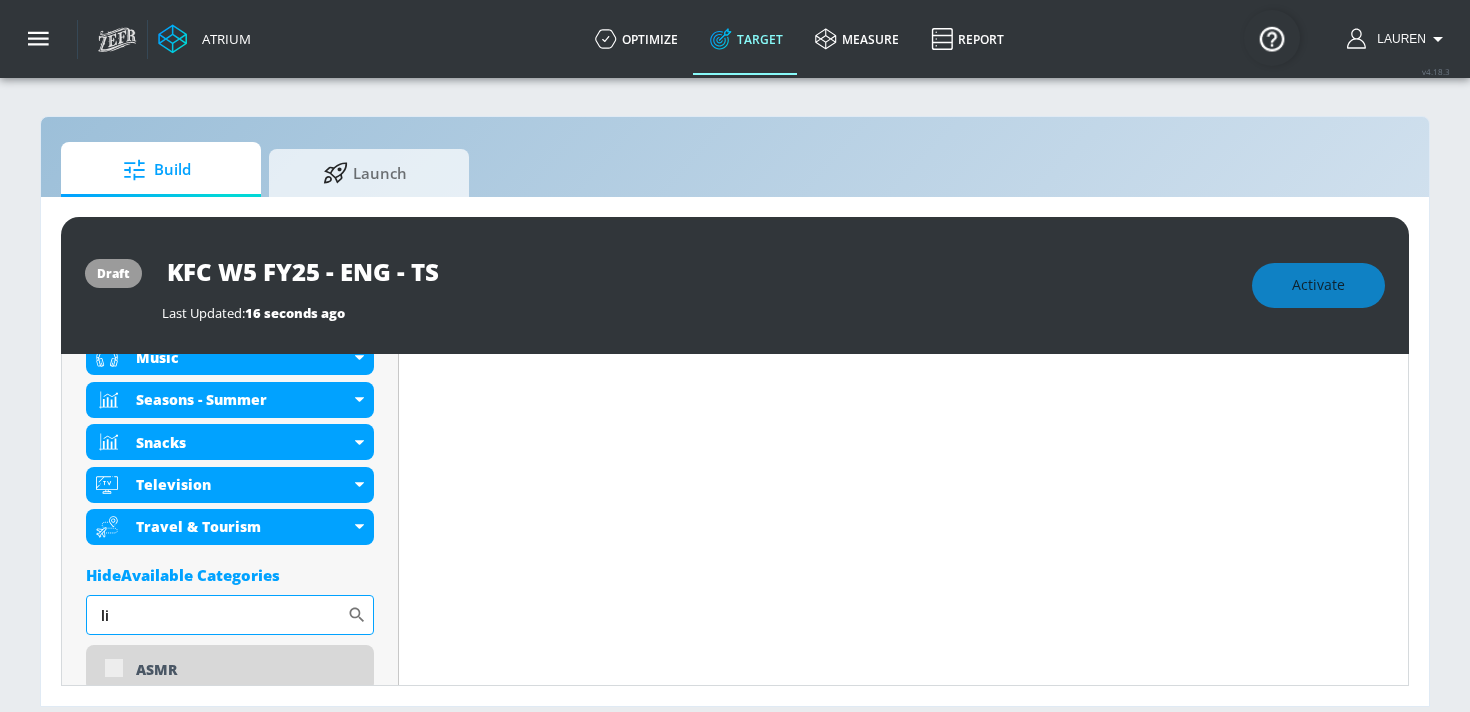 type on "l" 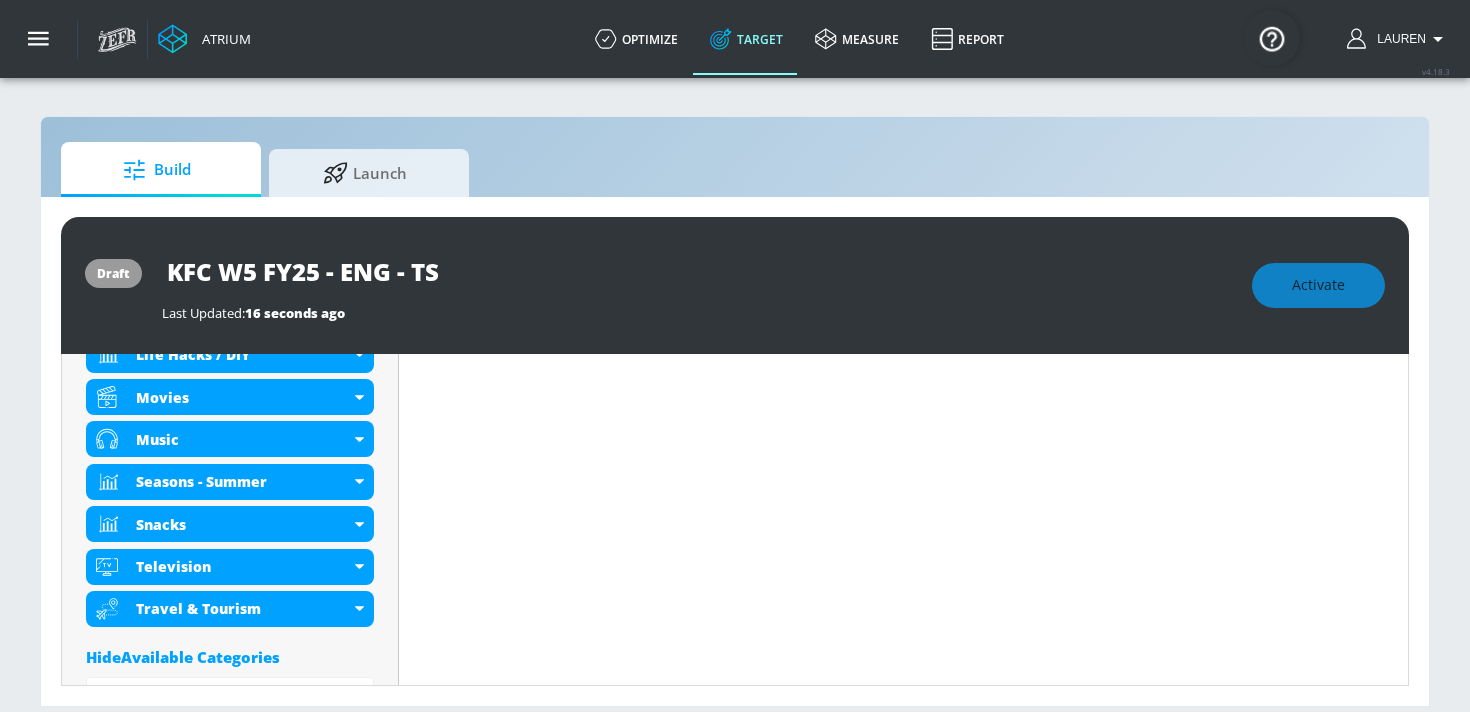 scroll, scrollTop: 1272, scrollLeft: 0, axis: vertical 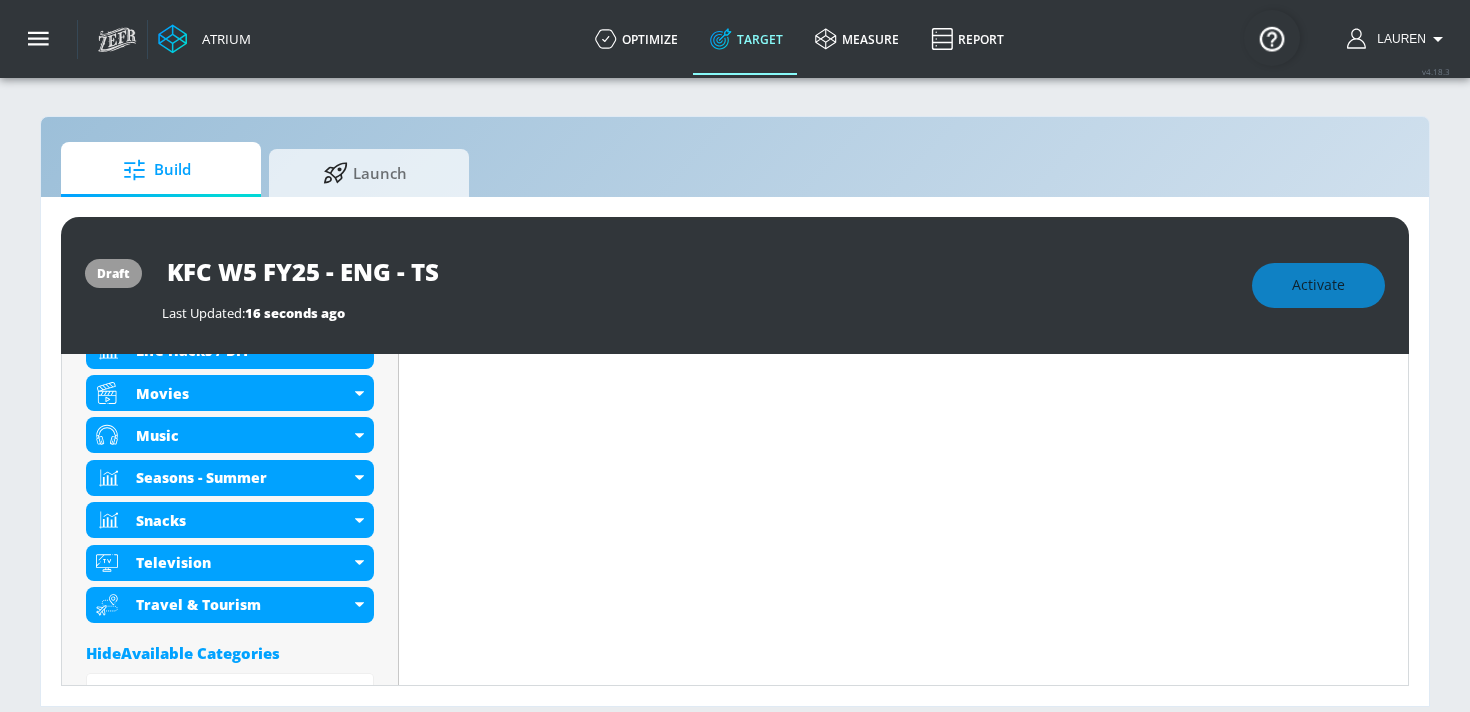 type 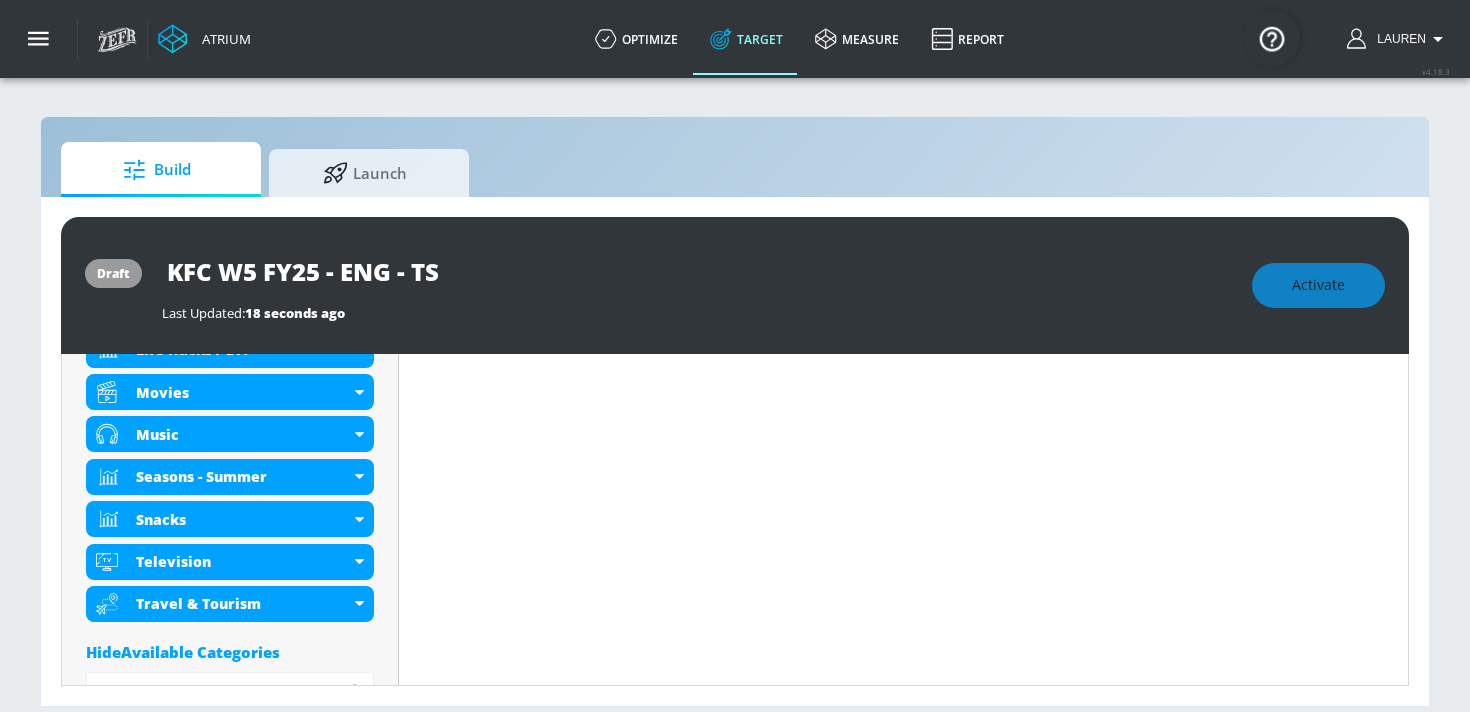 scroll, scrollTop: 0, scrollLeft: 0, axis: both 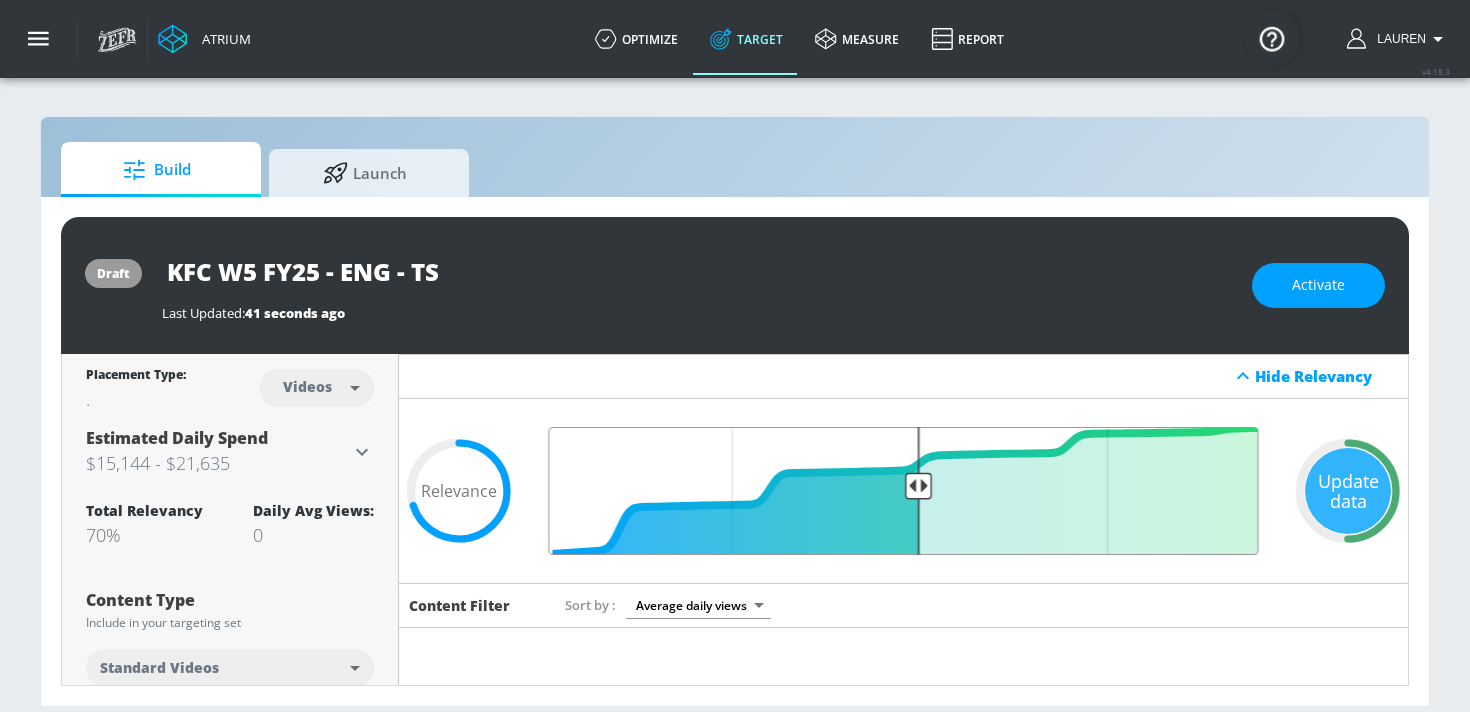drag, startPoint x: 776, startPoint y: 481, endPoint x: 916, endPoint y: 480, distance: 140.00357 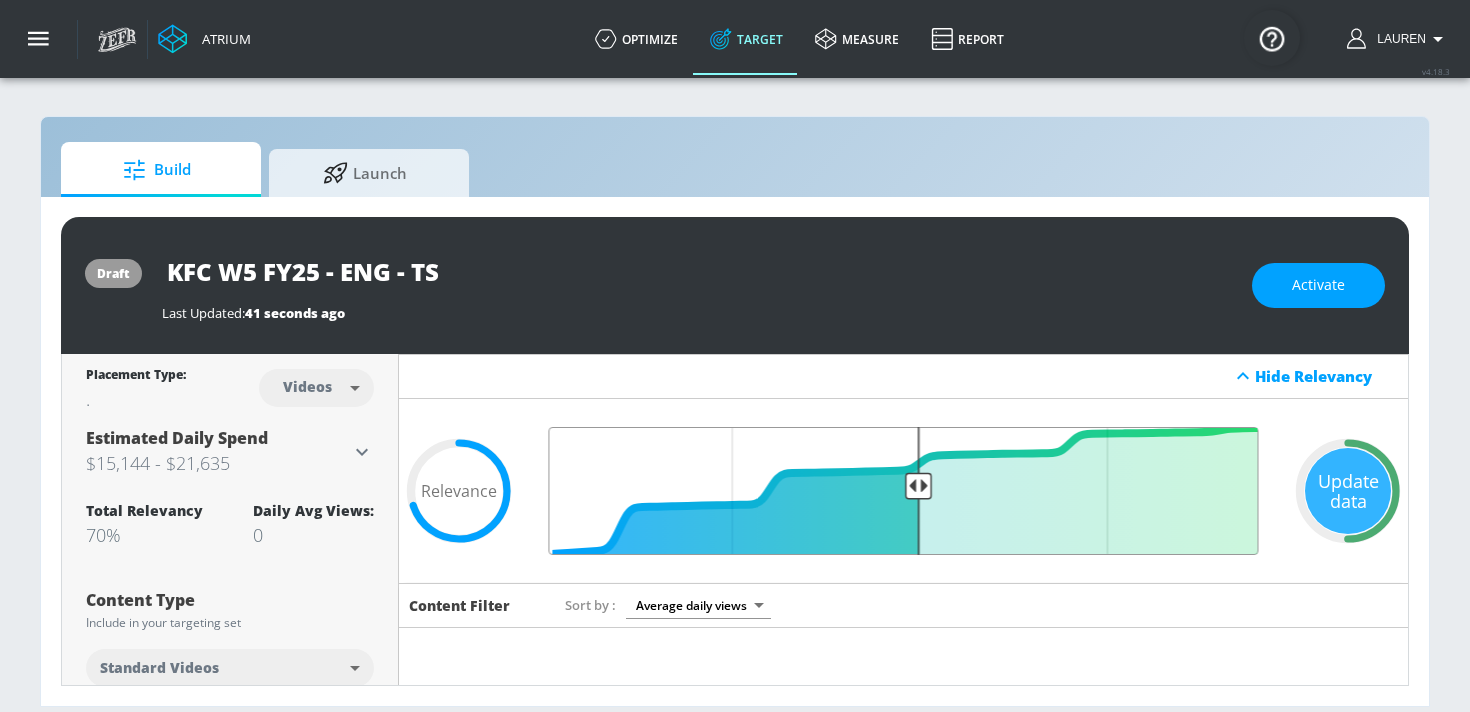 type on "0.5" 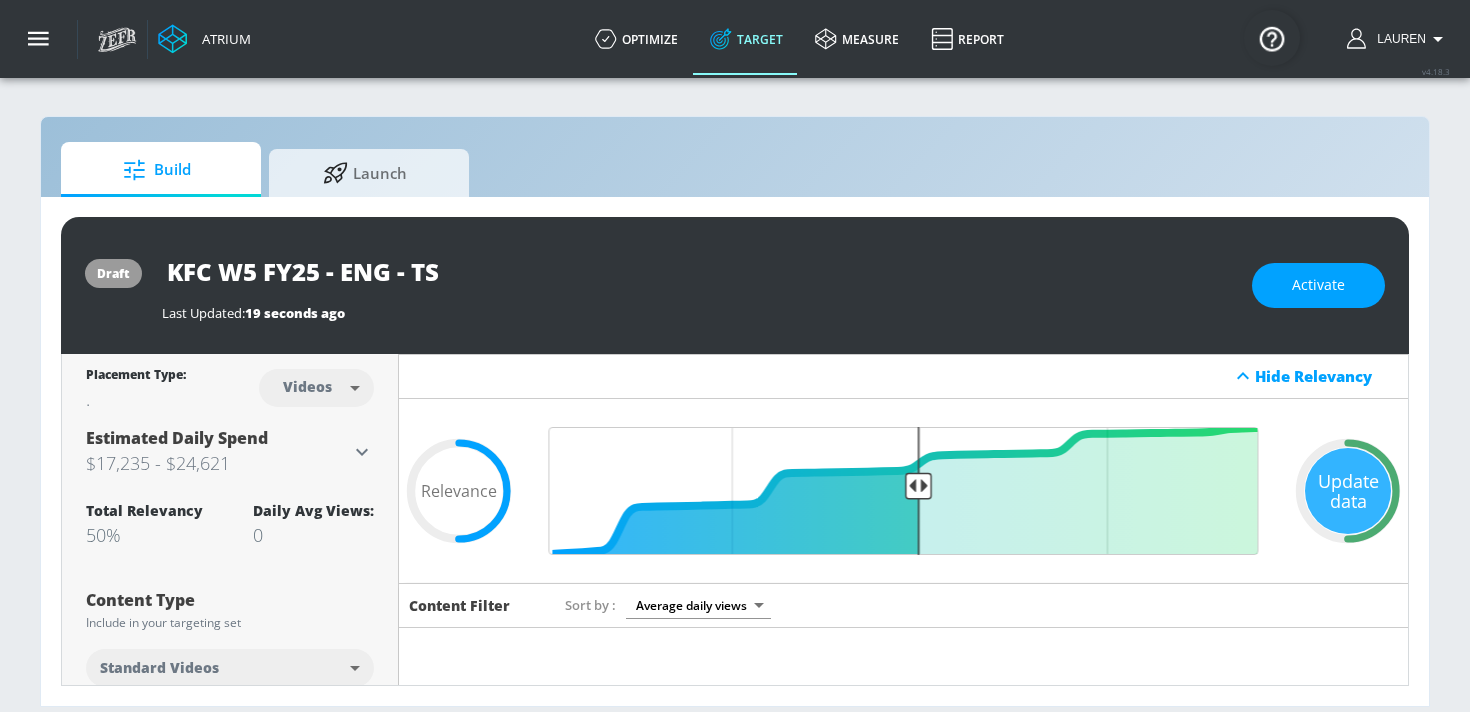 click on "KFC W5 FY25 - ENG - TS" at bounding box center [697, 271] 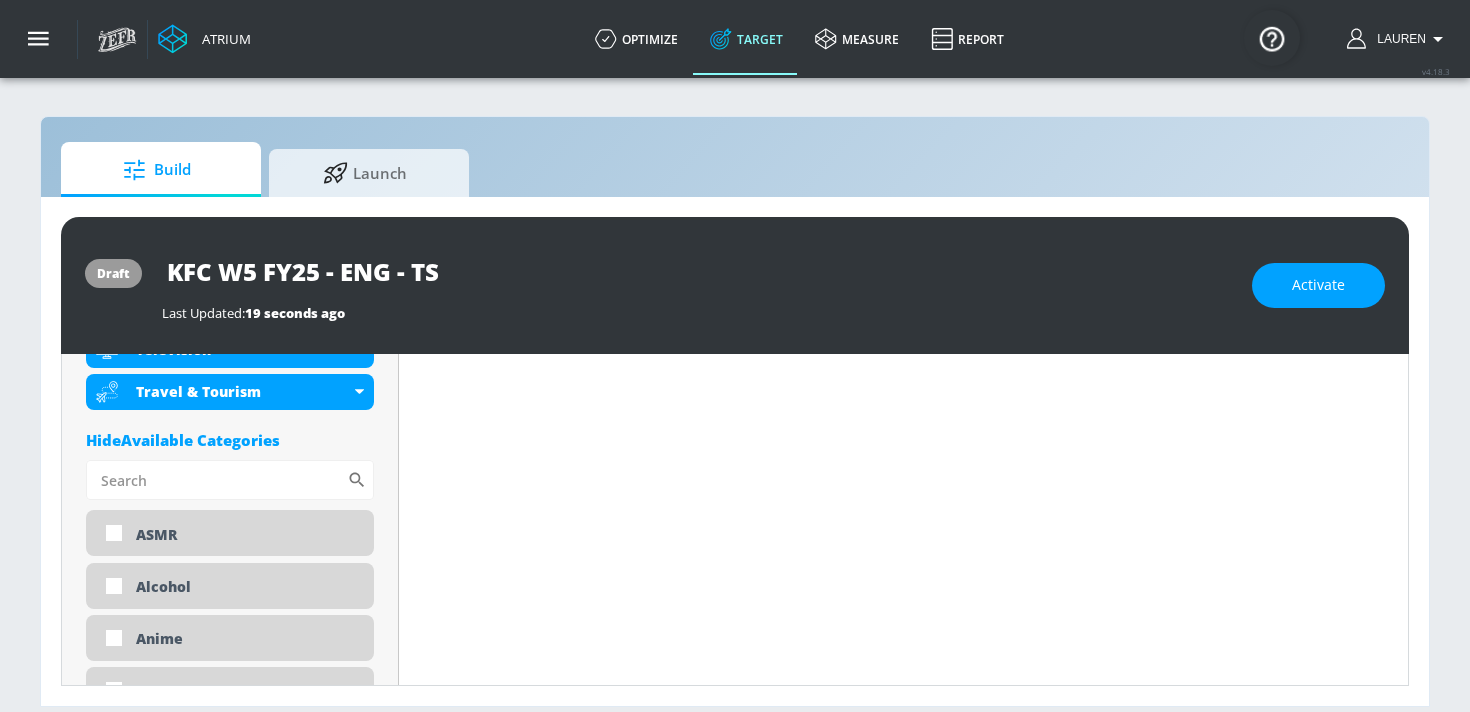 scroll, scrollTop: 1470, scrollLeft: 0, axis: vertical 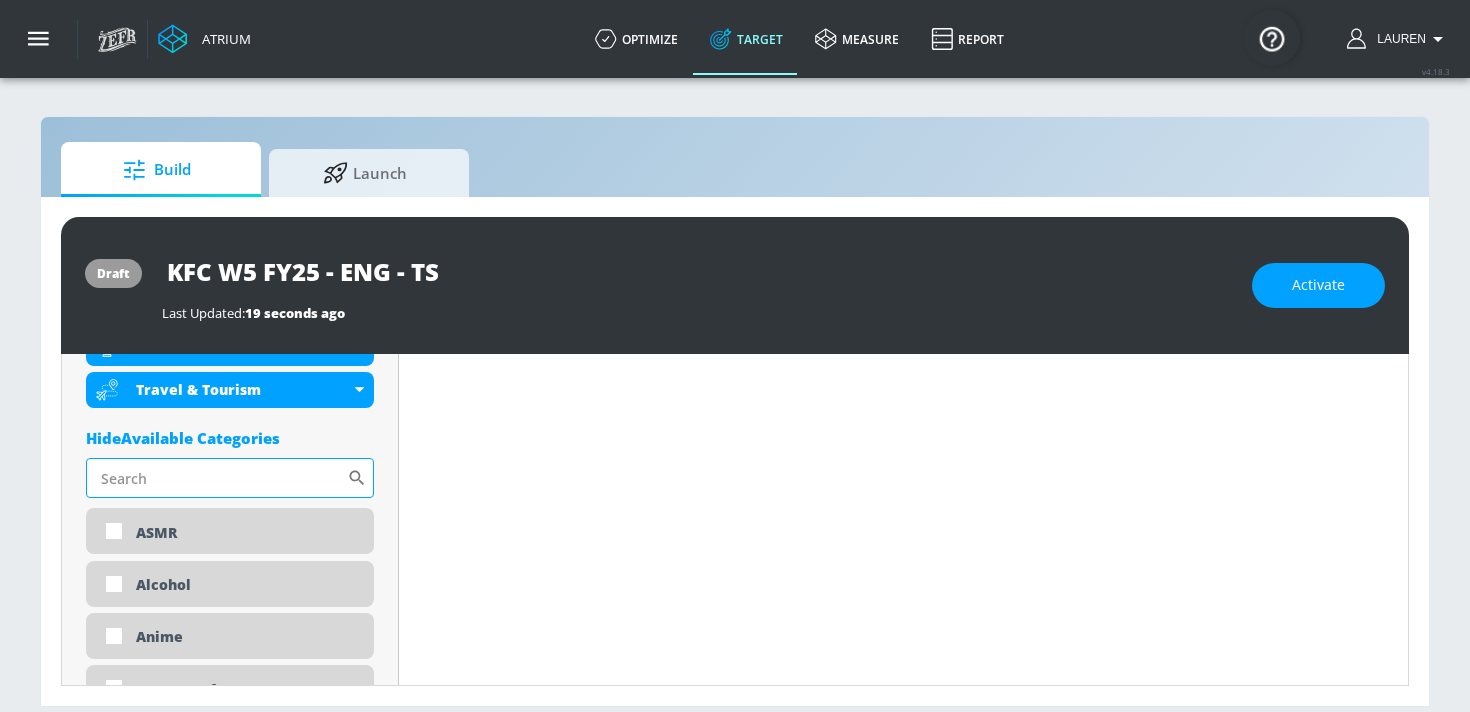 click on "Sort By" at bounding box center (216, 478) 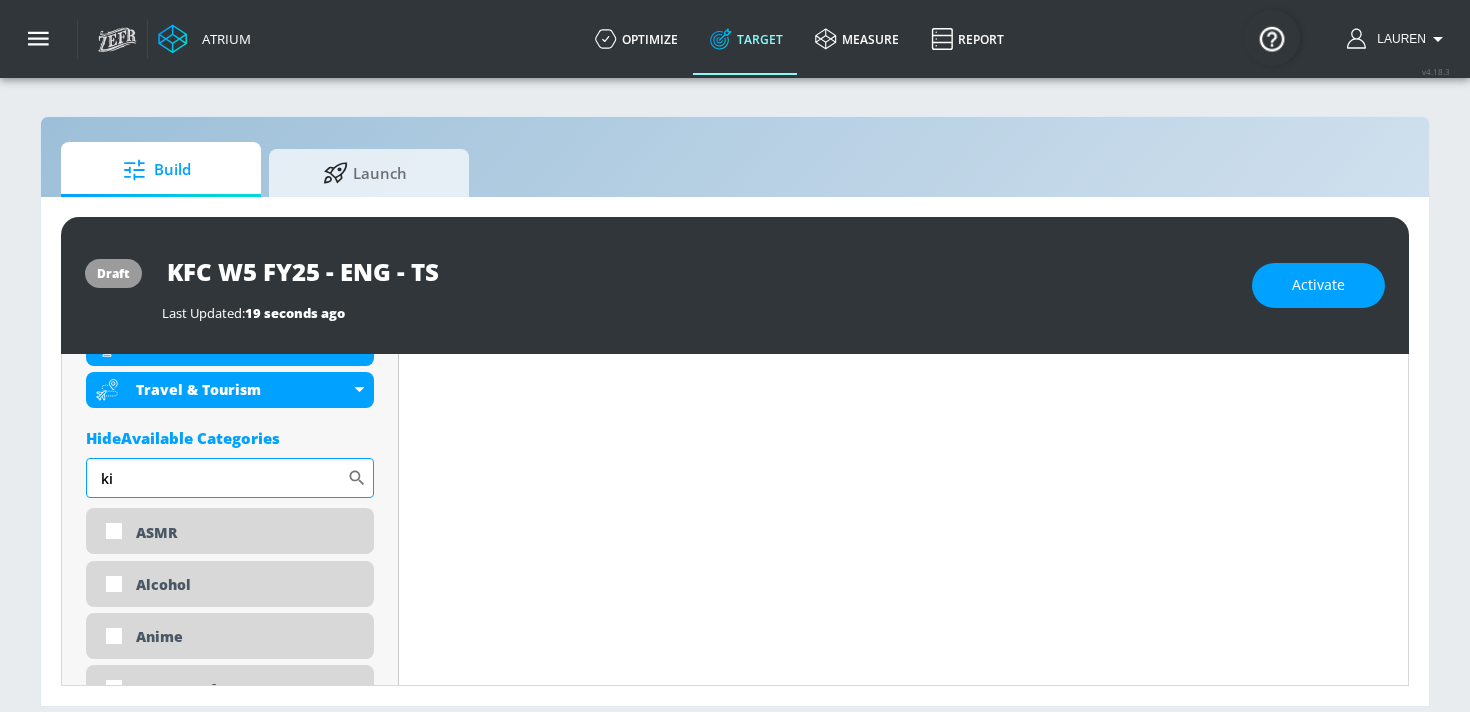 type on "k" 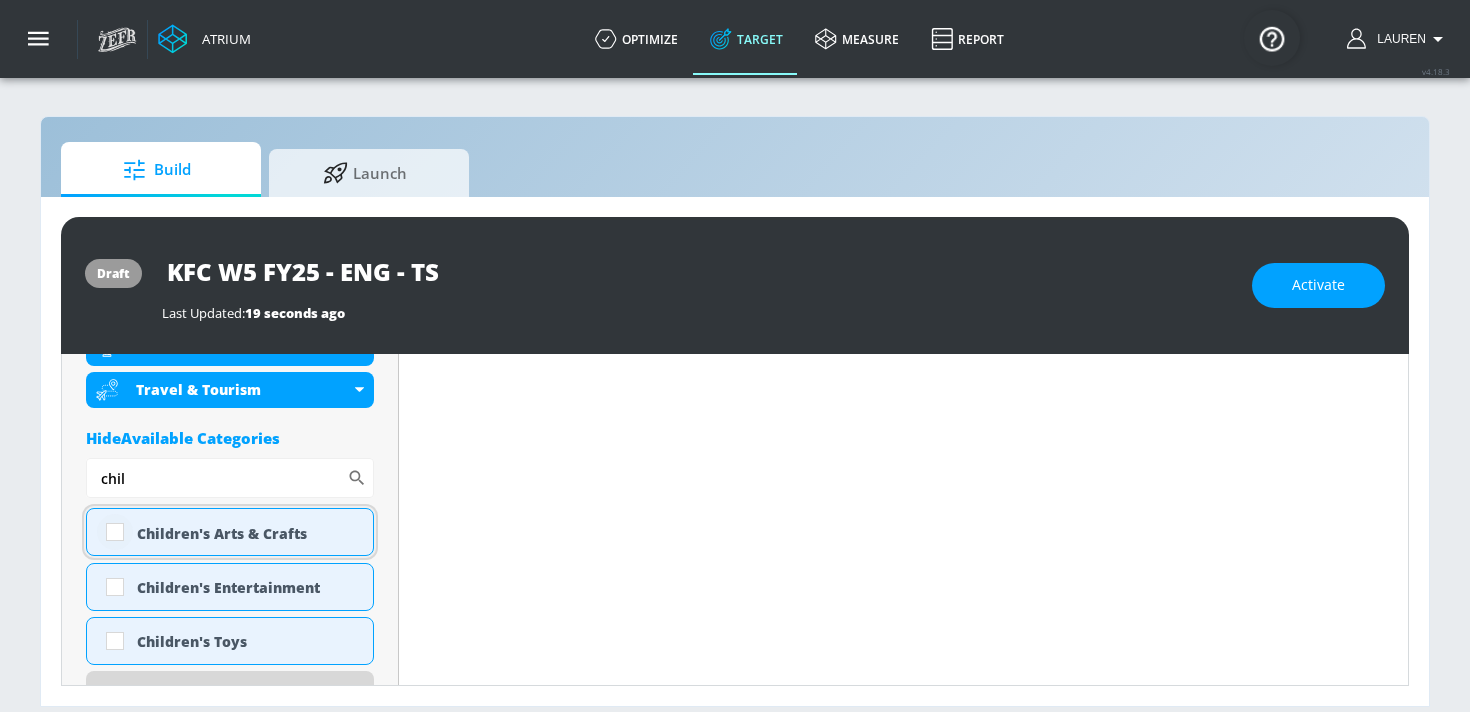 type on "chil" 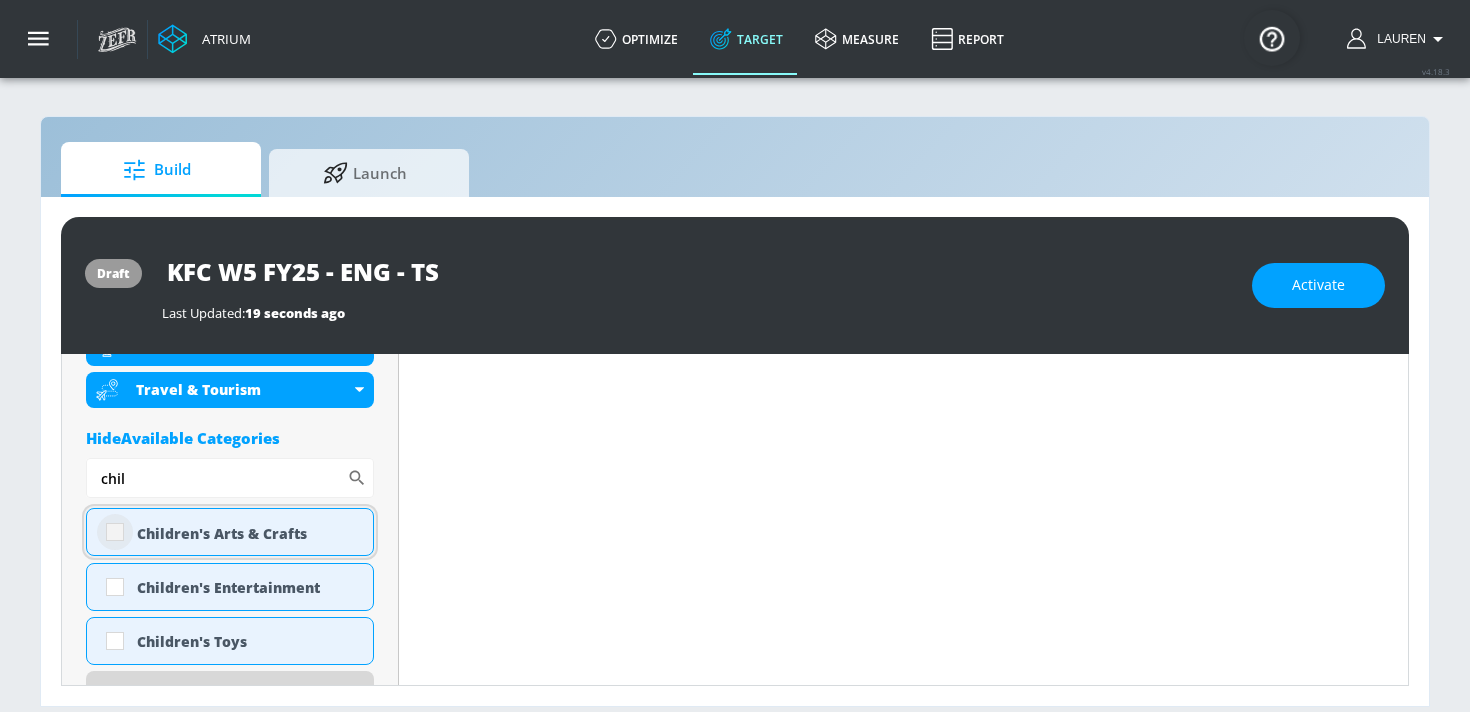 click at bounding box center [115, 532] 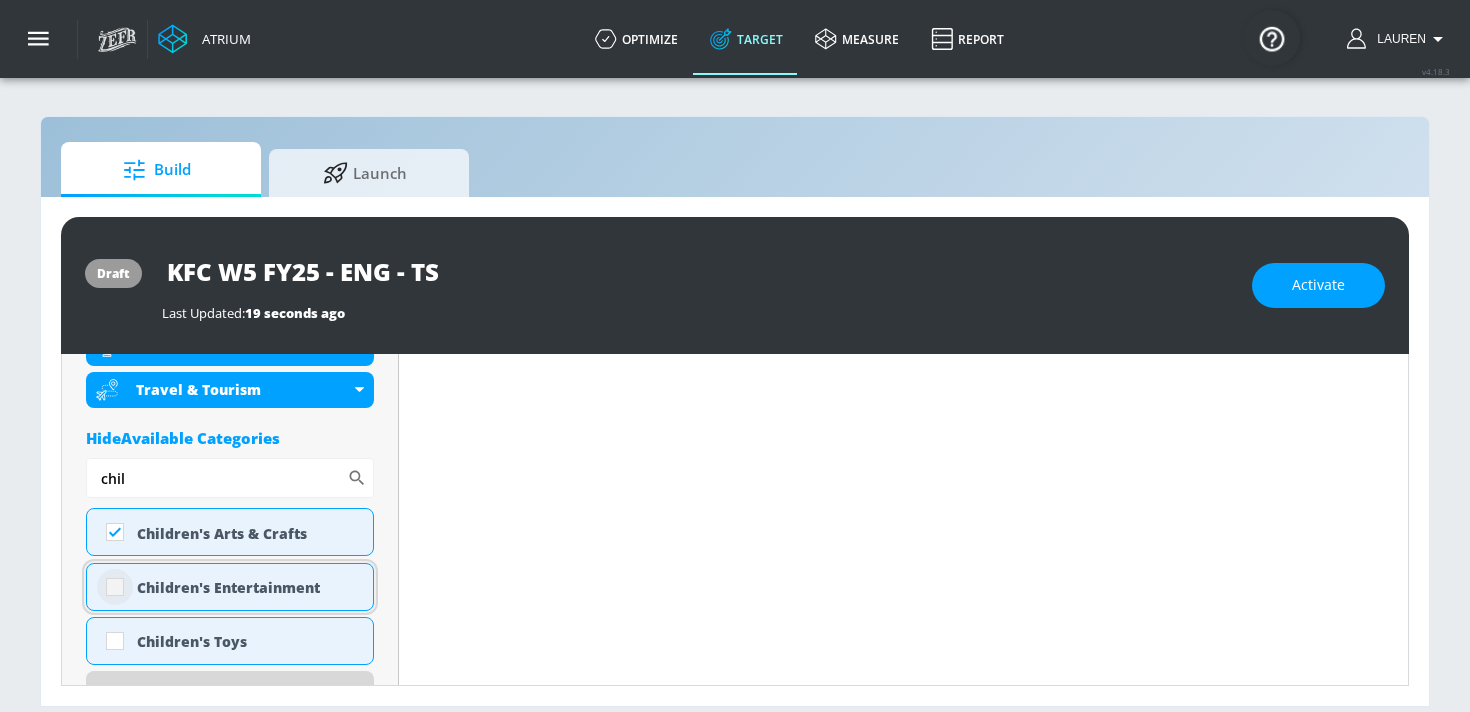 click at bounding box center (115, 587) 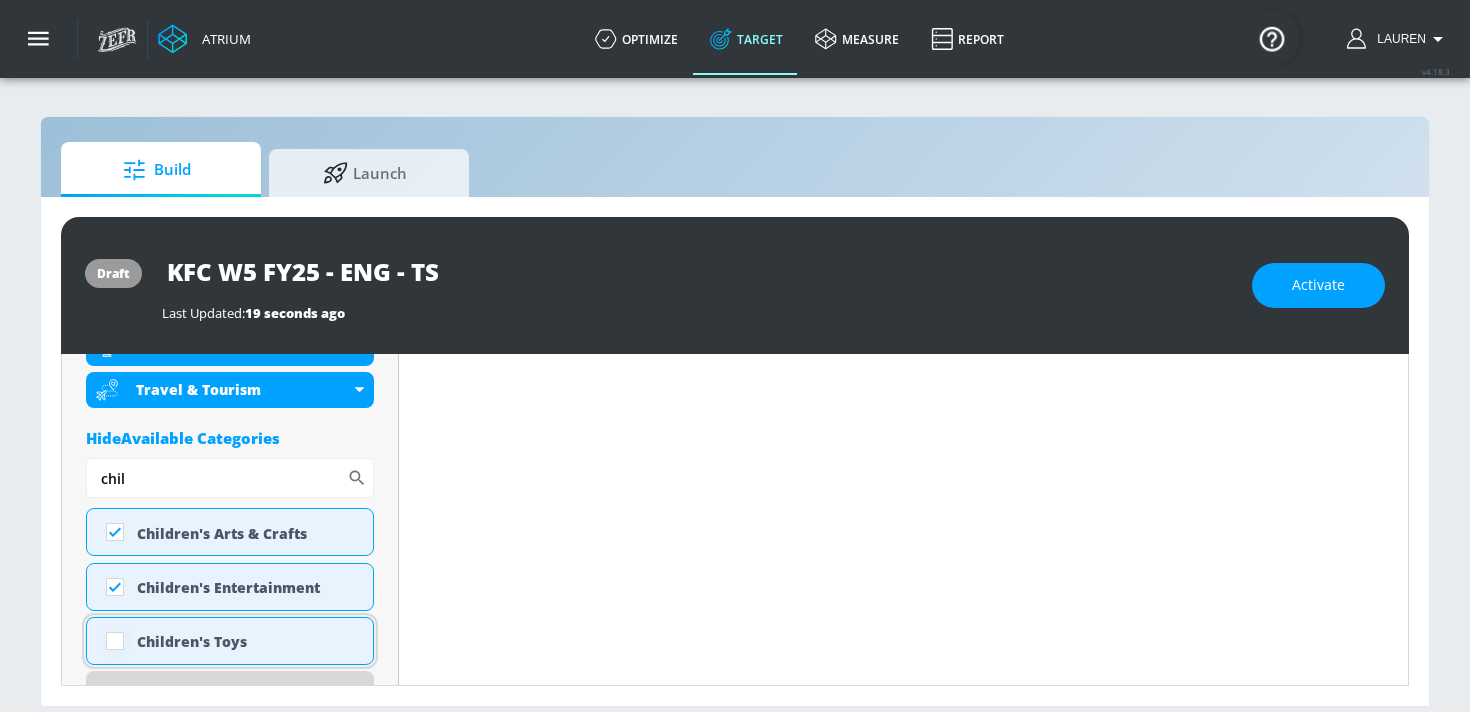 click at bounding box center [115, 641] 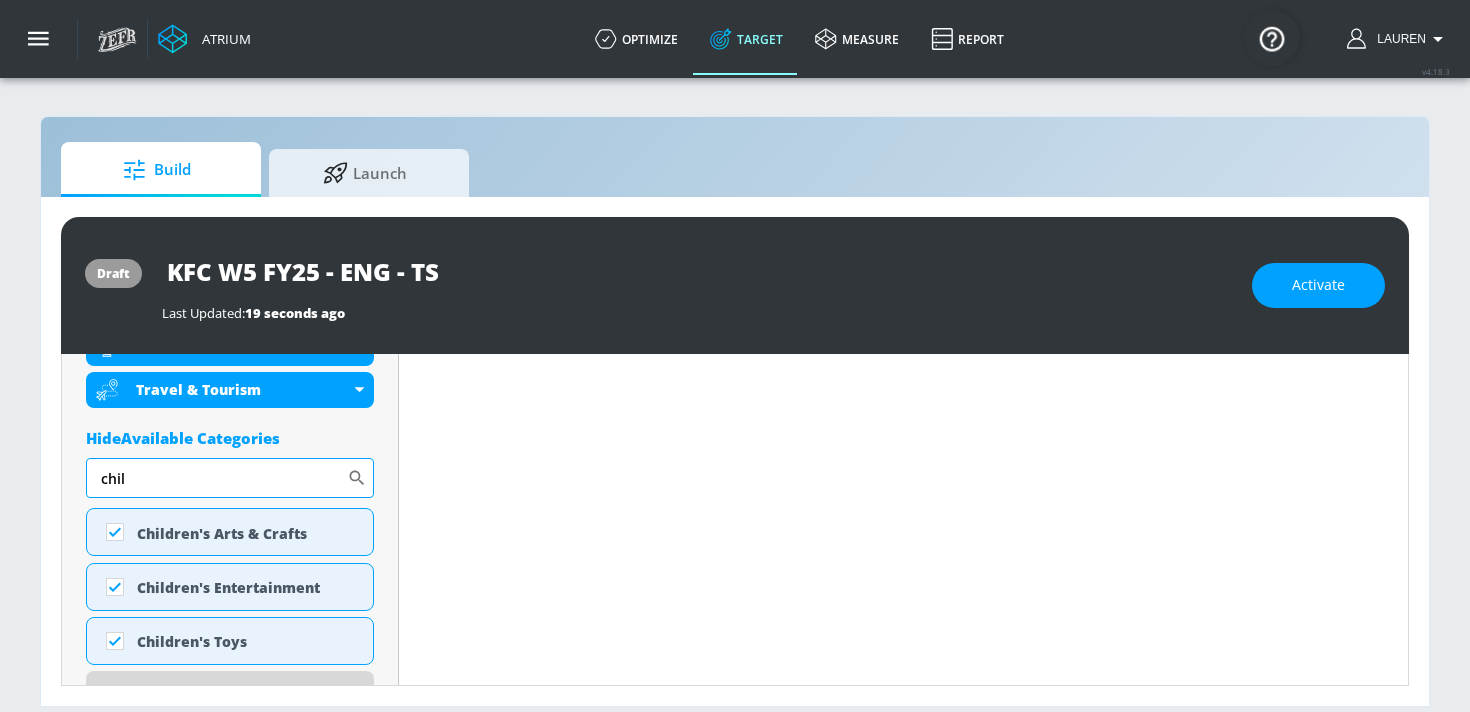 click on "chil" at bounding box center [216, 478] 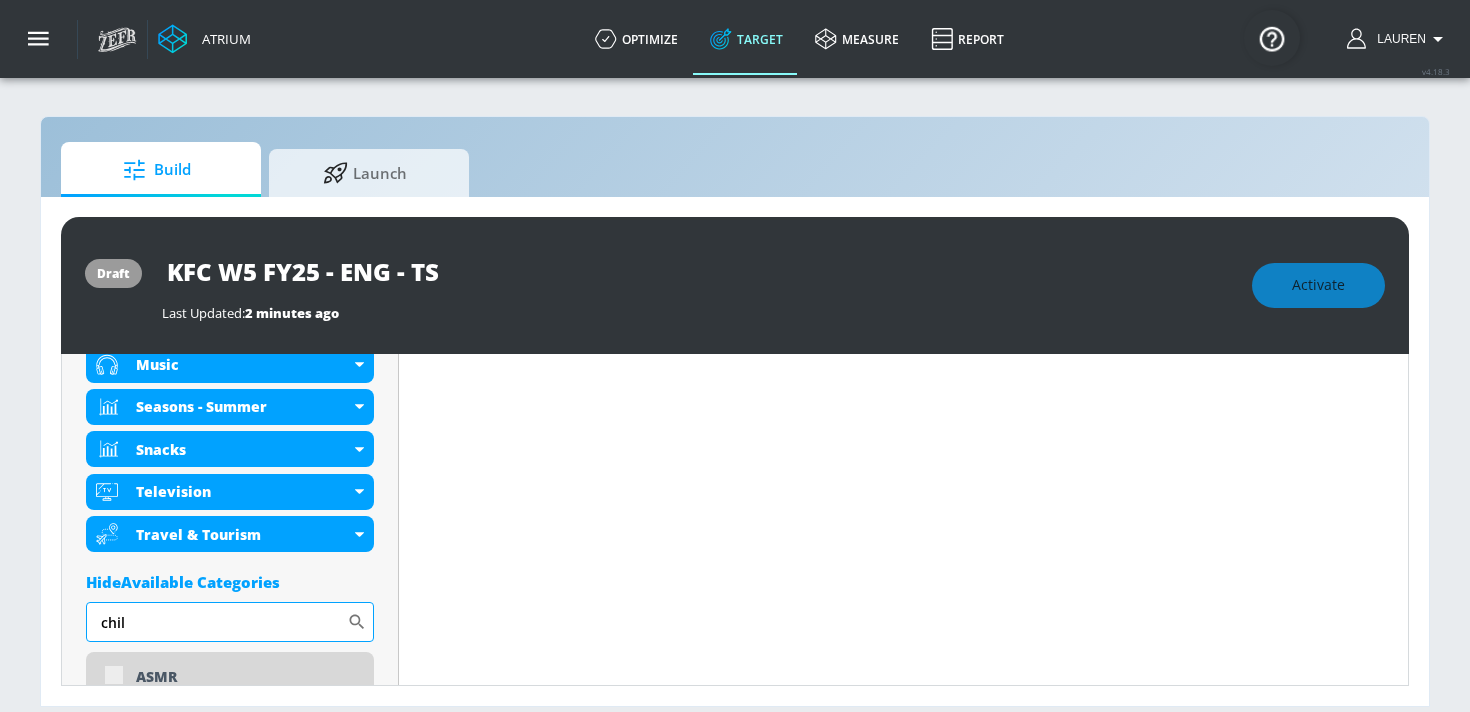 scroll, scrollTop: 1486, scrollLeft: 0, axis: vertical 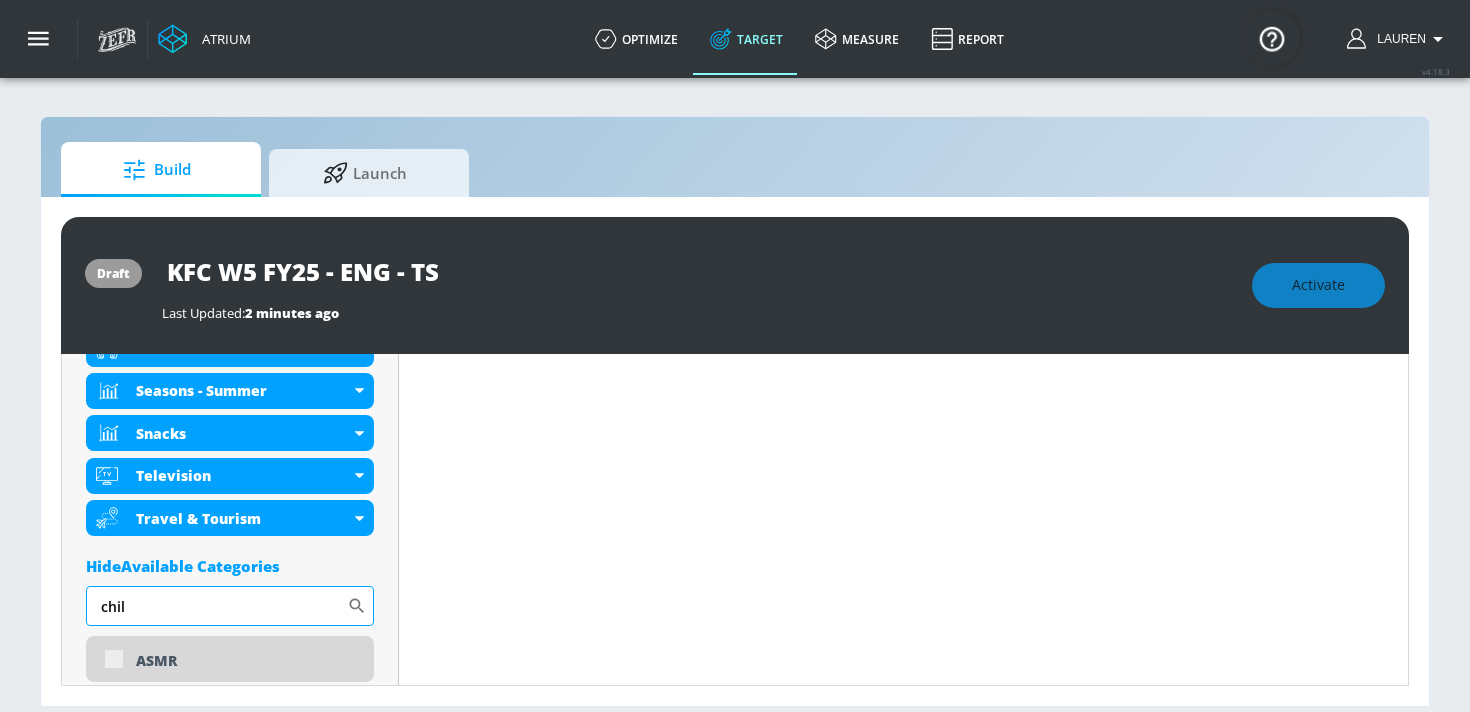click on "chil" at bounding box center (216, 606) 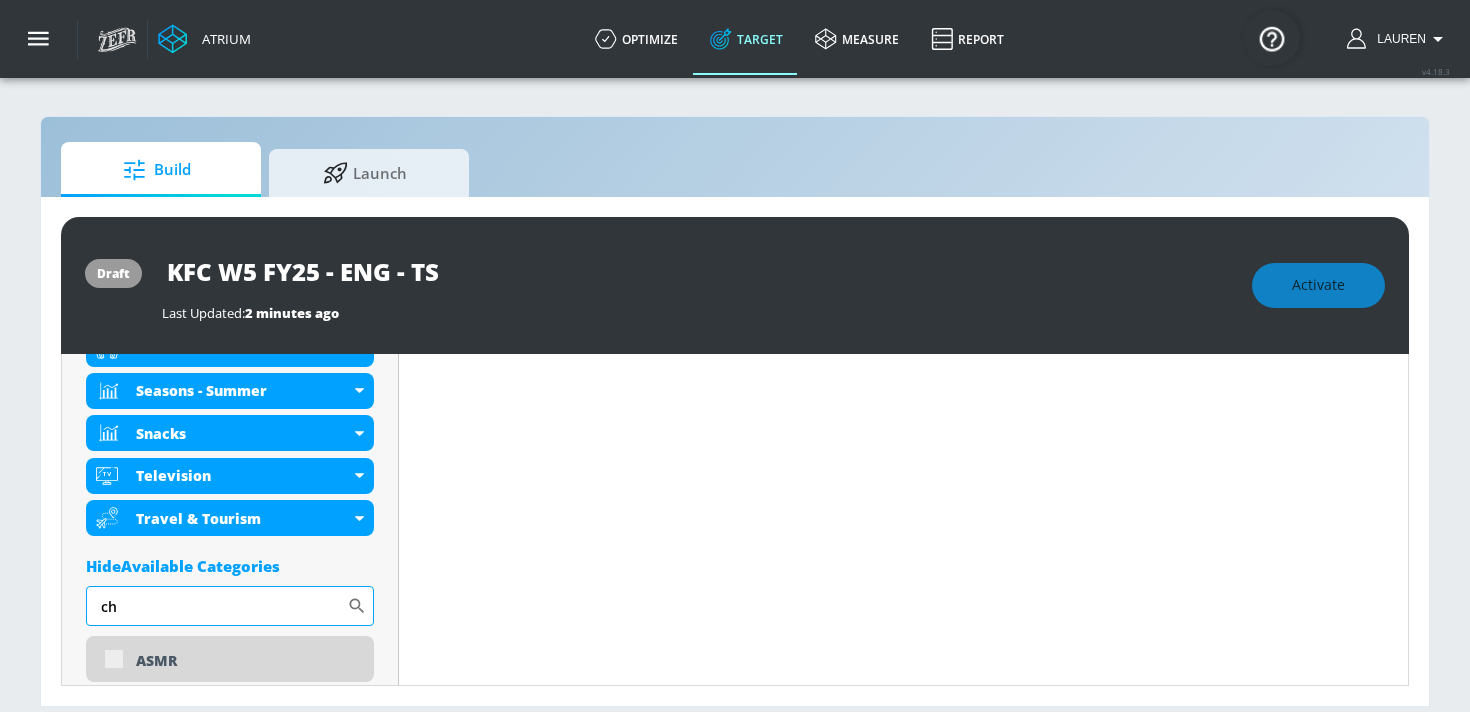 type on "c" 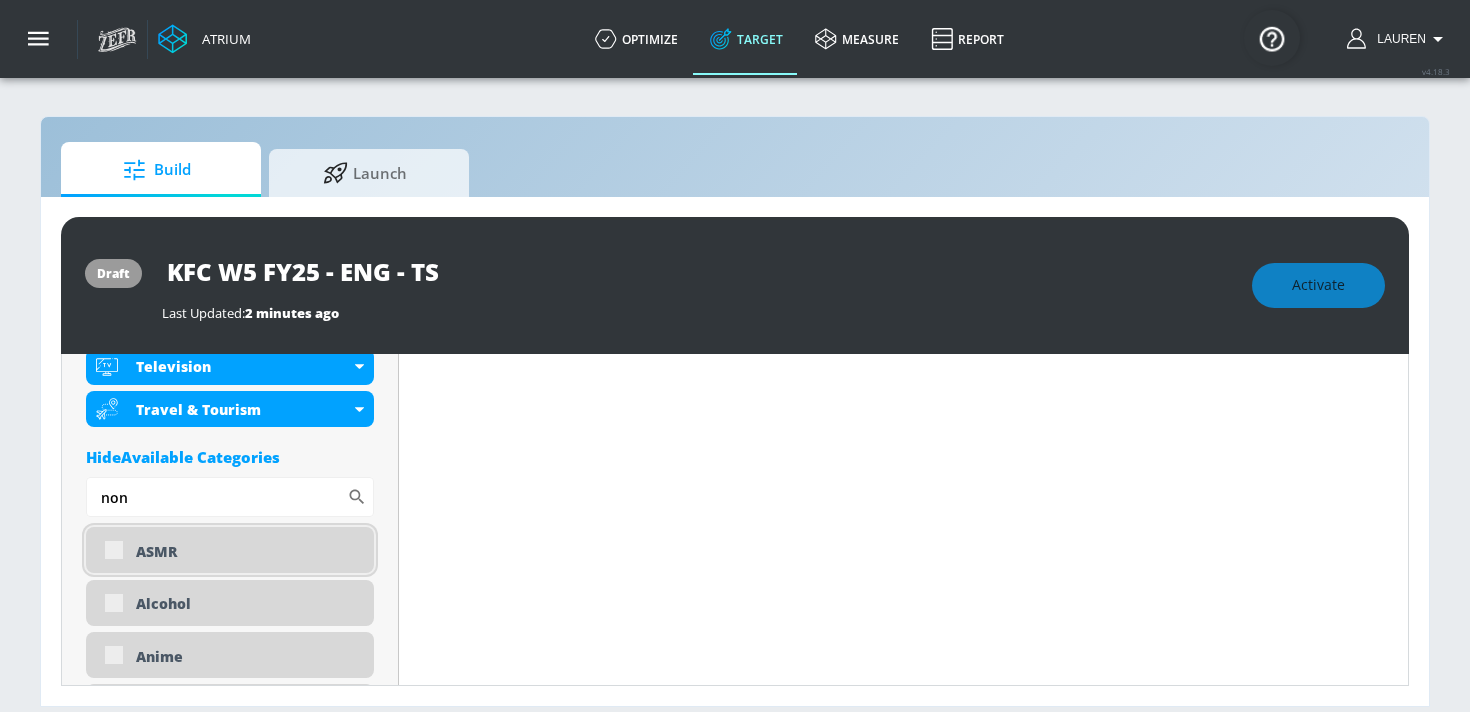 scroll, scrollTop: 1599, scrollLeft: 0, axis: vertical 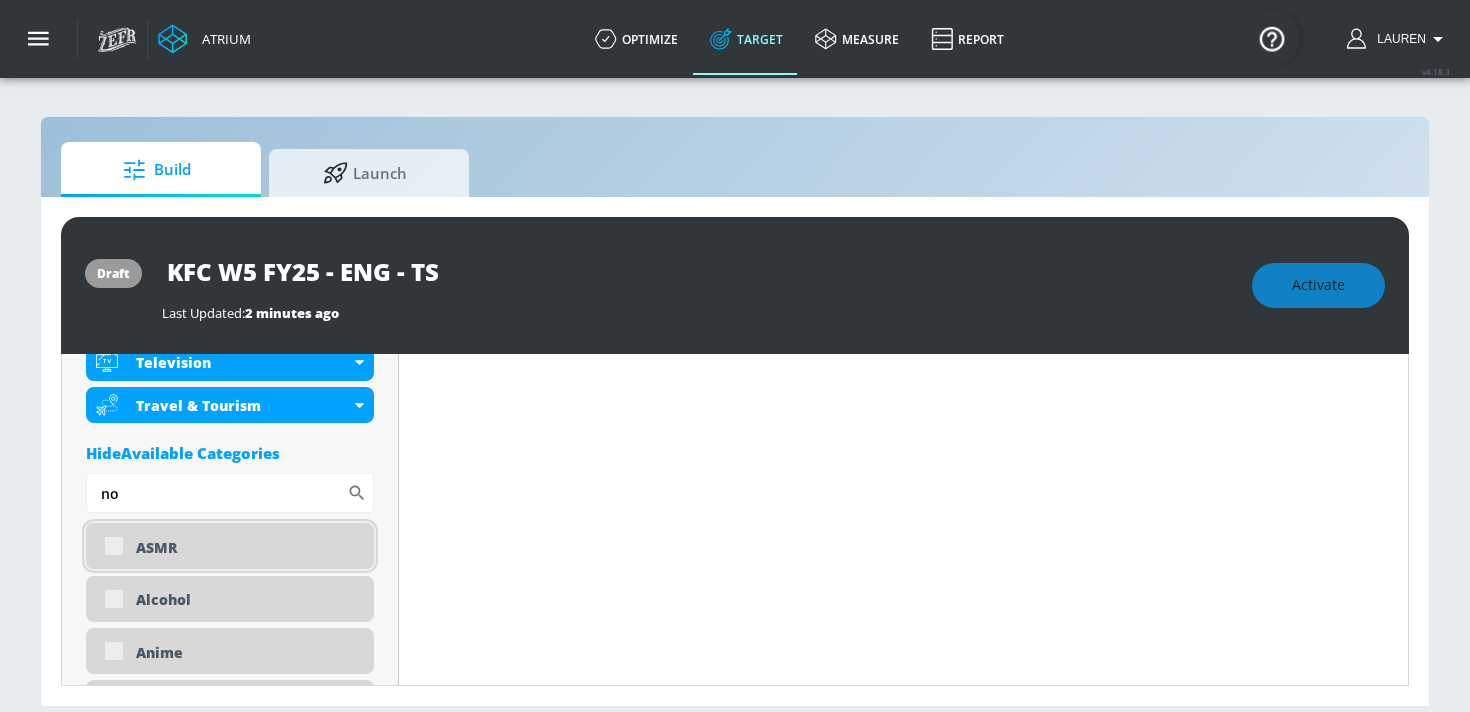 type on "n" 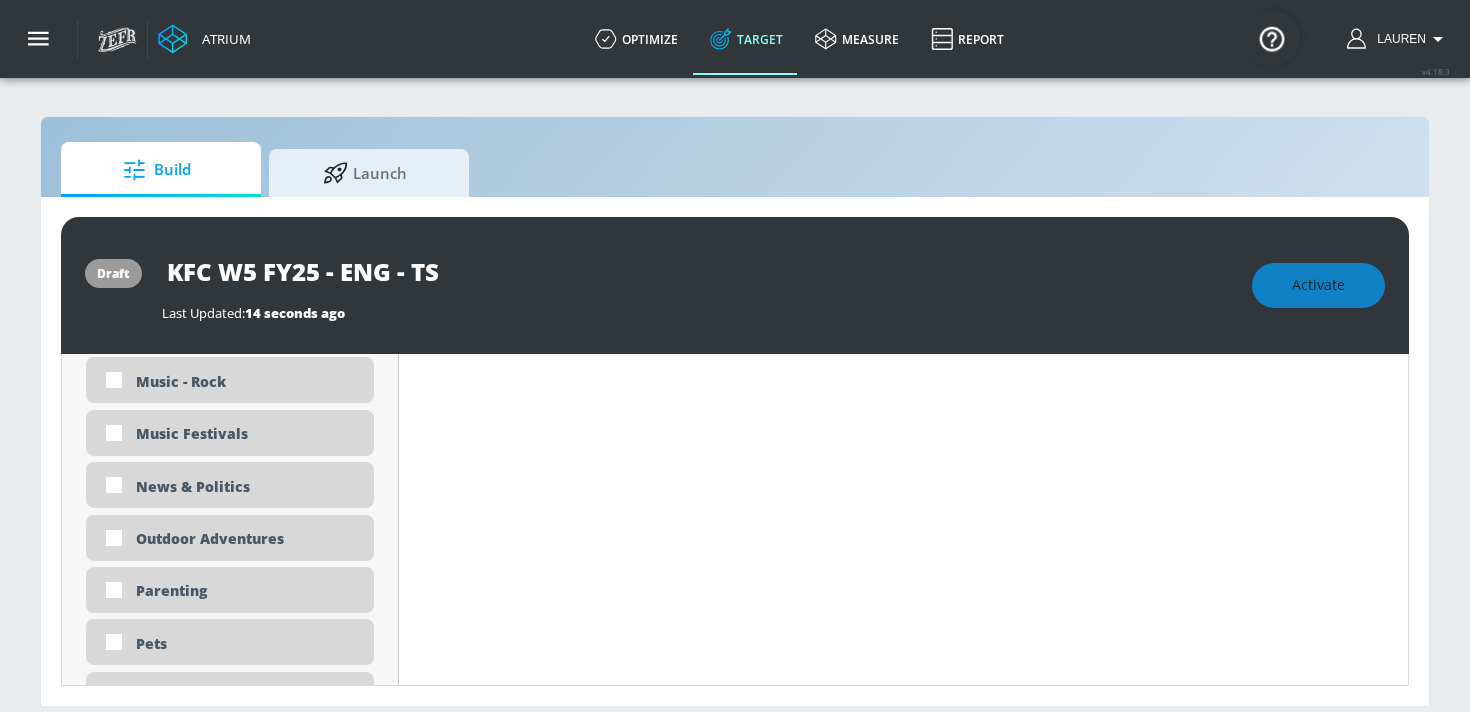 scroll, scrollTop: 4578, scrollLeft: 0, axis: vertical 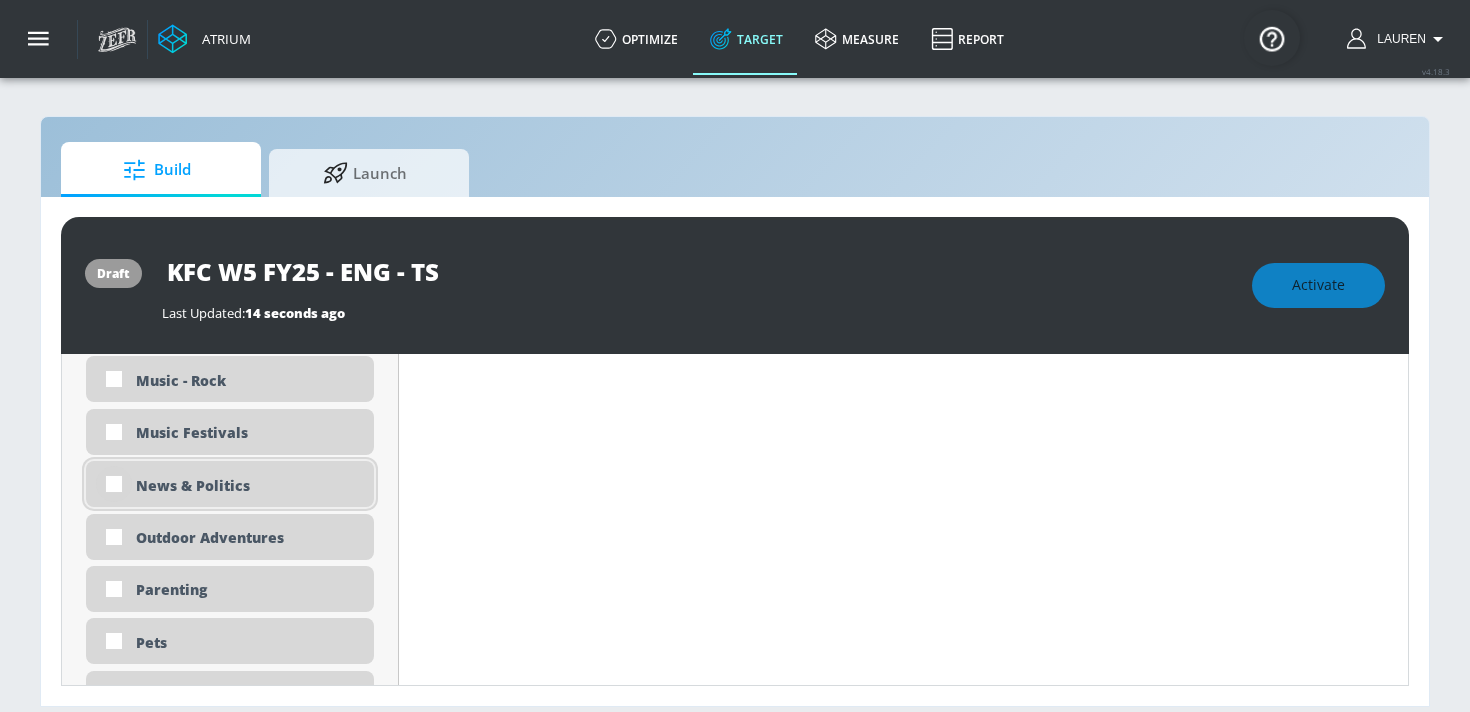 type 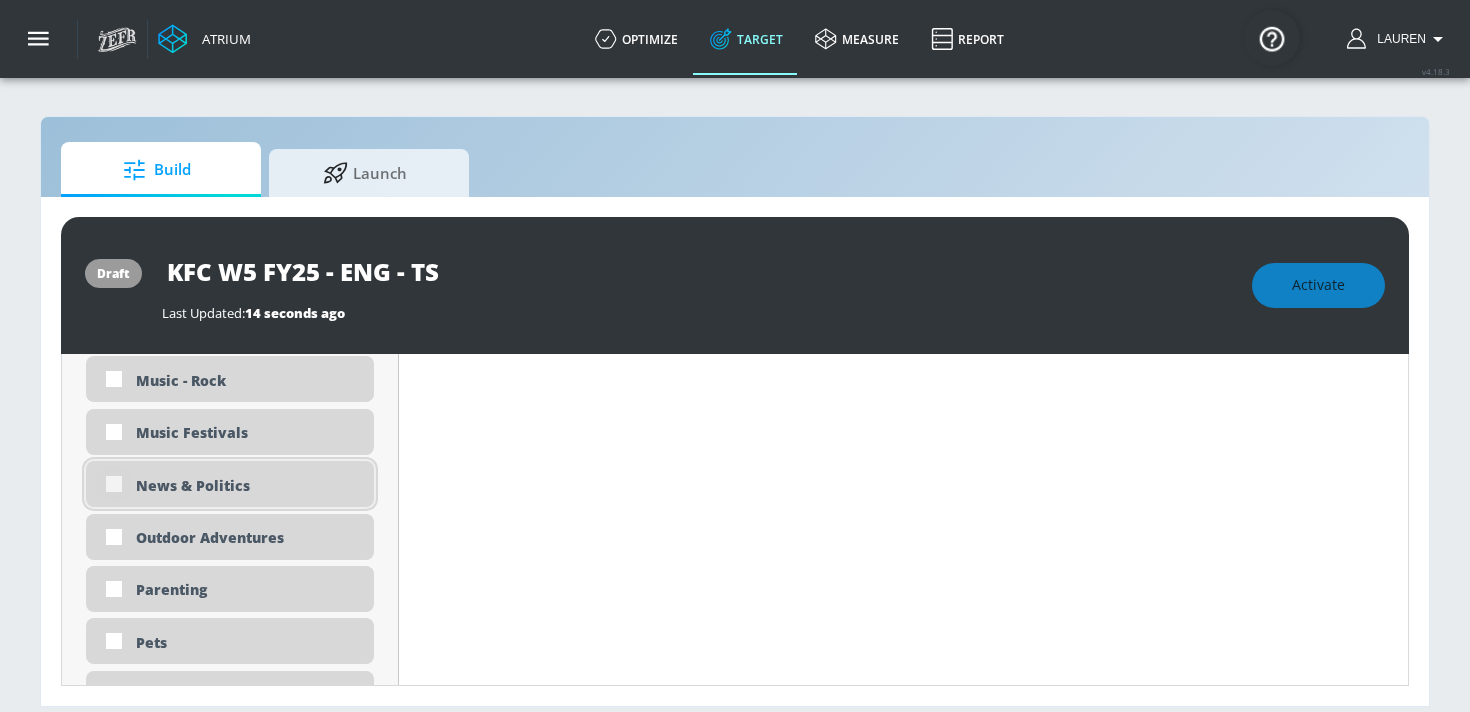 click at bounding box center (114, 484) 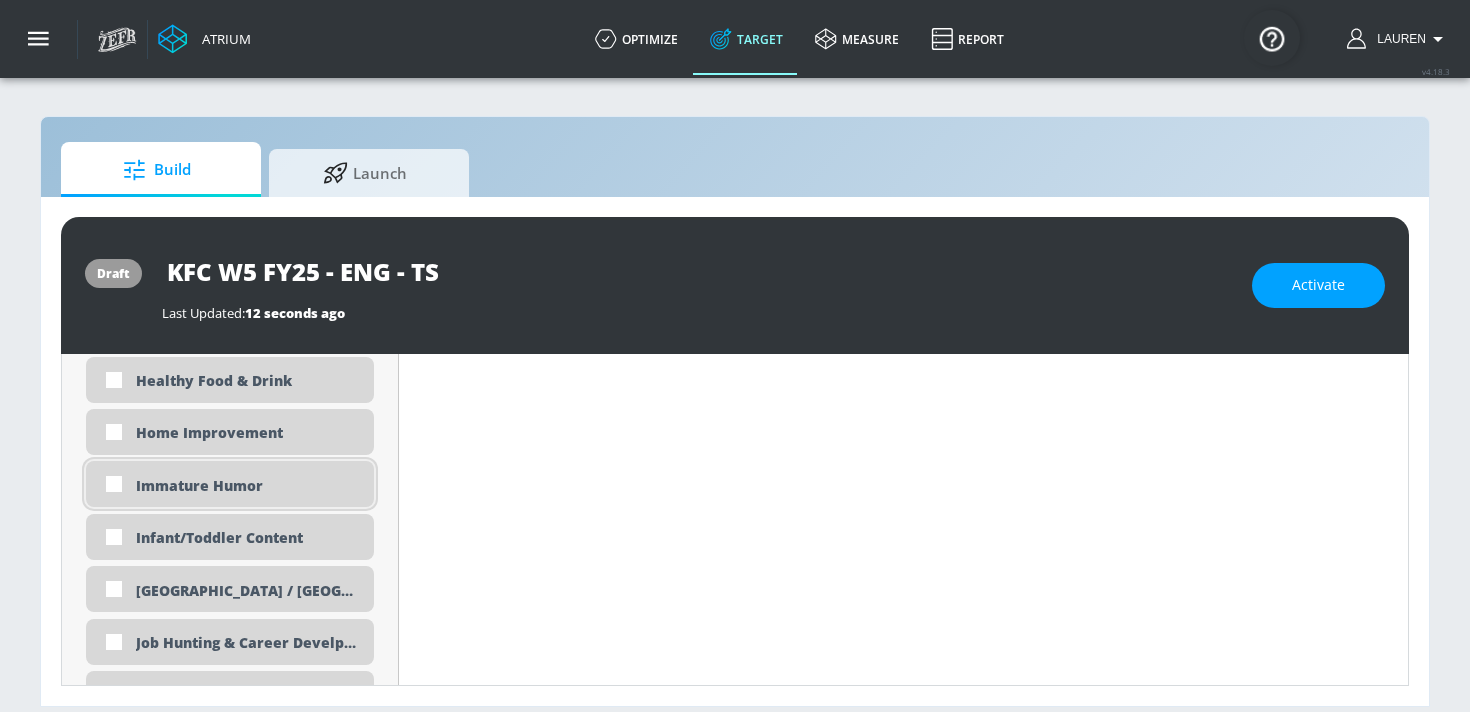 scroll, scrollTop: 3535, scrollLeft: 0, axis: vertical 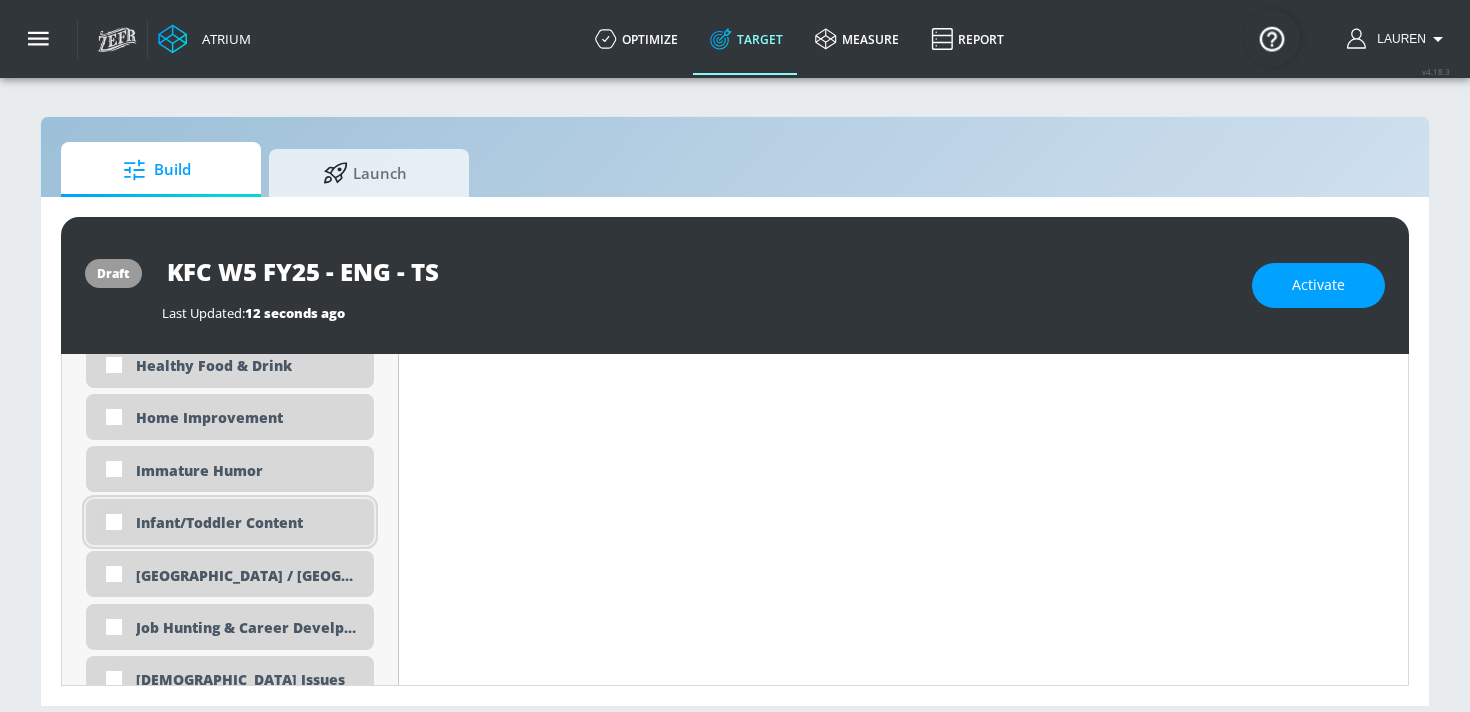click at bounding box center [114, 522] 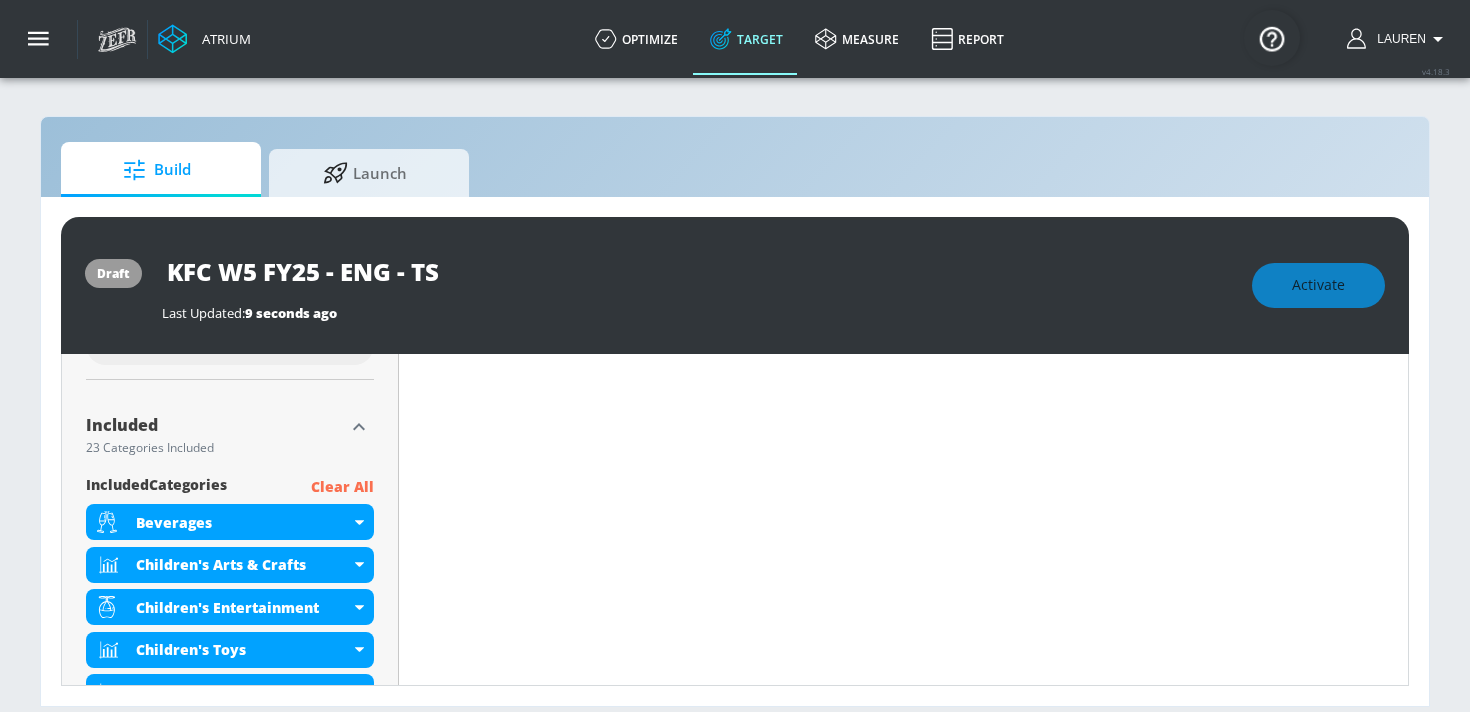 scroll, scrollTop: 804, scrollLeft: 0, axis: vertical 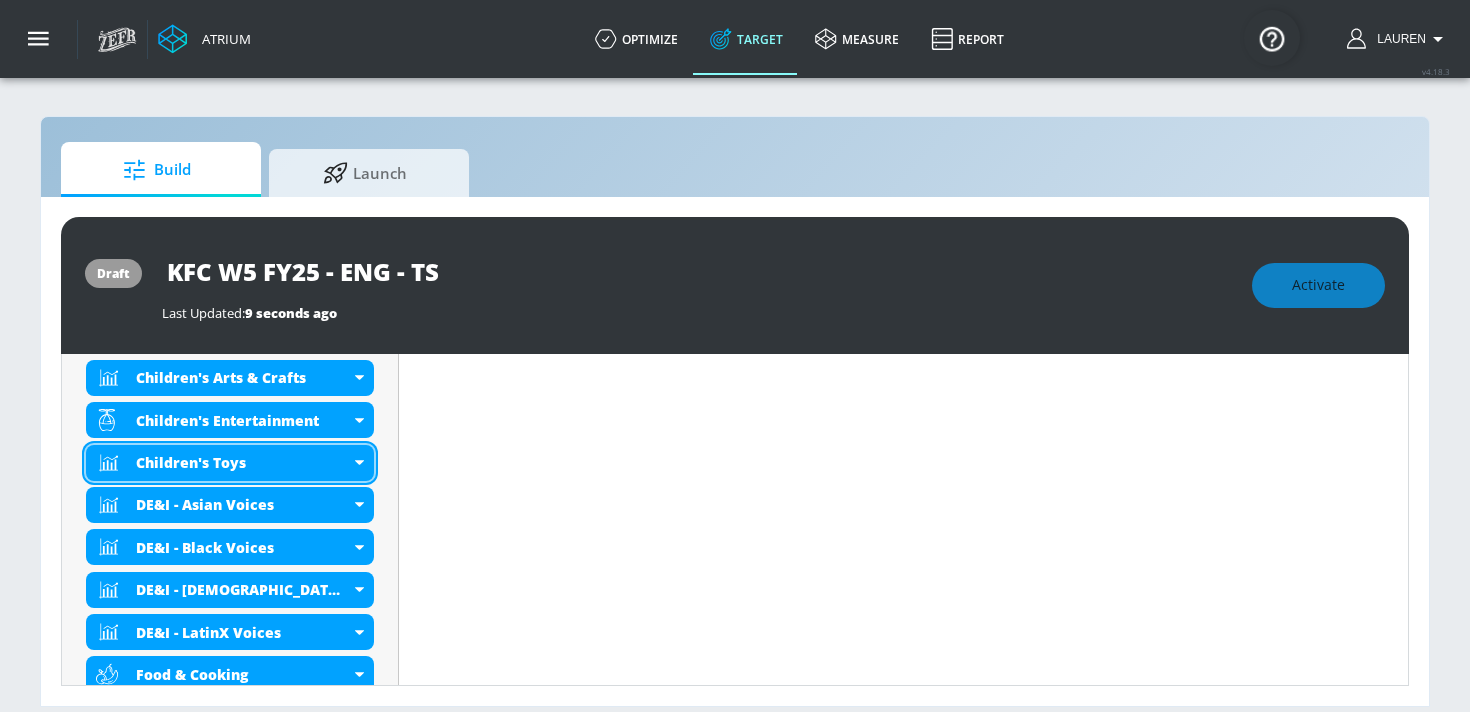 click on "Children's Toys" at bounding box center (243, 462) 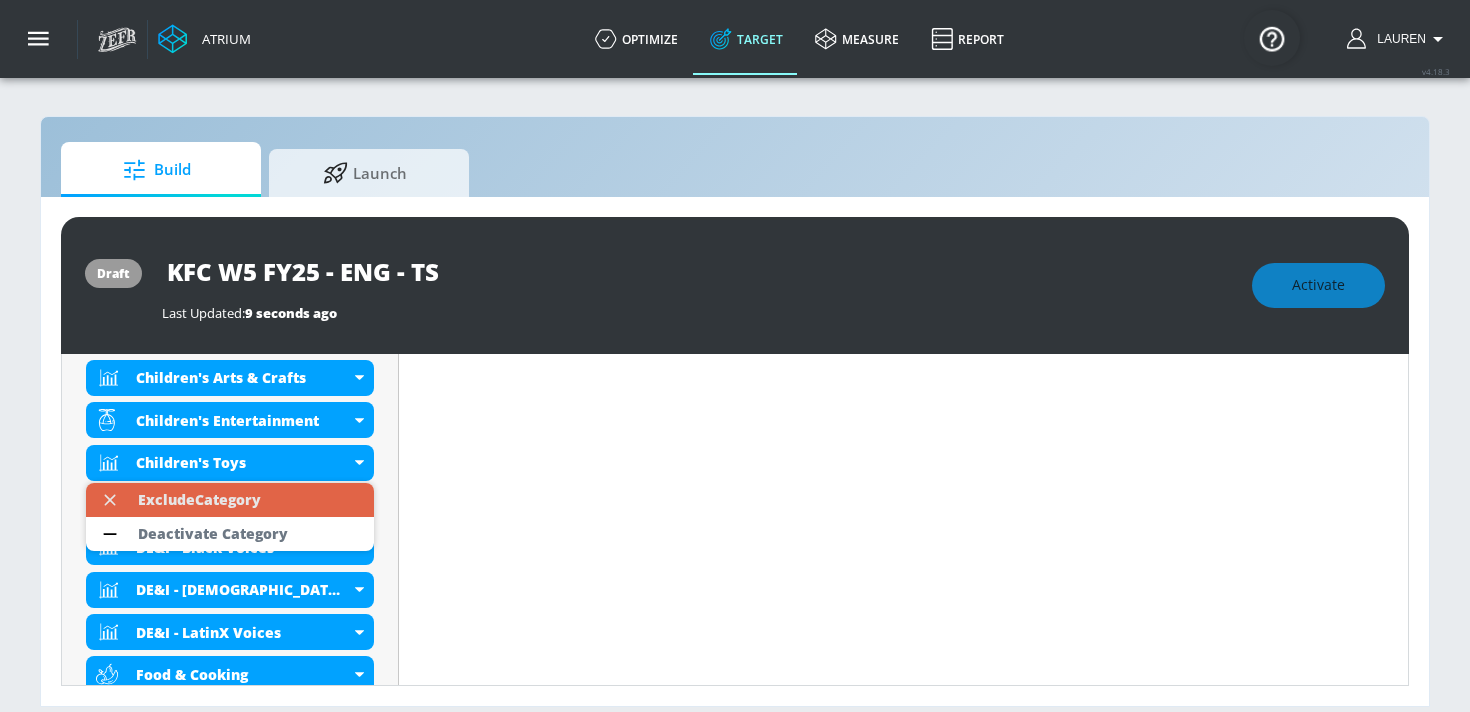 click on "Exclude  Category" at bounding box center (230, 500) 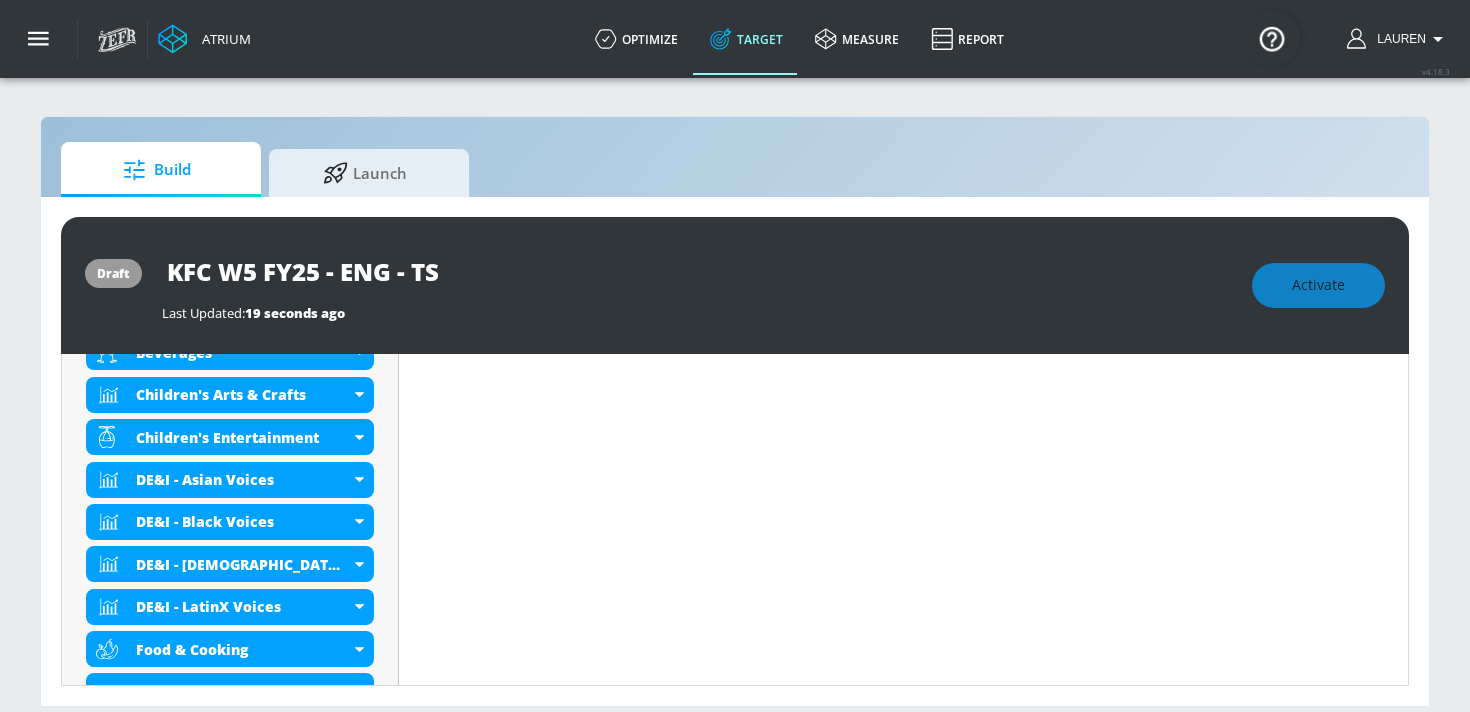 scroll, scrollTop: 820, scrollLeft: 0, axis: vertical 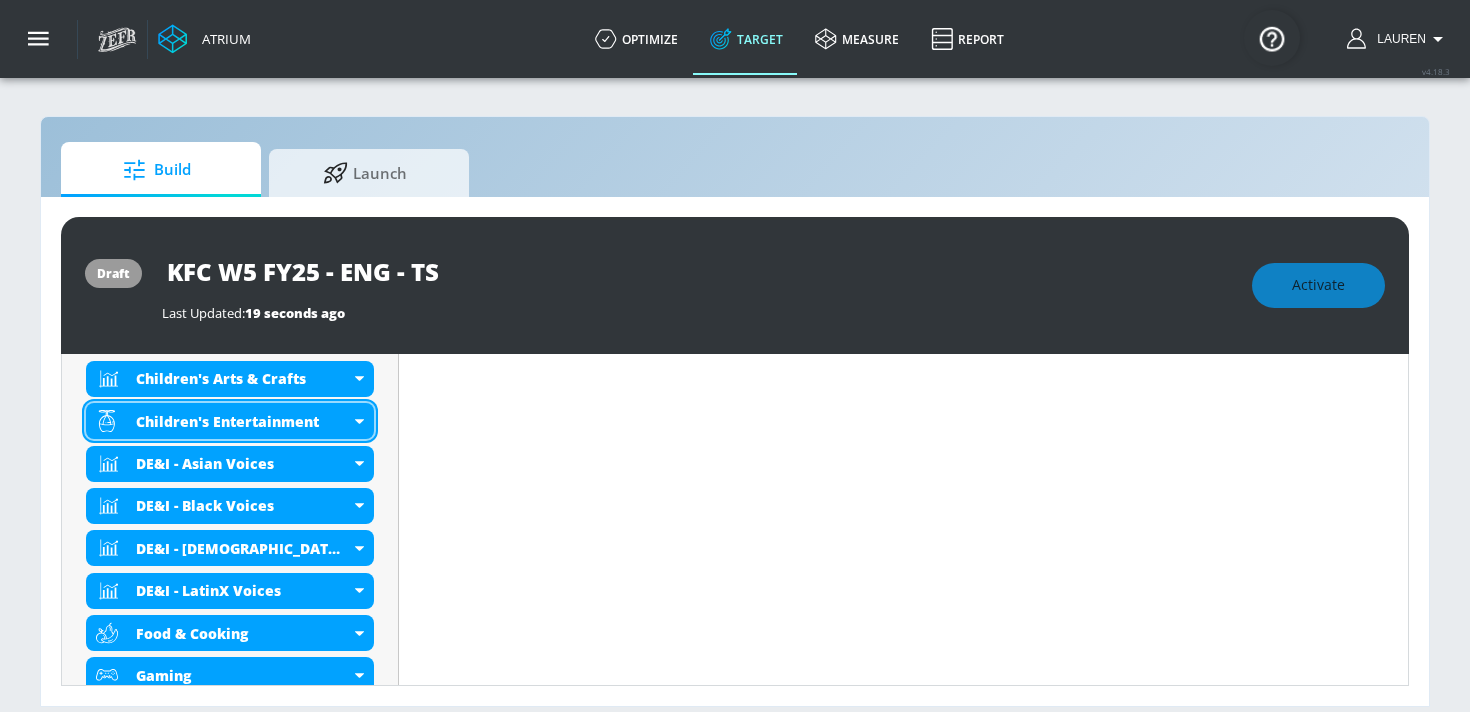 click on "Children's Entertainment" at bounding box center [243, 421] 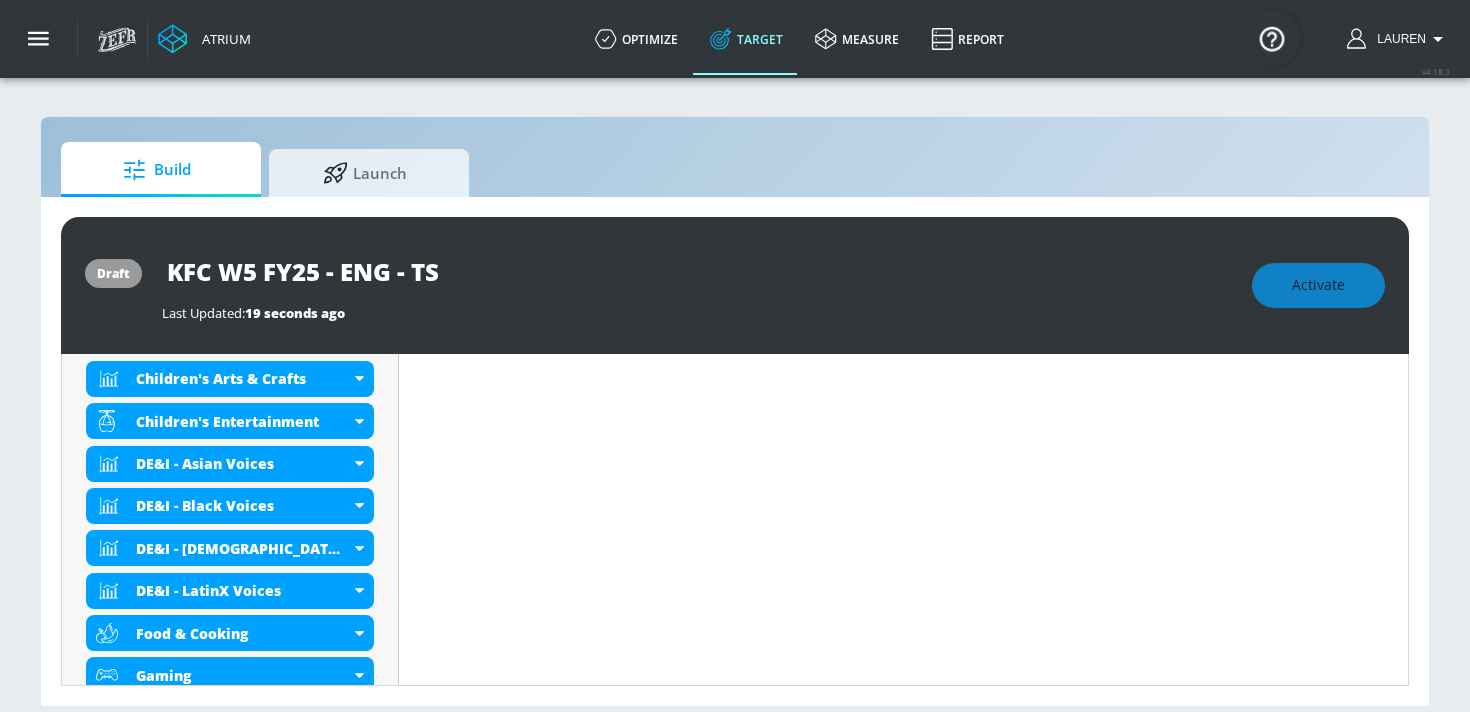 click on "Content Filter Sort by Average daily views avg_daily_views_last_7_days Update Examples" at bounding box center (904, 2948) 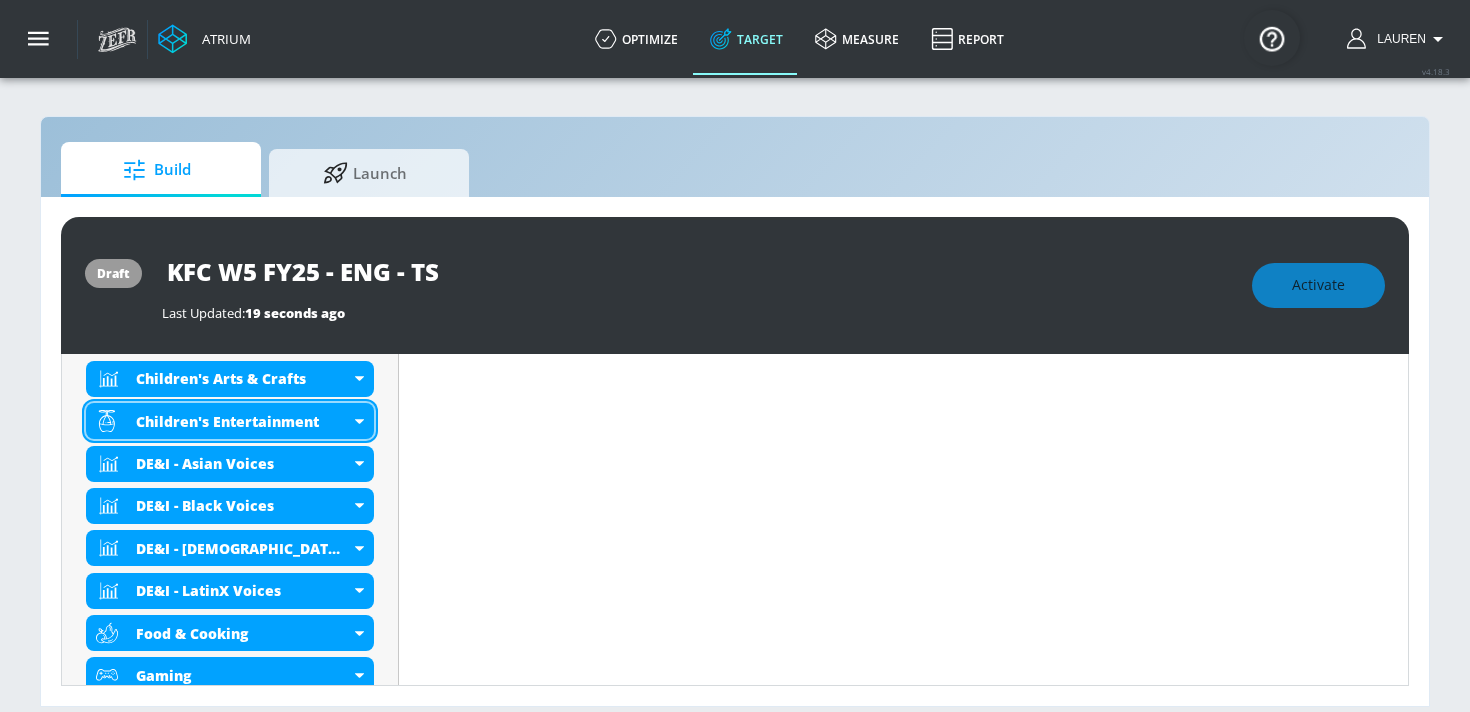 click on "Children's Entertainment" at bounding box center [230, 421] 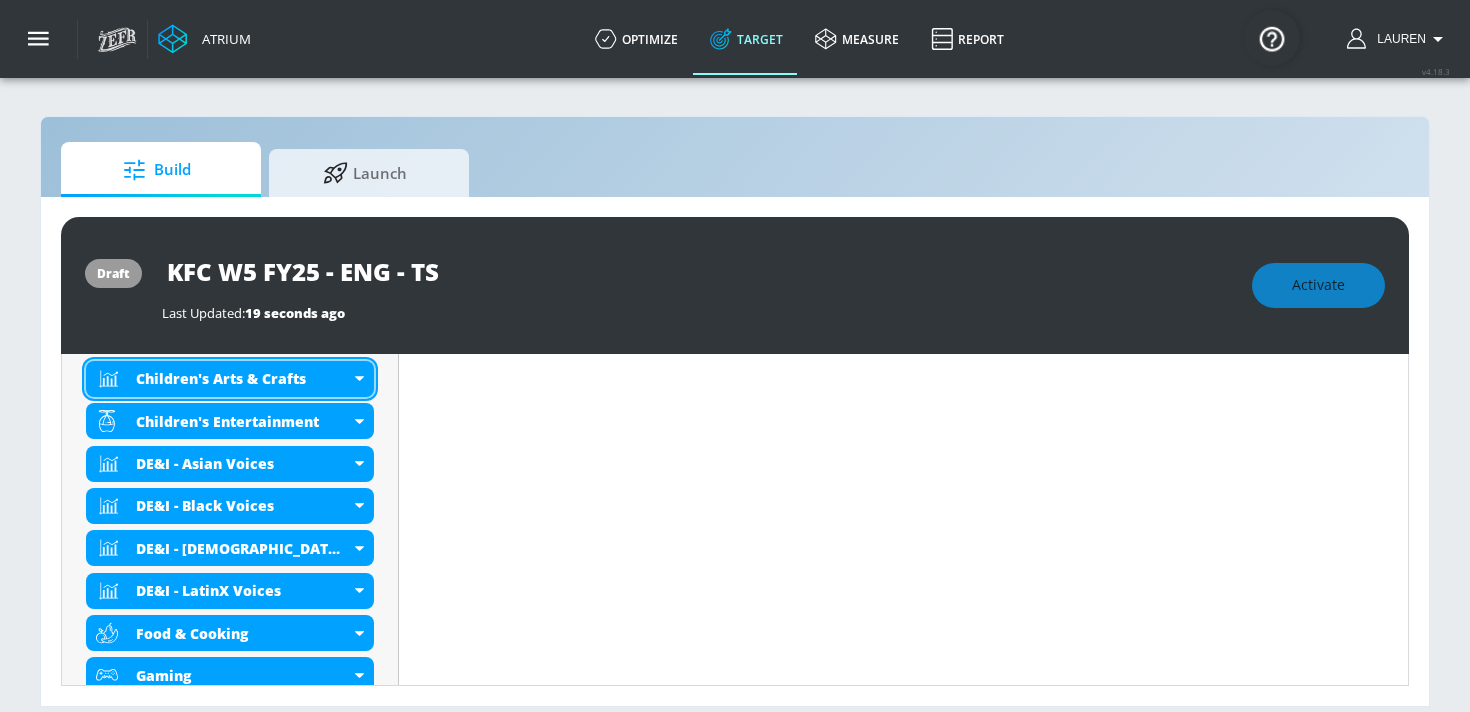 click 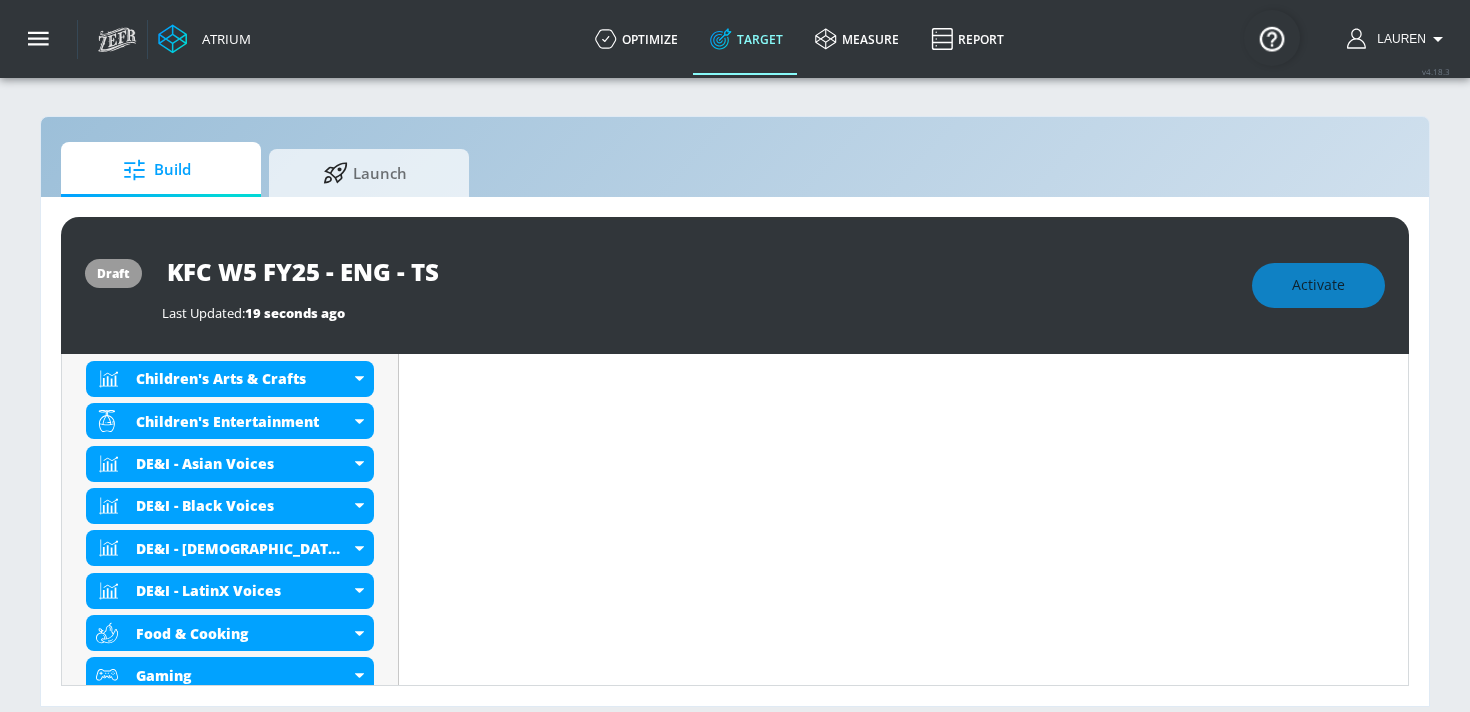 click on "Content Filter Sort by Average daily views avg_daily_views_last_7_days Update Examples" at bounding box center (904, 2948) 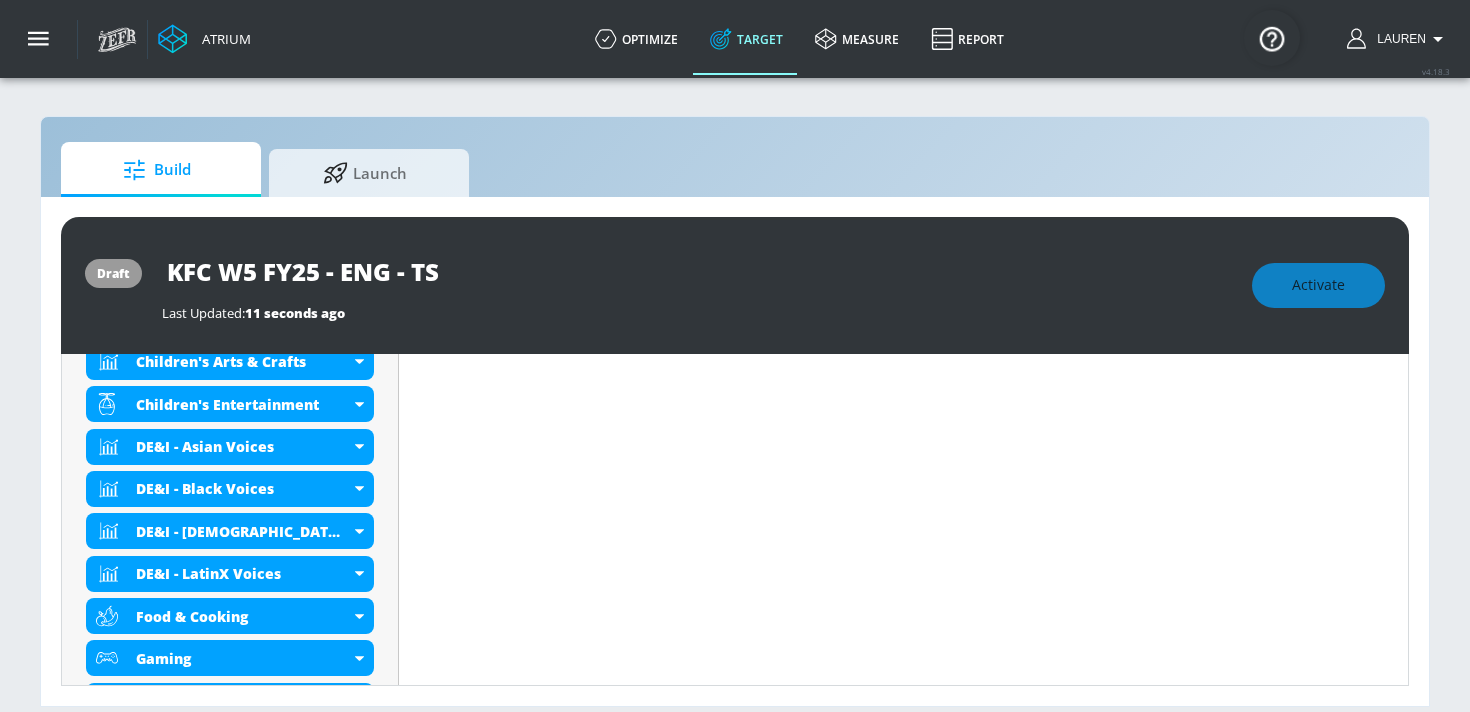 scroll, scrollTop: 804, scrollLeft: 0, axis: vertical 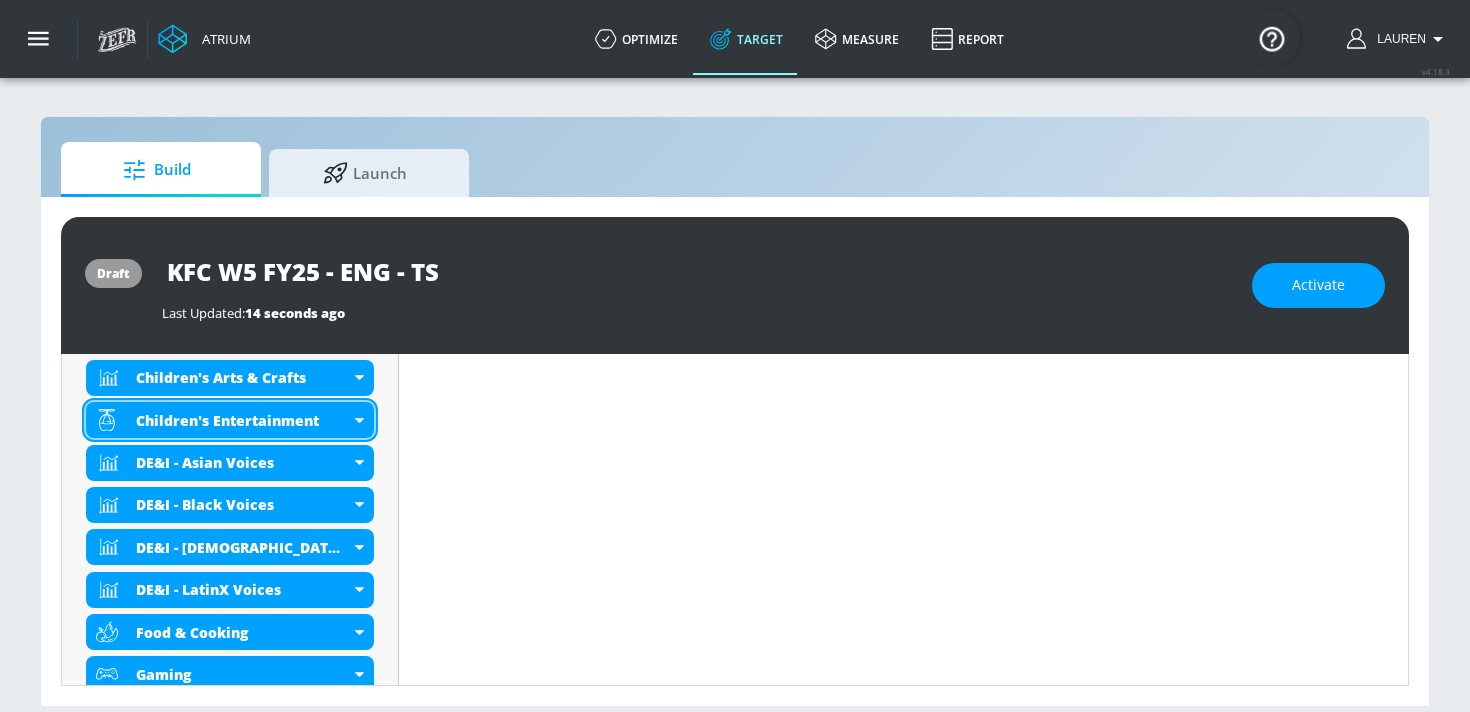 click on "Children's Entertainment" at bounding box center (230, 420) 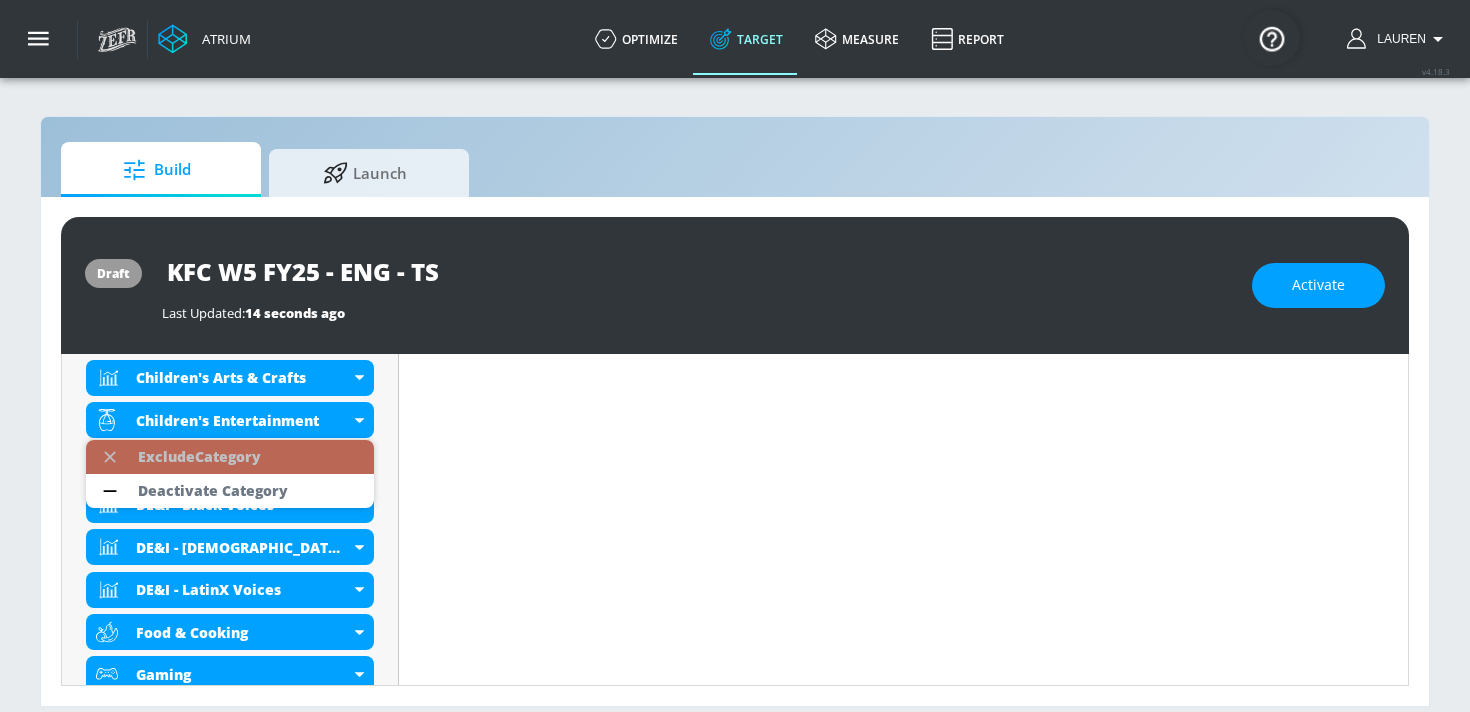 click on "Exclude  Category" at bounding box center [230, 457] 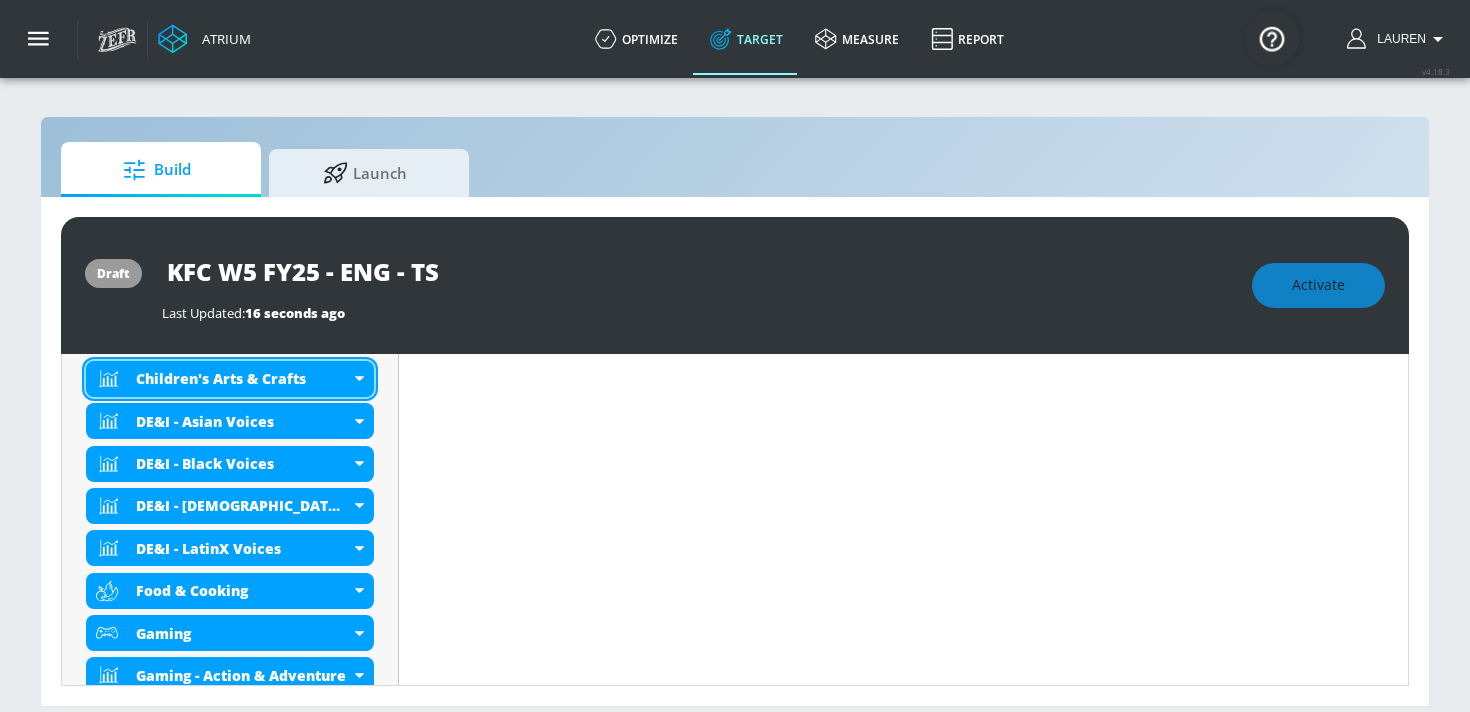 click on "Children's Arts & Crafts" at bounding box center (230, 379) 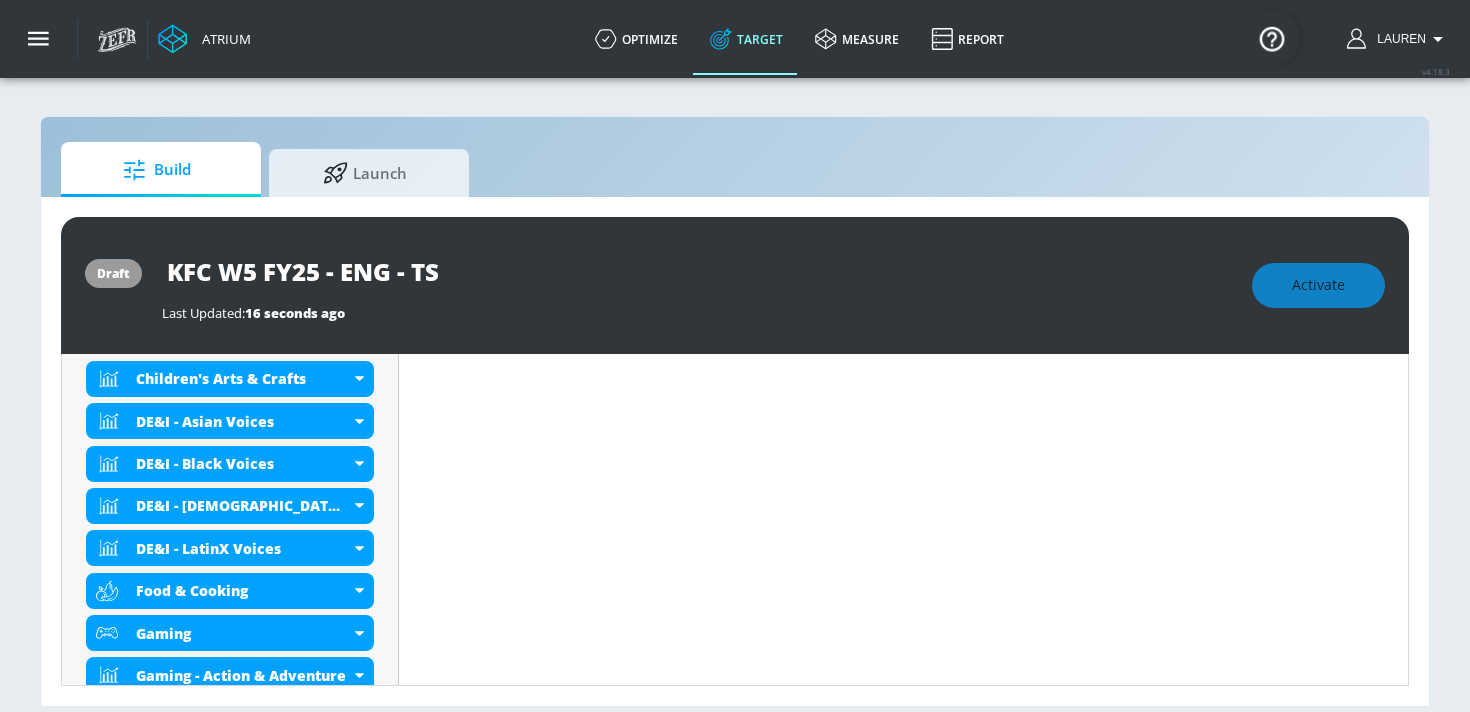 click on "Content Filter Sort by Average daily views avg_daily_views_last_7_days Update Examples" at bounding box center (904, 2948) 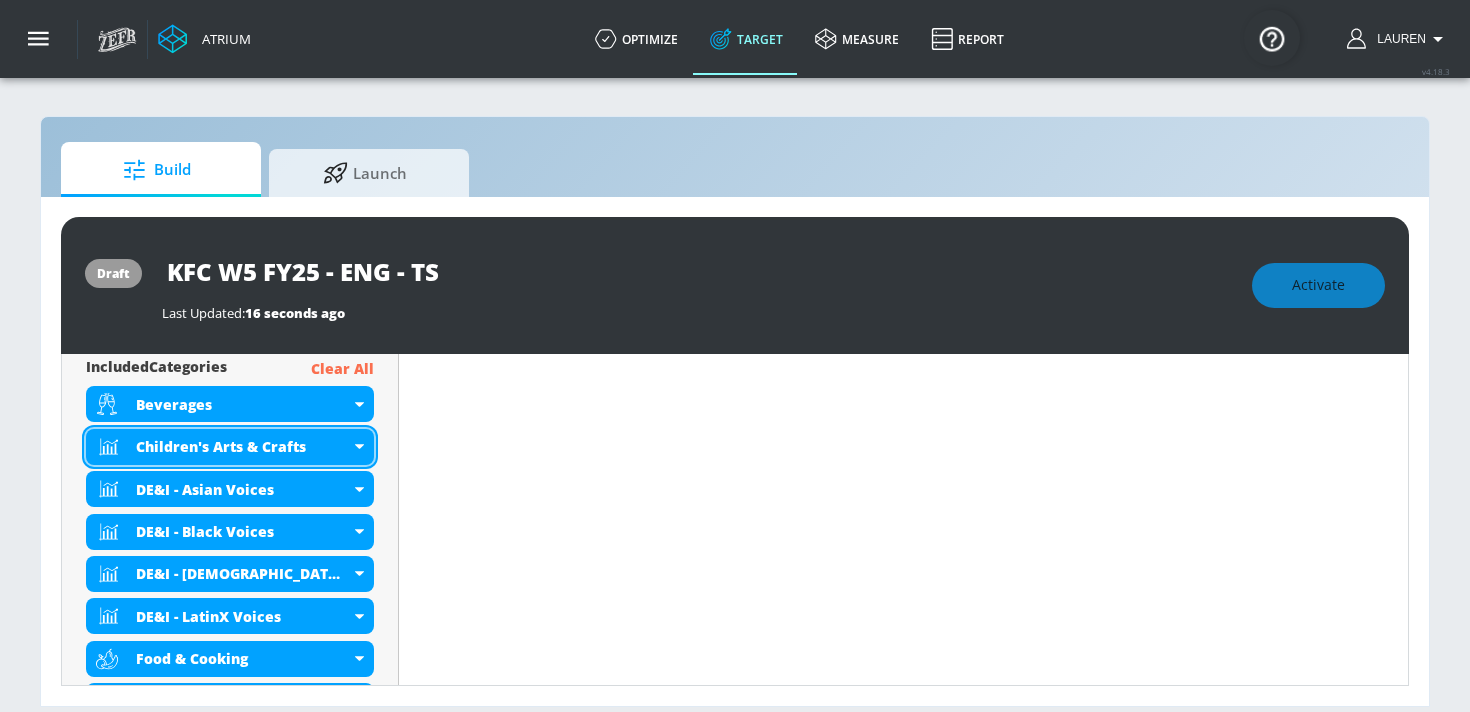 click 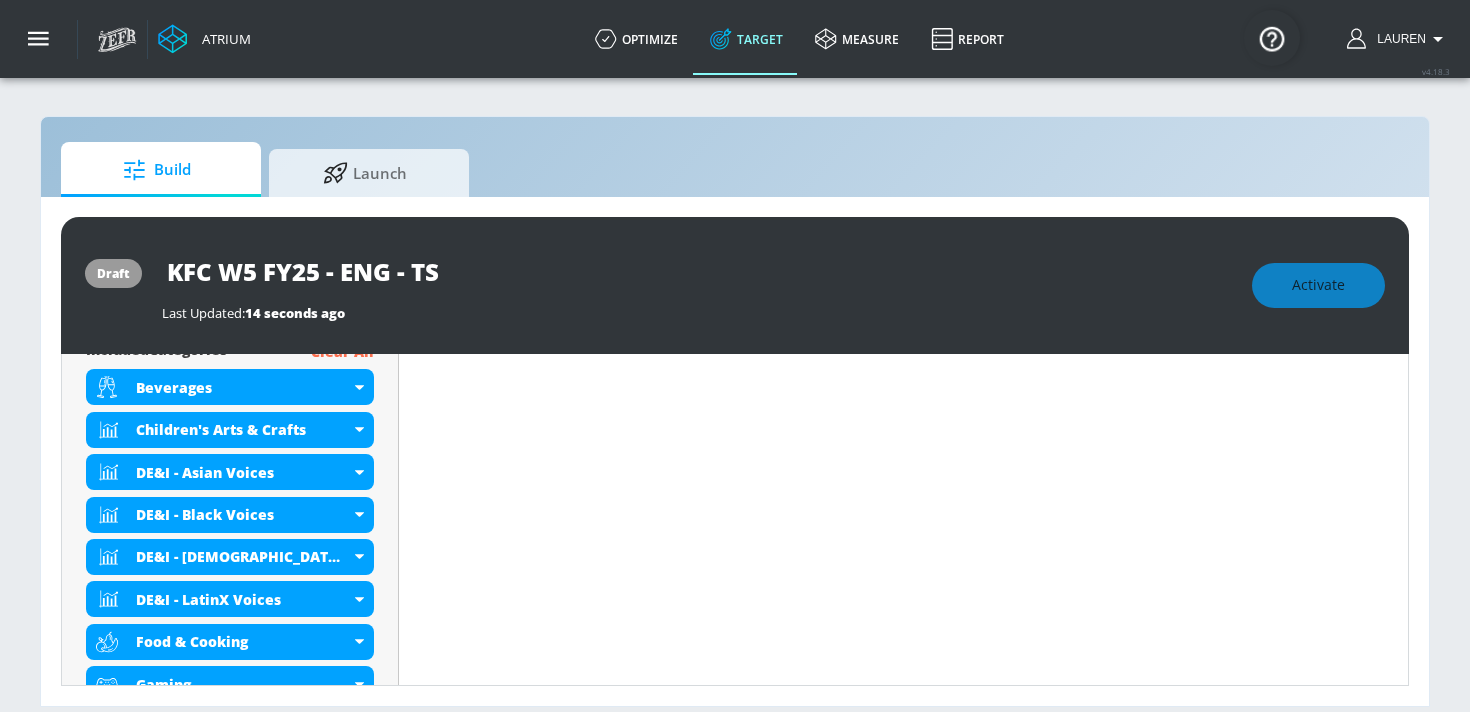 scroll, scrollTop: 736, scrollLeft: 0, axis: vertical 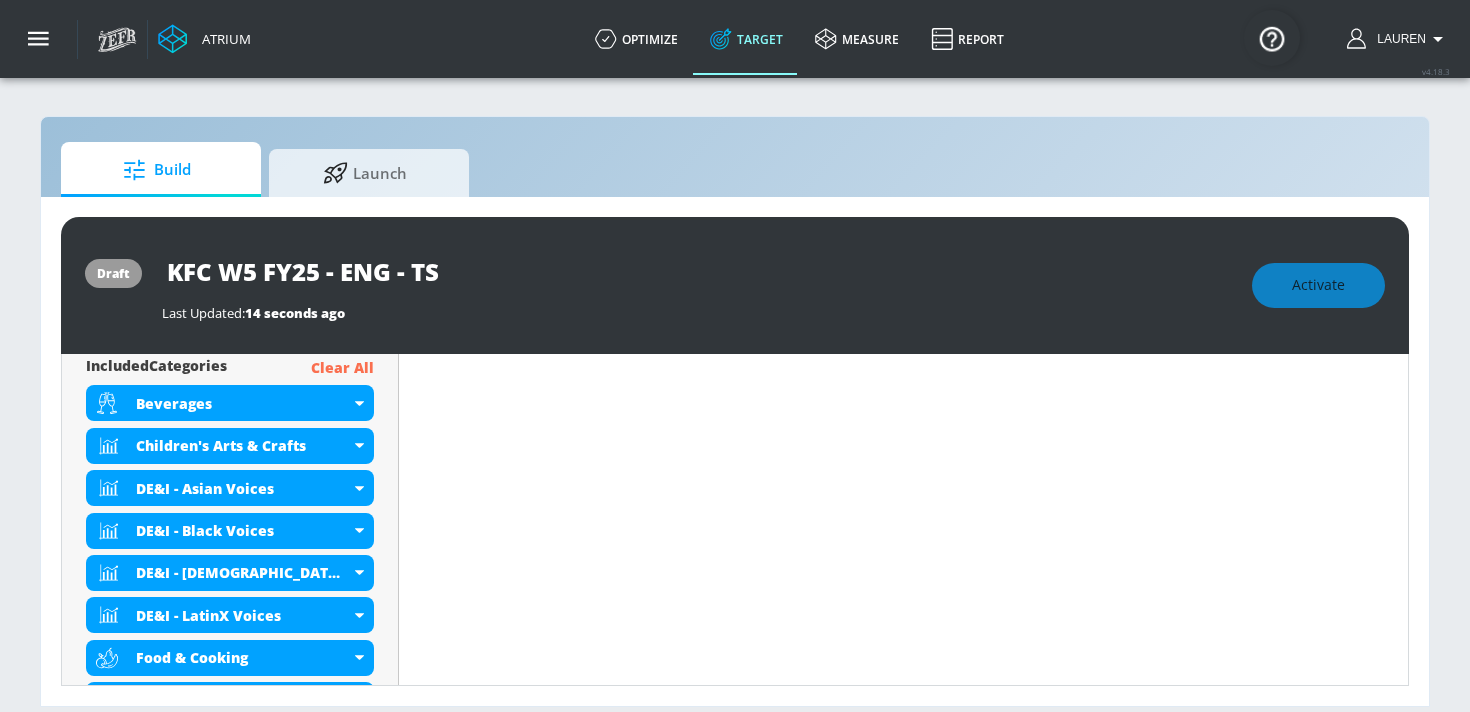 click on "Content Filter Sort by Average daily views avg_daily_views_last_7_days Update Examples" at bounding box center (904, 3024) 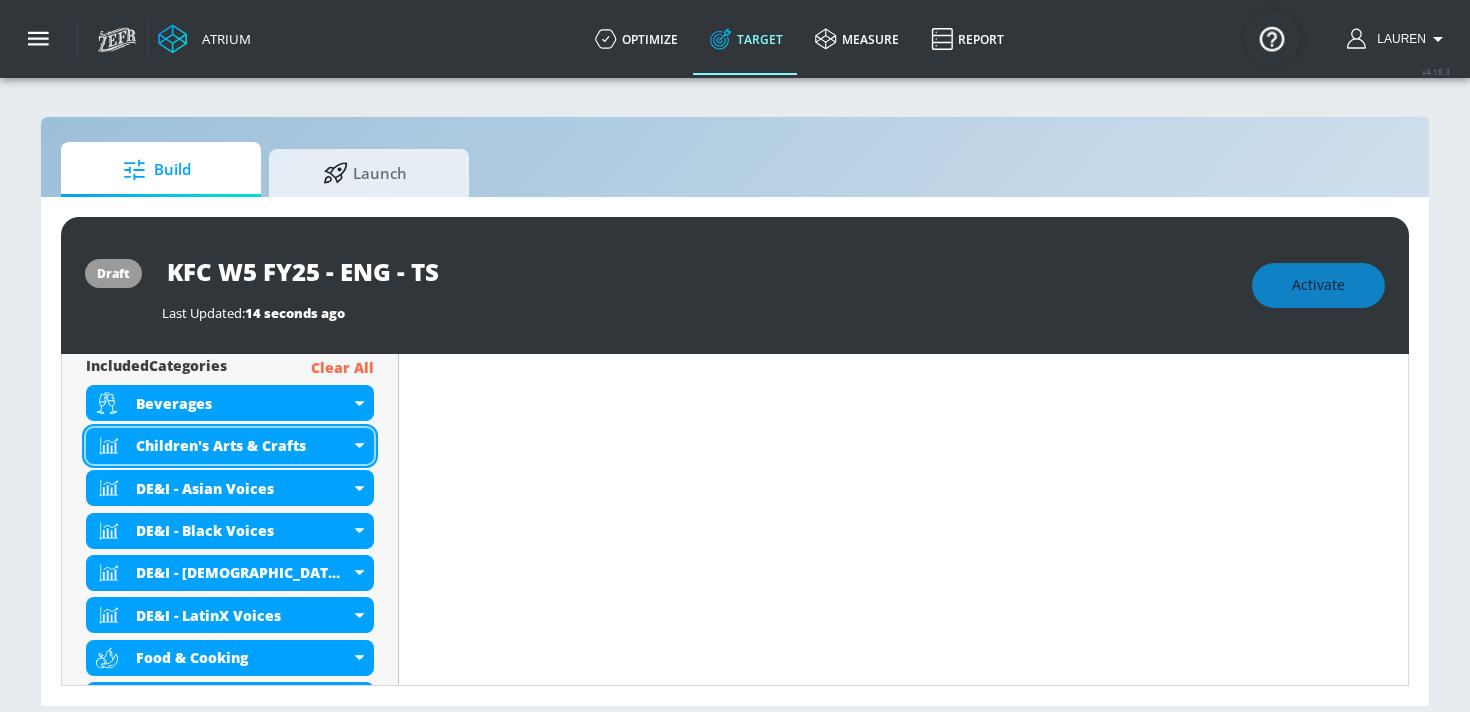 click on "Children's Arts & Crafts" at bounding box center [230, 446] 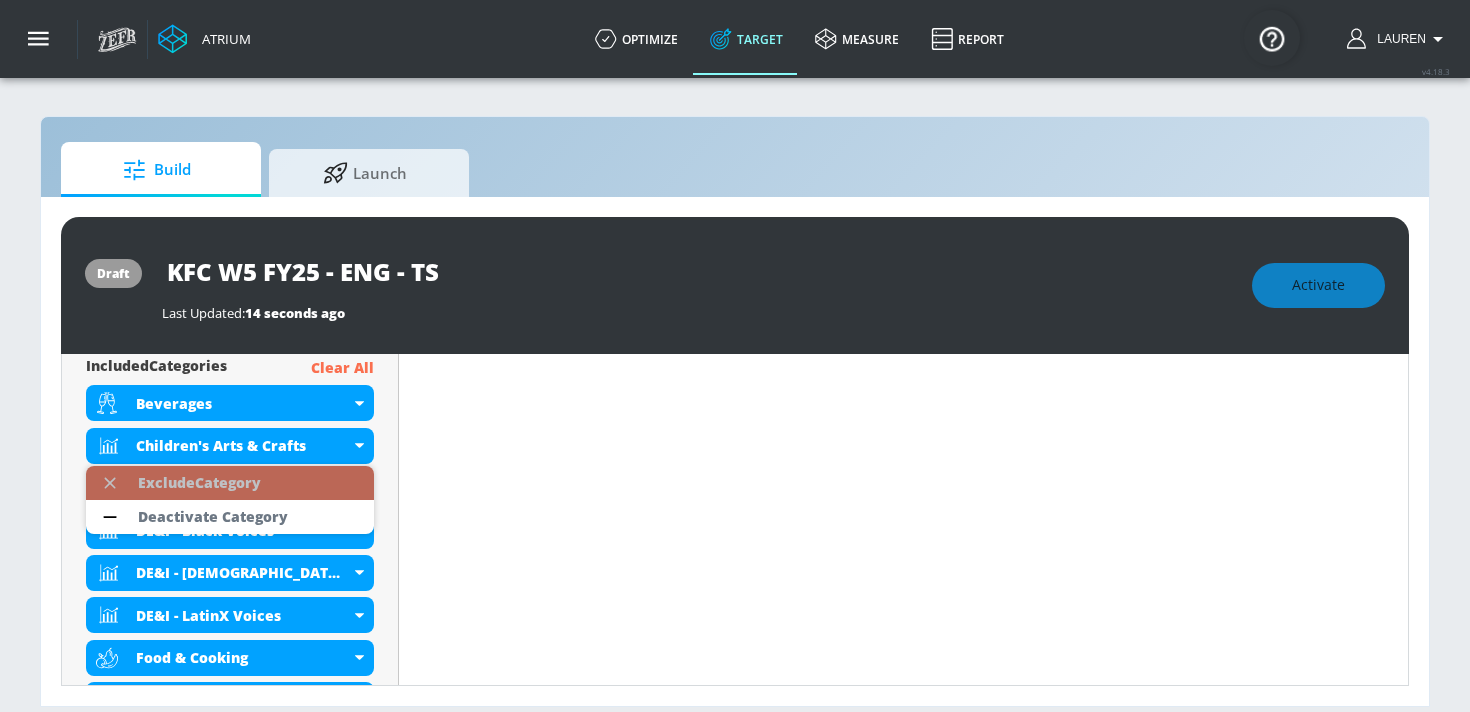 click on "Exclude  Category" at bounding box center (230, 483) 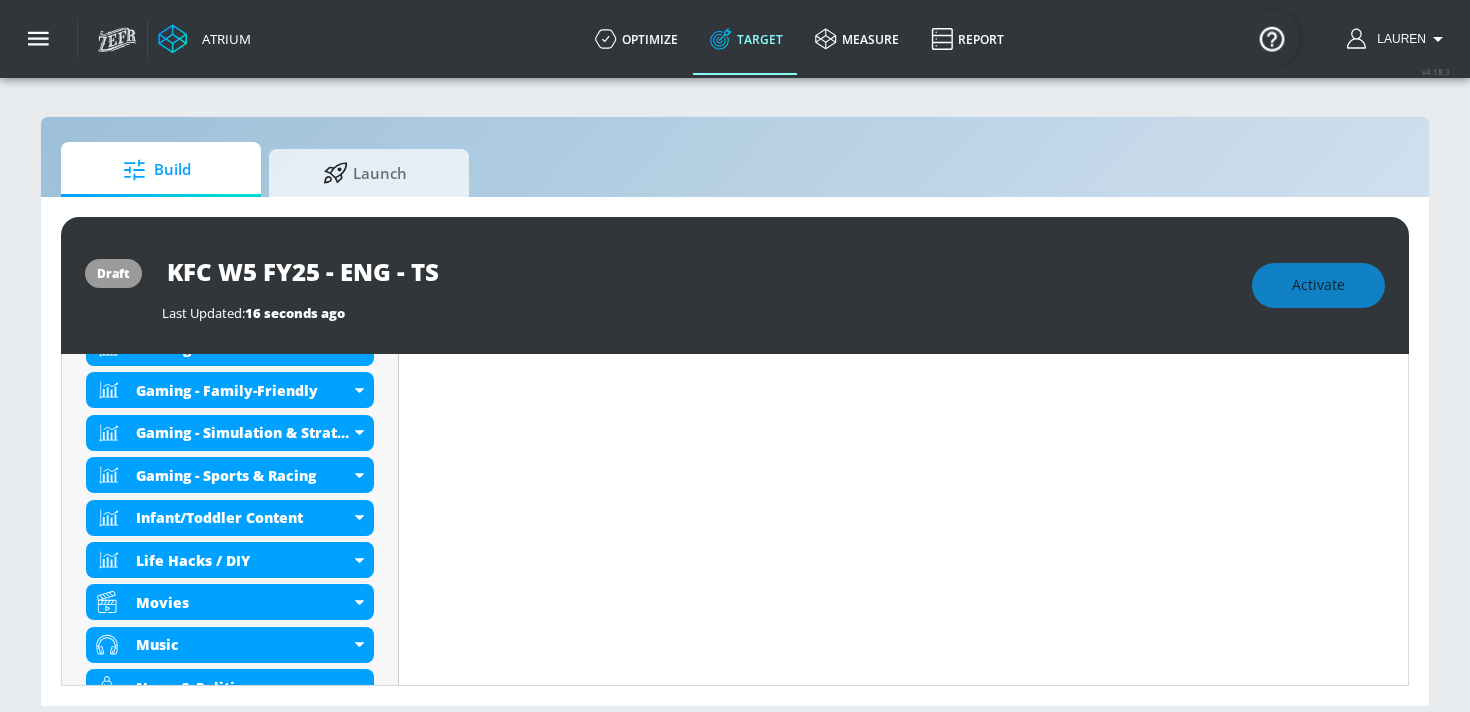 scroll, scrollTop: 1143, scrollLeft: 0, axis: vertical 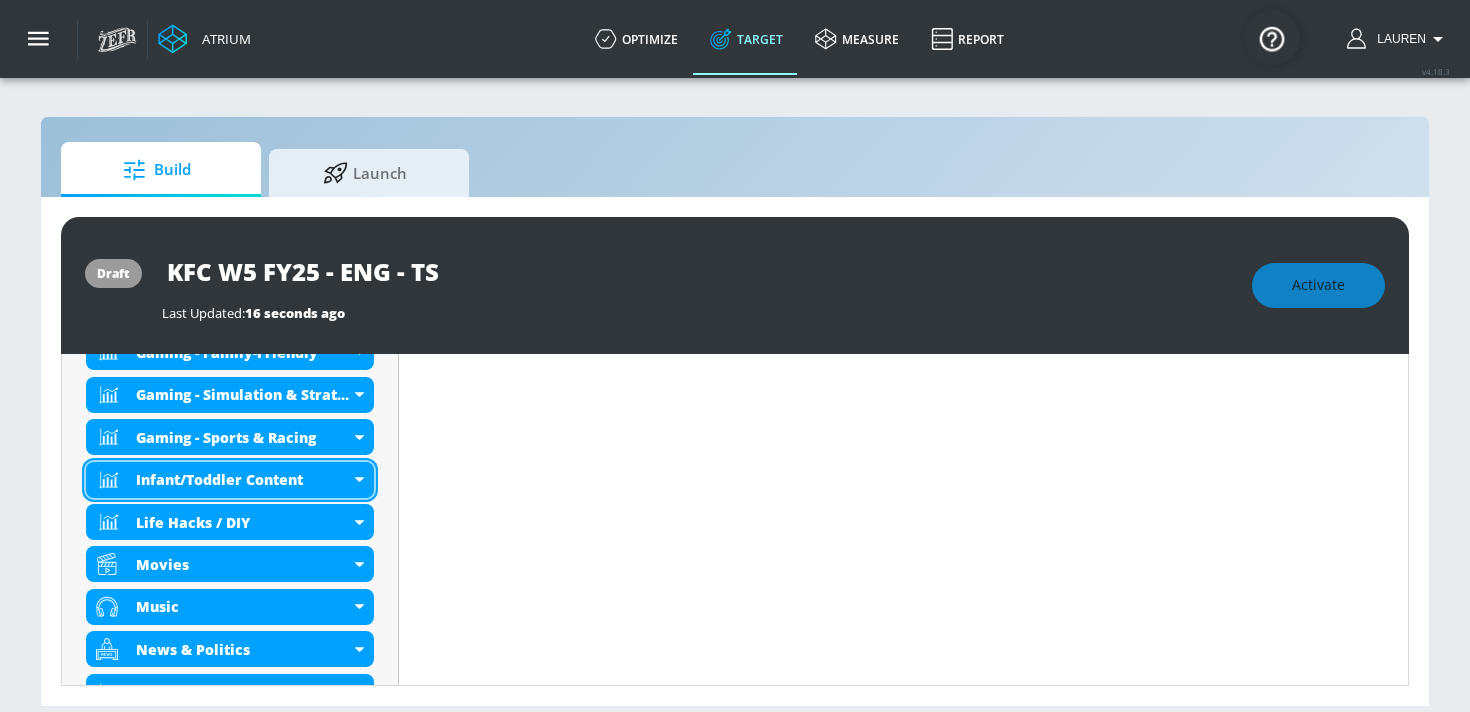 click on "Infant/Toddler Content" at bounding box center [230, 480] 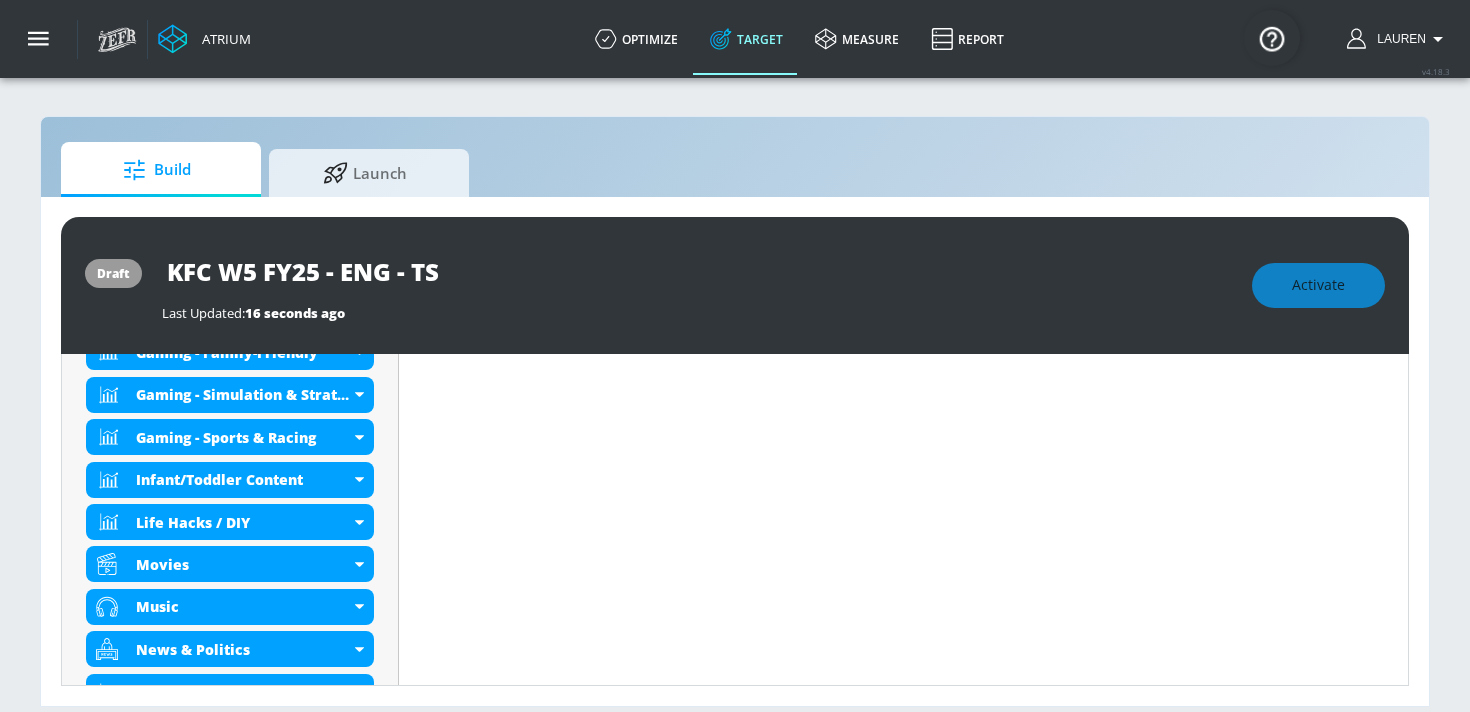 click on "Content Filter Sort by Average daily views avg_daily_views_last_7_days Update Examples" at bounding box center (904, 2625) 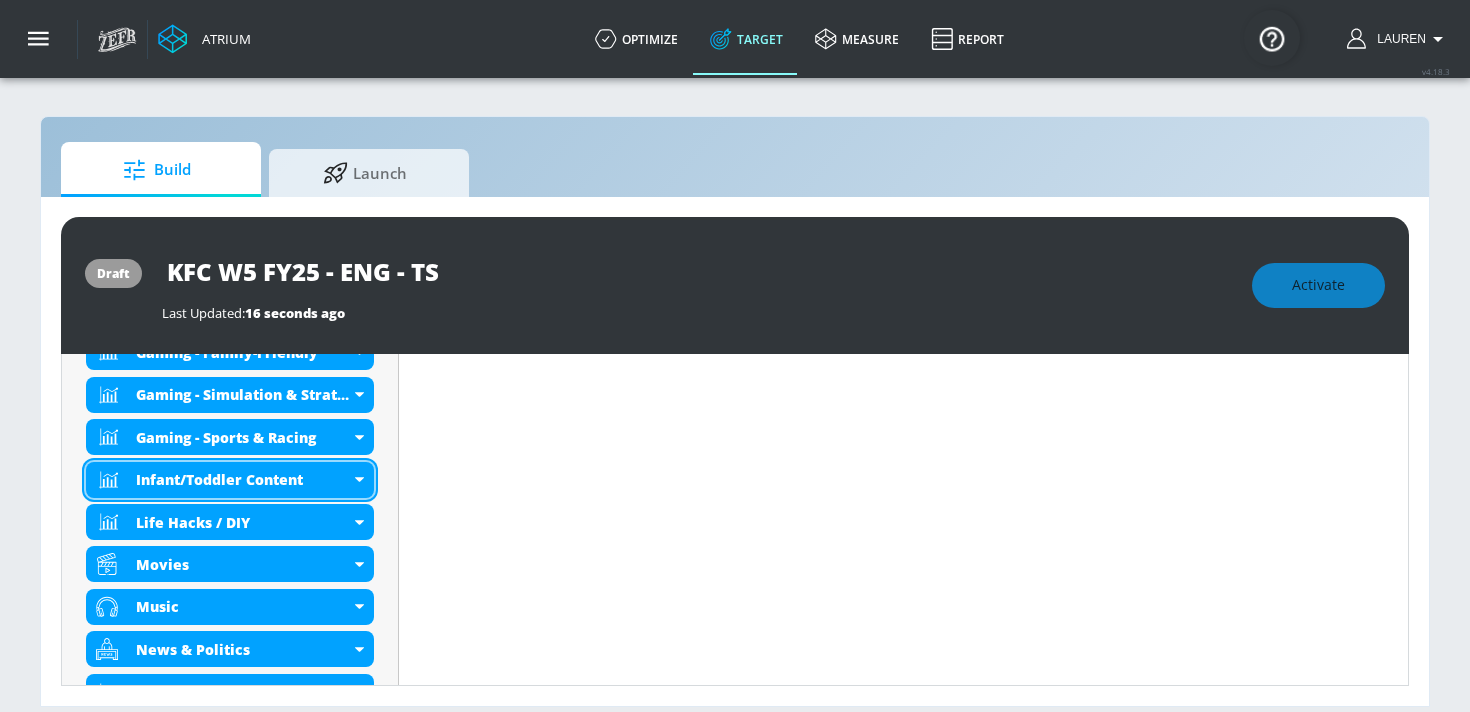 click 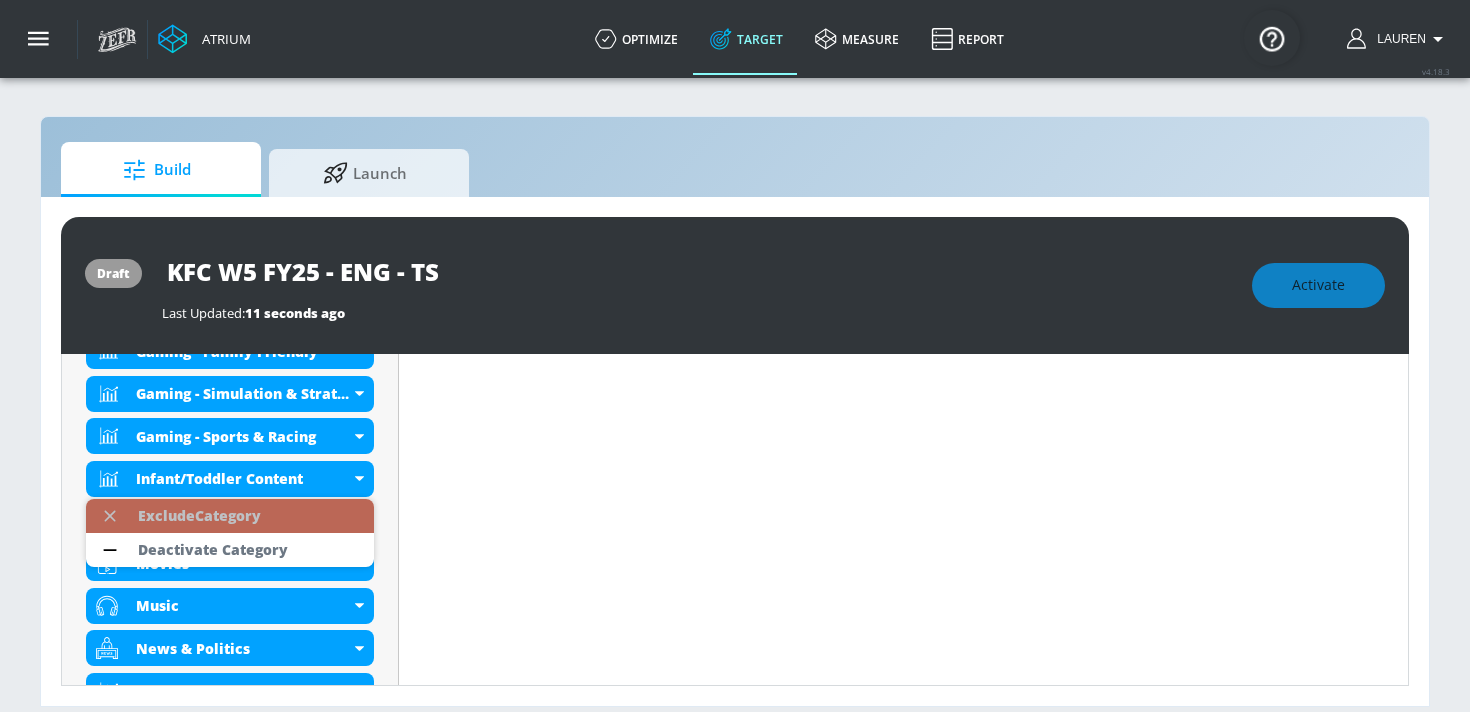 click on "Exclude  Category" at bounding box center (230, 516) 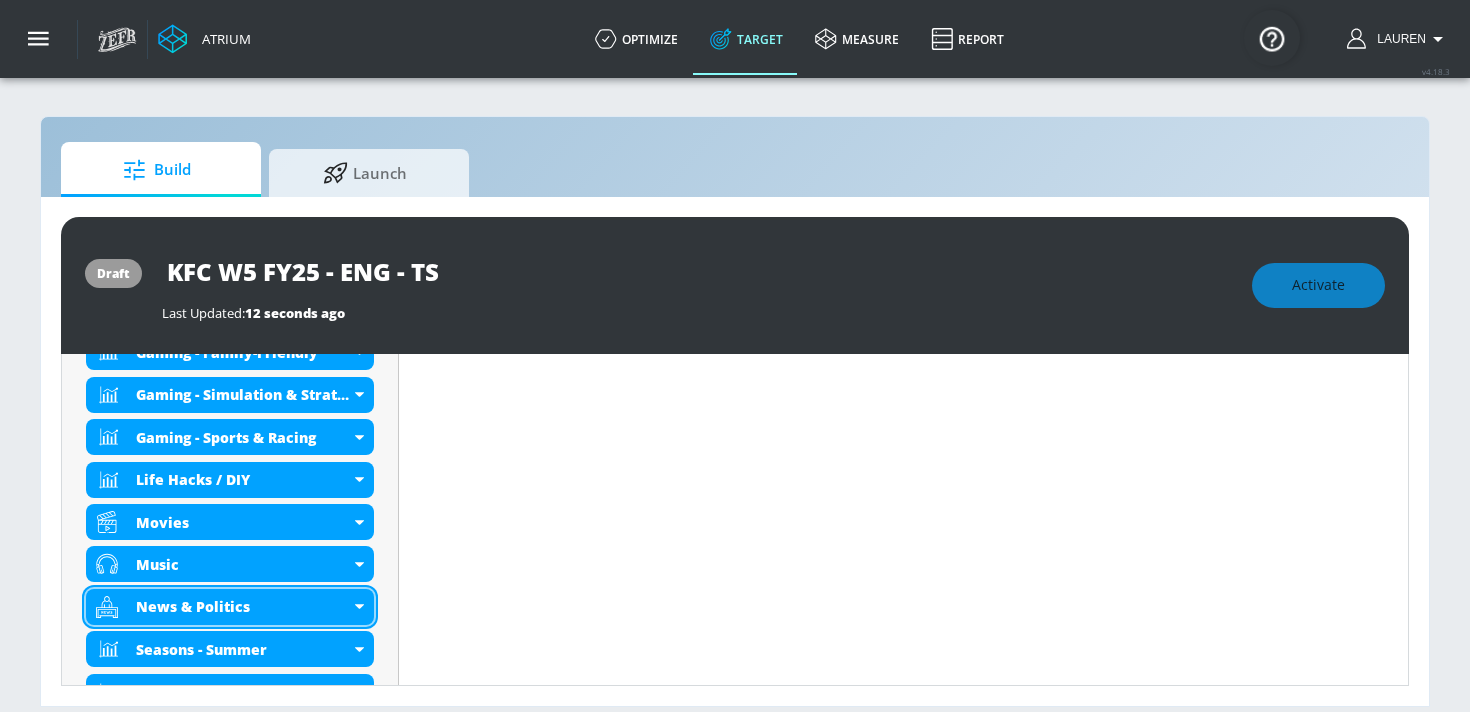 scroll, scrollTop: 1214, scrollLeft: 0, axis: vertical 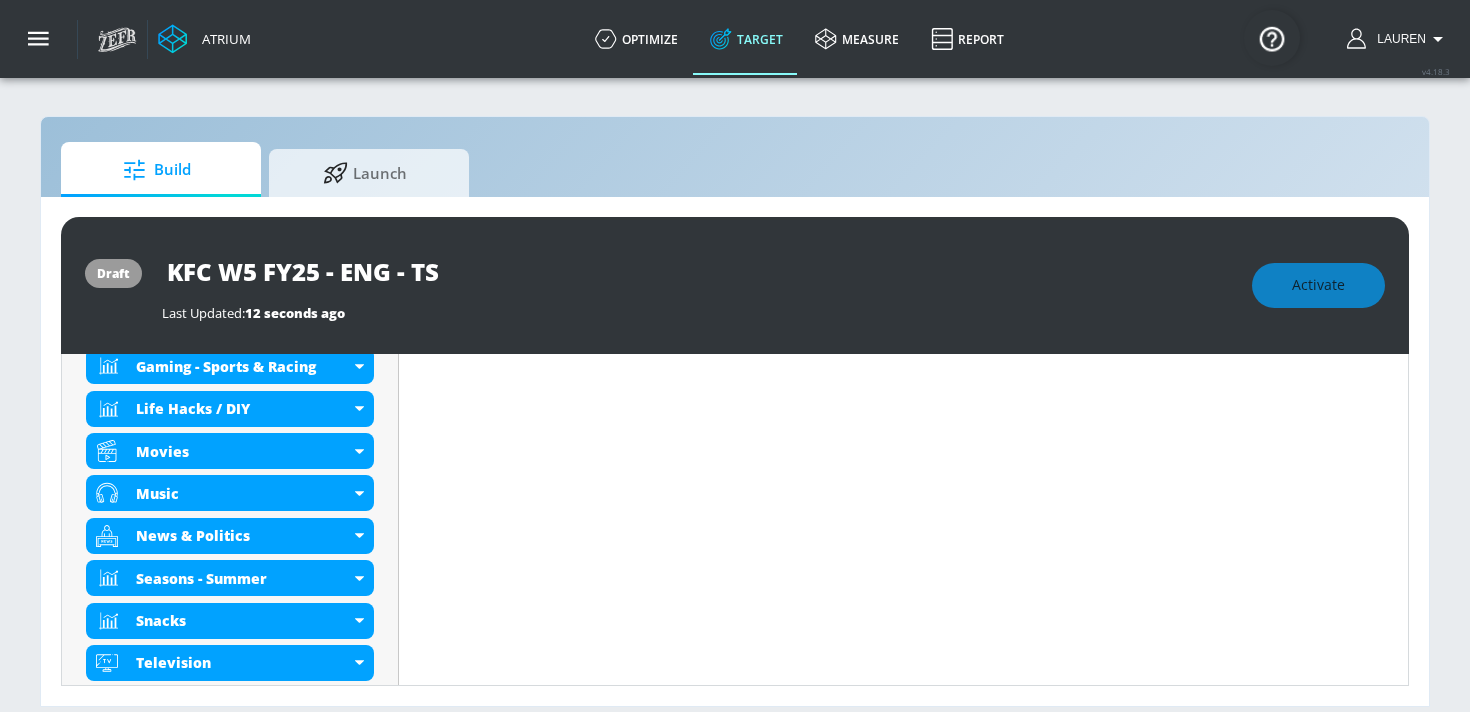 click on "Content Filter Sort by Average daily views avg_daily_views_last_7_days Update Examples" at bounding box center (904, 2554) 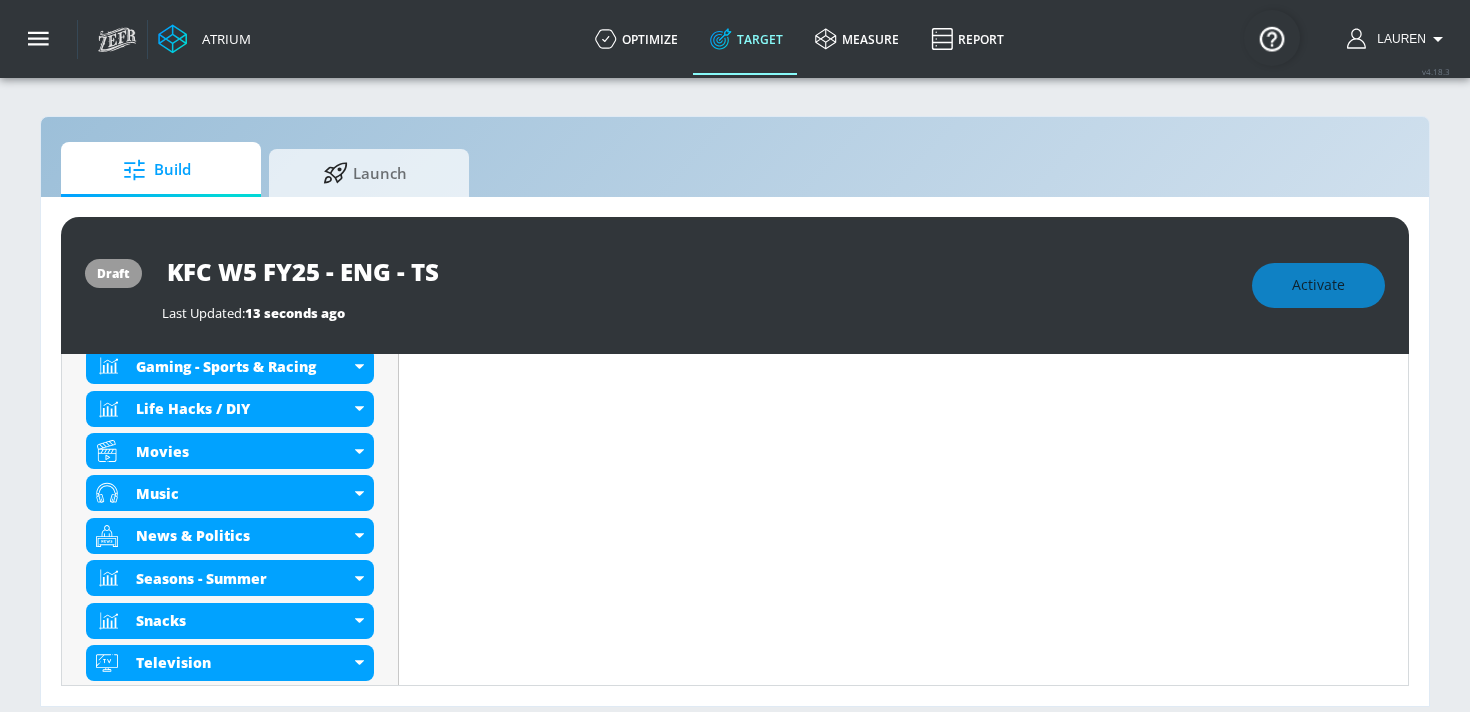 click on "Content Filter Sort by Average daily views avg_daily_views_last_7_days Update Examples" at bounding box center [904, 2554] 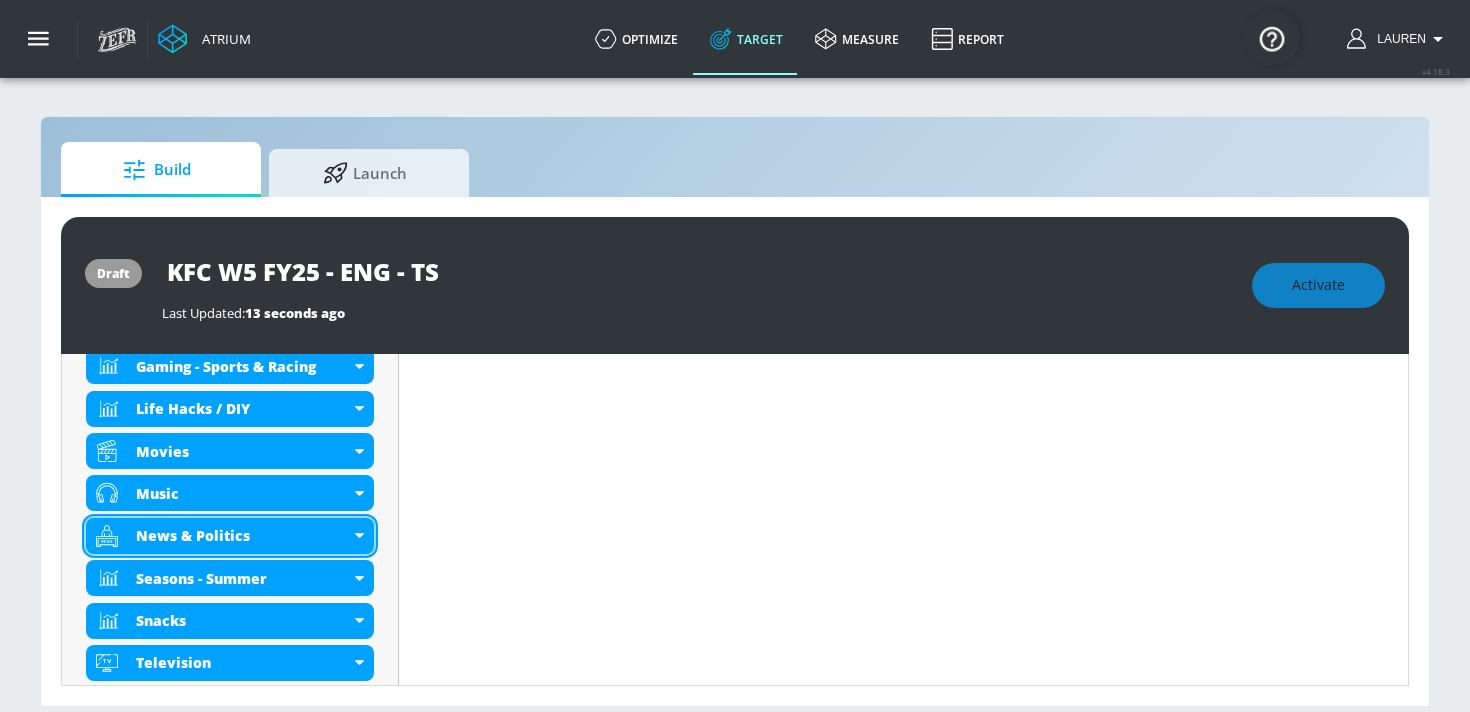 click 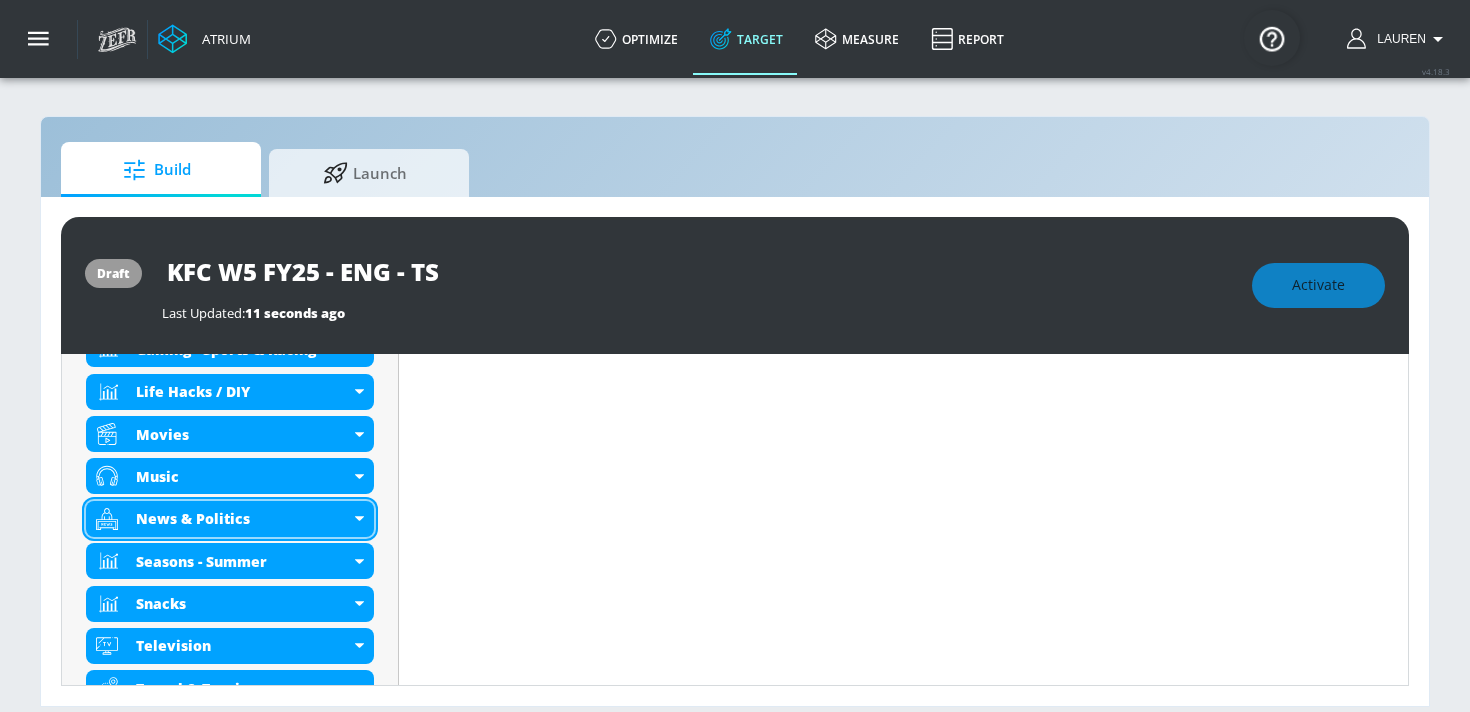 scroll, scrollTop: 1198, scrollLeft: 0, axis: vertical 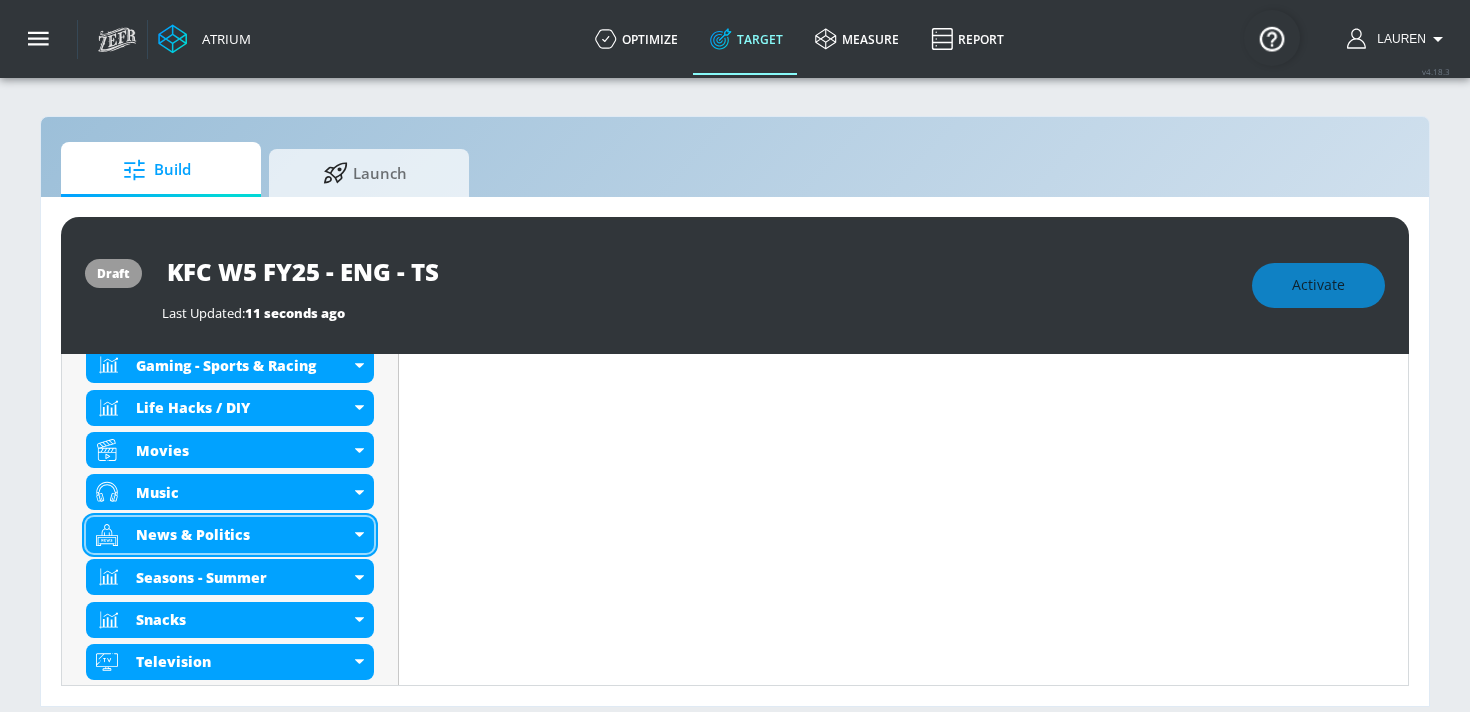 click 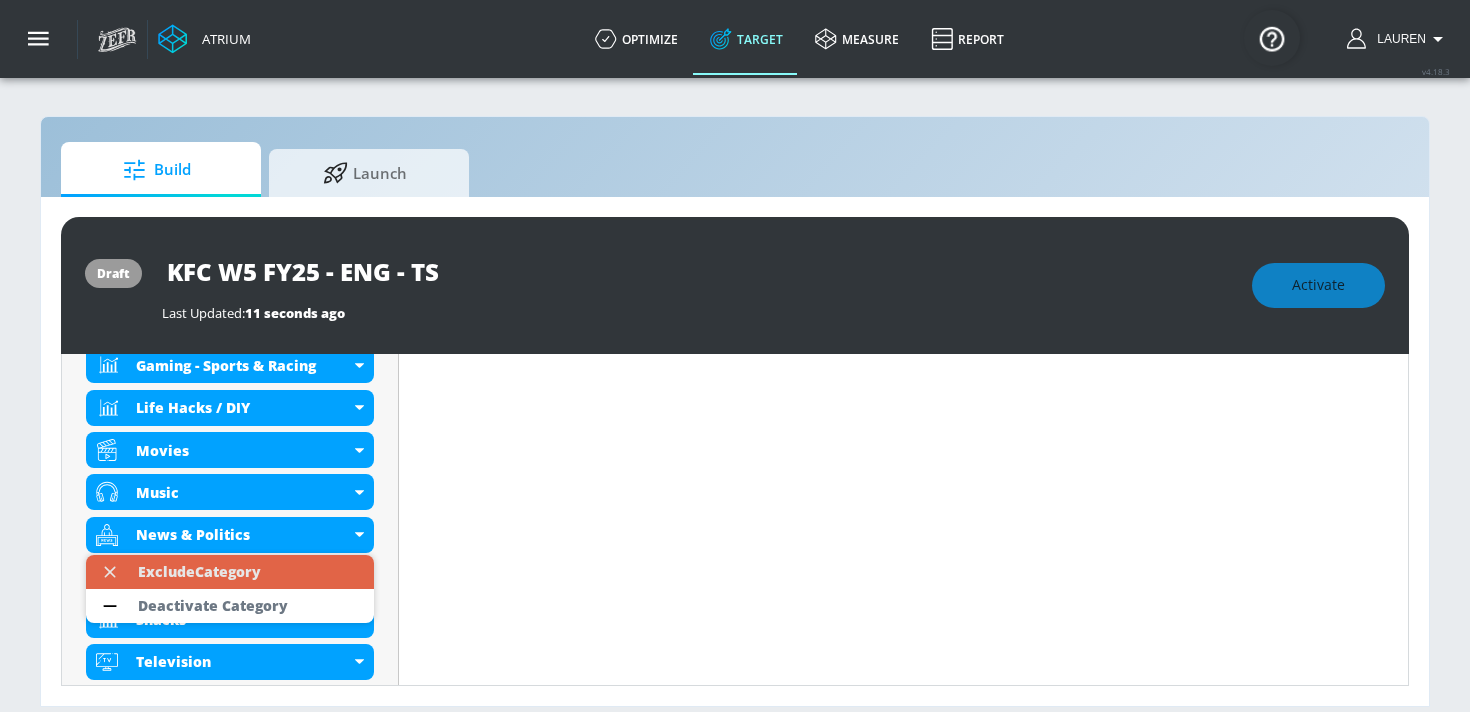click on "Exclude  Category" at bounding box center (199, 572) 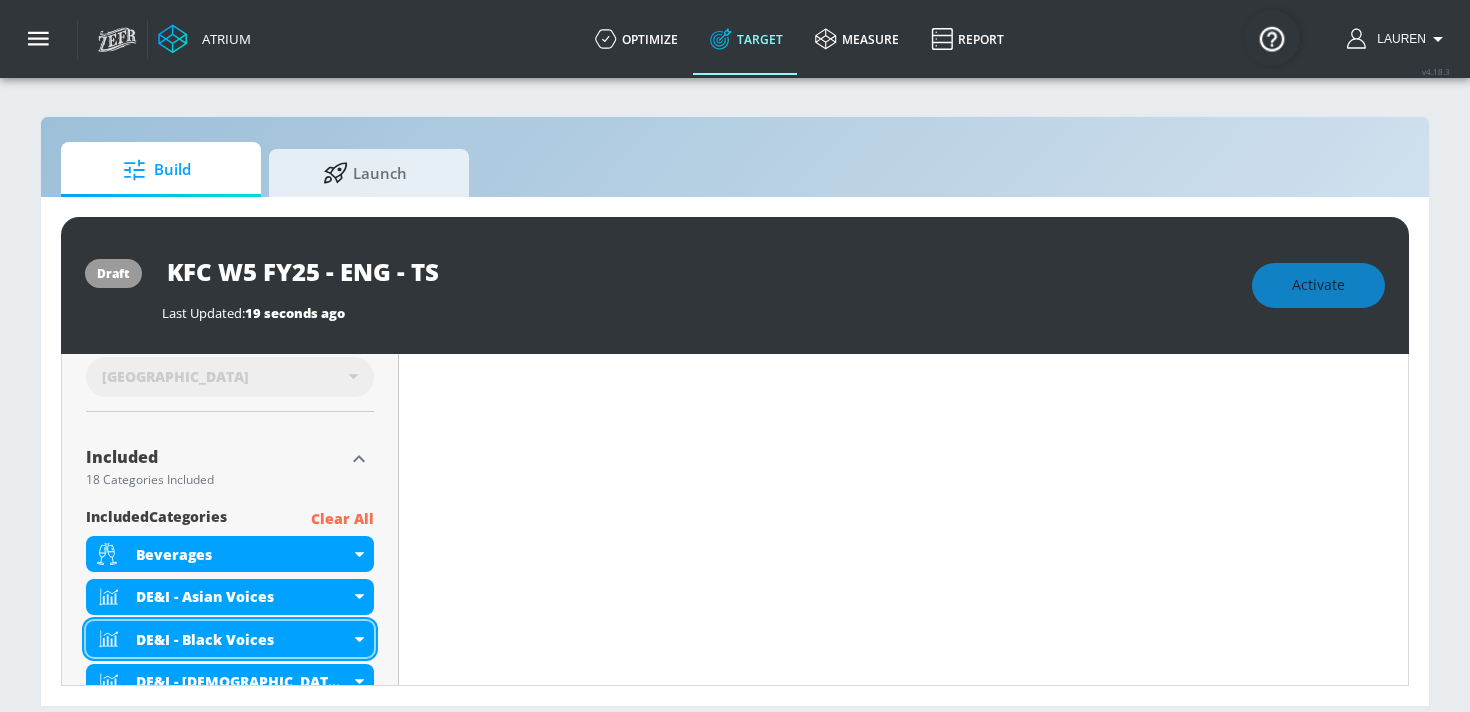 scroll, scrollTop: 556, scrollLeft: 0, axis: vertical 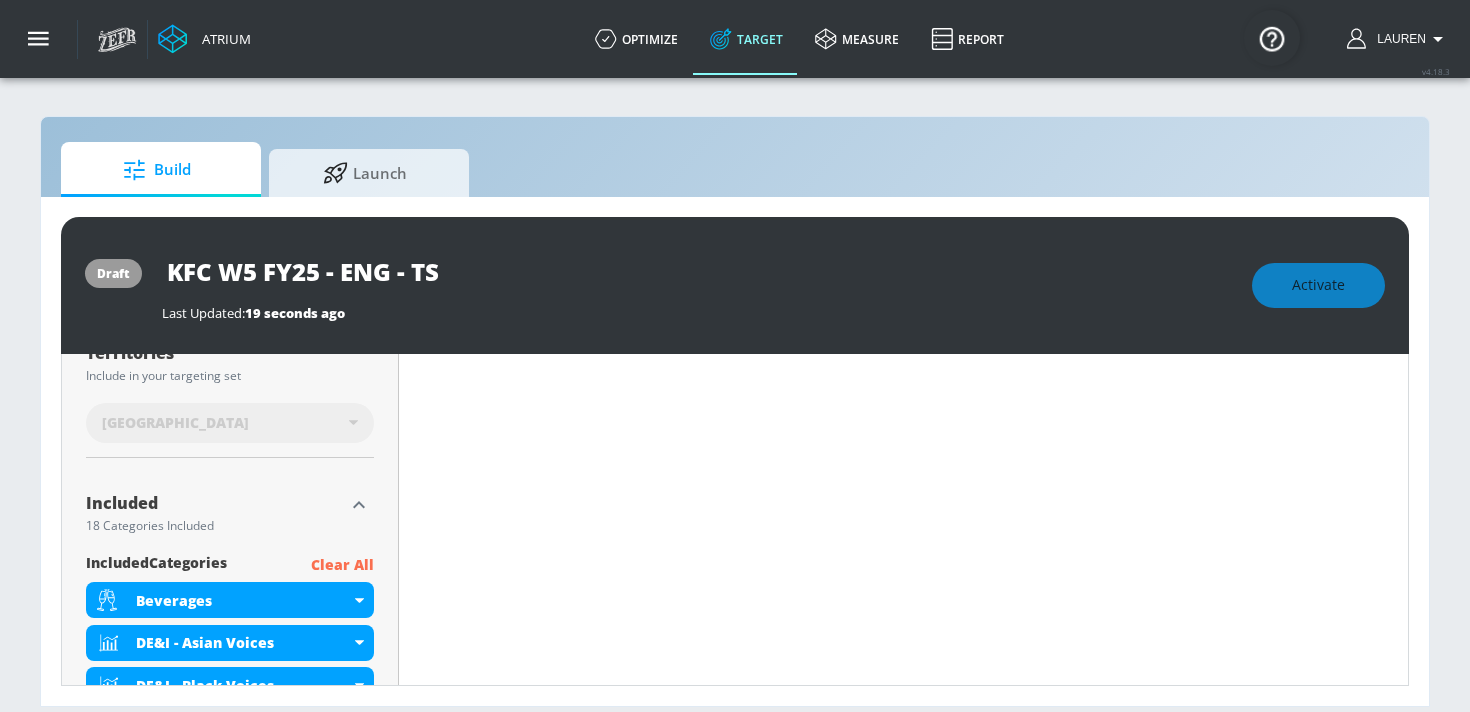 click 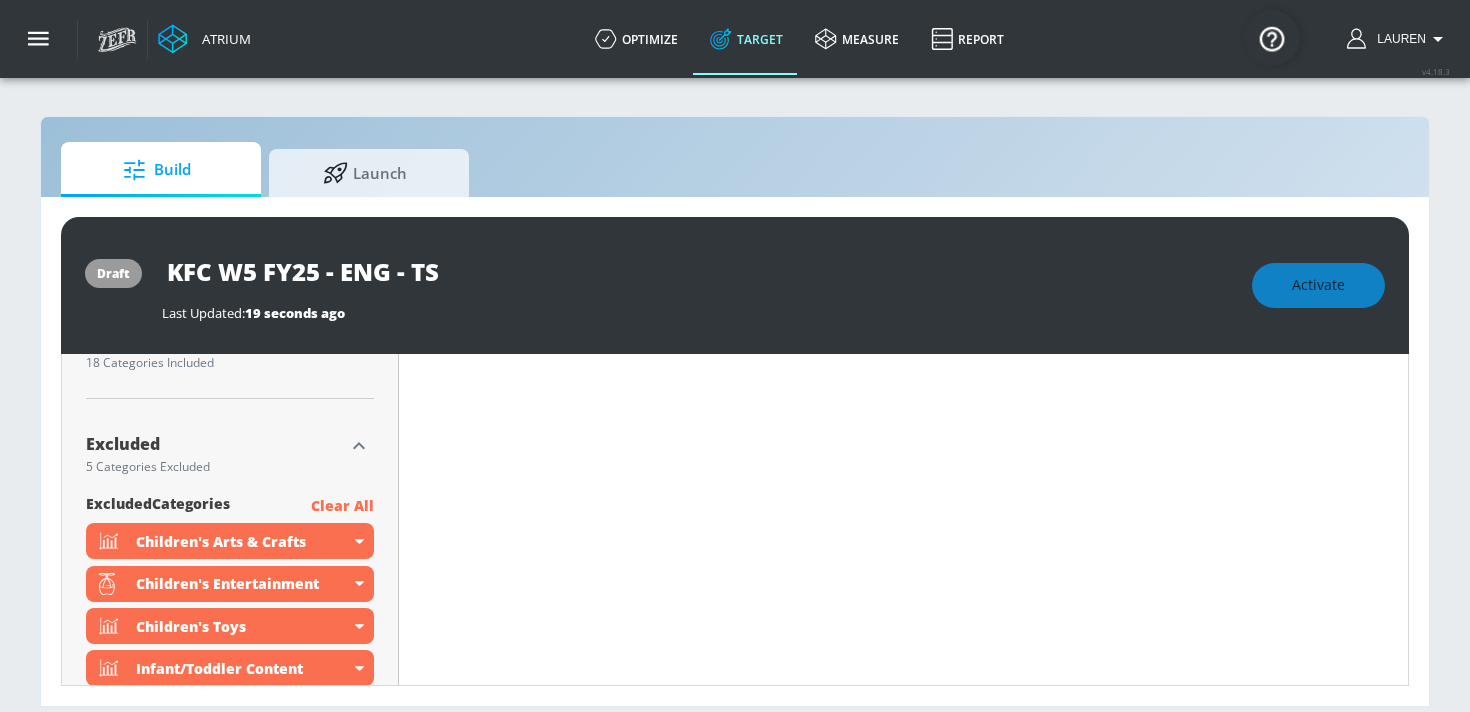 click 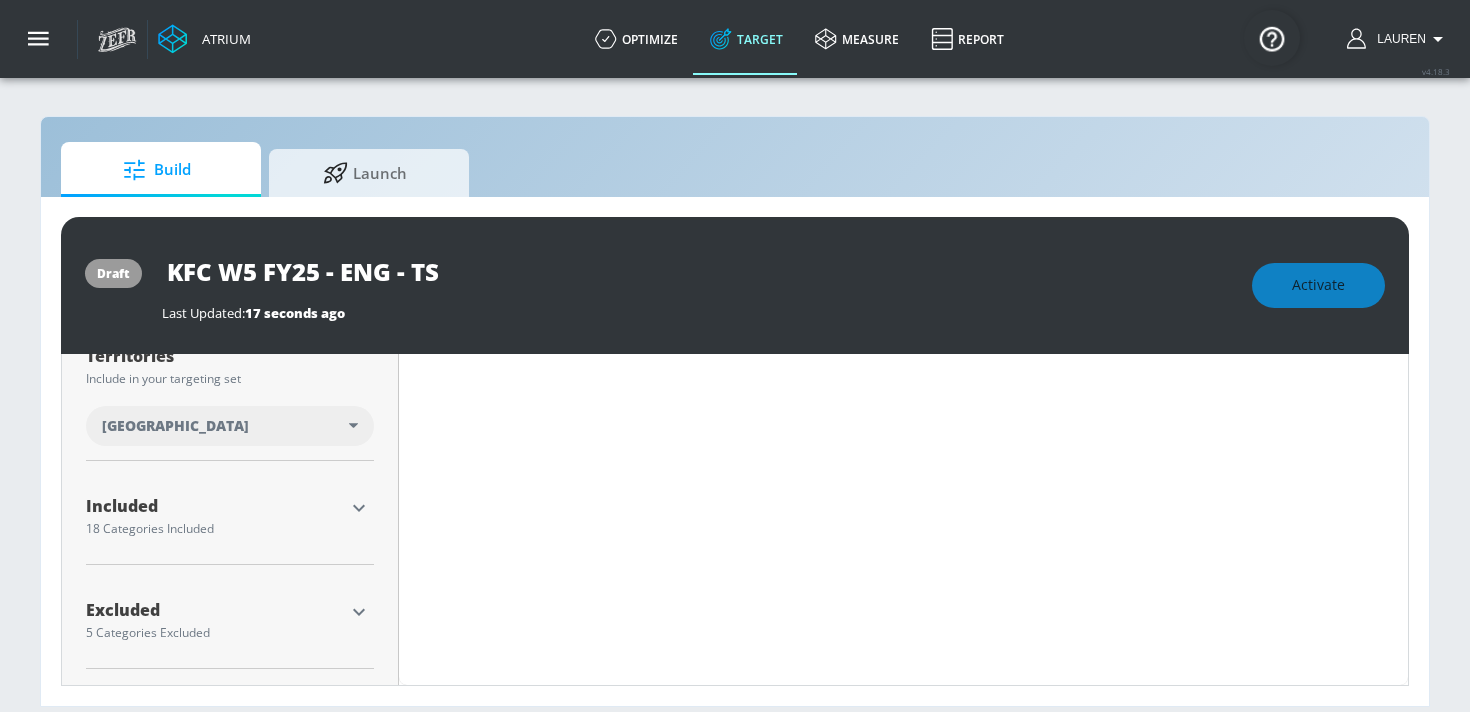 scroll, scrollTop: 528, scrollLeft: 0, axis: vertical 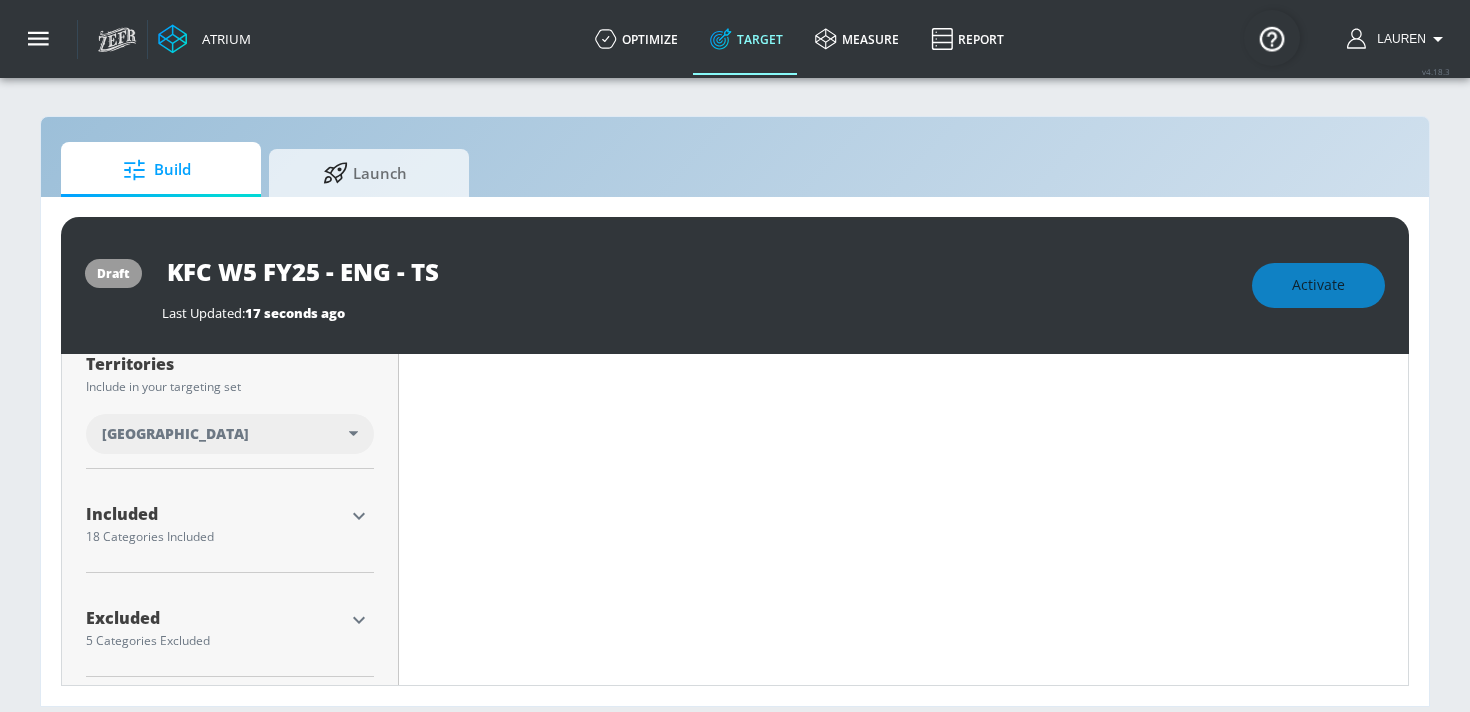 click on "Excluded" at bounding box center (215, 618) 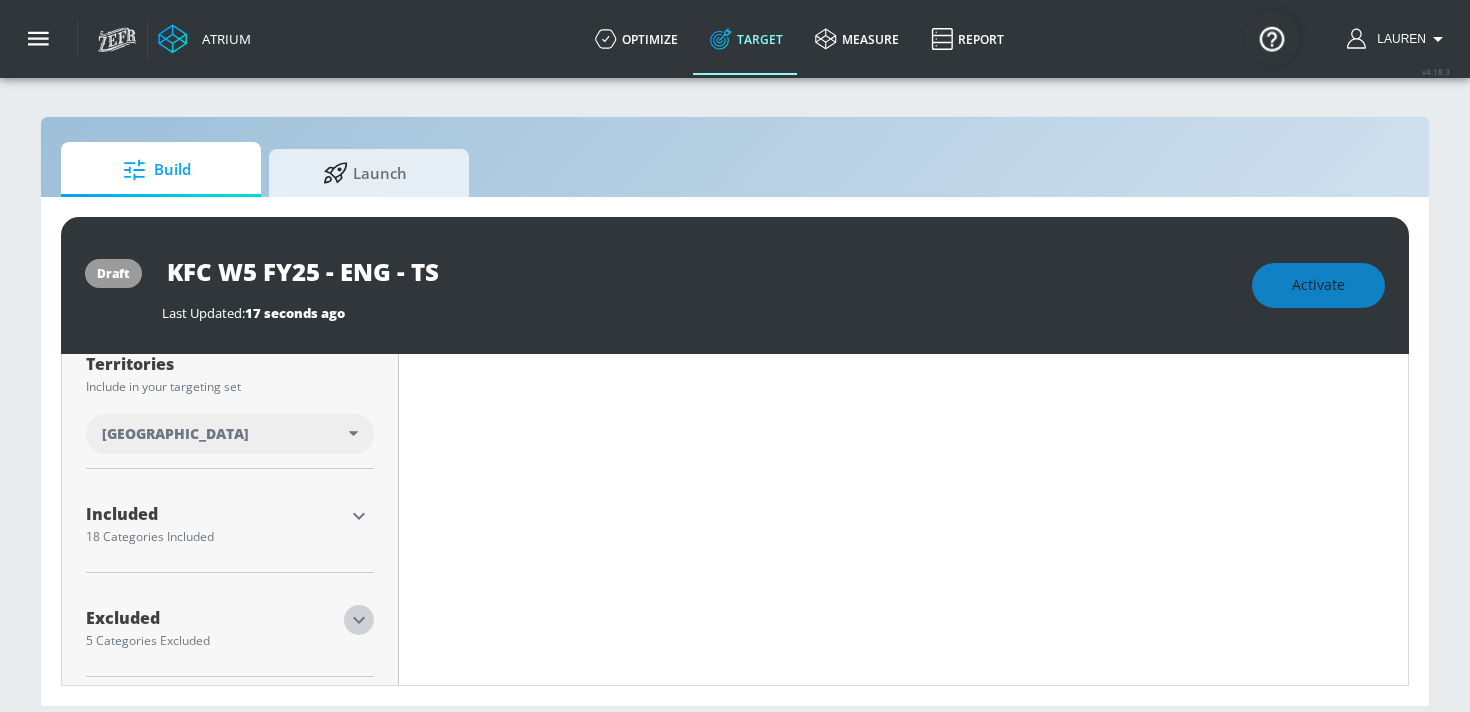click 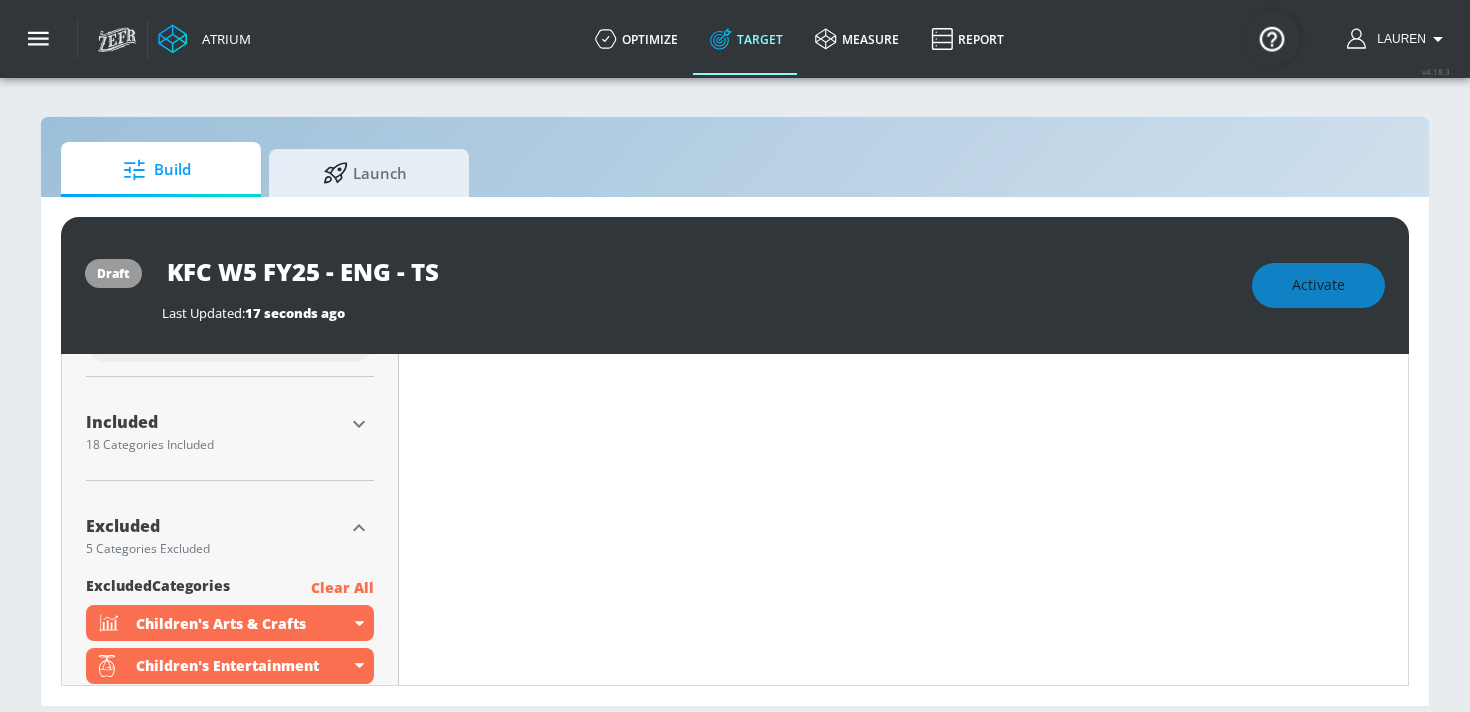 click 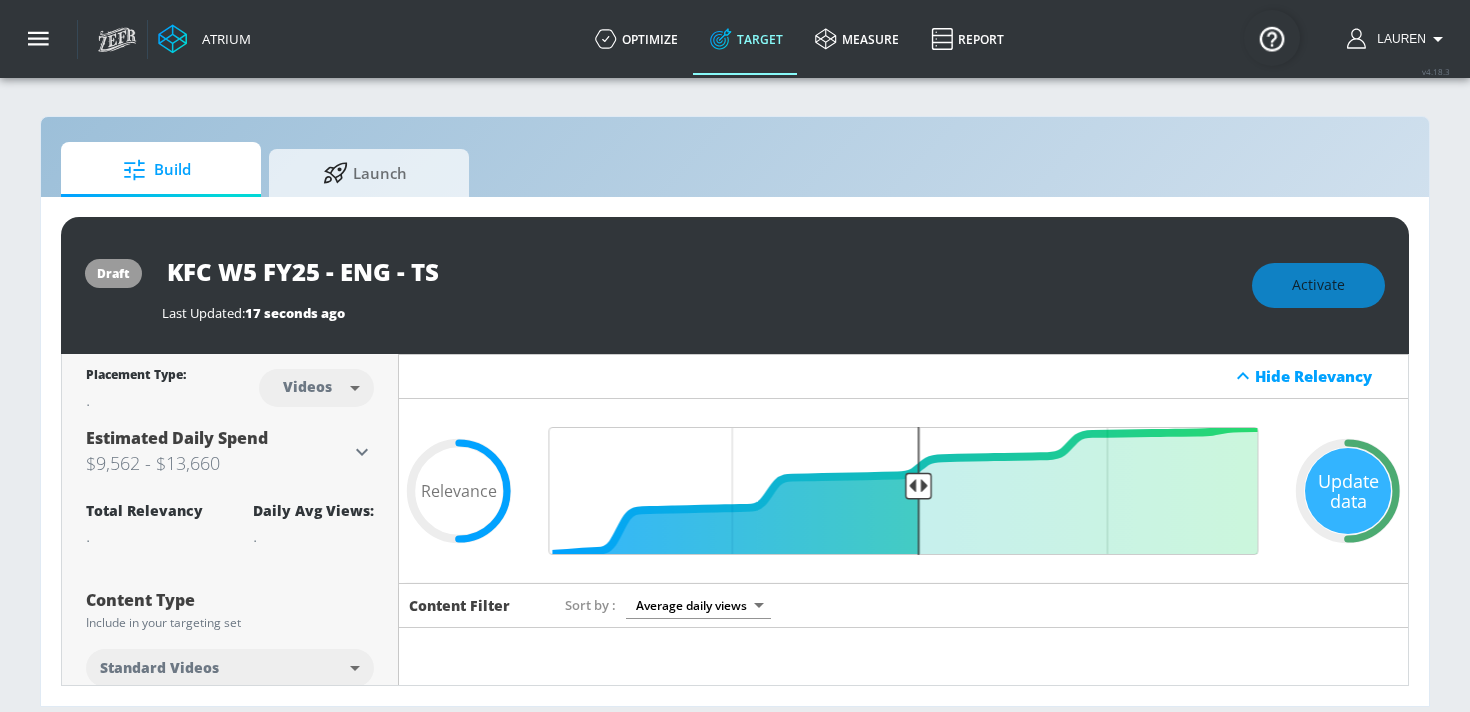 scroll, scrollTop: 2, scrollLeft: 0, axis: vertical 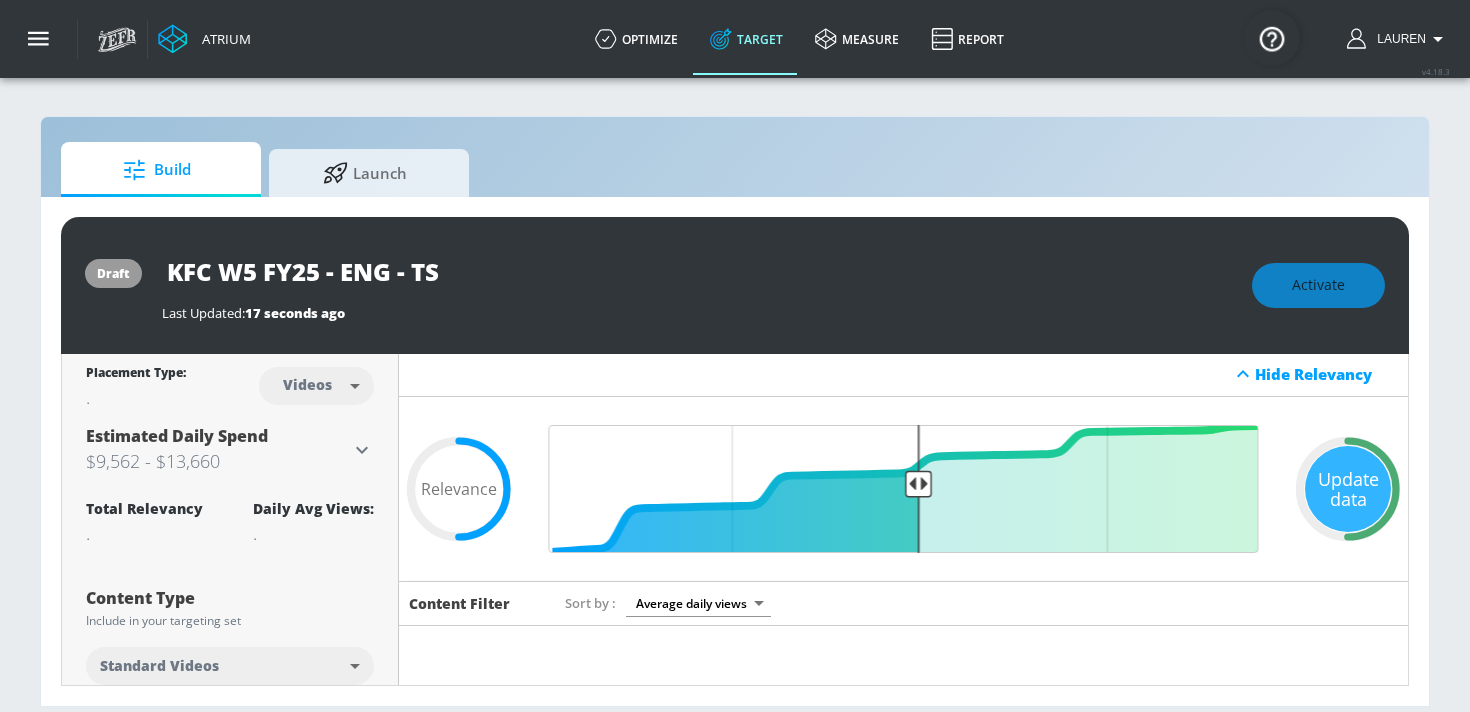 click on "KFC W5 FY25 - ENG - TS" at bounding box center (697, 271) 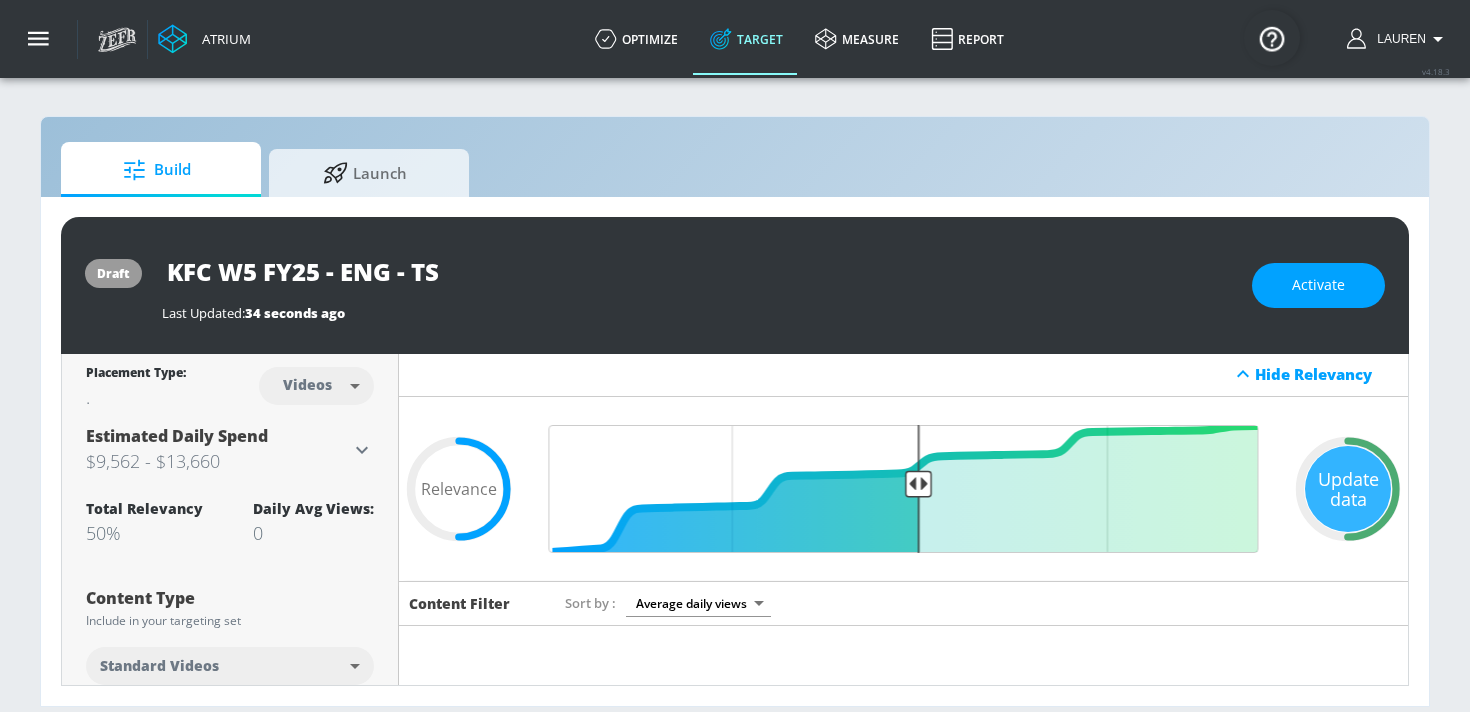click on "Hide Relevancy" at bounding box center [904, 374] 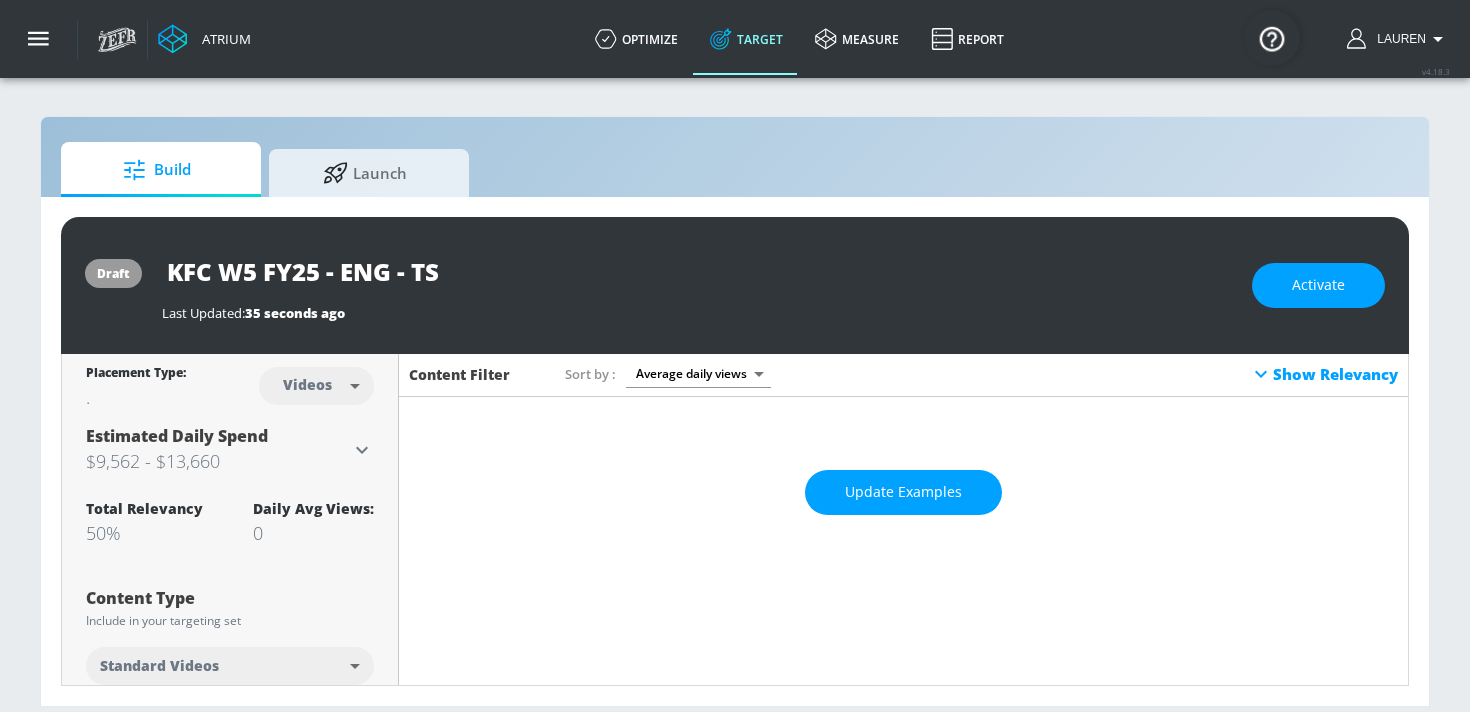 click on "Show Relevancy" at bounding box center (1323, 374) 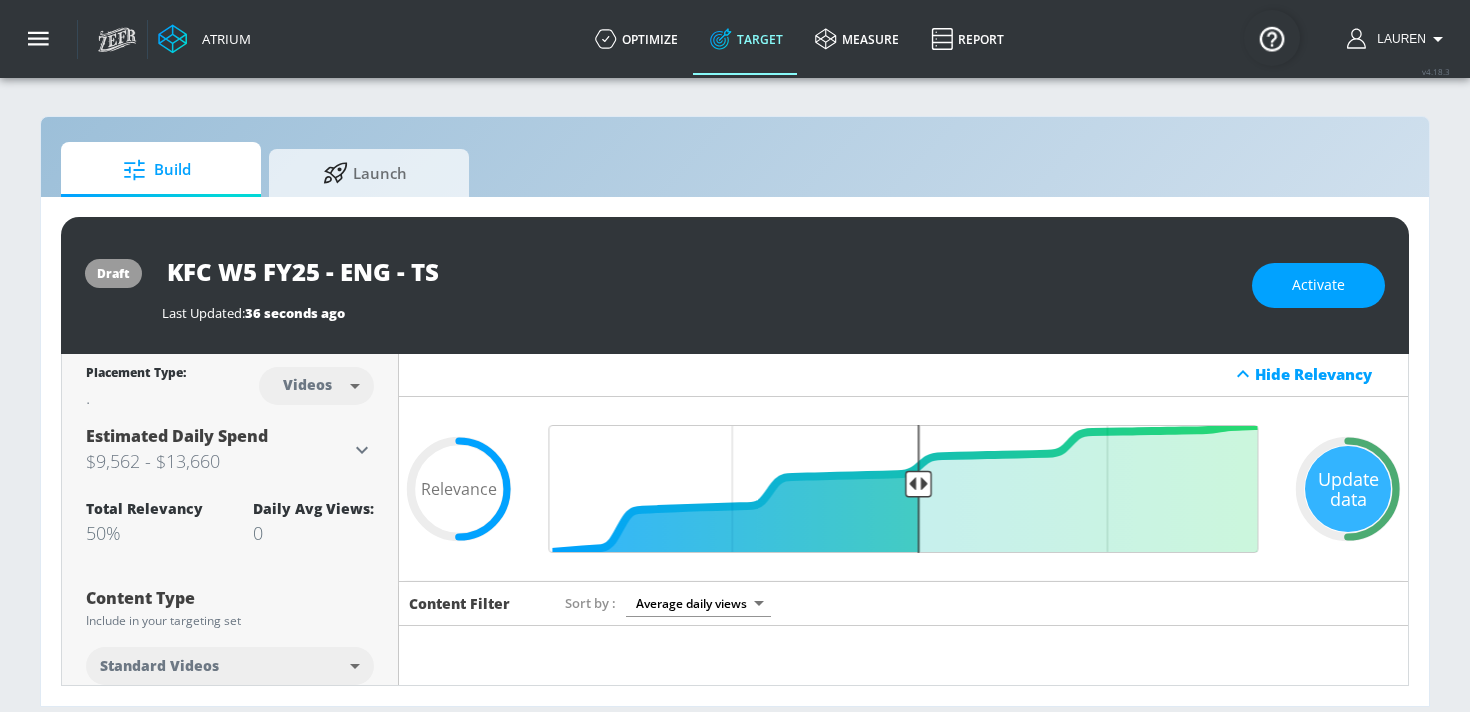 click on "KFC W5 FY25 - ENG - TS" at bounding box center [412, 271] 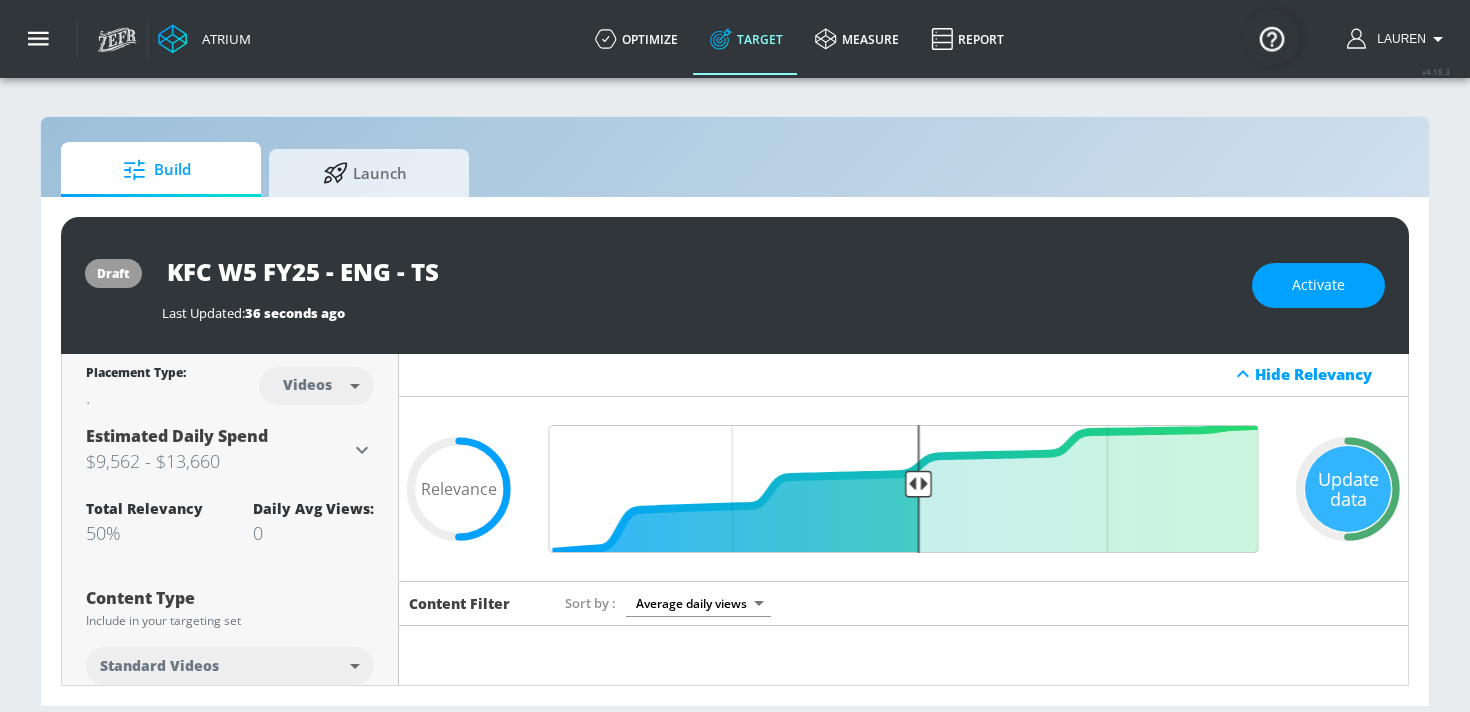 click on "KFC W5 FY25 - ENG - TS" at bounding box center [412, 271] 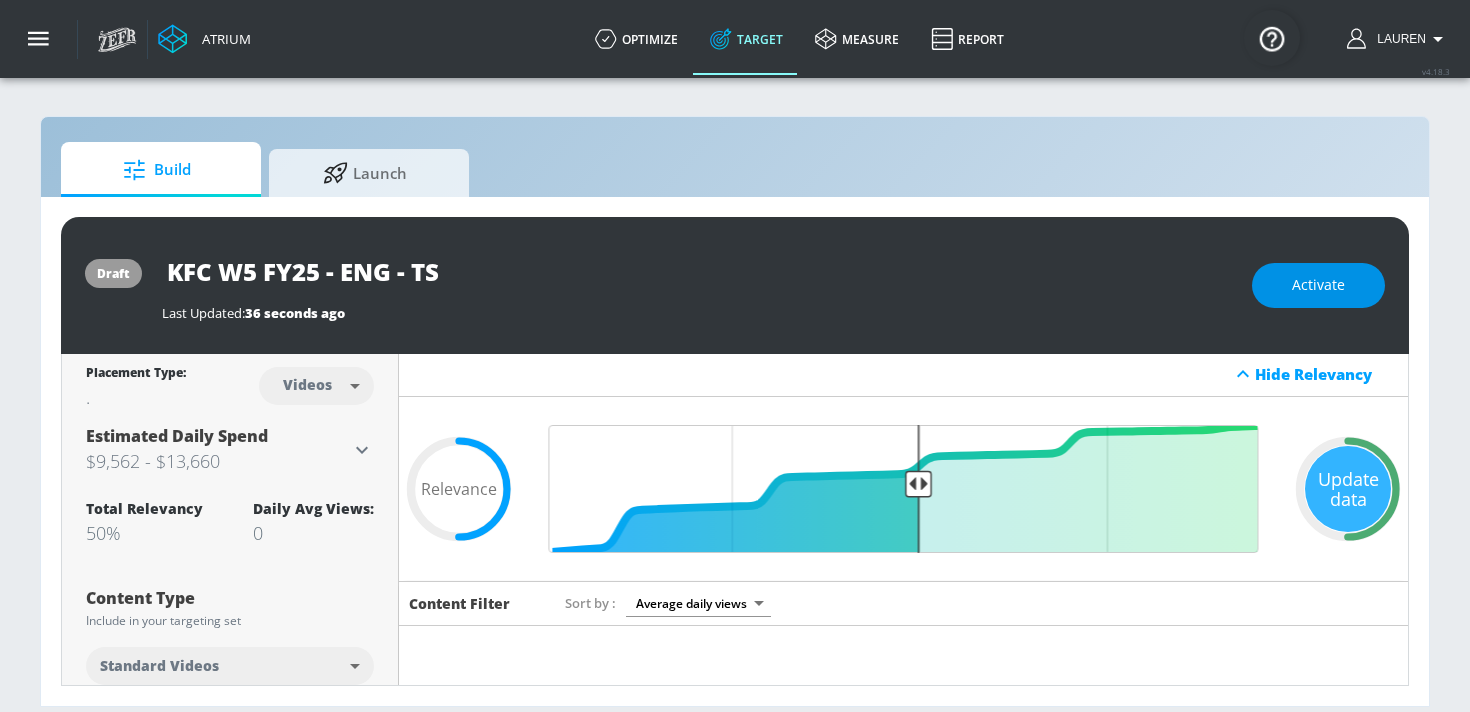 click on "Activate" at bounding box center (1318, 285) 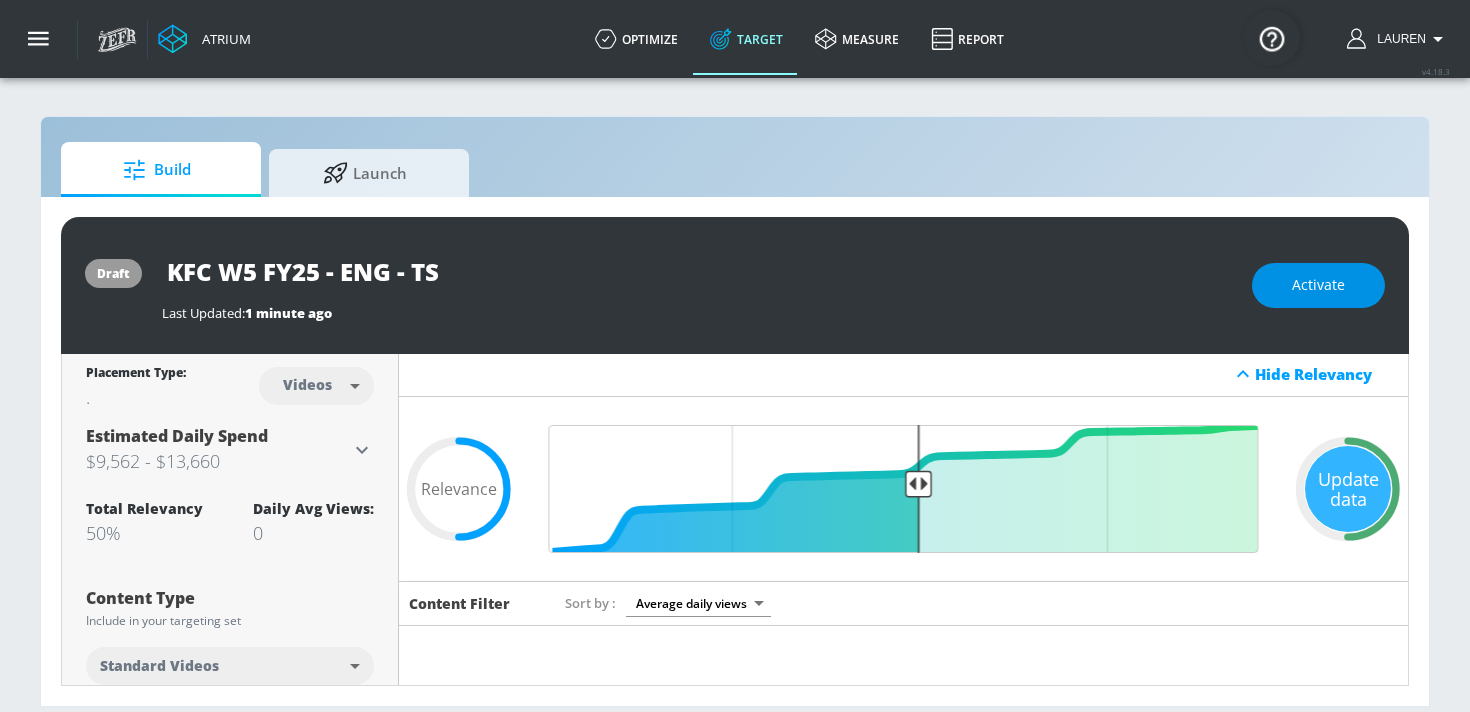 click on "Activate" at bounding box center [1318, 285] 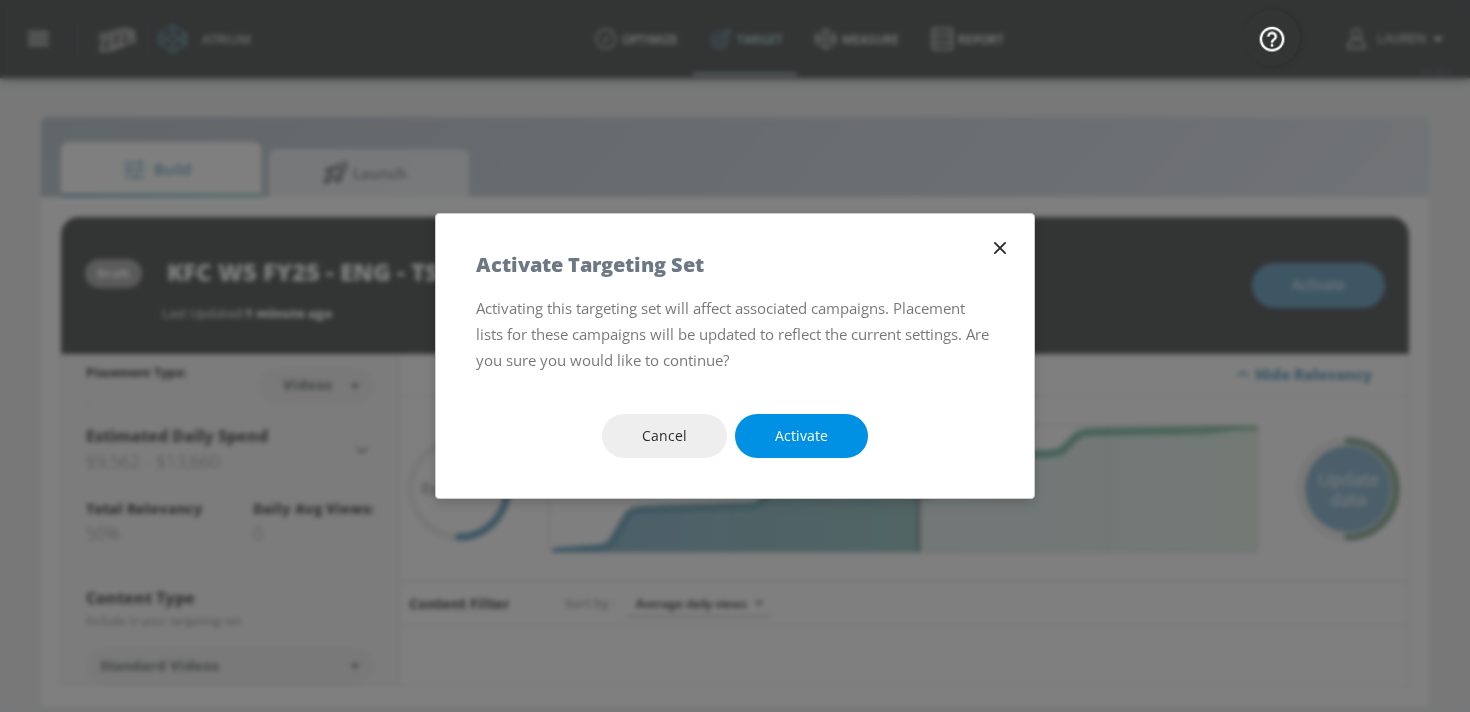 click on "Activate" at bounding box center (801, 436) 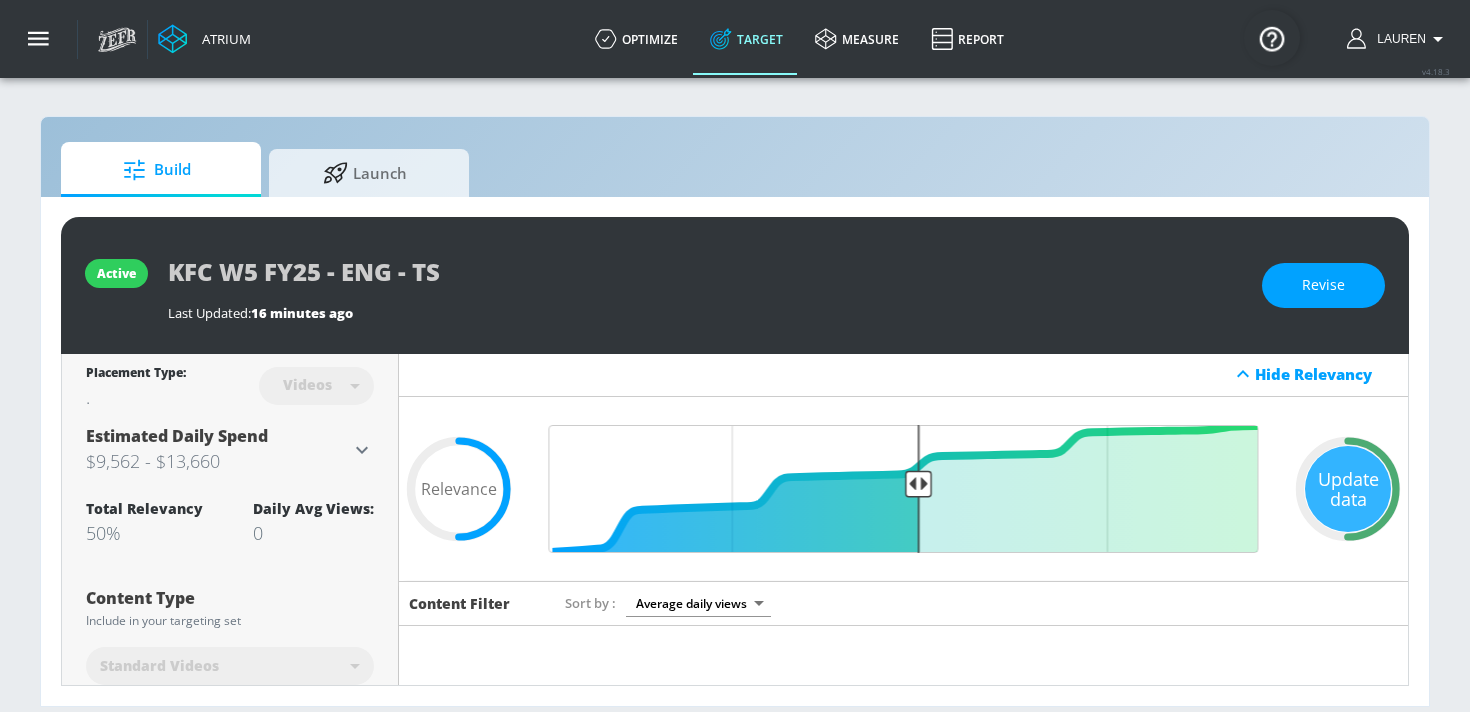 scroll, scrollTop: 0, scrollLeft: 0, axis: both 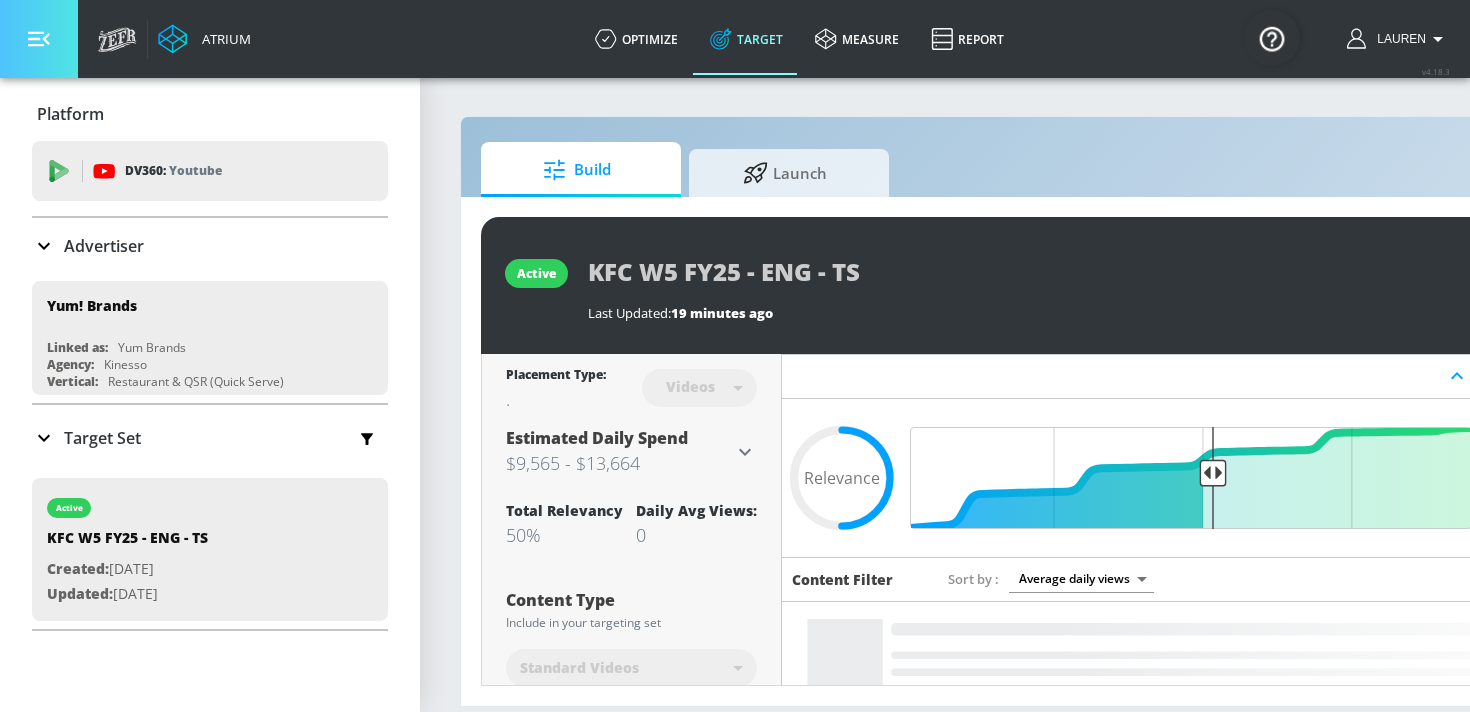 click 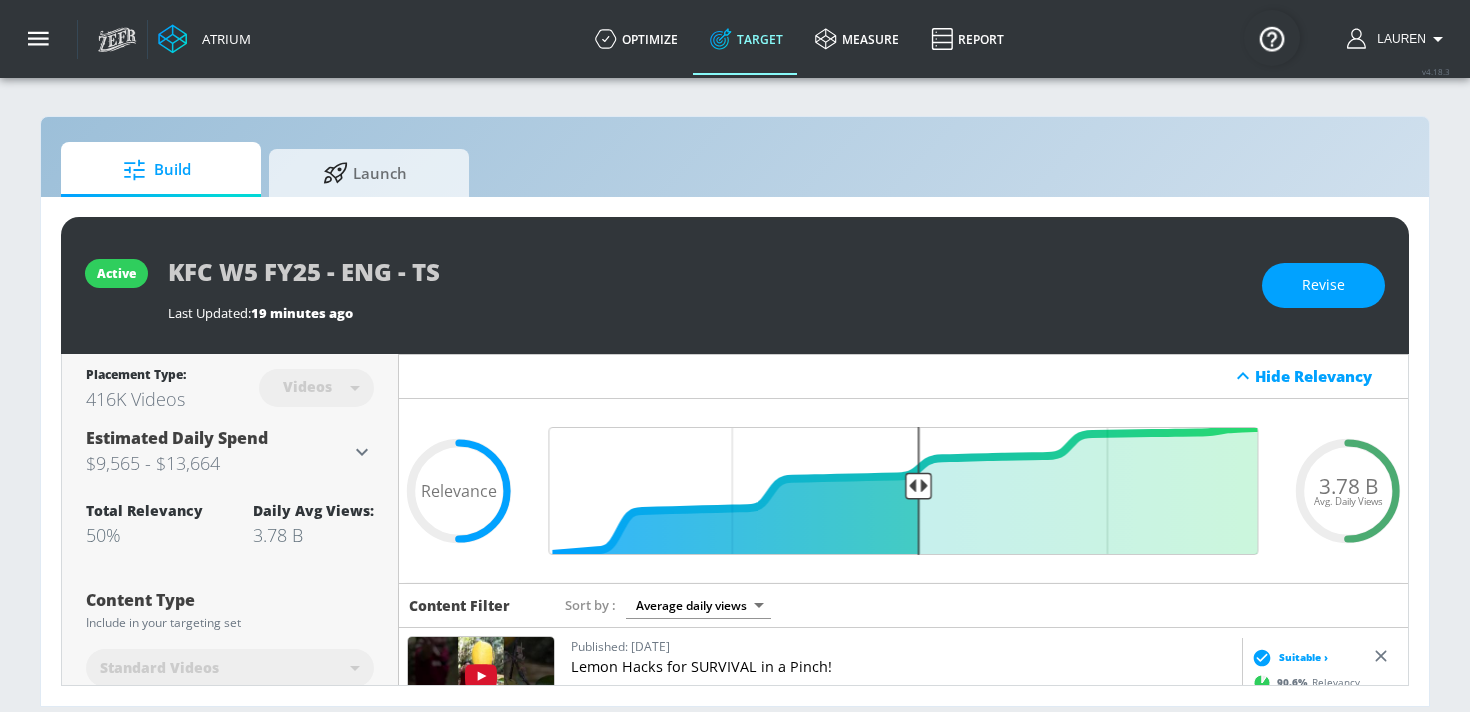 click on "3.78 B" at bounding box center (313, 535) 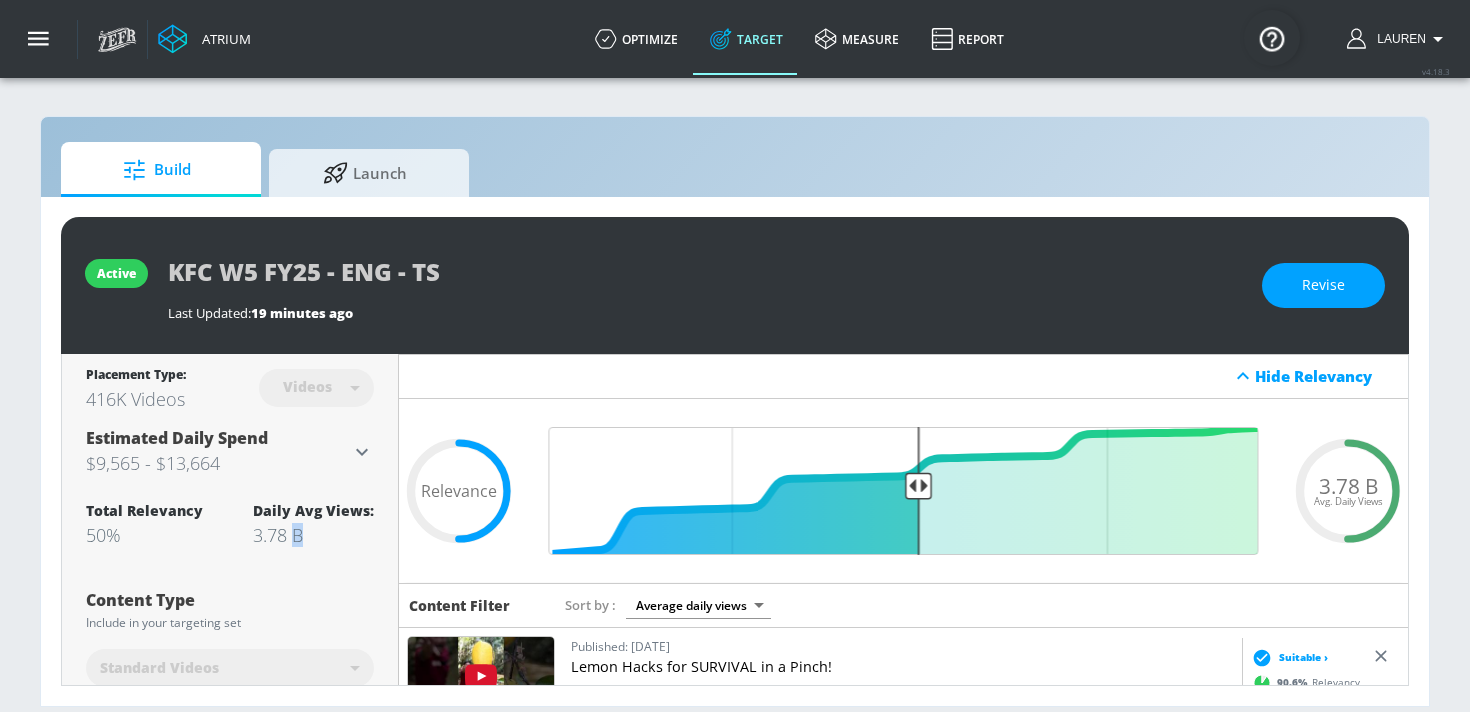 click on "3.78 B" at bounding box center [313, 535] 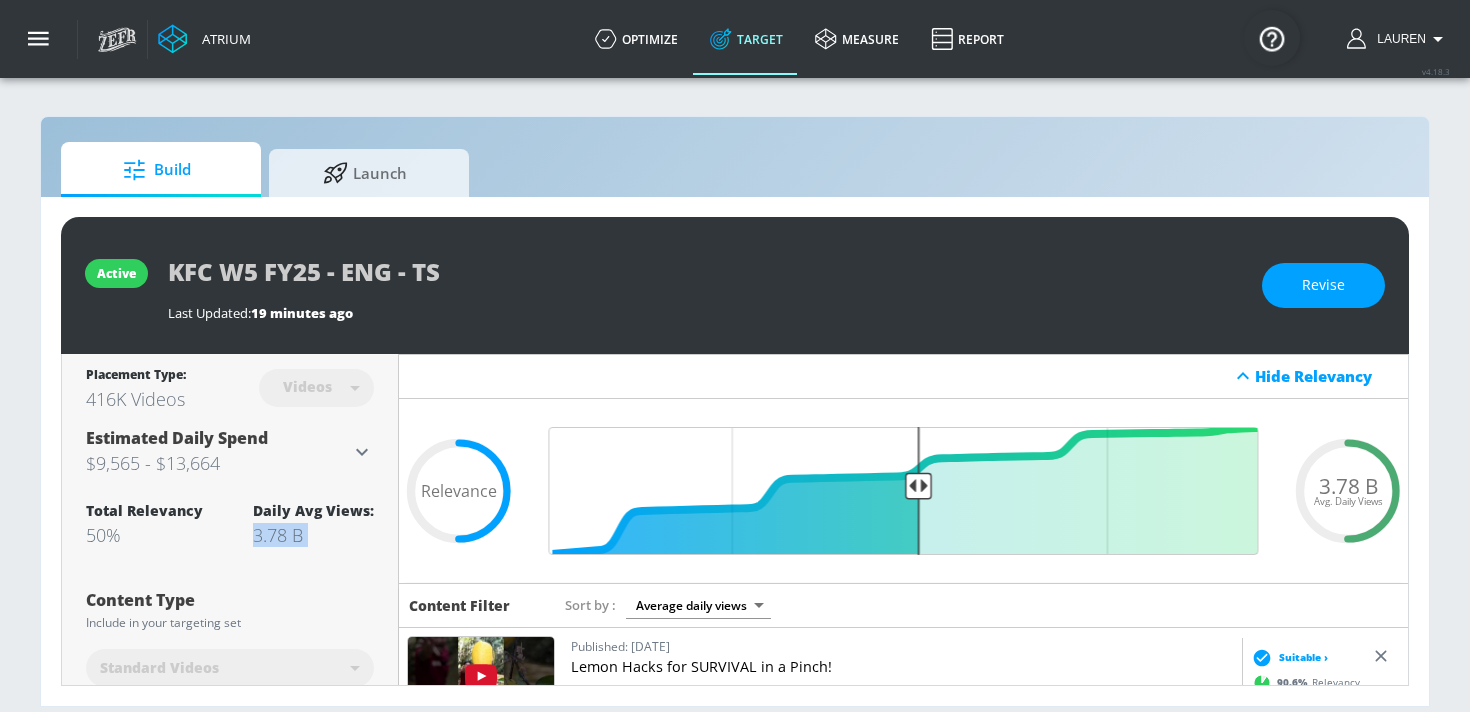 click on "3.78 B" at bounding box center [313, 535] 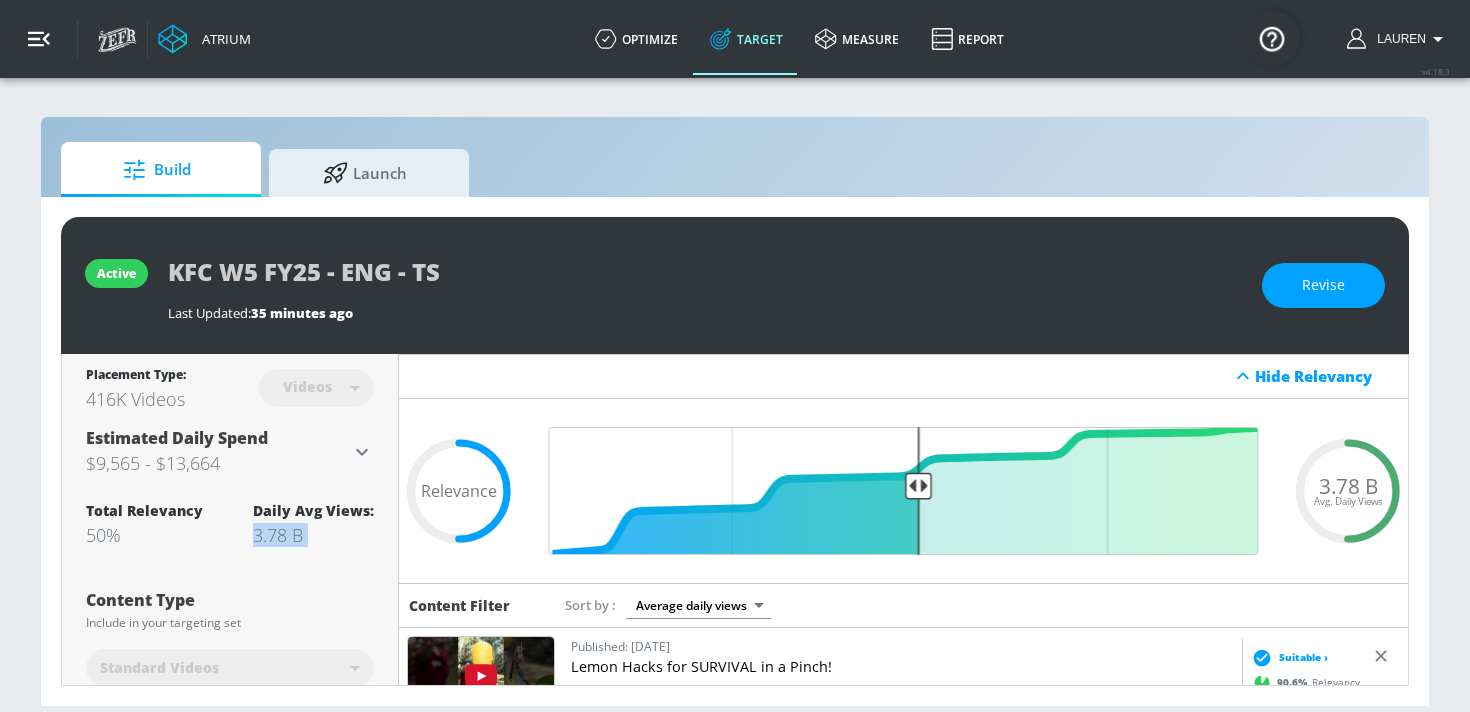 click at bounding box center [39, 39] 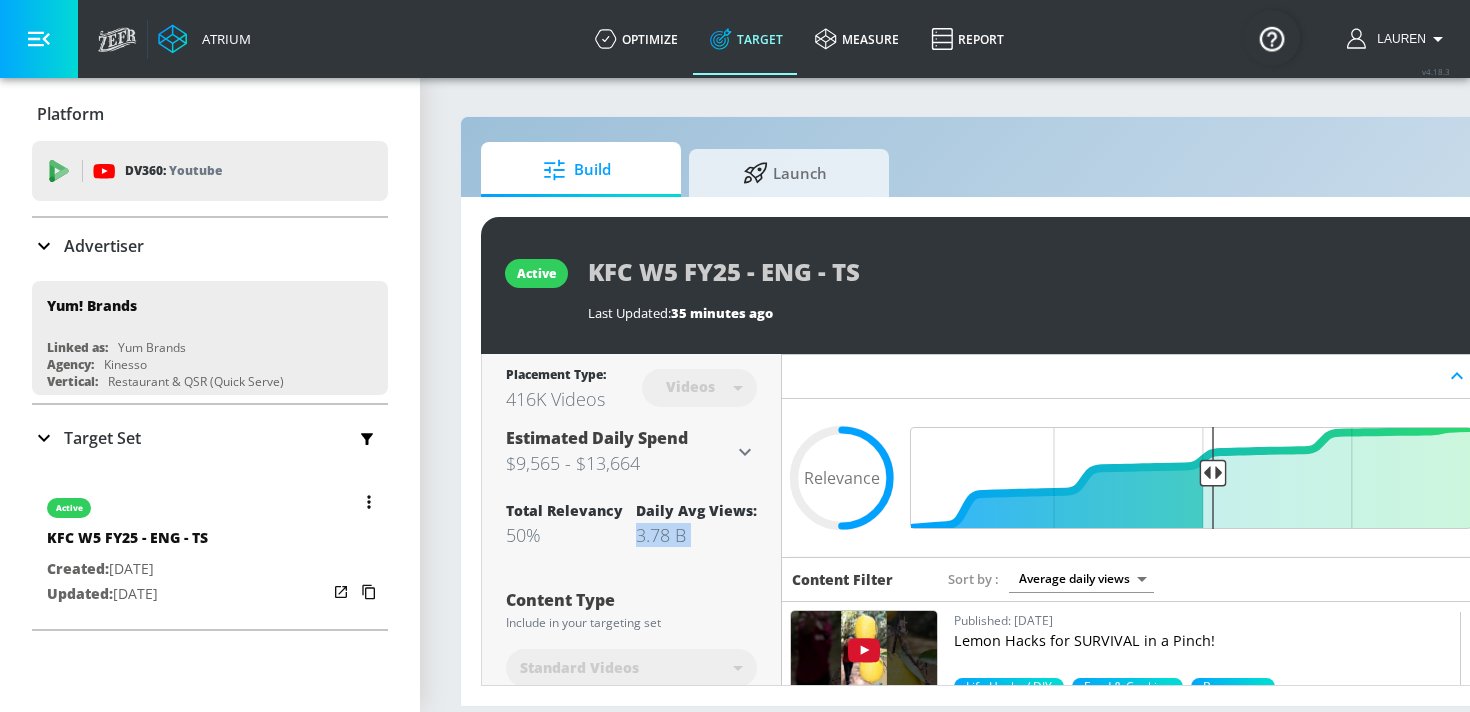click at bounding box center (369, 502) 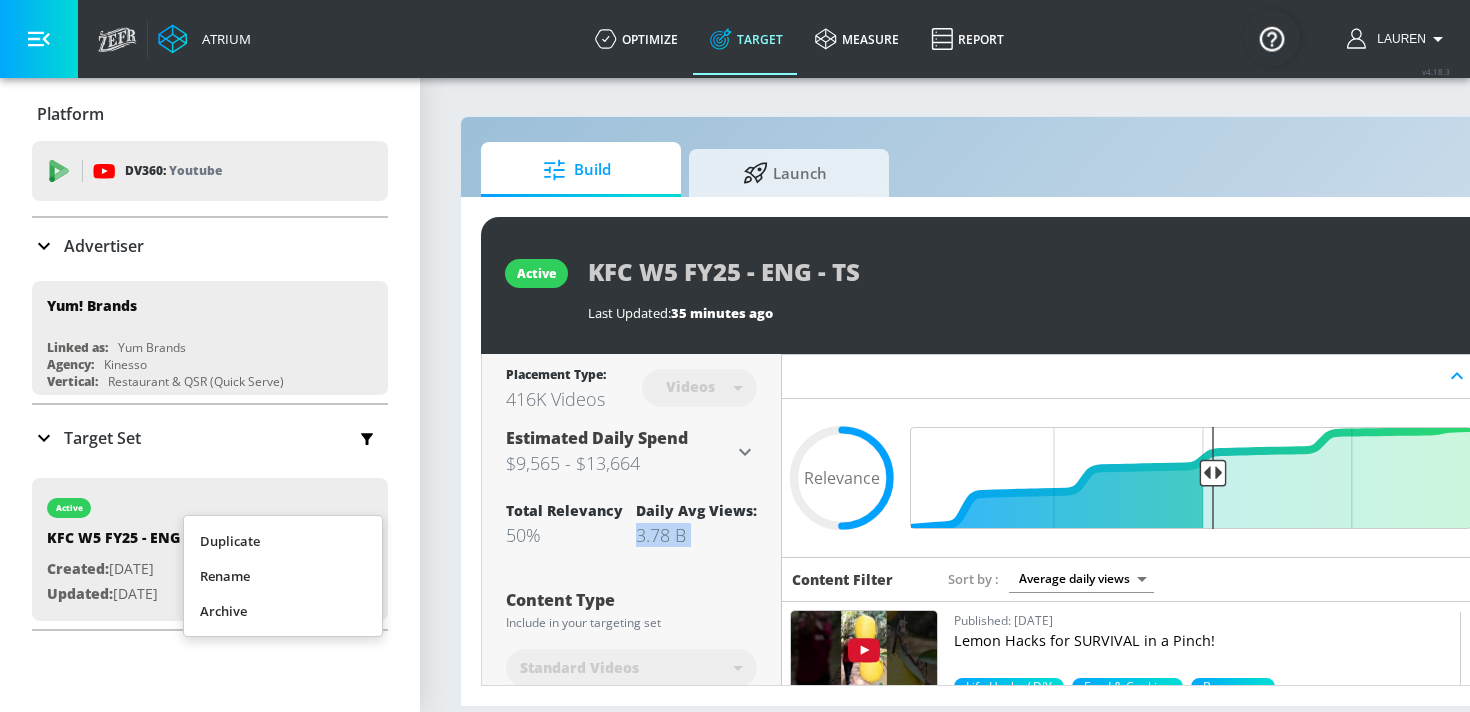 click on "Duplicate" at bounding box center (283, 541) 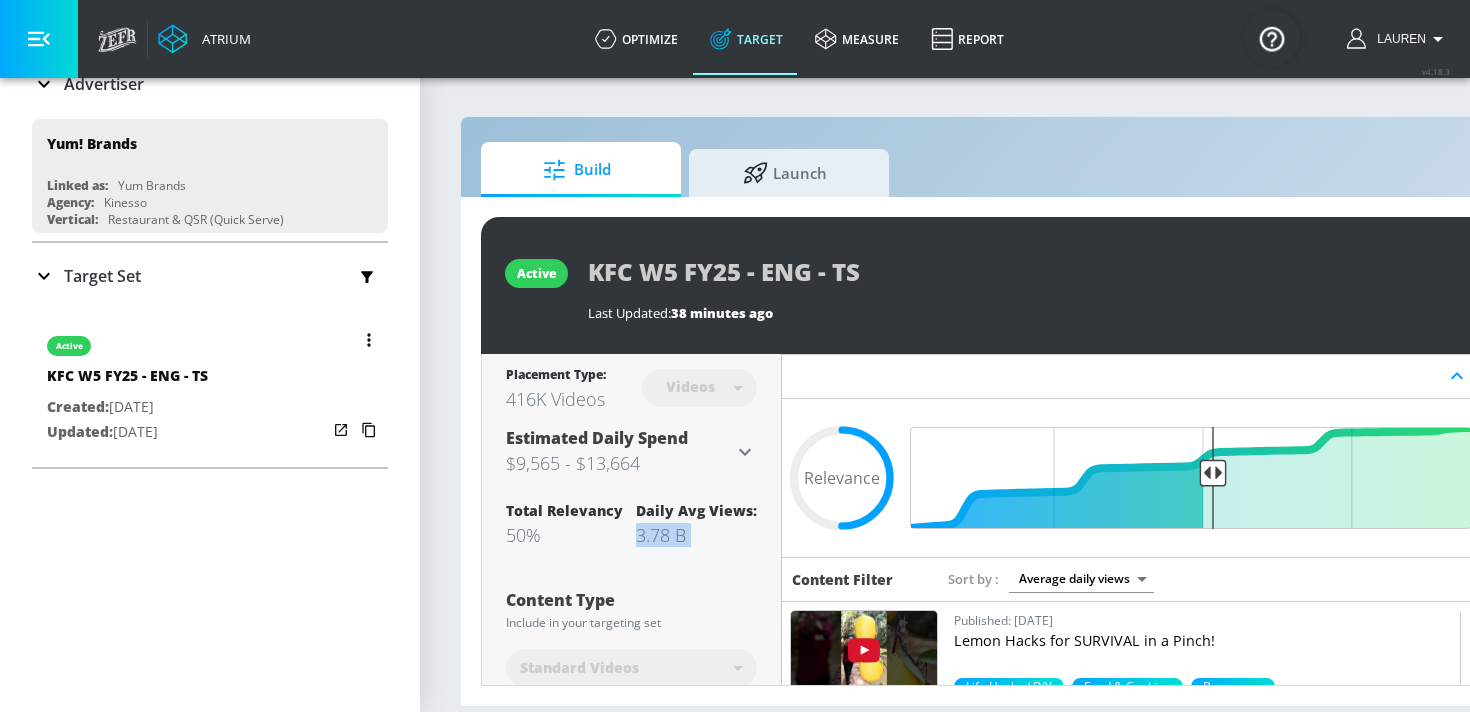 scroll, scrollTop: 161, scrollLeft: 0, axis: vertical 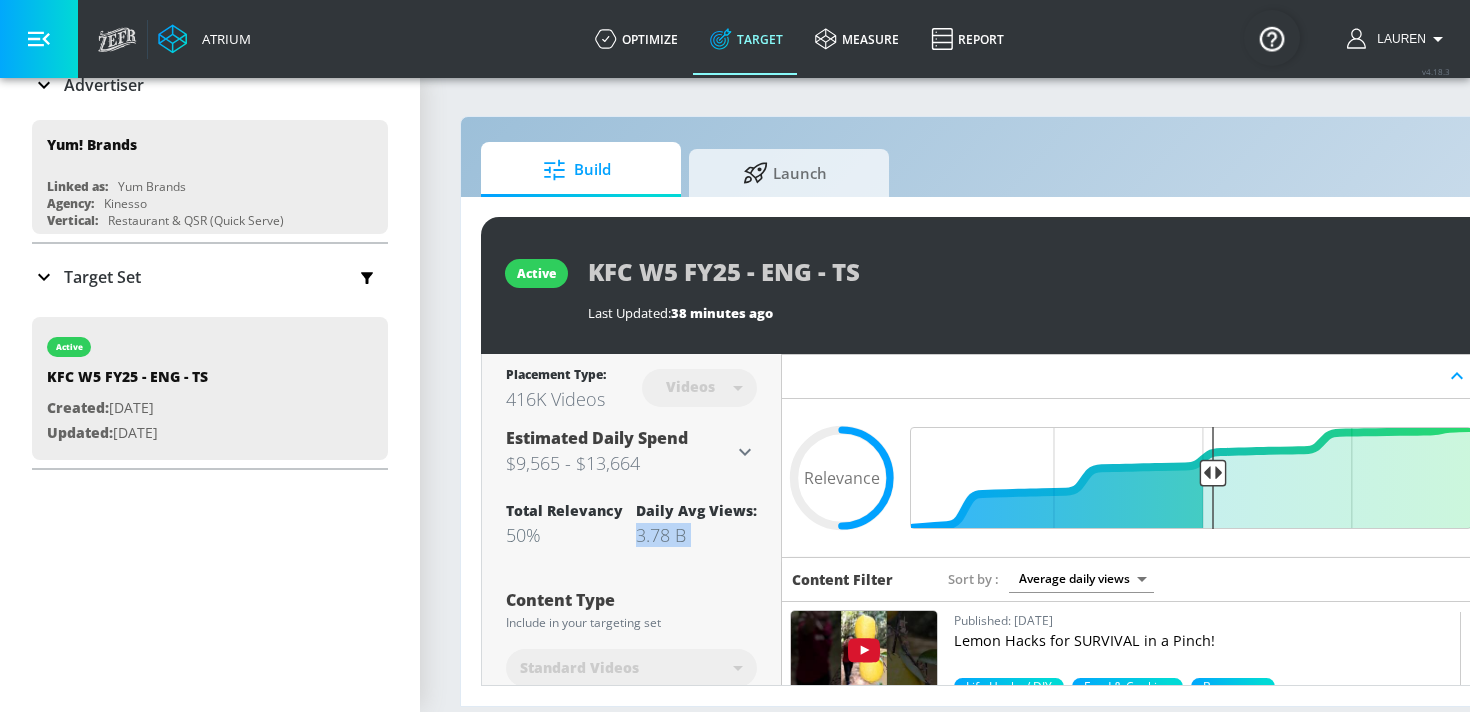 click 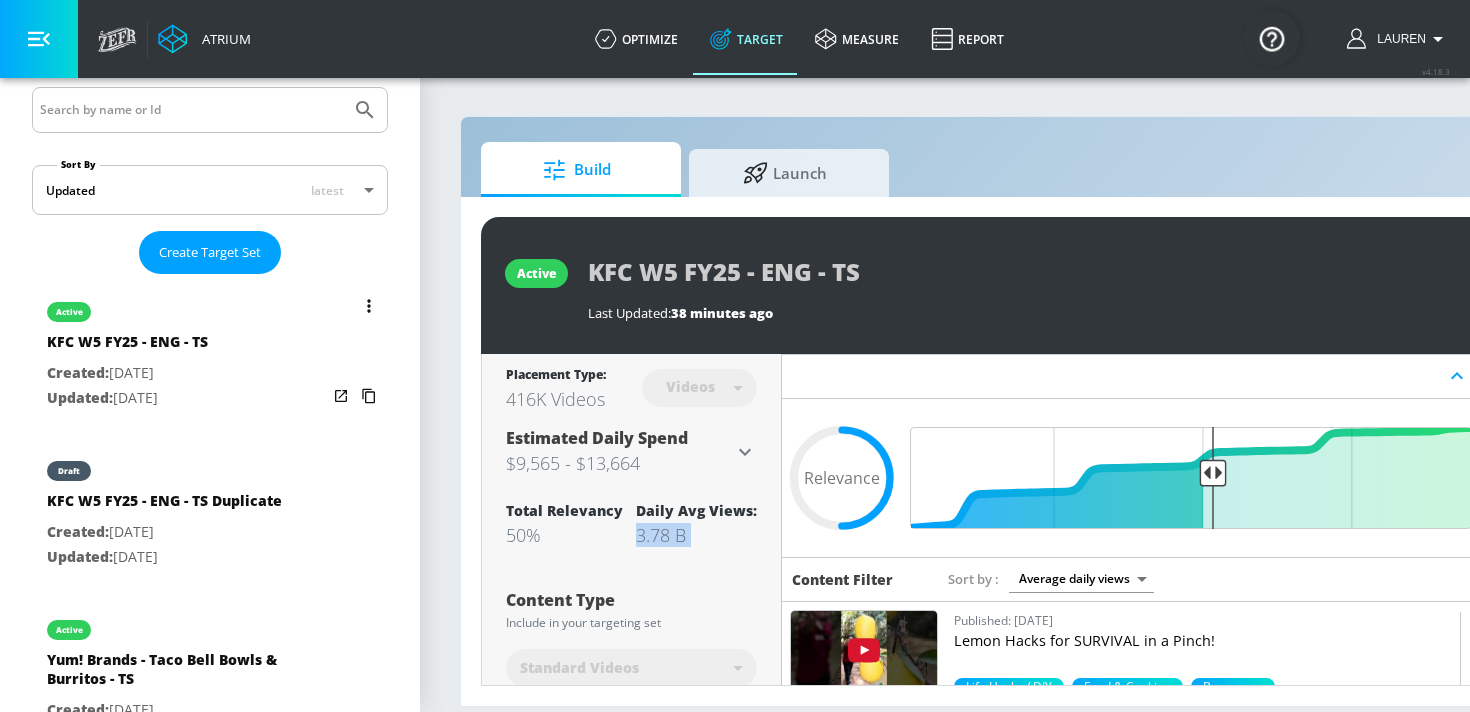 scroll, scrollTop: 402, scrollLeft: 0, axis: vertical 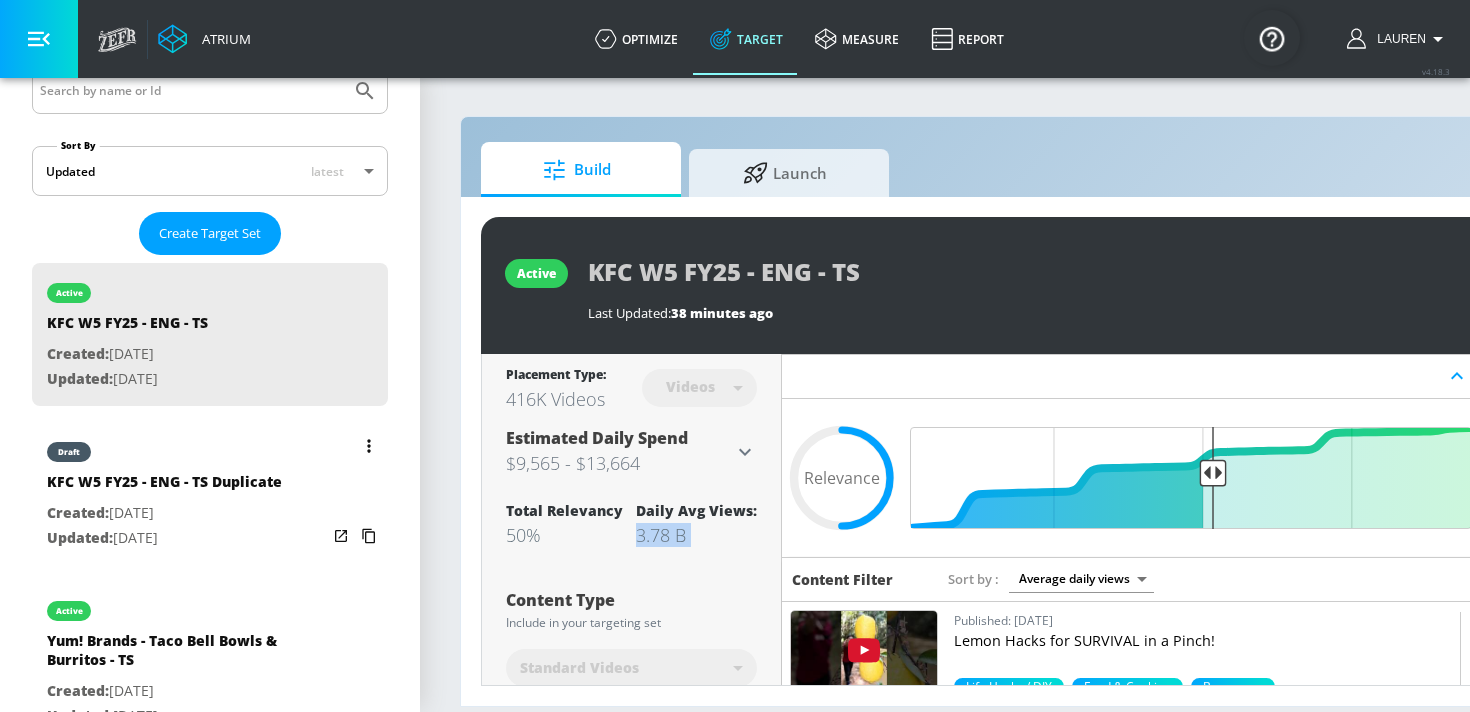 click on "Updated:  Jul. 30, 2025" at bounding box center [164, 538] 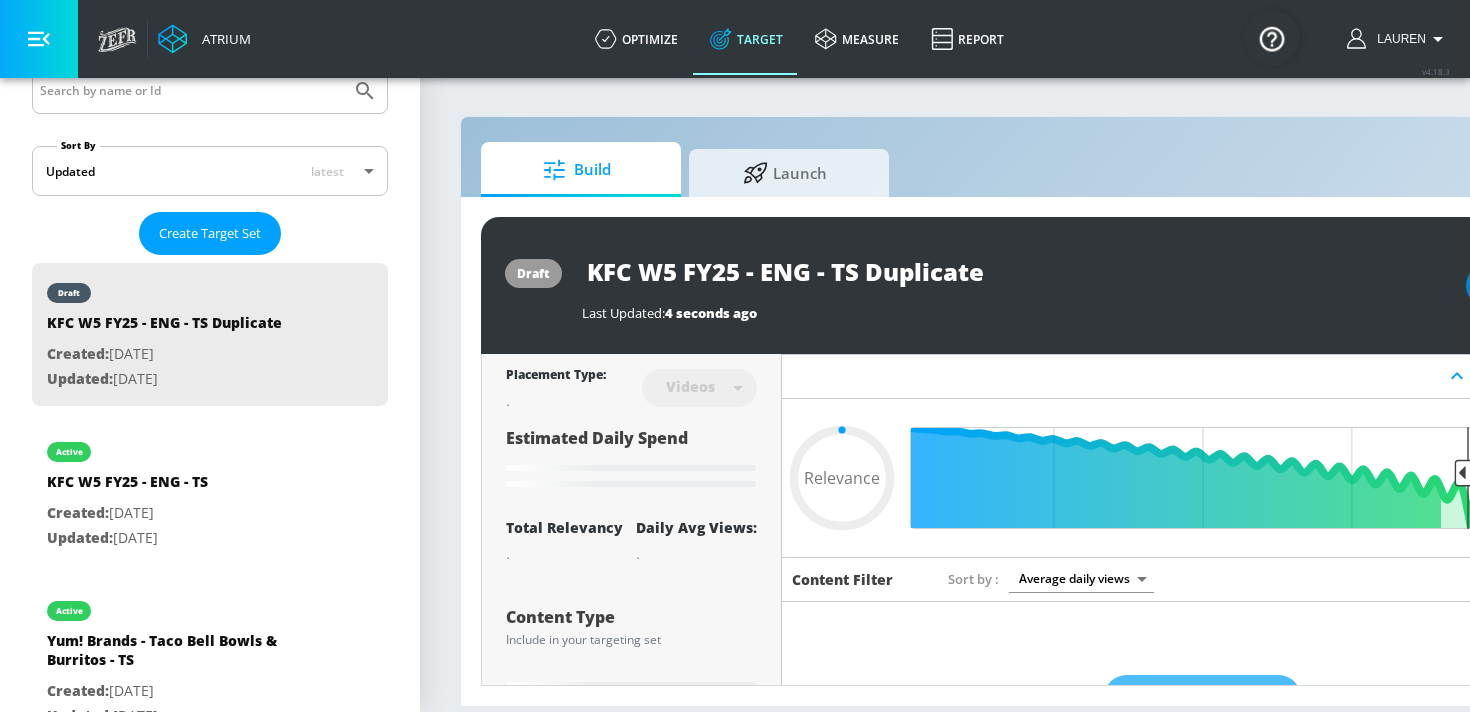 drag, startPoint x: 1004, startPoint y: 286, endPoint x: 834, endPoint y: 270, distance: 170.75128 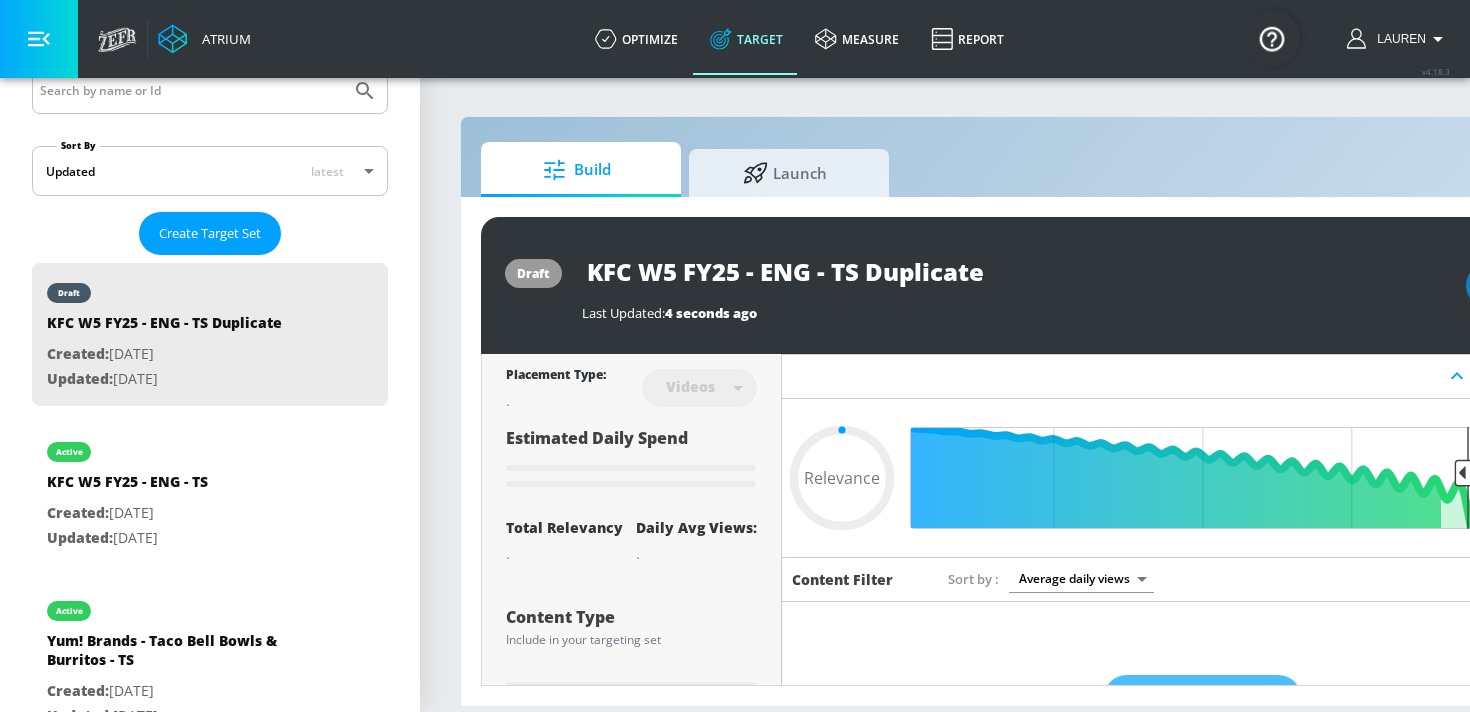 click on "KFC W5 FY25 - ENG - TS Duplicate" at bounding box center (832, 271) 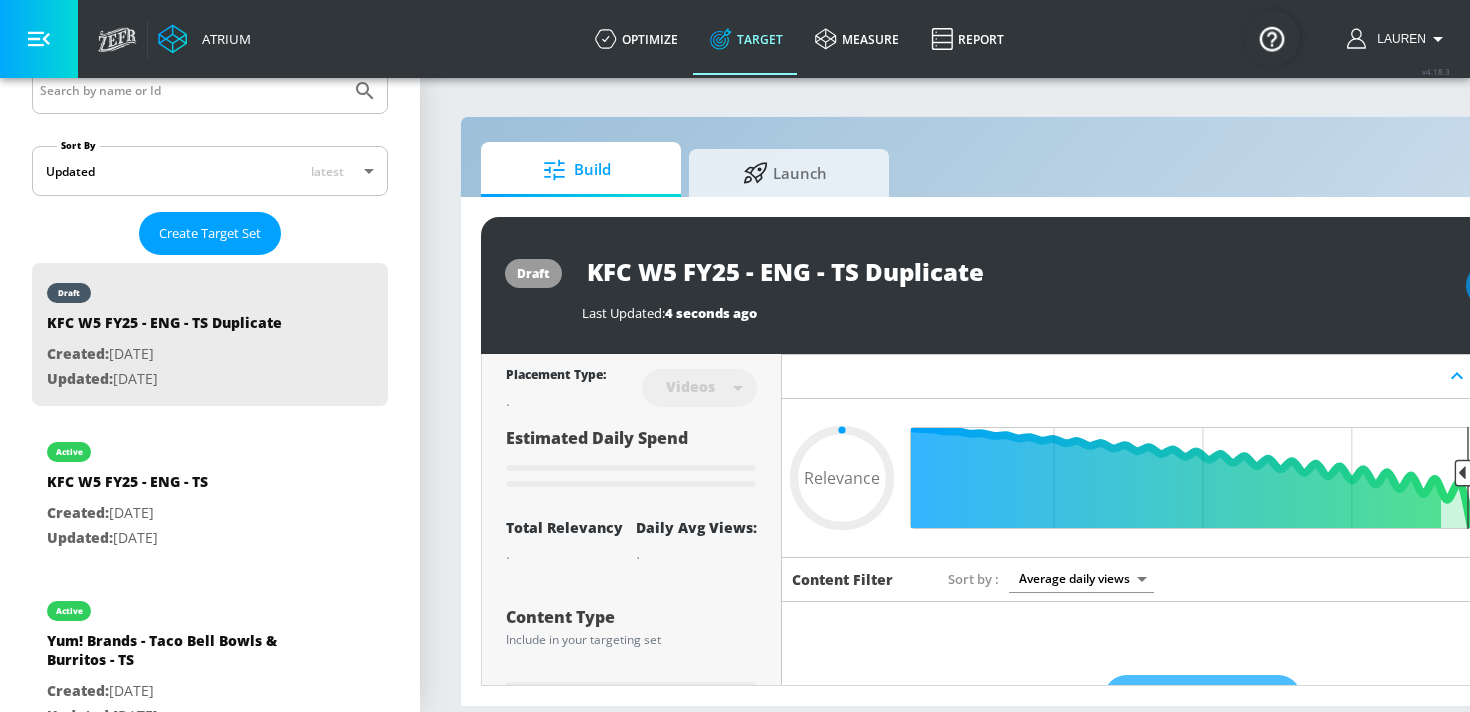 type on "0.05" 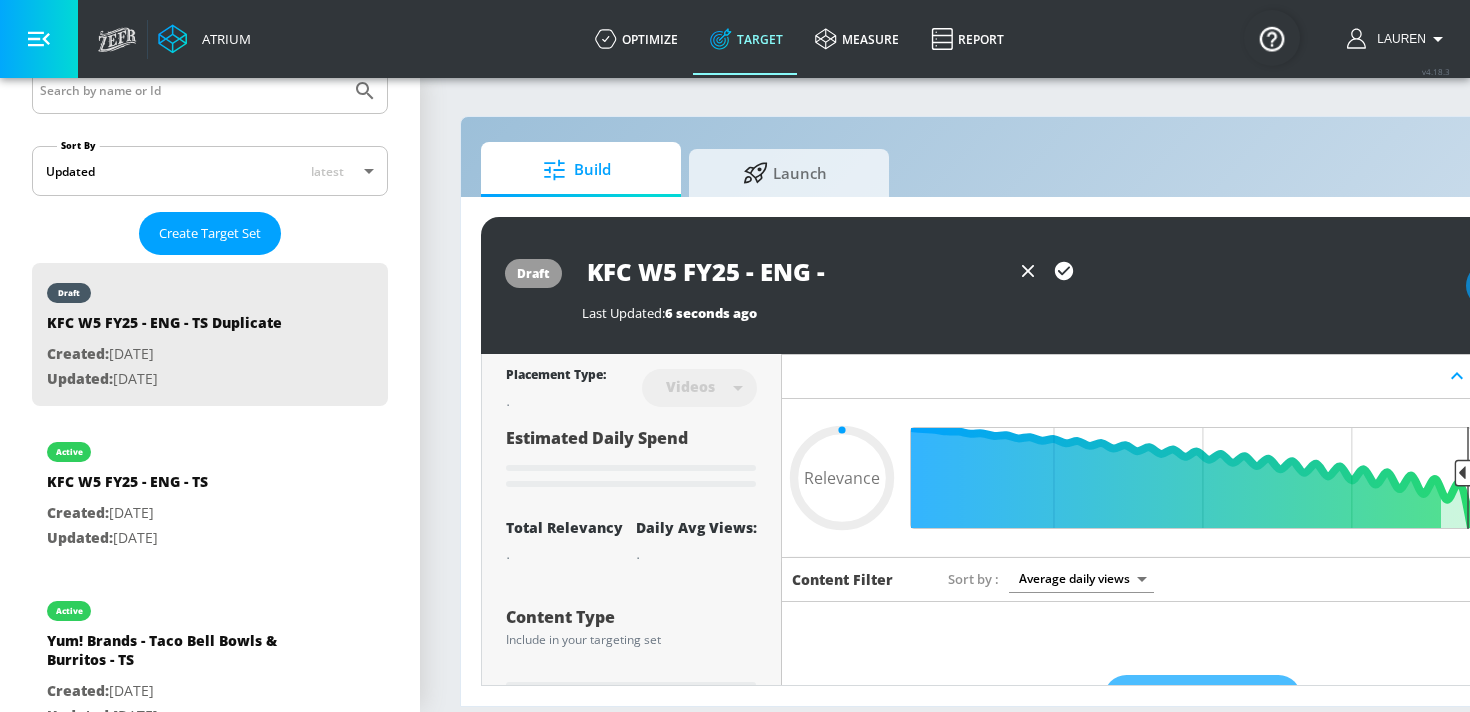 type on "KFC W5 FY25 - ENG - C" 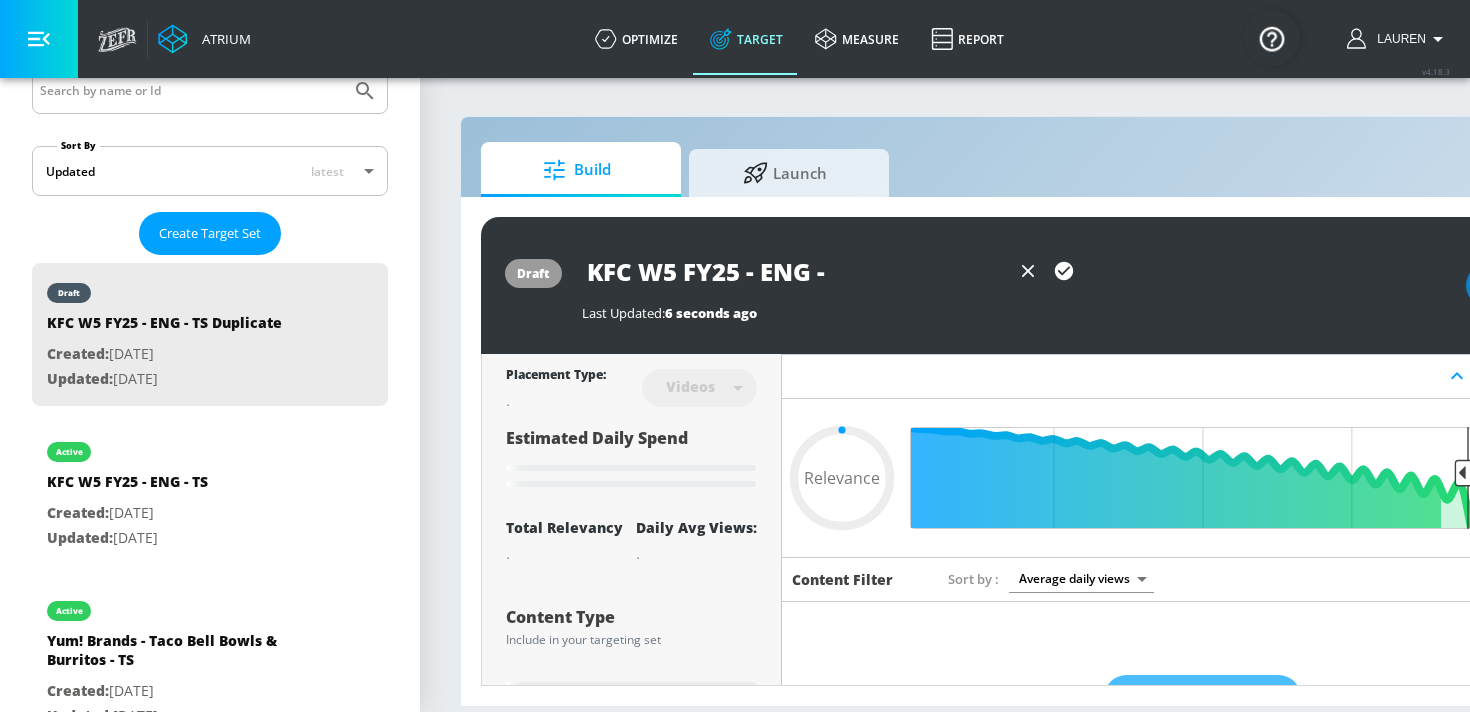 type on "0.05" 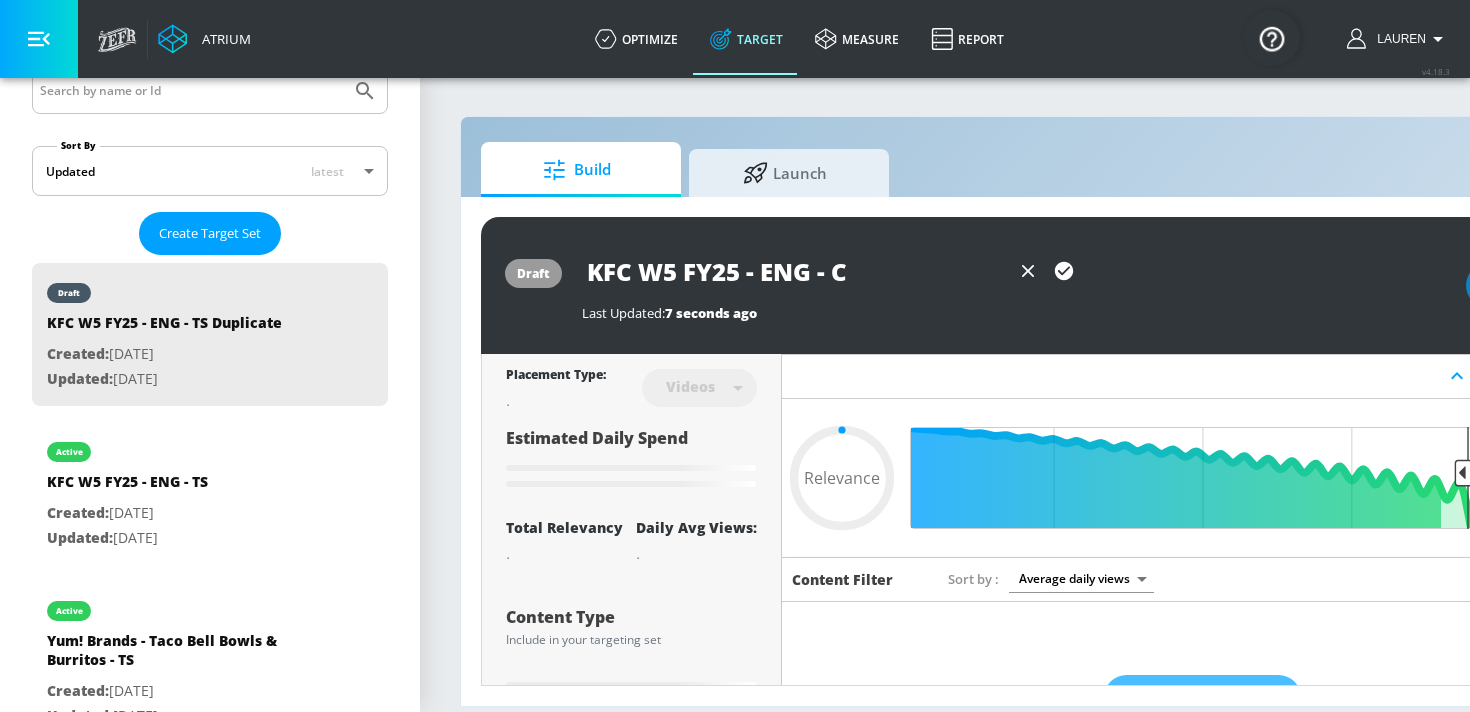 type on "KFC W5 FY25 - ENG - CT" 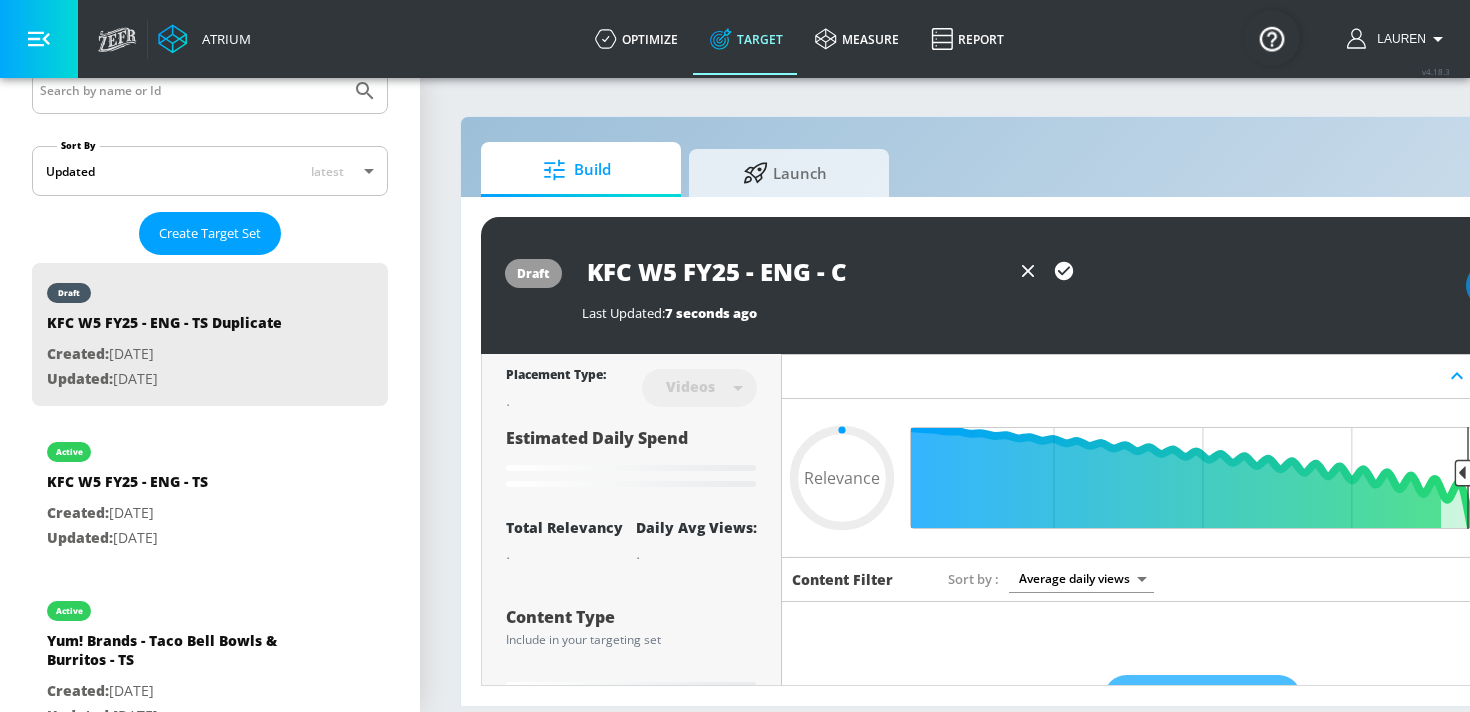 type on "0.05" 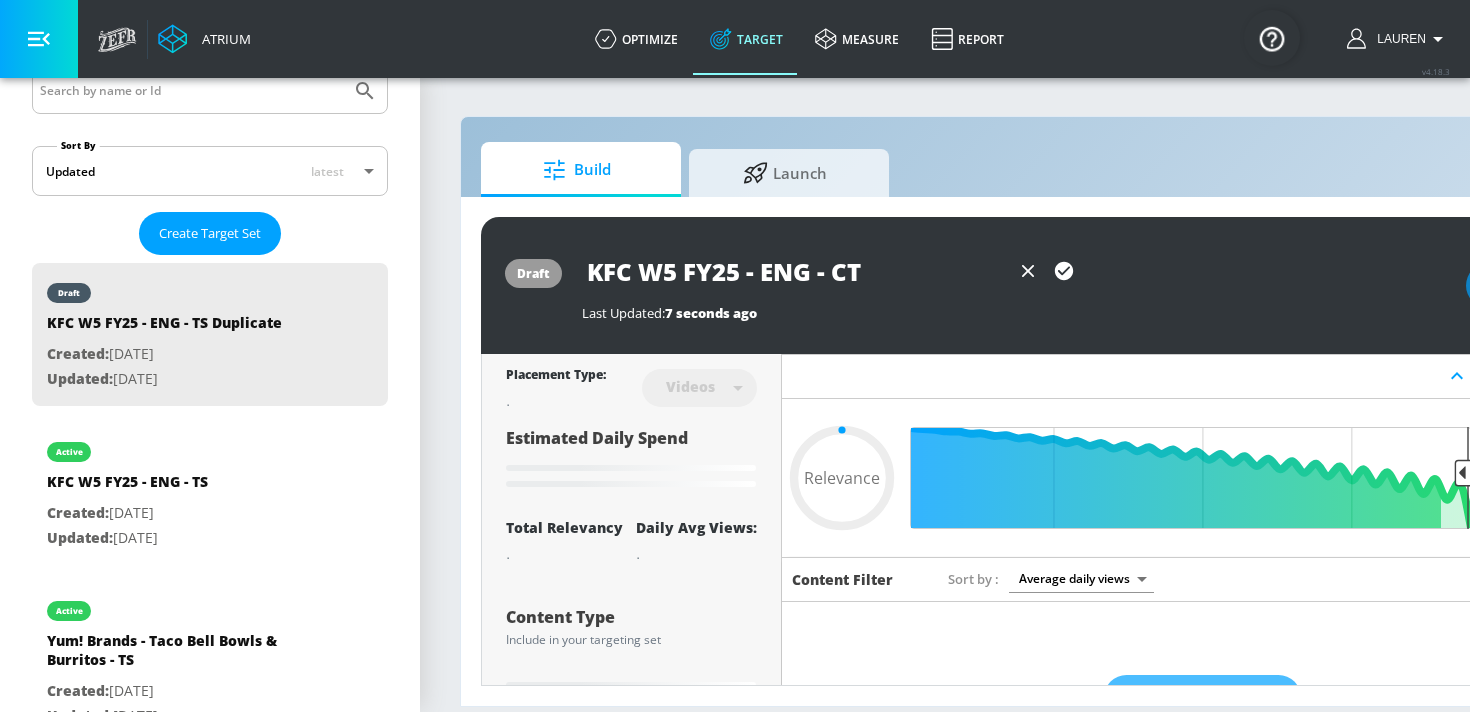 type on "KFC W5 FY25 - ENG - CT" 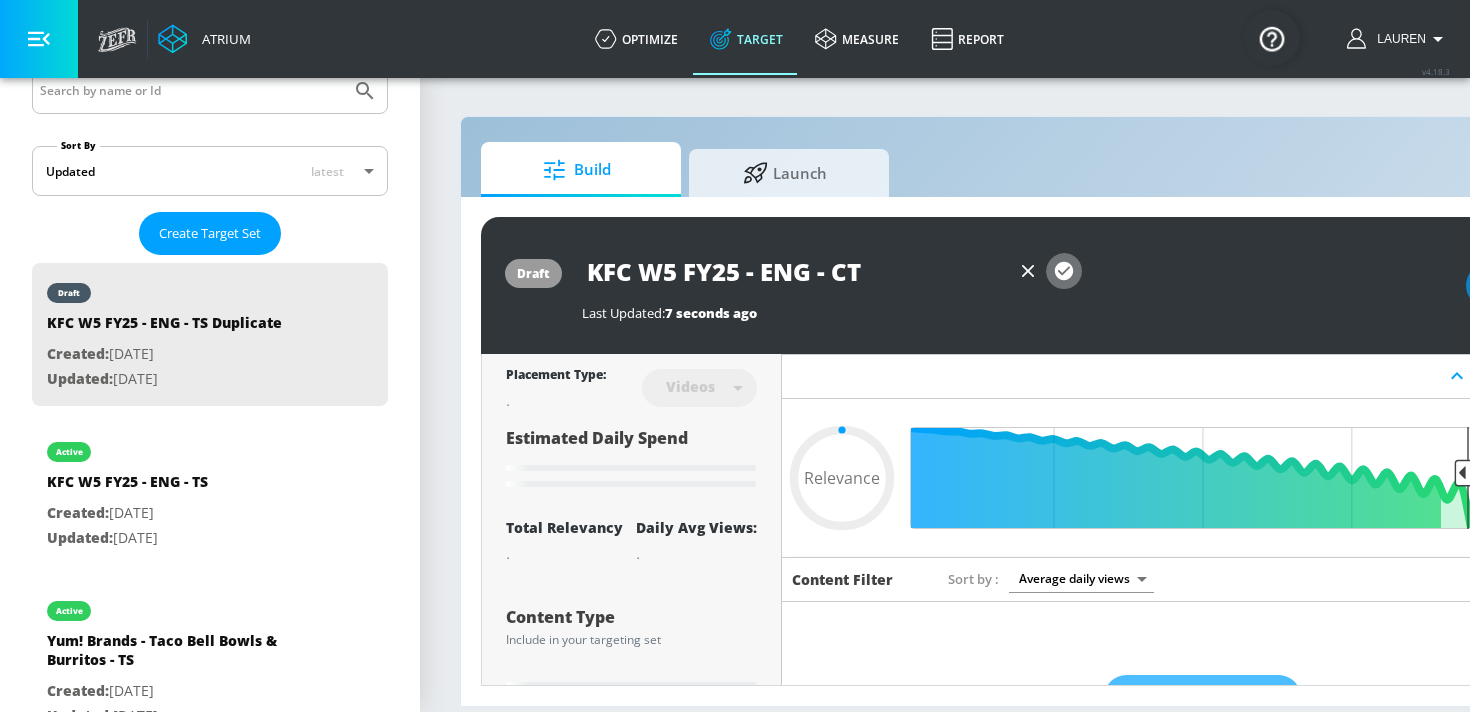 click 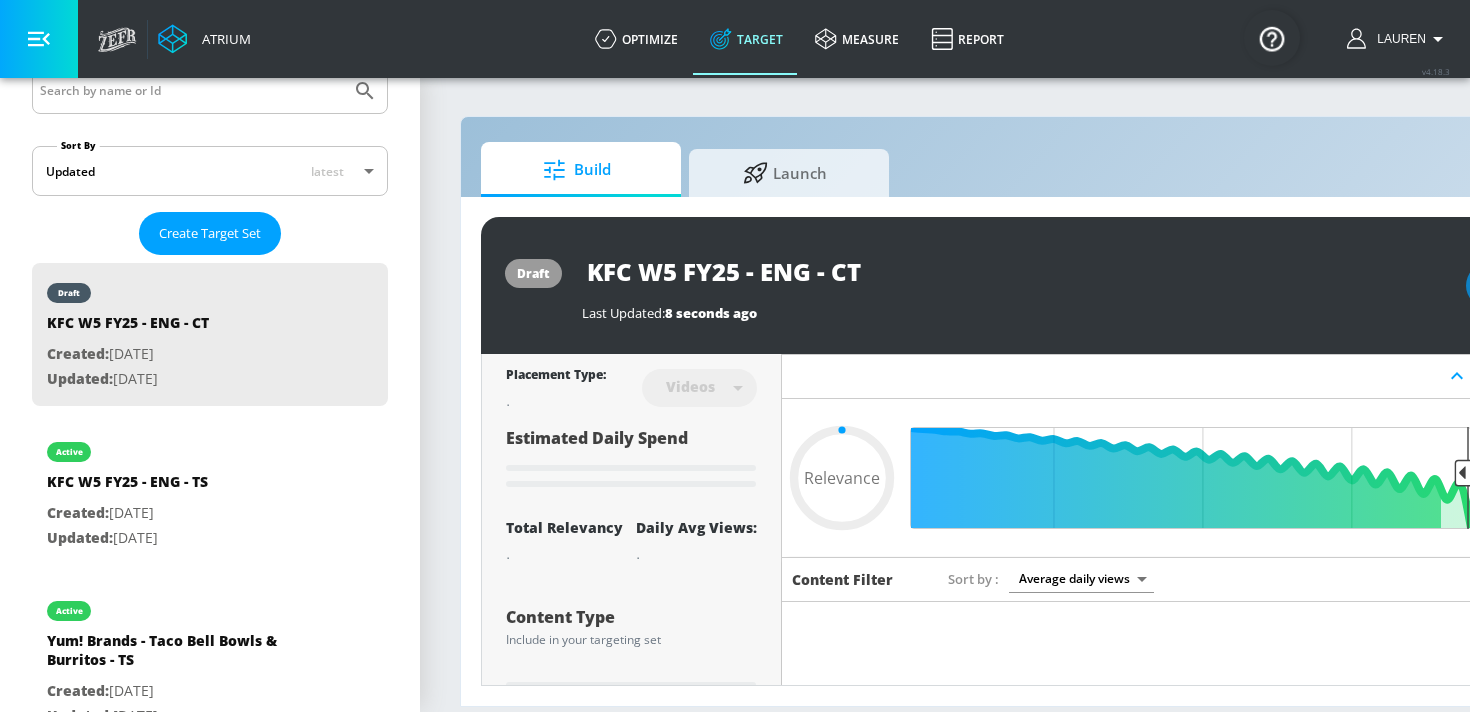 type on "0.05" 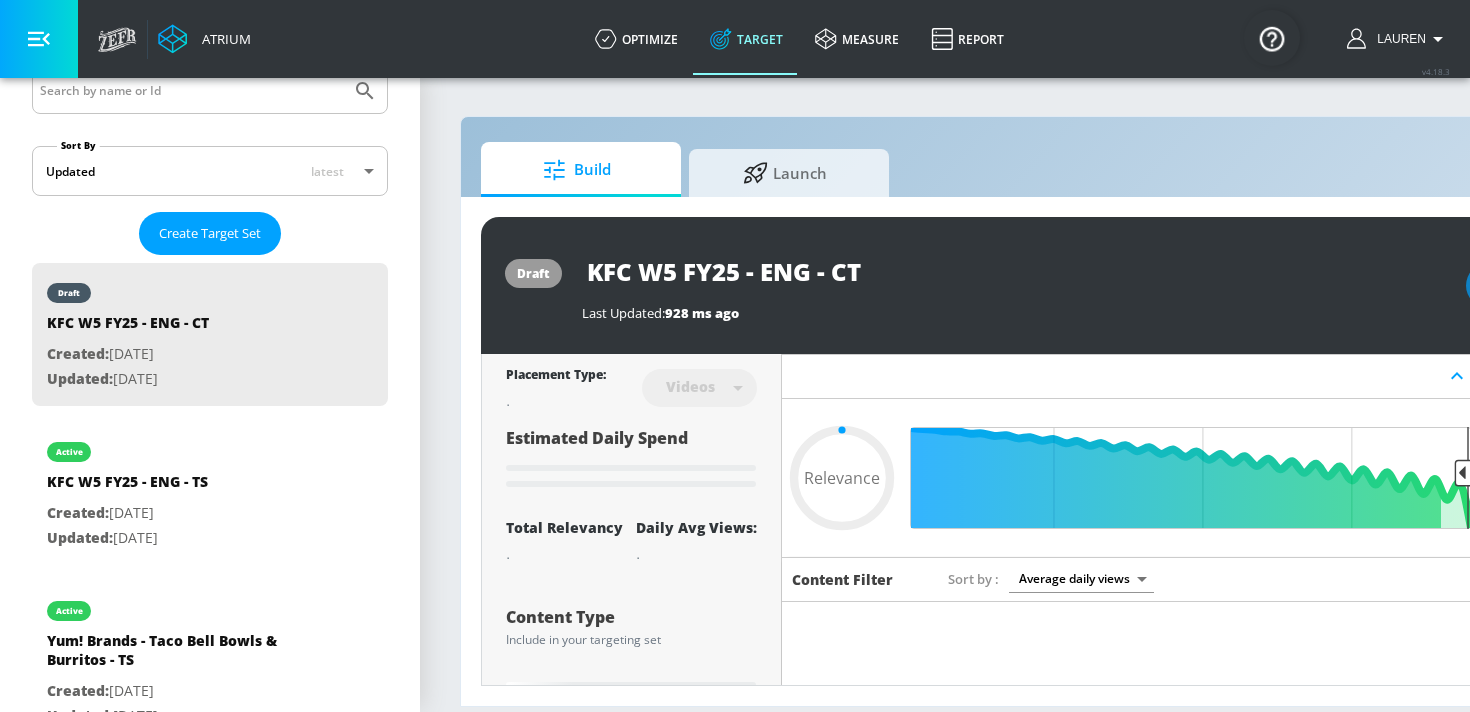type on "KFC W5 FY25 - ENG - TS Duplicate" 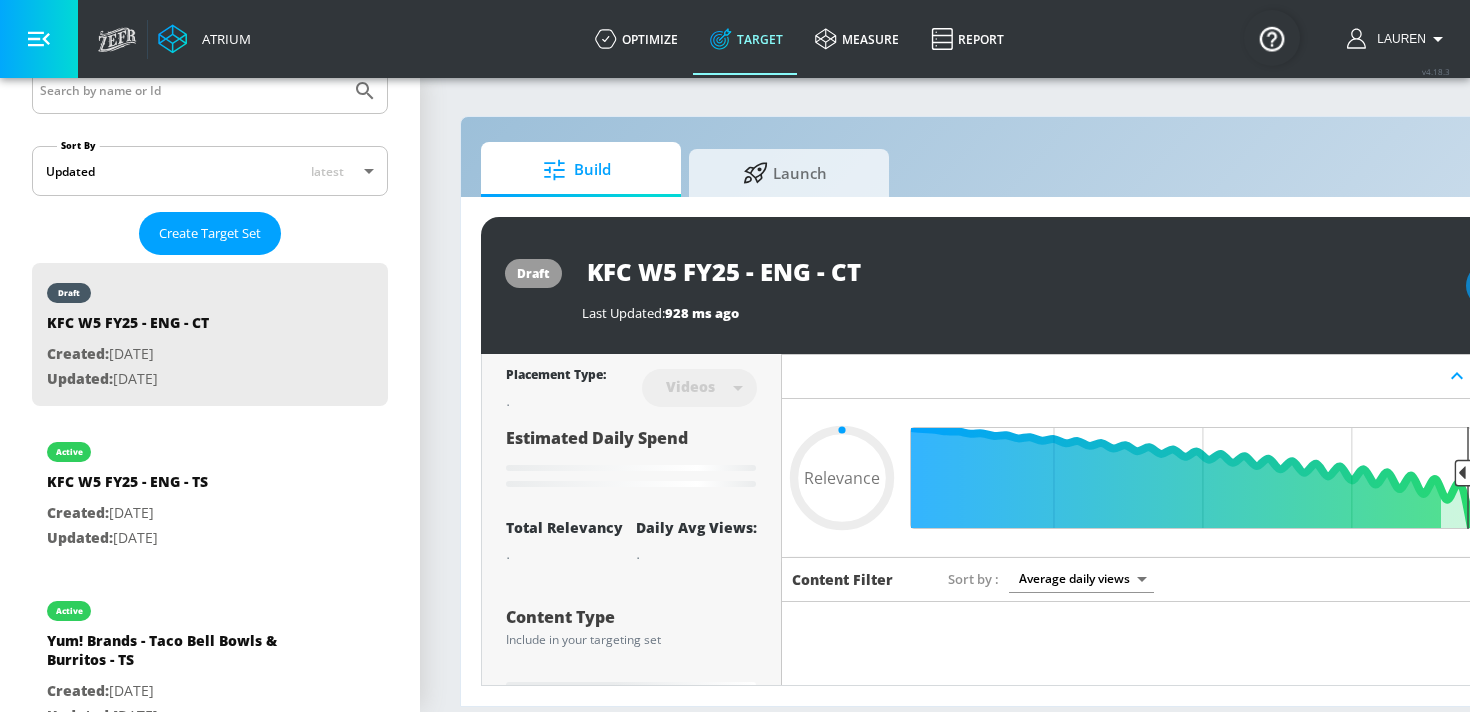 type on "0.5" 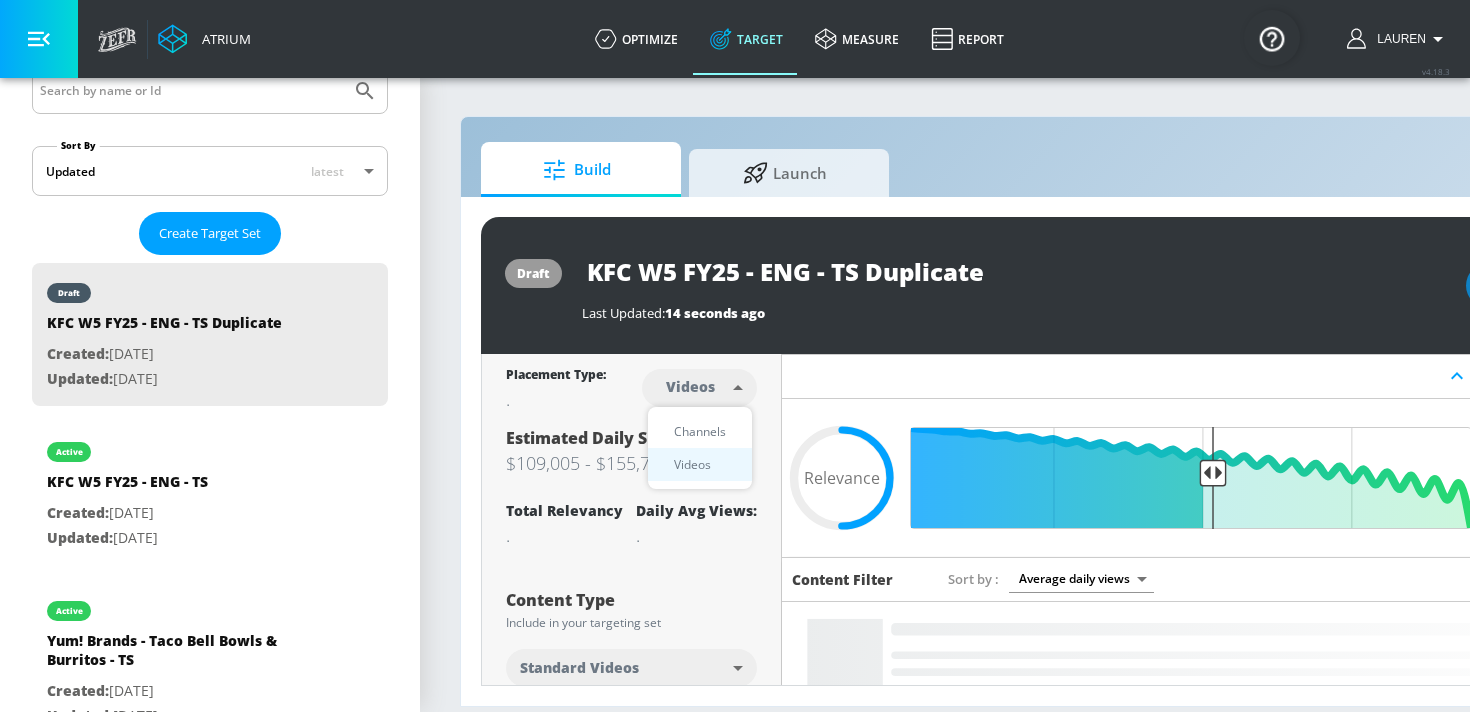 click on "Atrium optimize Target measure Report optimize Target measure Report v 4.18.3 Lauren Platform DV360:   Youtube DV360:   Youtube Advertiser Sort By A-Z asc ​ Add Account Yum! Brands Linked as: Yum Brands Agency: Kinesso Vertical: Restaurant & QSR (Quick Serve) [PERSON_NAME] Test Account 1 Linked as: Zefr Demos Agency: Zefr Vertical: Other Parry Test Linked as: Zefr Demos Agency: Parry Test Vertical: Music alicyn test Linked as: Zefr Demos Agency: alicyn test Vertical: Healthcare Kelsey Test Linked as: Zefr Demos Agency: Kelsey Test Vertical: CPG (Consumer Packaged Goods) Test Linked as: Zefr Demos Agency: Test Vertical: Travel [PERSON_NAME] TEST Linked as: Zefr Demos Agency: [PERSON_NAME] TEST Vertical: Other [PERSON_NAME] Test Account Linked as: Zefr Demos Agency: #1 Media Agency in the World Vertical: Retail [PERSON_NAME] C Test Account Linked as: Zefr Demos Agency: [PERSON_NAME] Vertical: CPG (Consumer Packaged Goods) [PERSON_NAME] TEST YTL USR Q|A Linked as: QA YTL Test Brand Agency: QA Vertical: Healthcare [PERSON_NAME] Account Linked as:" at bounding box center [735, 356] 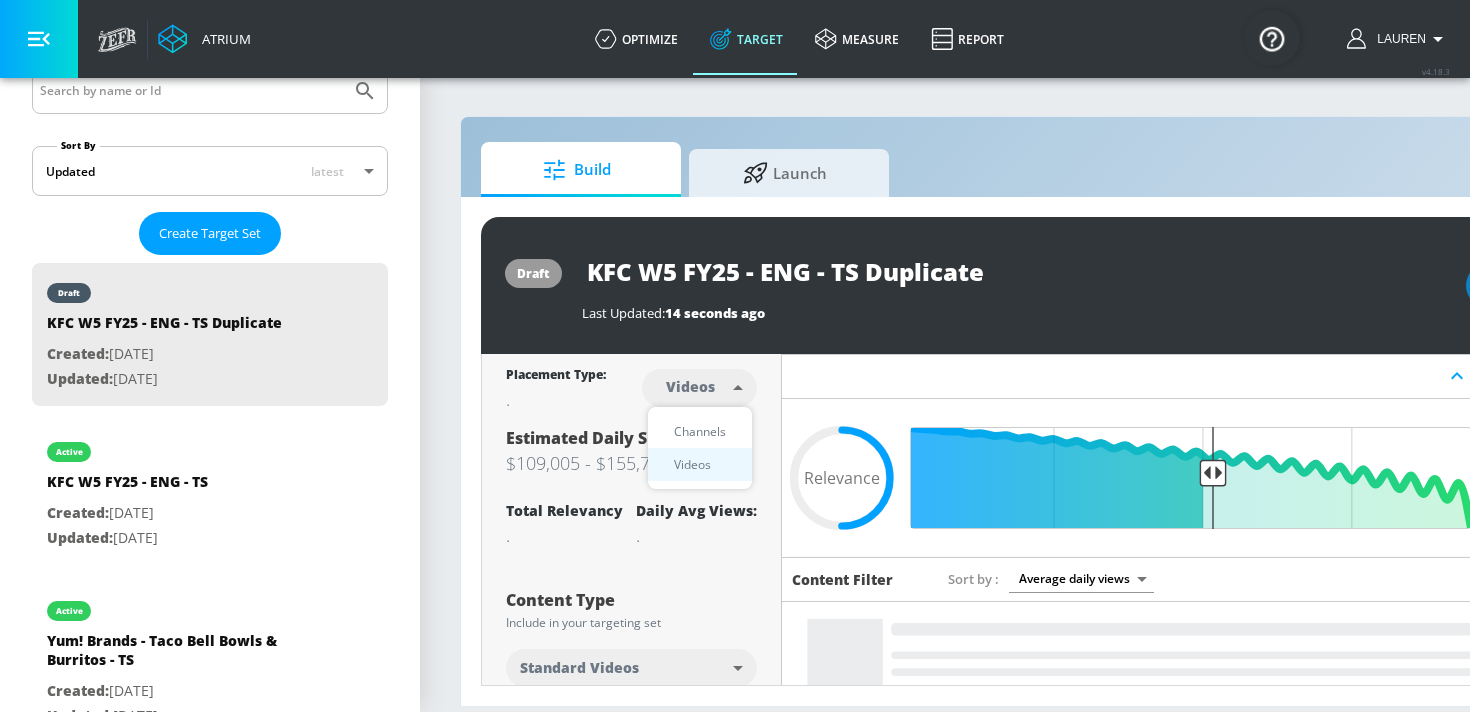 click on "Channels" at bounding box center [700, 431] 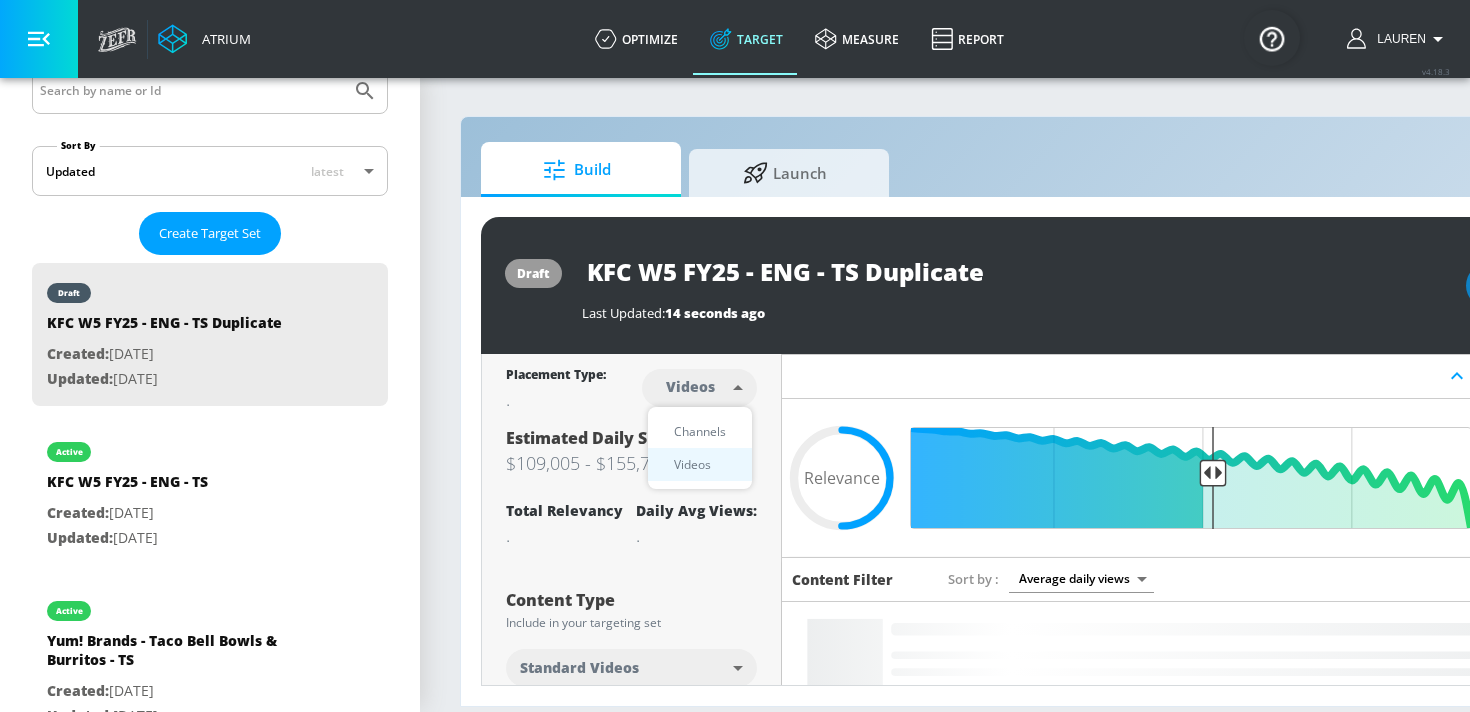 type on "channels" 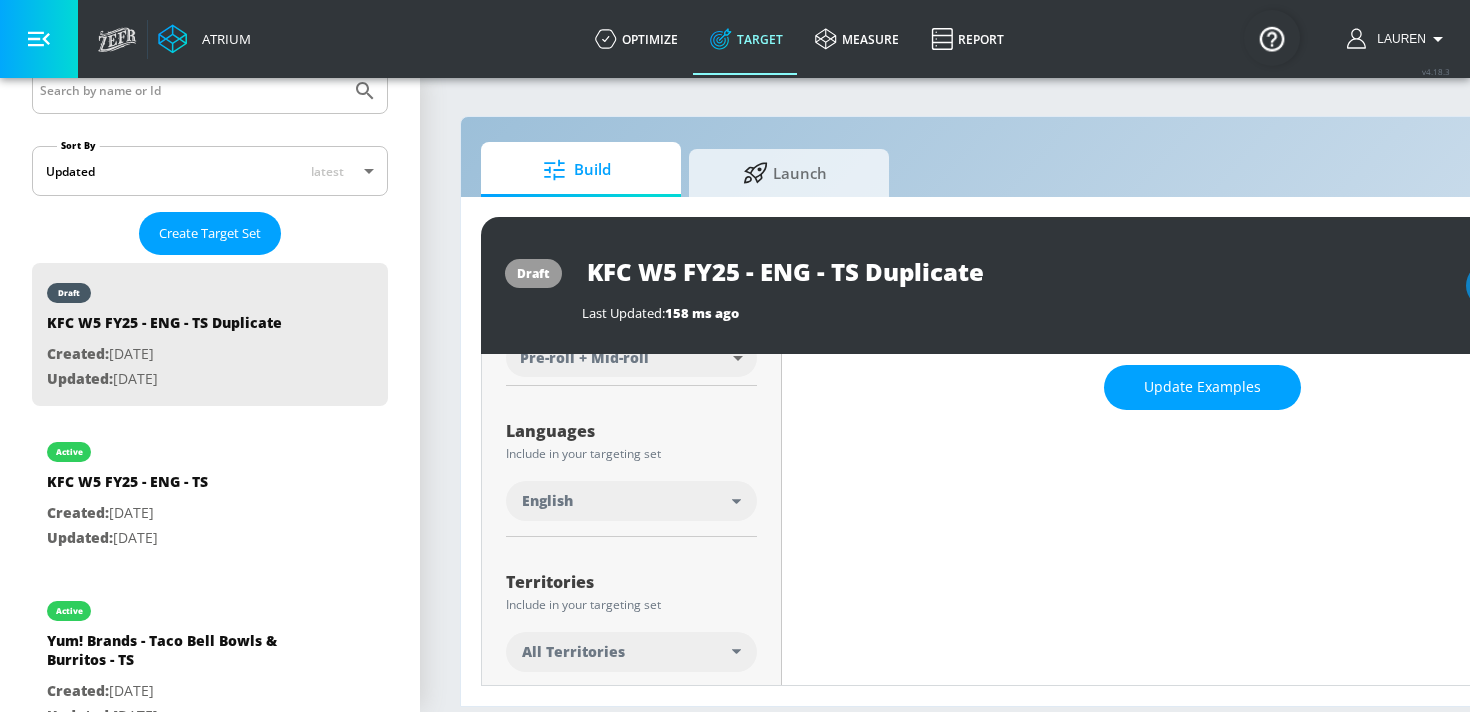 scroll, scrollTop: 0, scrollLeft: 0, axis: both 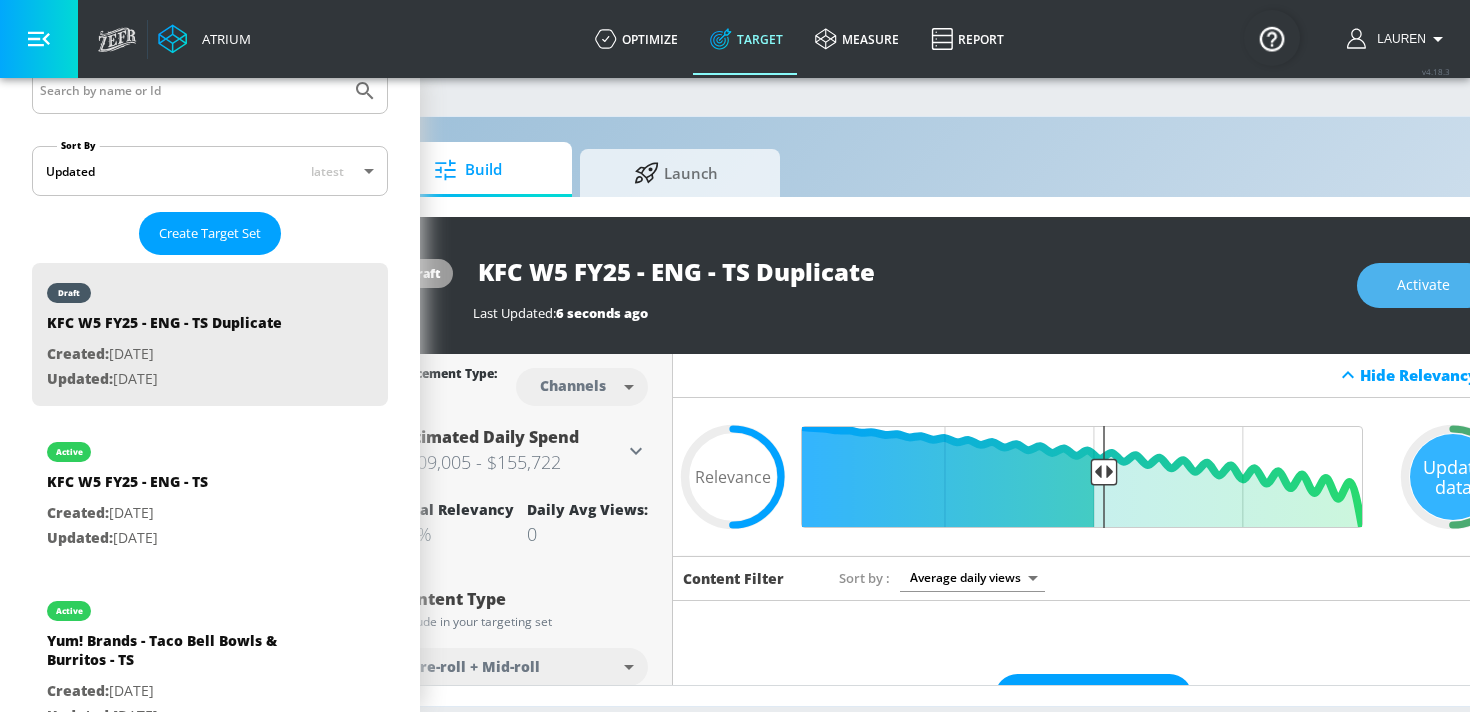 click on "Activate" at bounding box center [1423, 285] 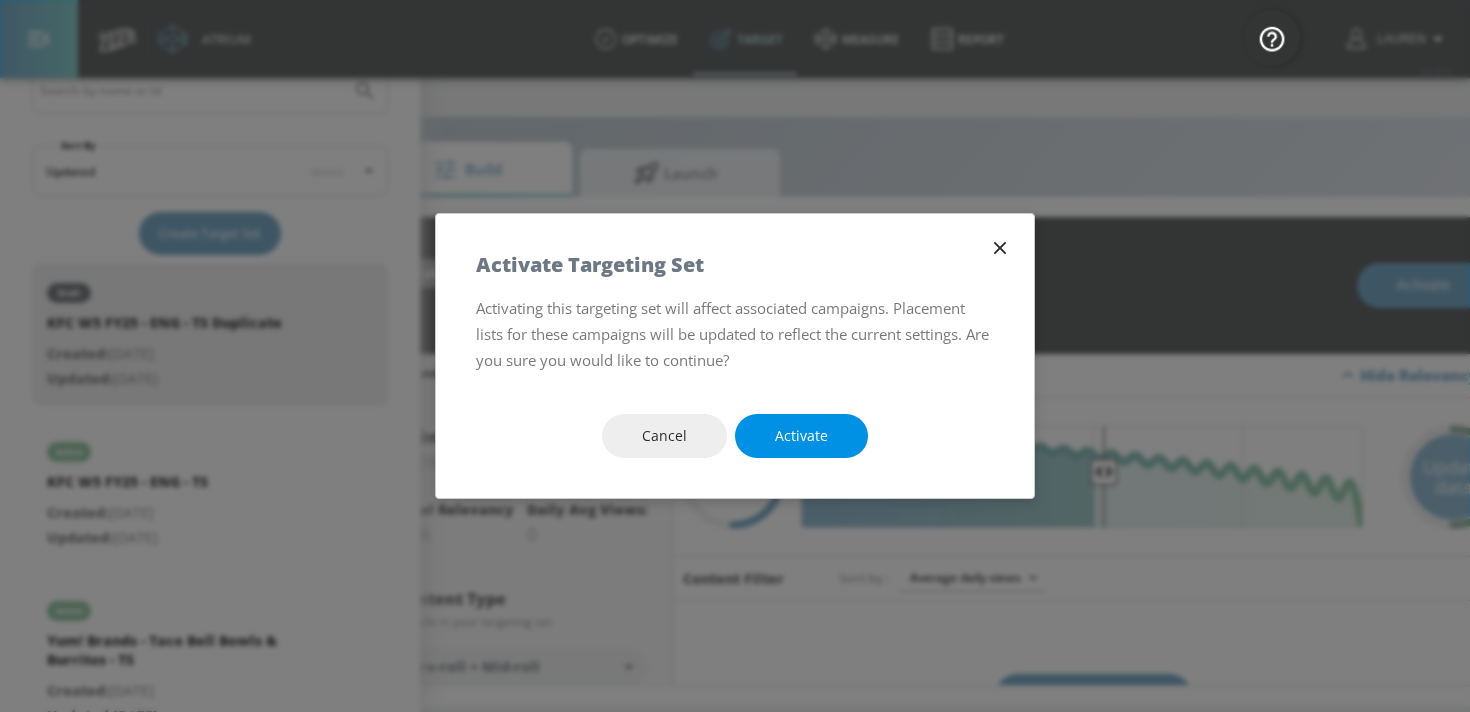 click on "Activate" at bounding box center (801, 436) 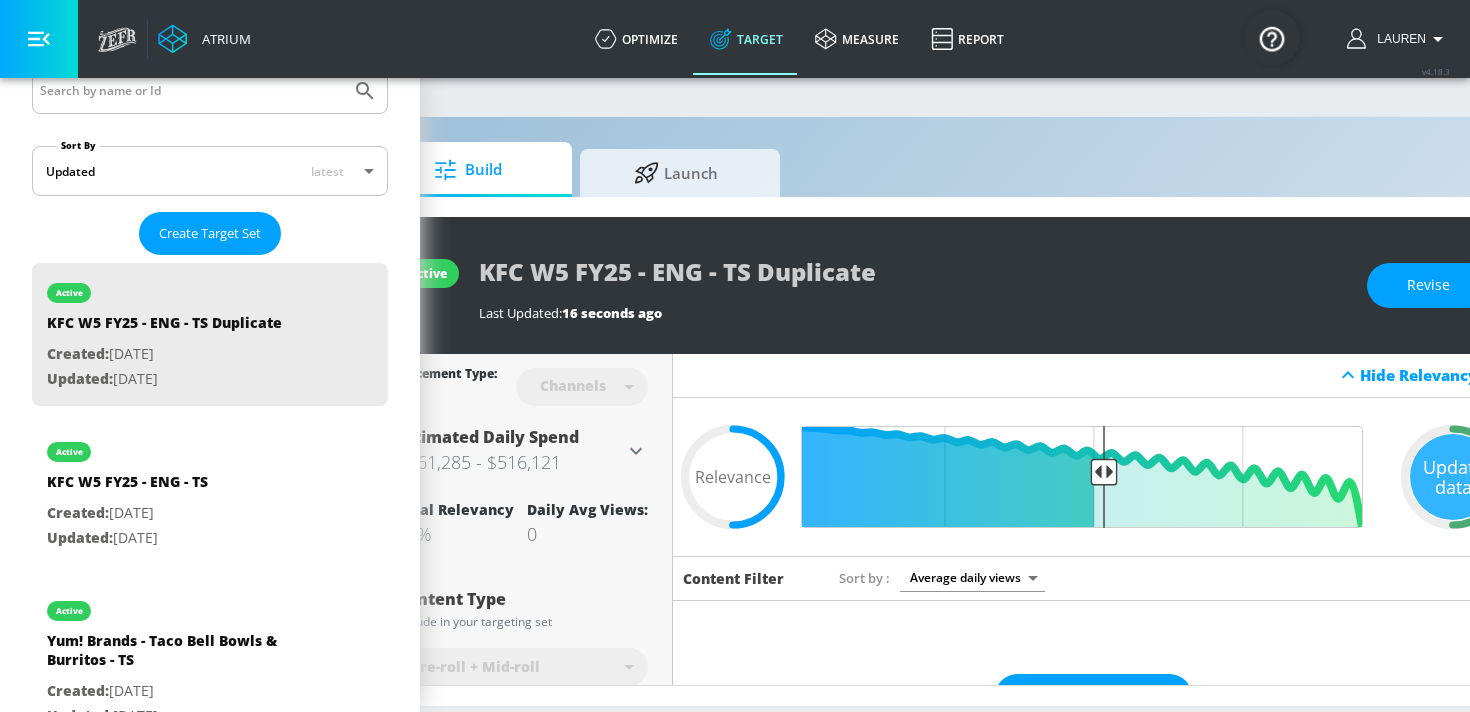 click on "active KFC W5 FY25 - ENG - TS Duplicate Last Updated:  16 seconds ago Revise" at bounding box center [943, 285] 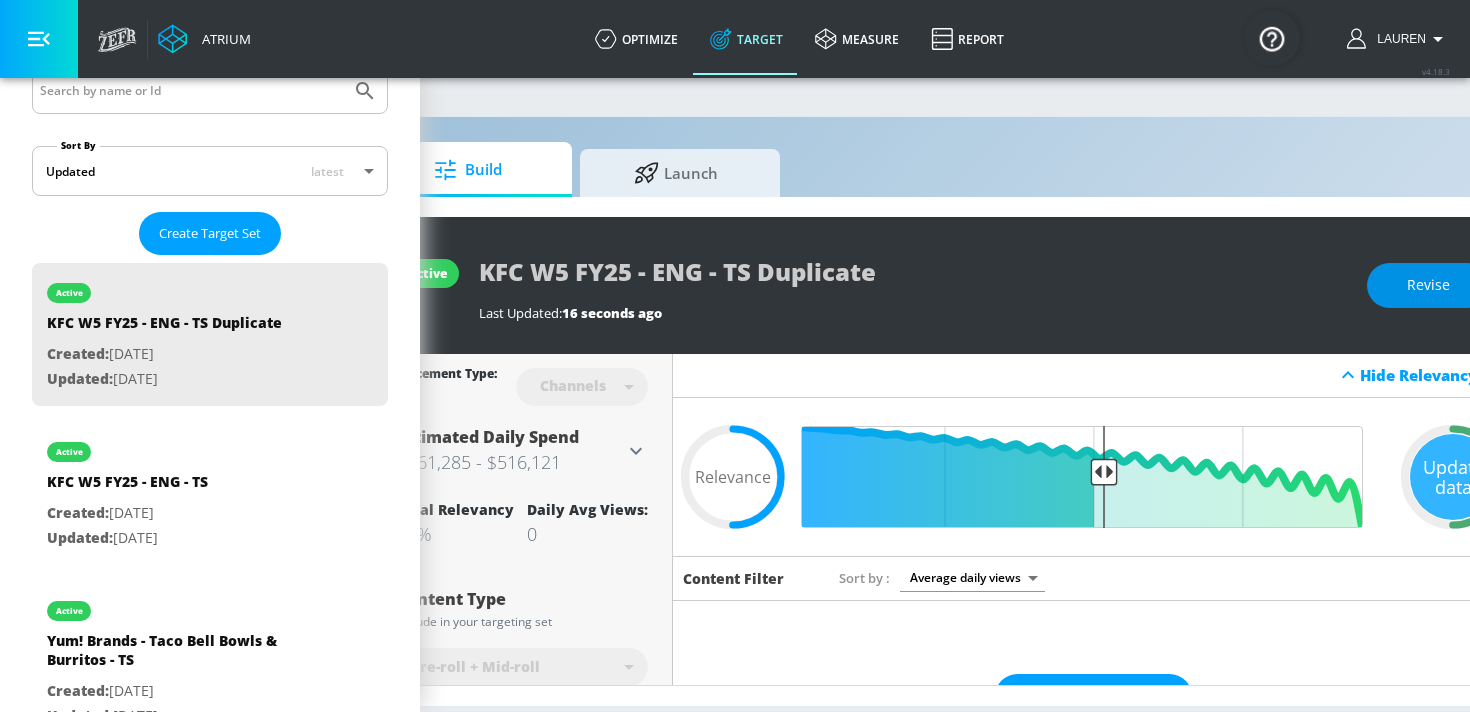 click on "Revise" at bounding box center (1428, 285) 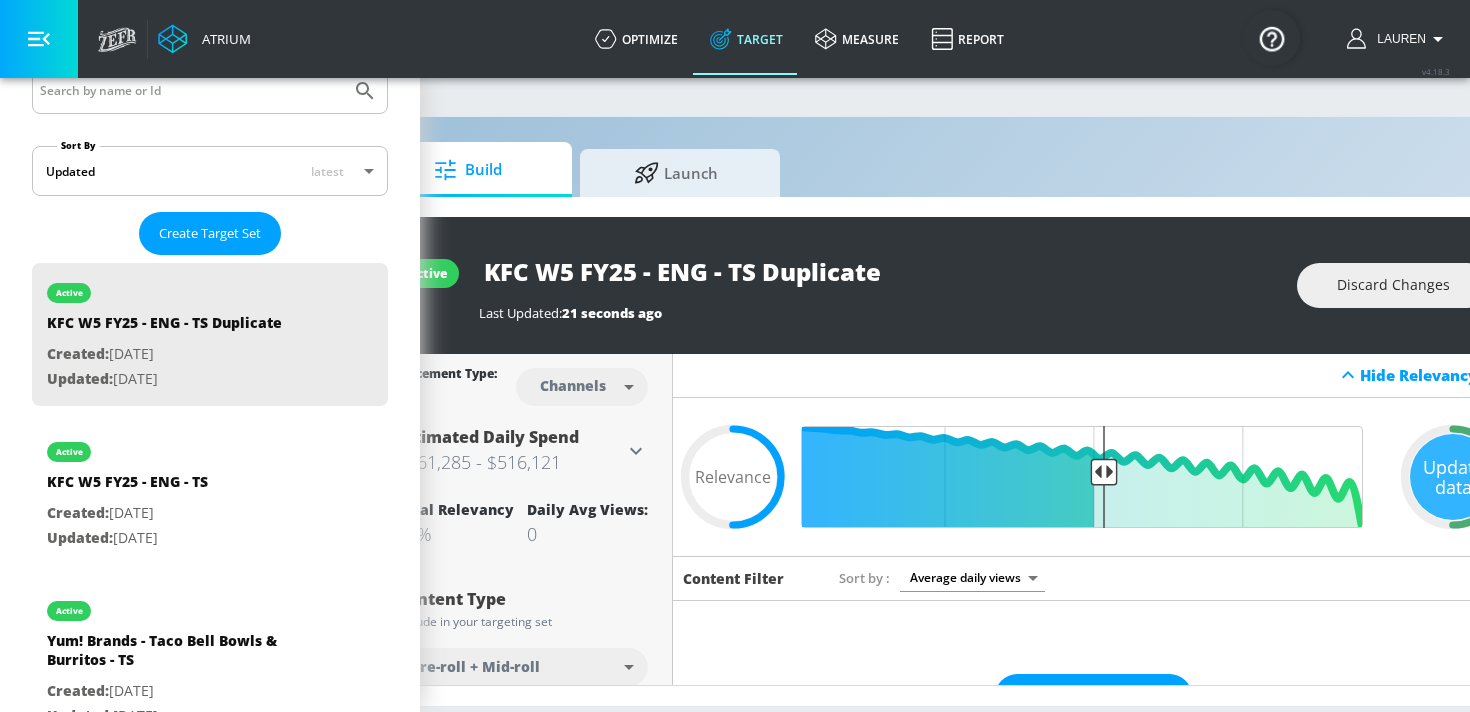 click on "KFC W5 FY25 - ENG - TS Duplicate" at bounding box center [729, 271] 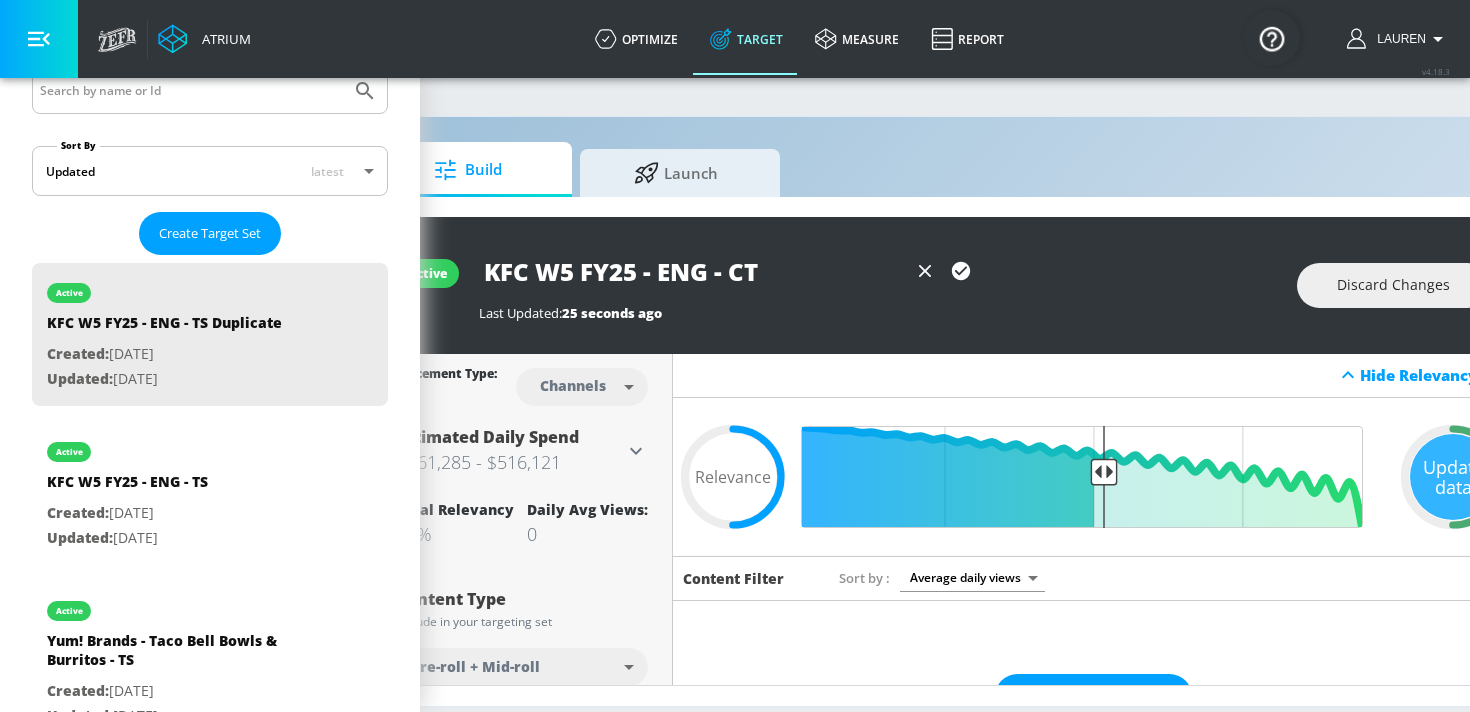 type on "KFC W5 FY25 - ENG - CT" 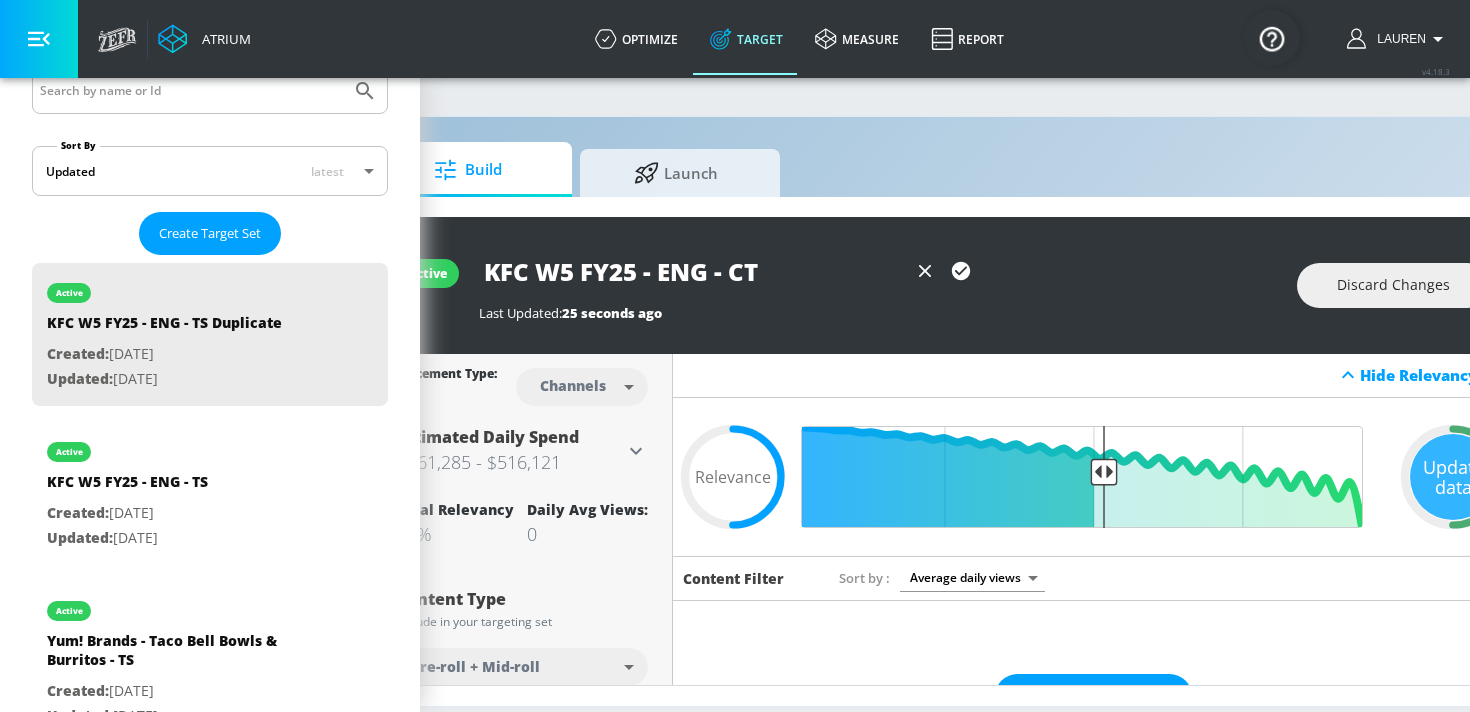 click 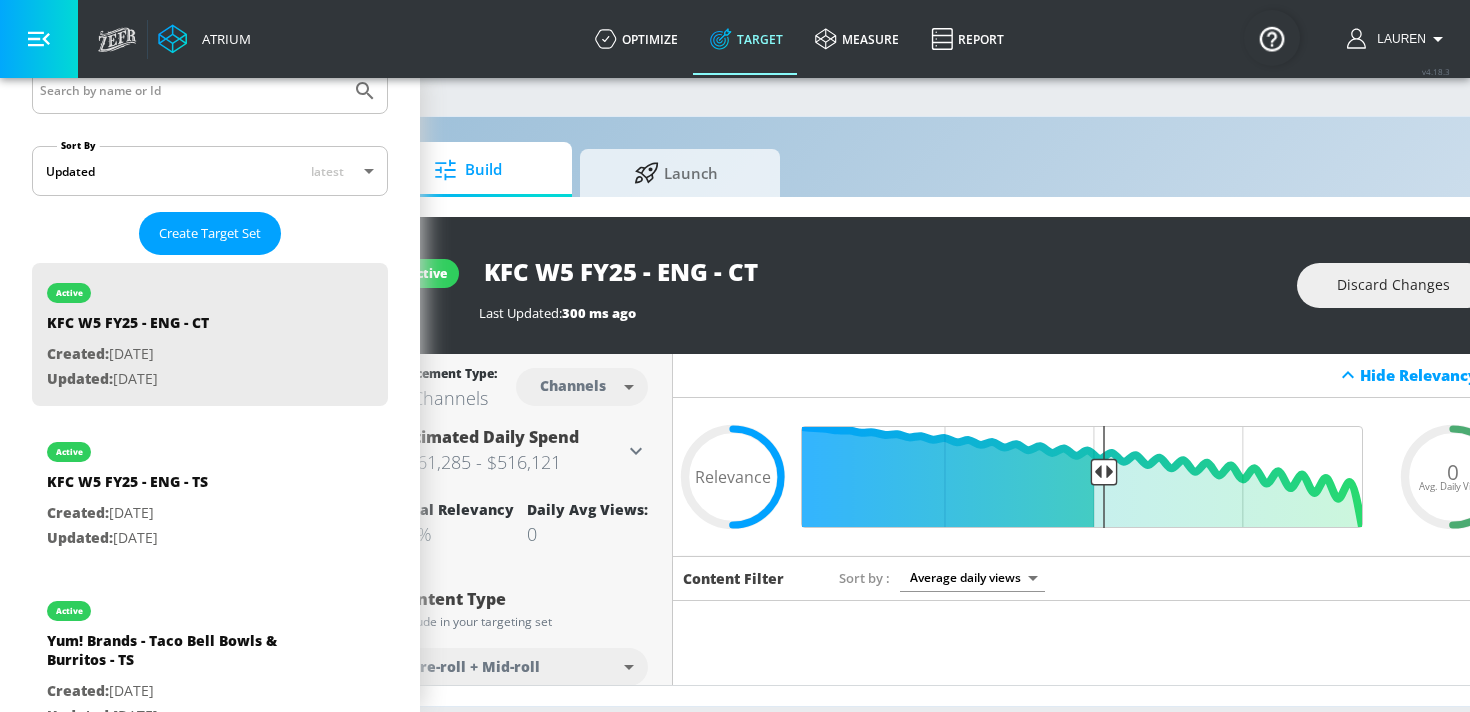 click on "KFC W5 FY25 - ENG - CT" at bounding box center [878, 271] 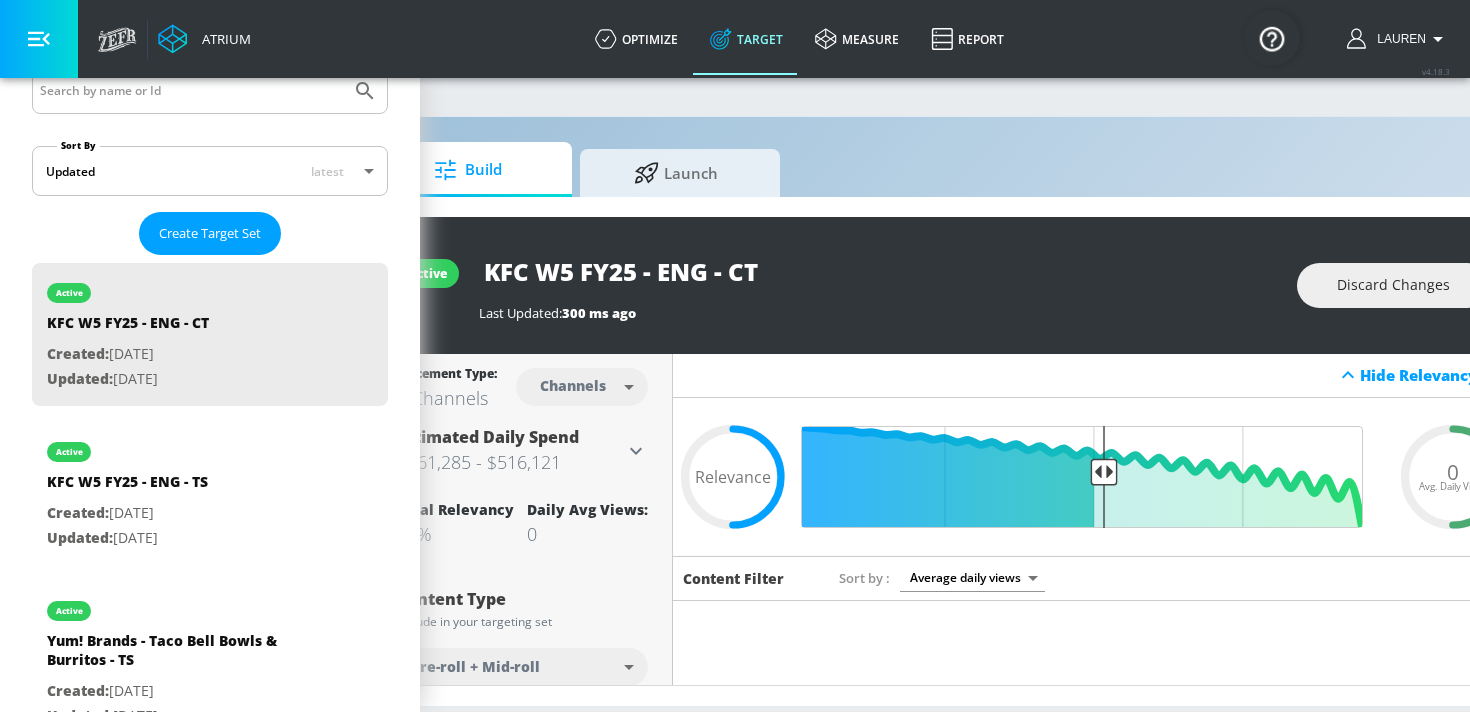 click on "KFC W5 FY25 - ENG - CT" at bounding box center (729, 271) 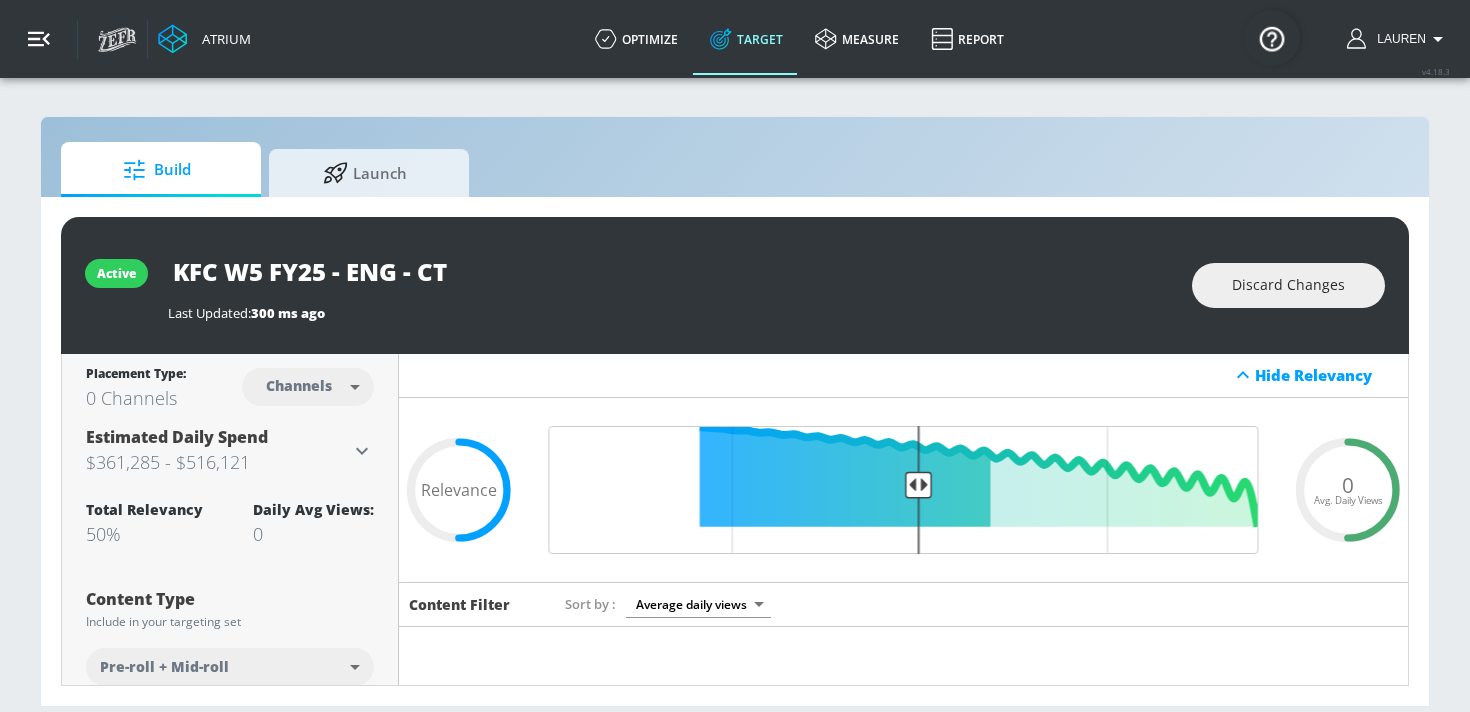 scroll, scrollTop: 0, scrollLeft: 0, axis: both 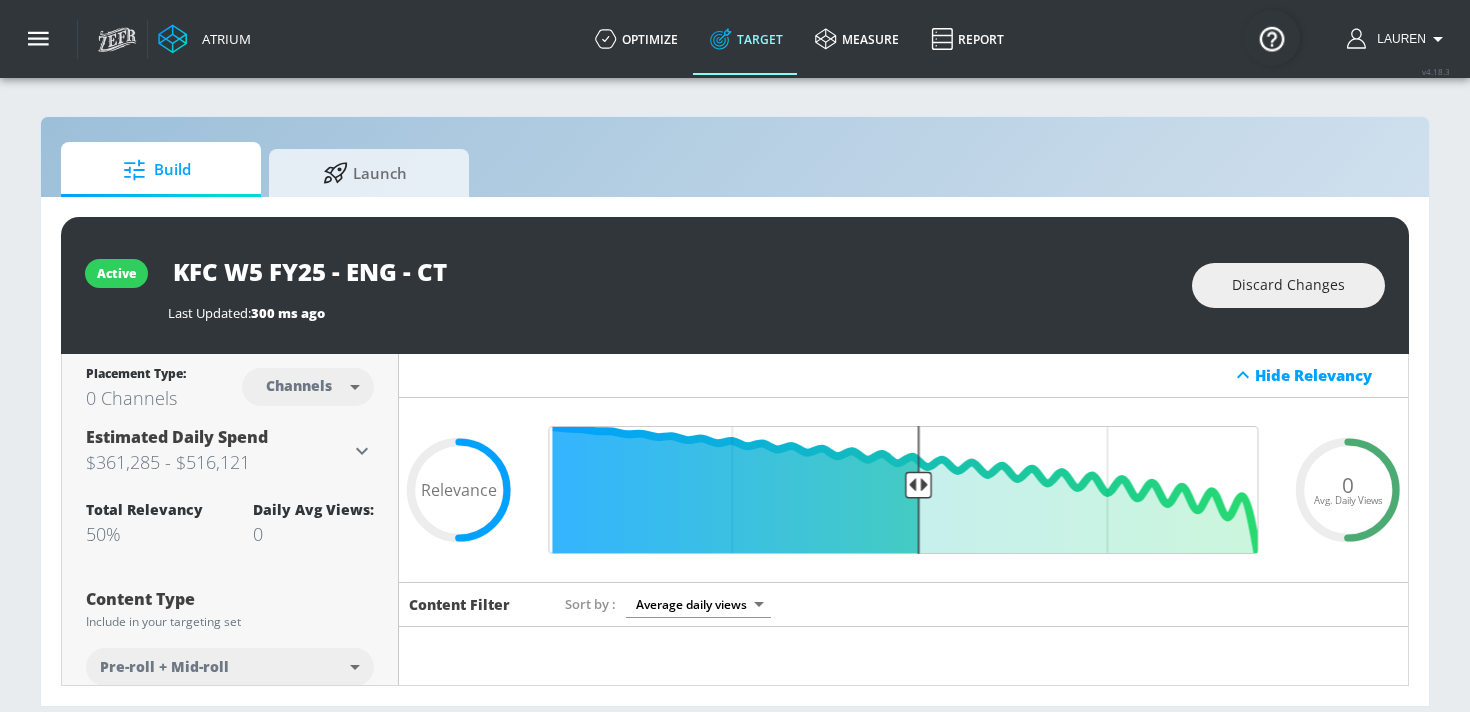 click on "KFC W5 FY25 - ENG - CT" at bounding box center (418, 271) 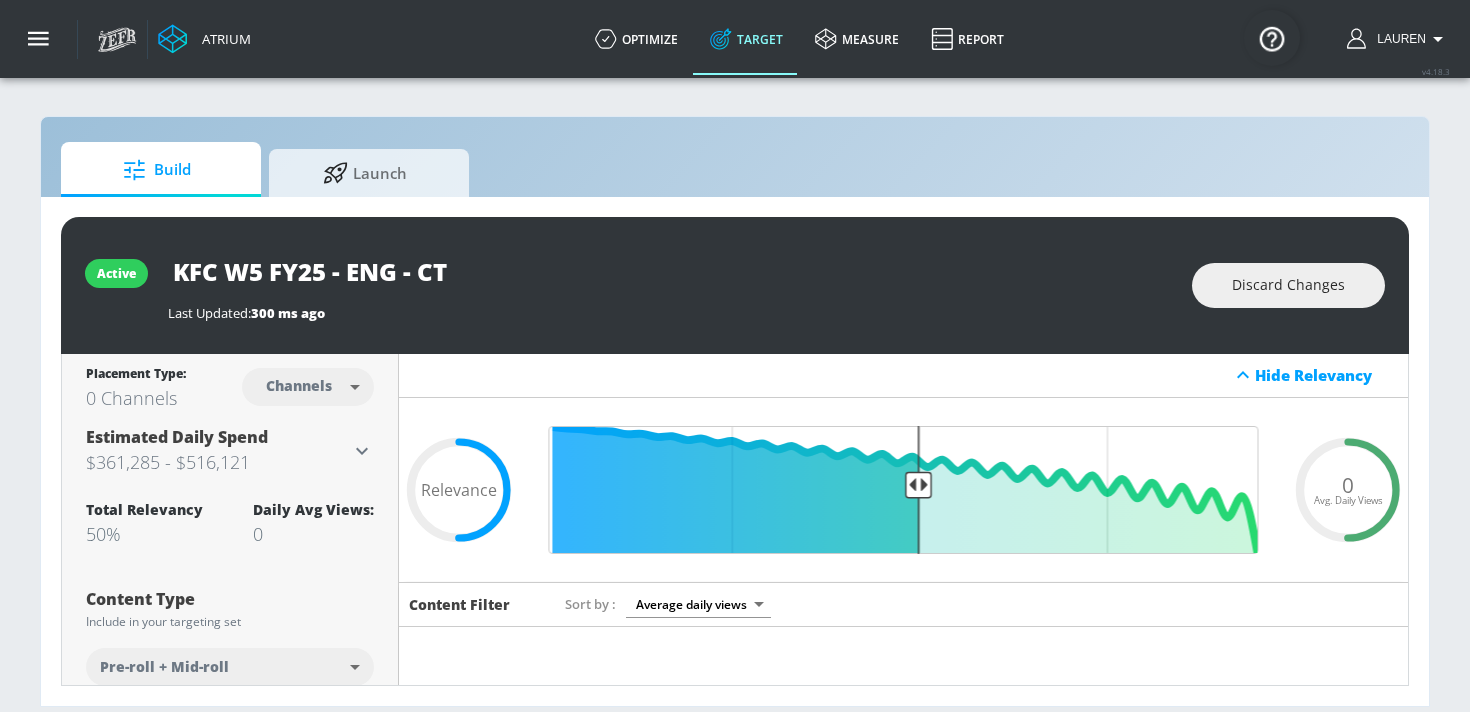 click on "KFC W5 FY25 - ENG - CT" at bounding box center (670, 271) 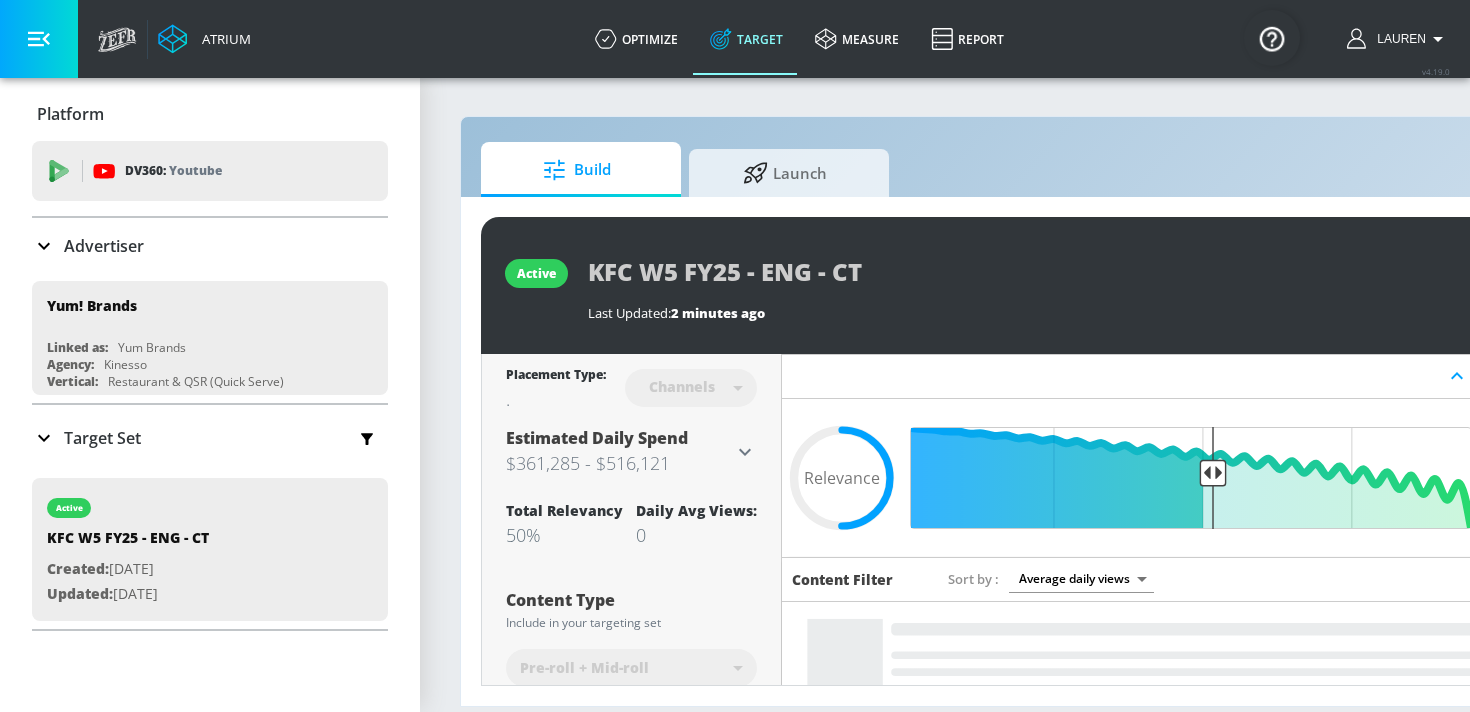 scroll, scrollTop: 0, scrollLeft: 0, axis: both 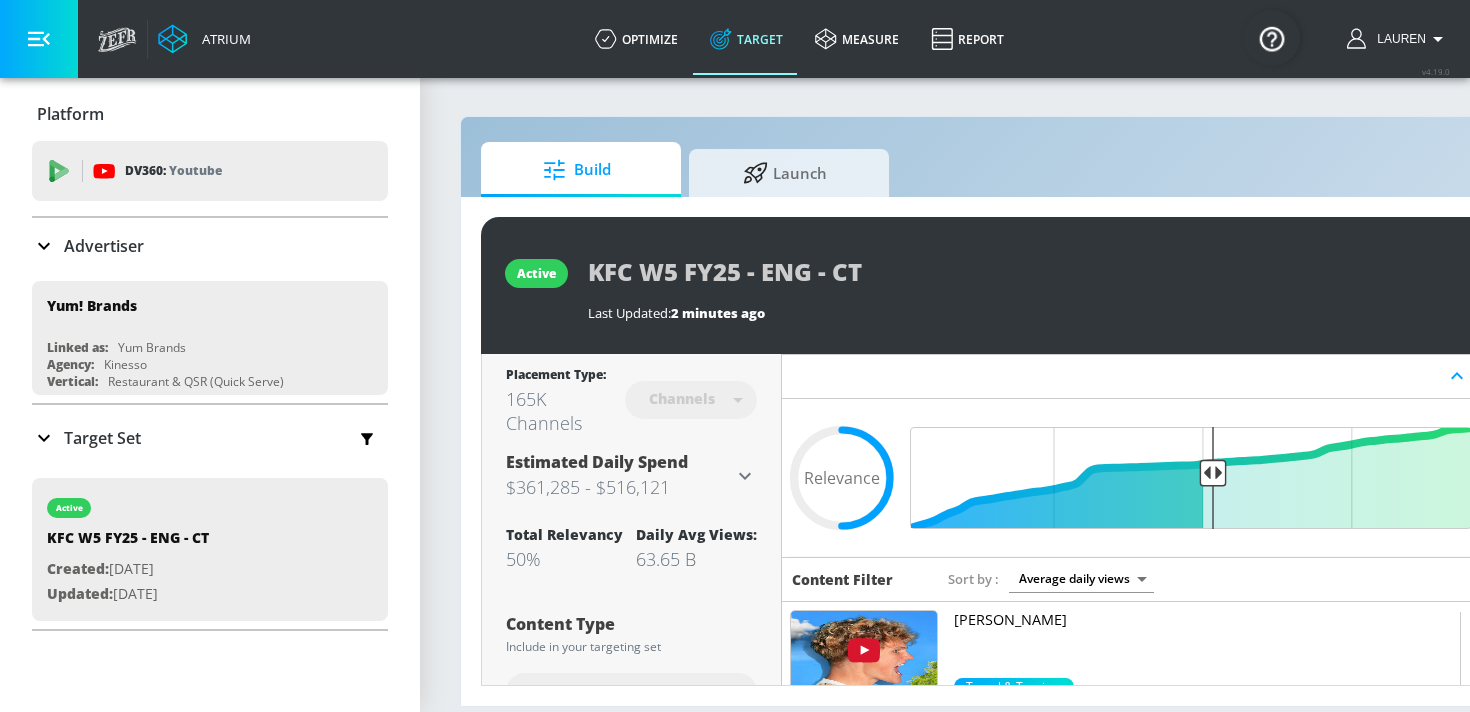 click on "63.65 B" at bounding box center (696, 559) 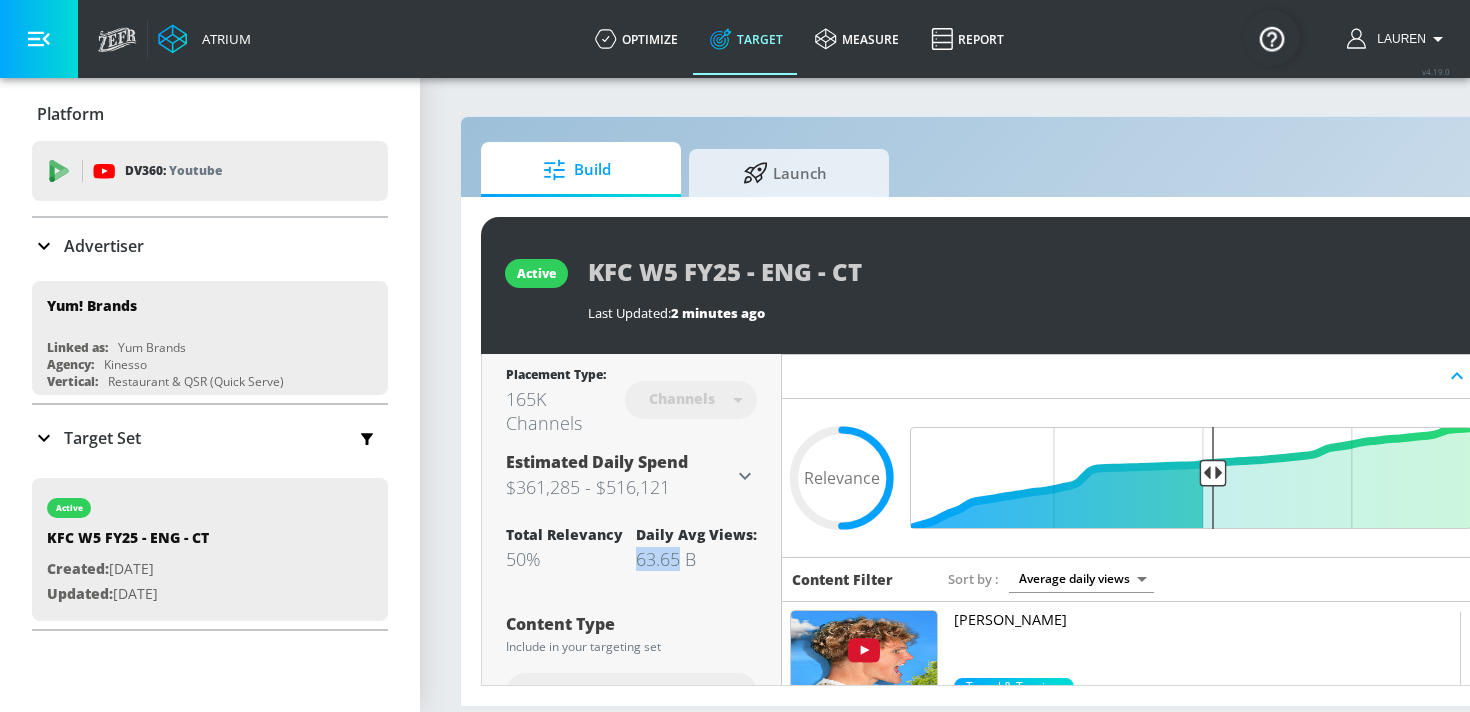 click on "63.65 B" at bounding box center [696, 559] 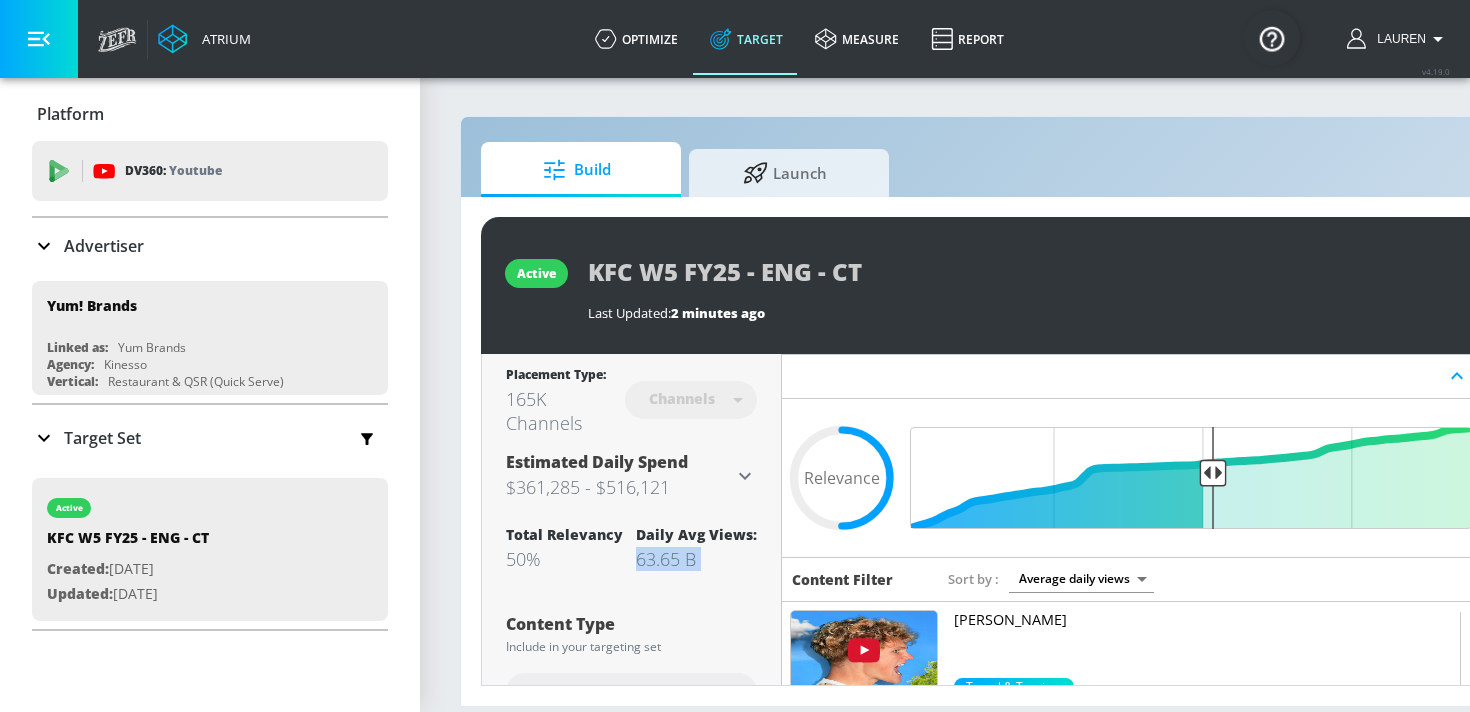 click on "63.65 B" at bounding box center [696, 559] 